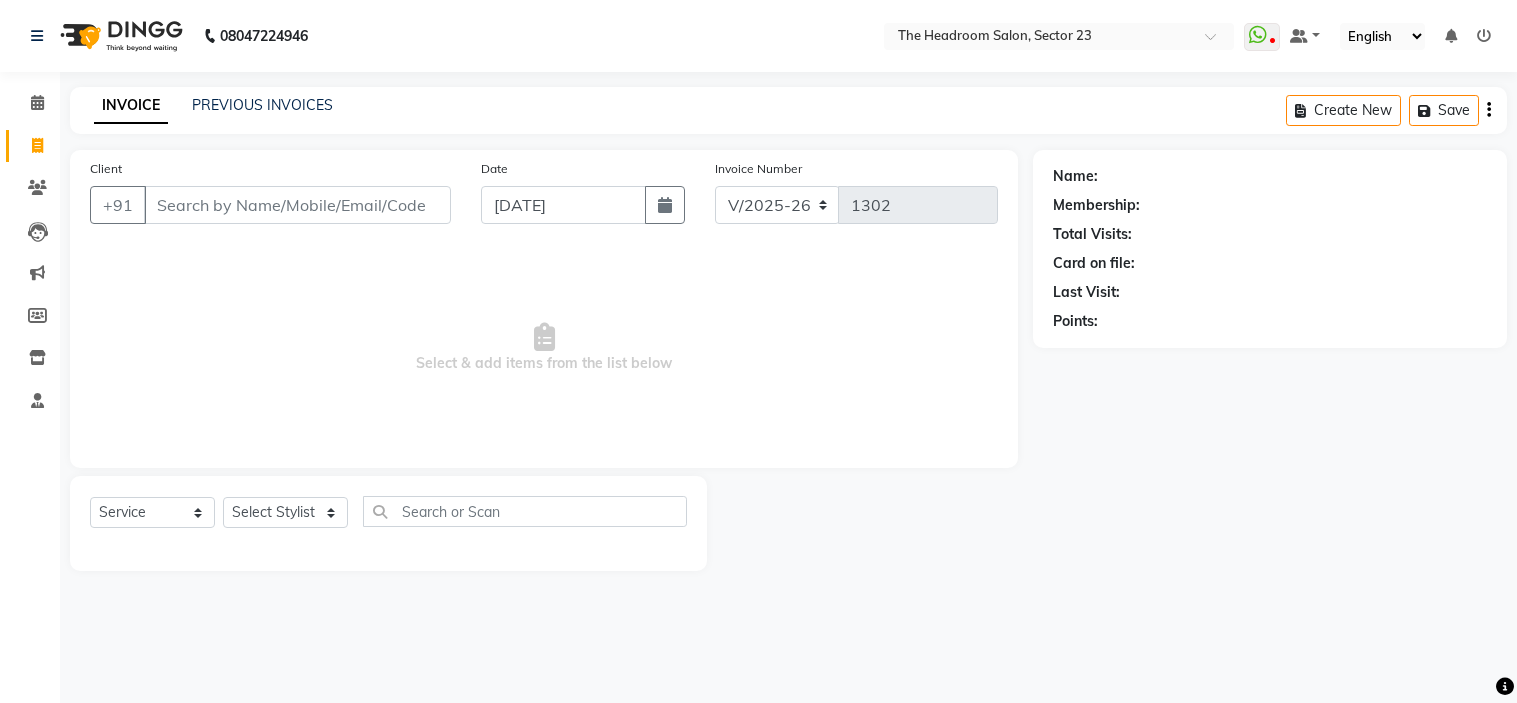 select on "6796" 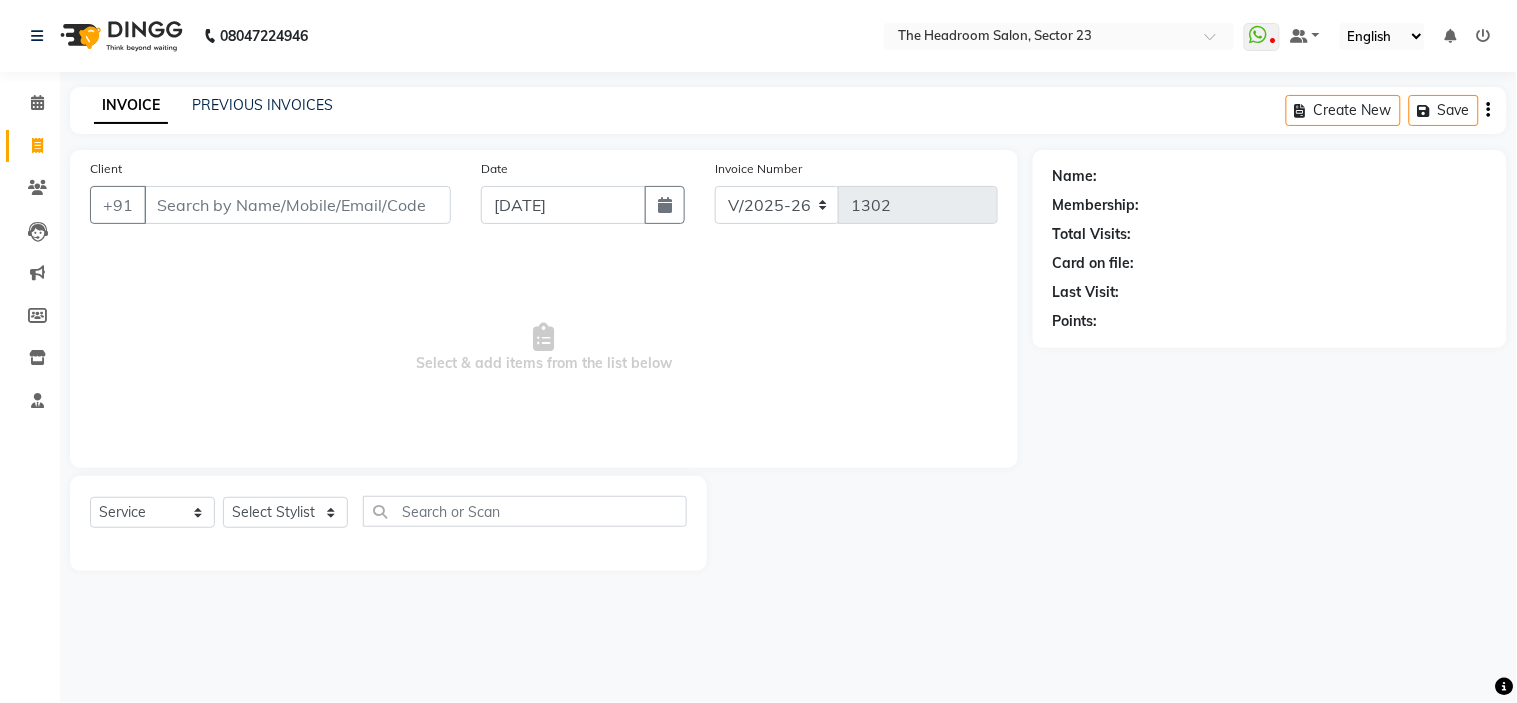 scroll, scrollTop: 0, scrollLeft: 0, axis: both 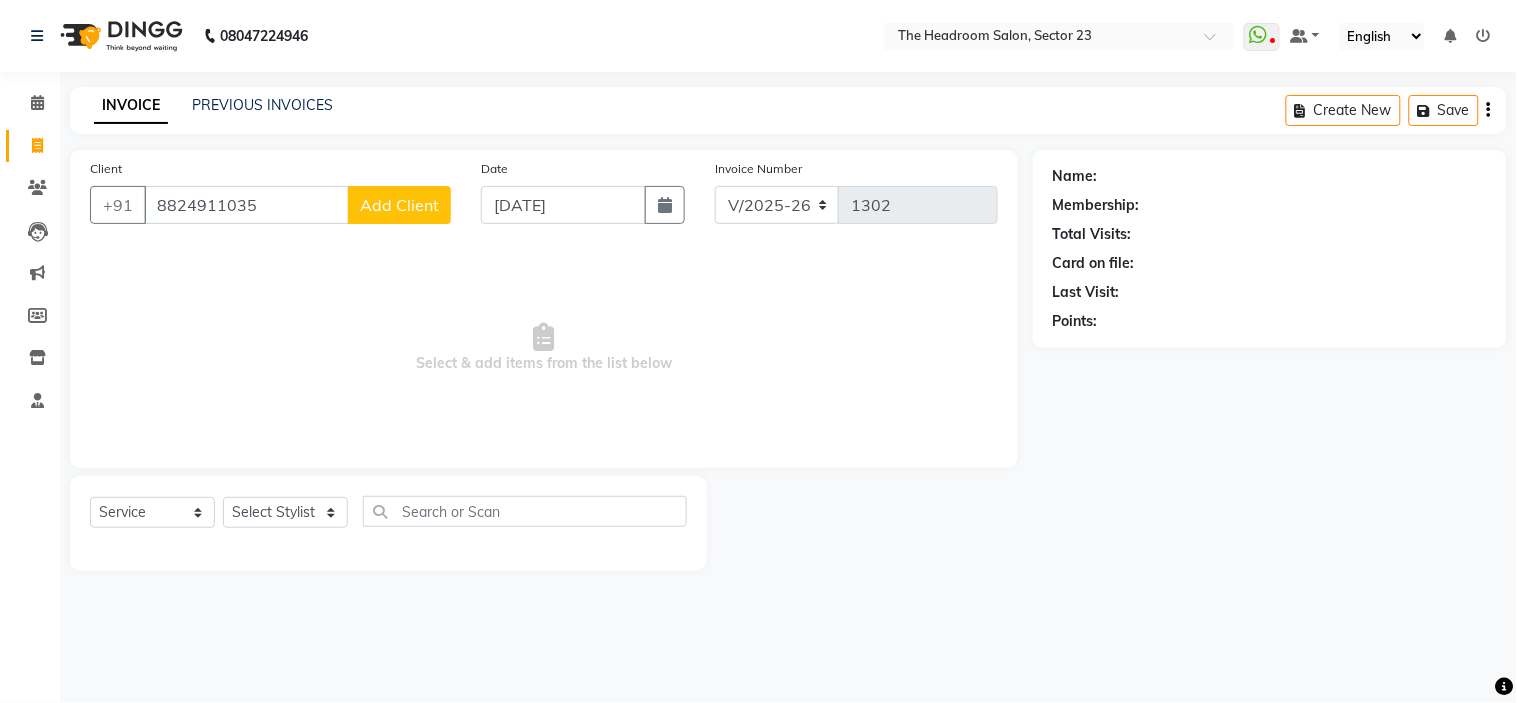 type on "8824911035" 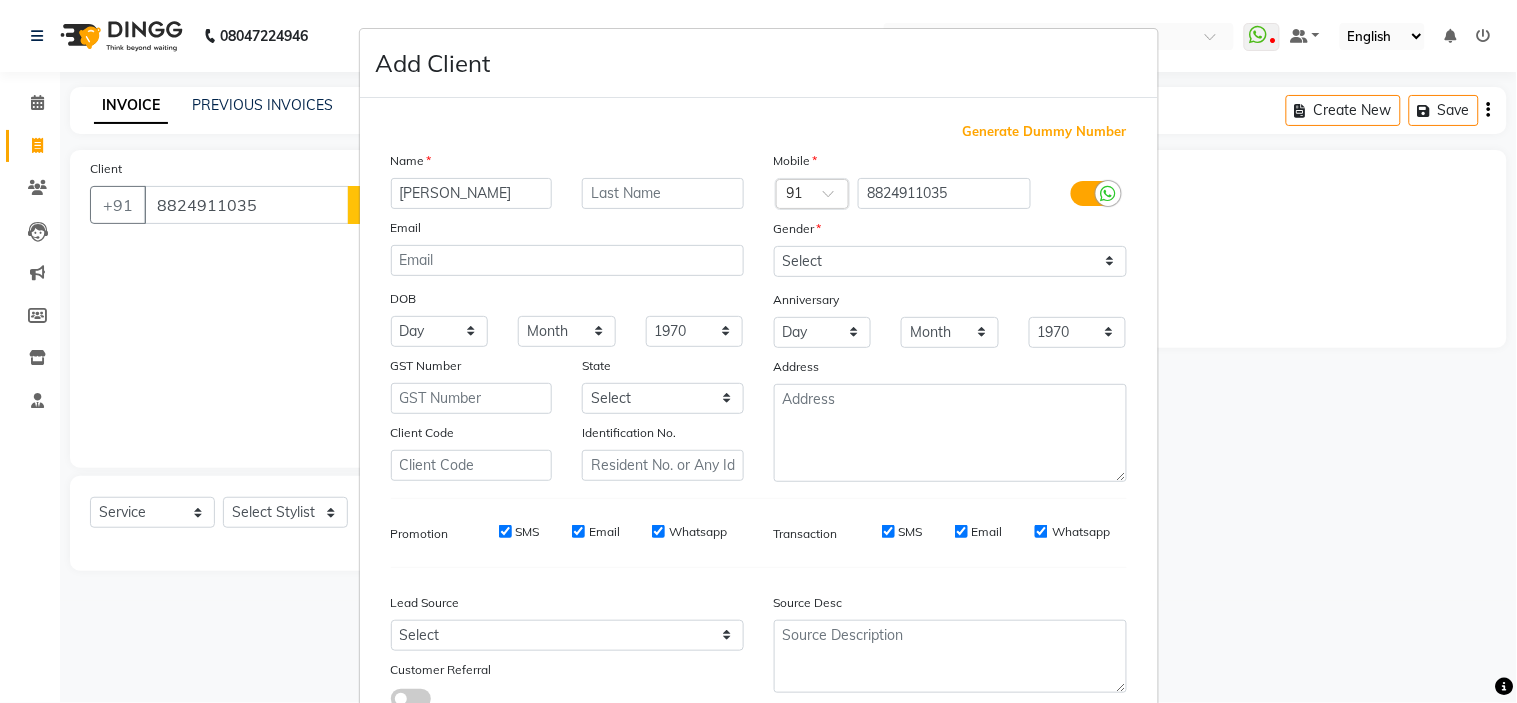 type on "[PERSON_NAME]" 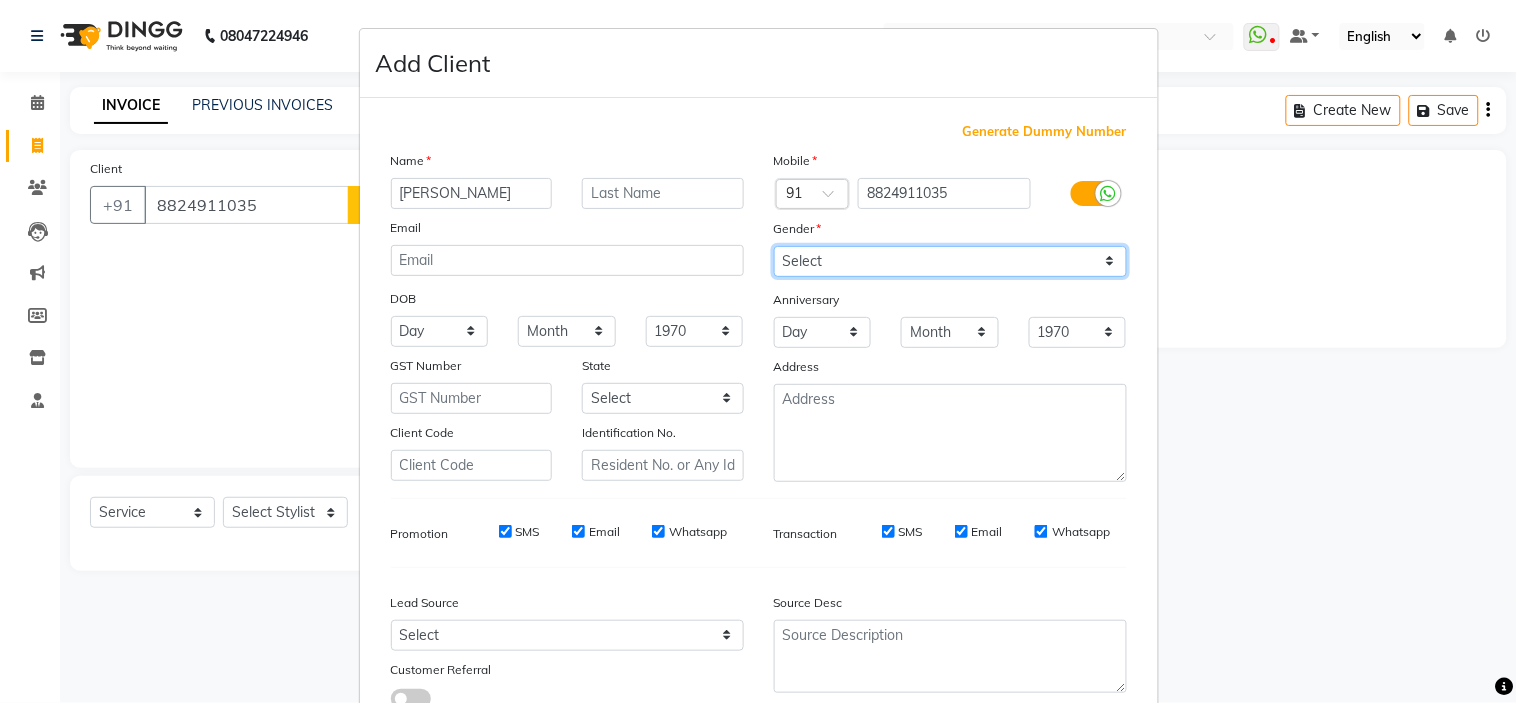 click on "Select [DEMOGRAPHIC_DATA] [DEMOGRAPHIC_DATA] Other Prefer Not To Say" at bounding box center (950, 261) 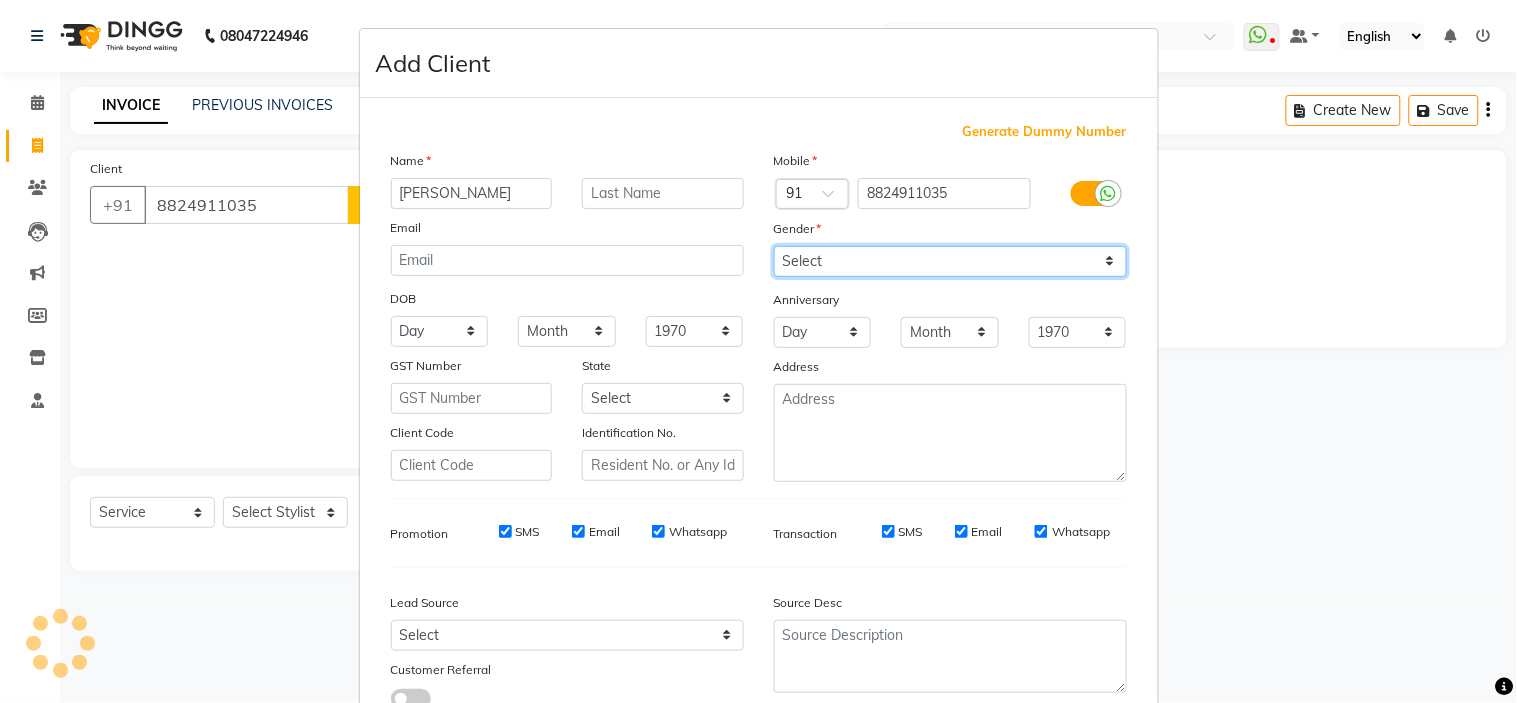 select on "[DEMOGRAPHIC_DATA]" 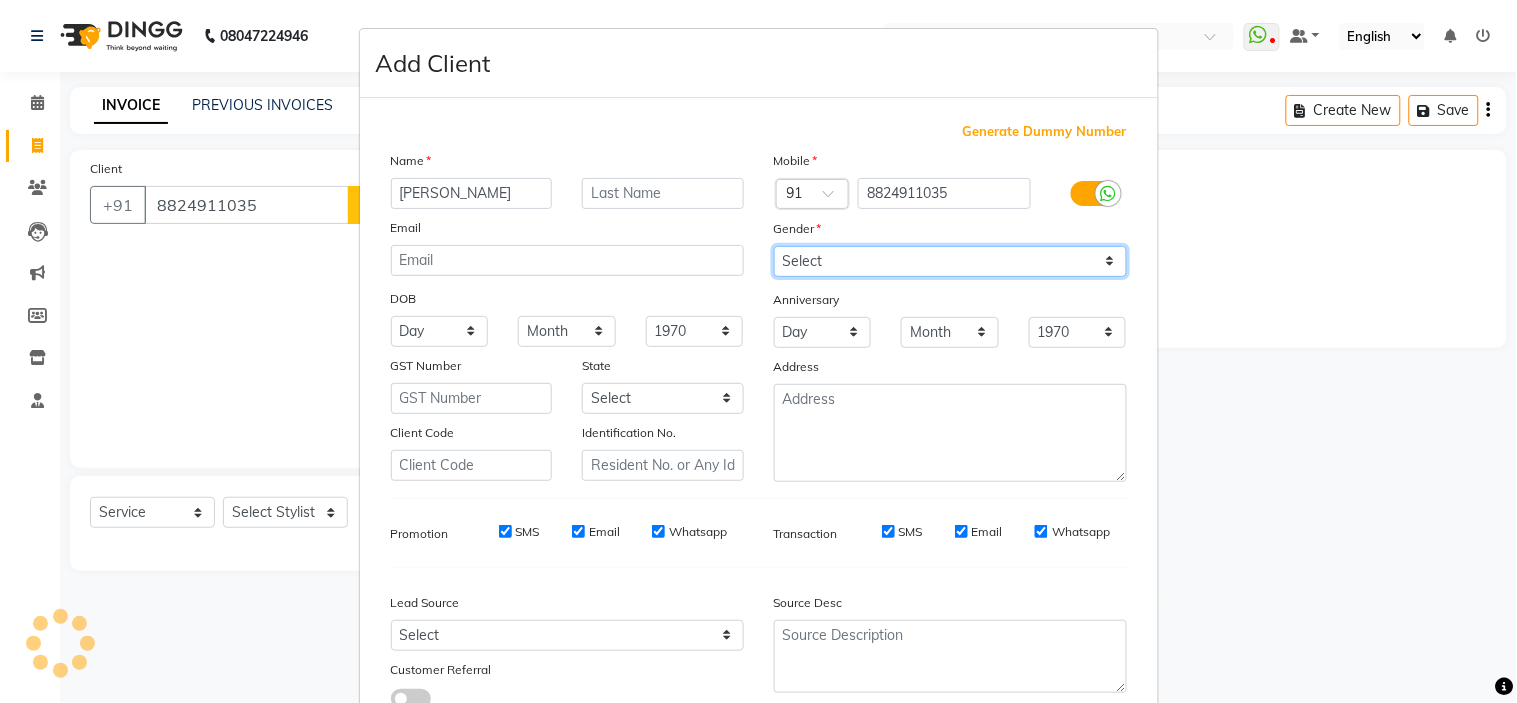 click on "Select [DEMOGRAPHIC_DATA] [DEMOGRAPHIC_DATA] Other Prefer Not To Say" at bounding box center (950, 261) 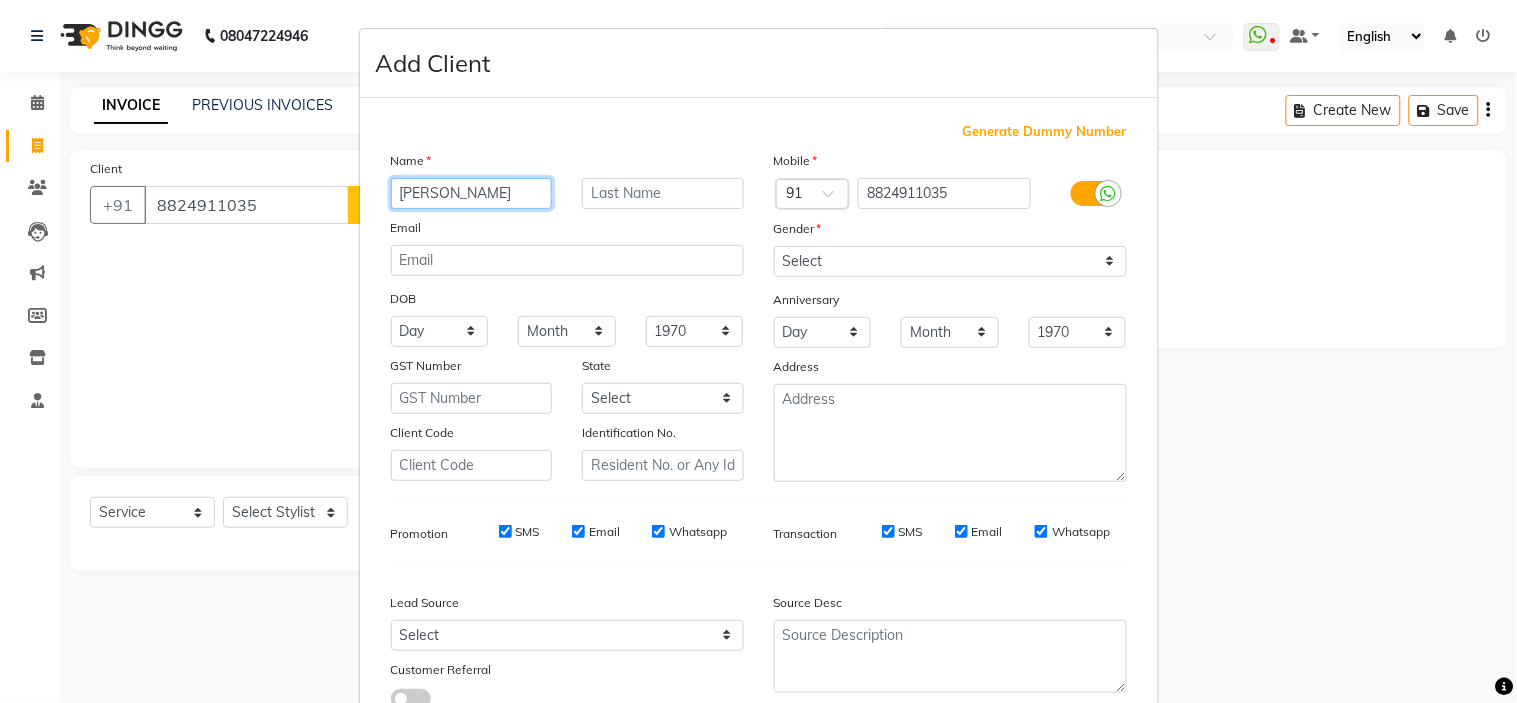 click on "[PERSON_NAME]" at bounding box center (472, 193) 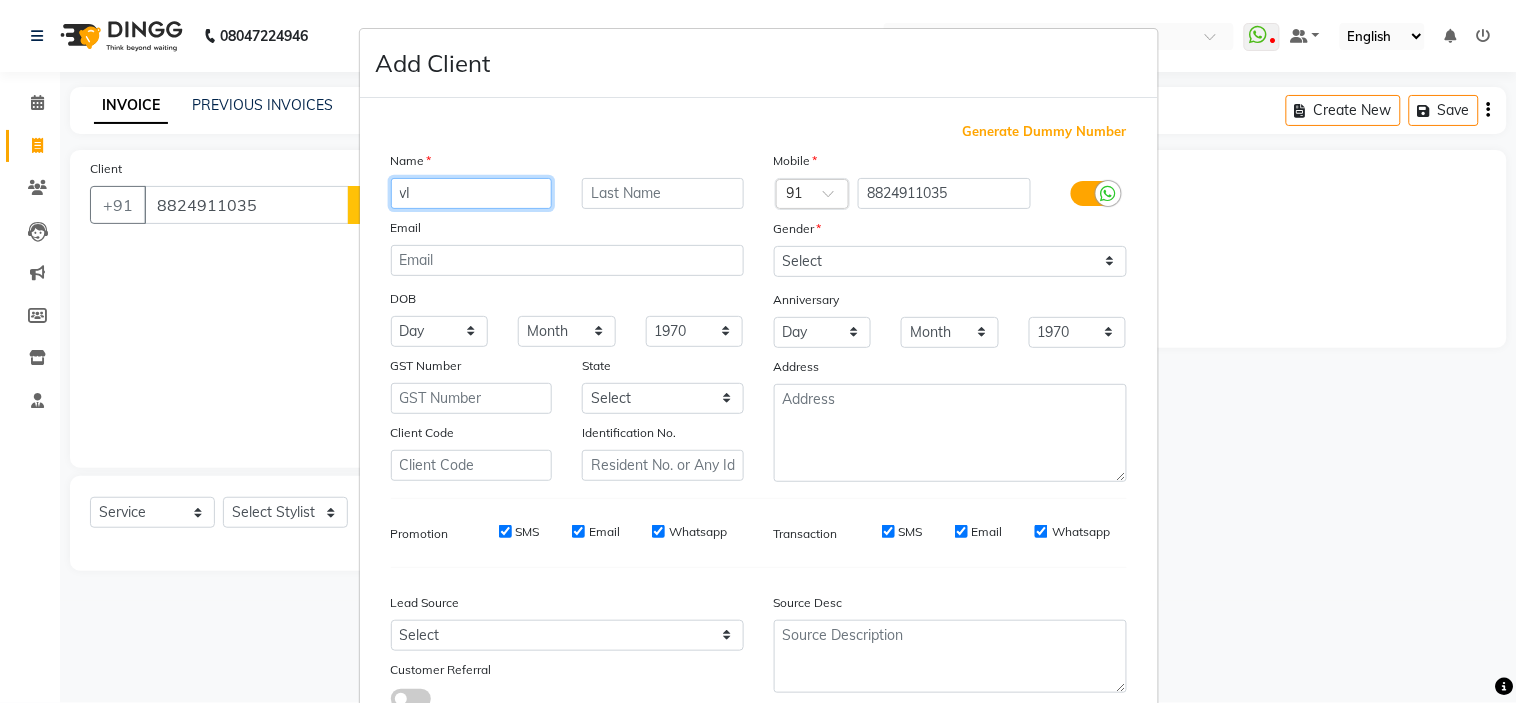 type on "v" 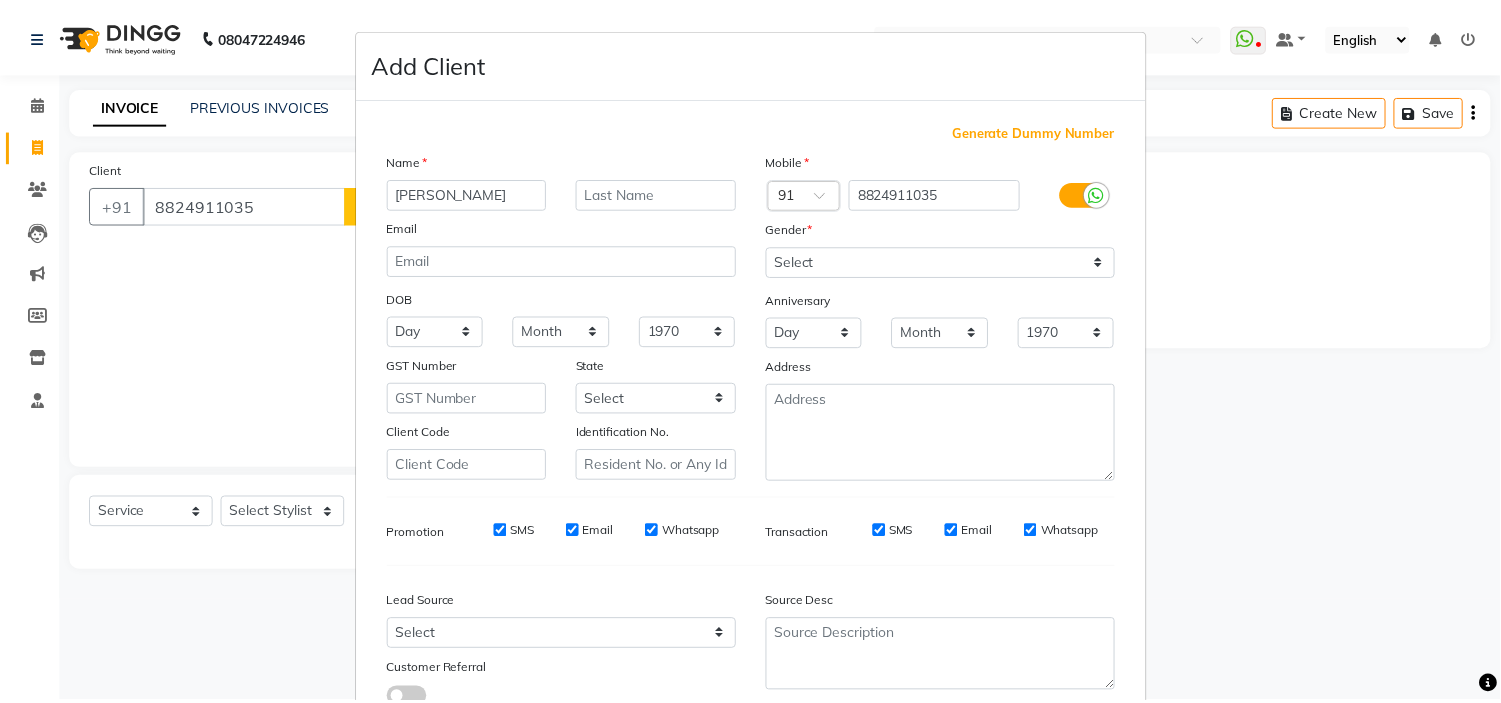 scroll, scrollTop: 147, scrollLeft: 0, axis: vertical 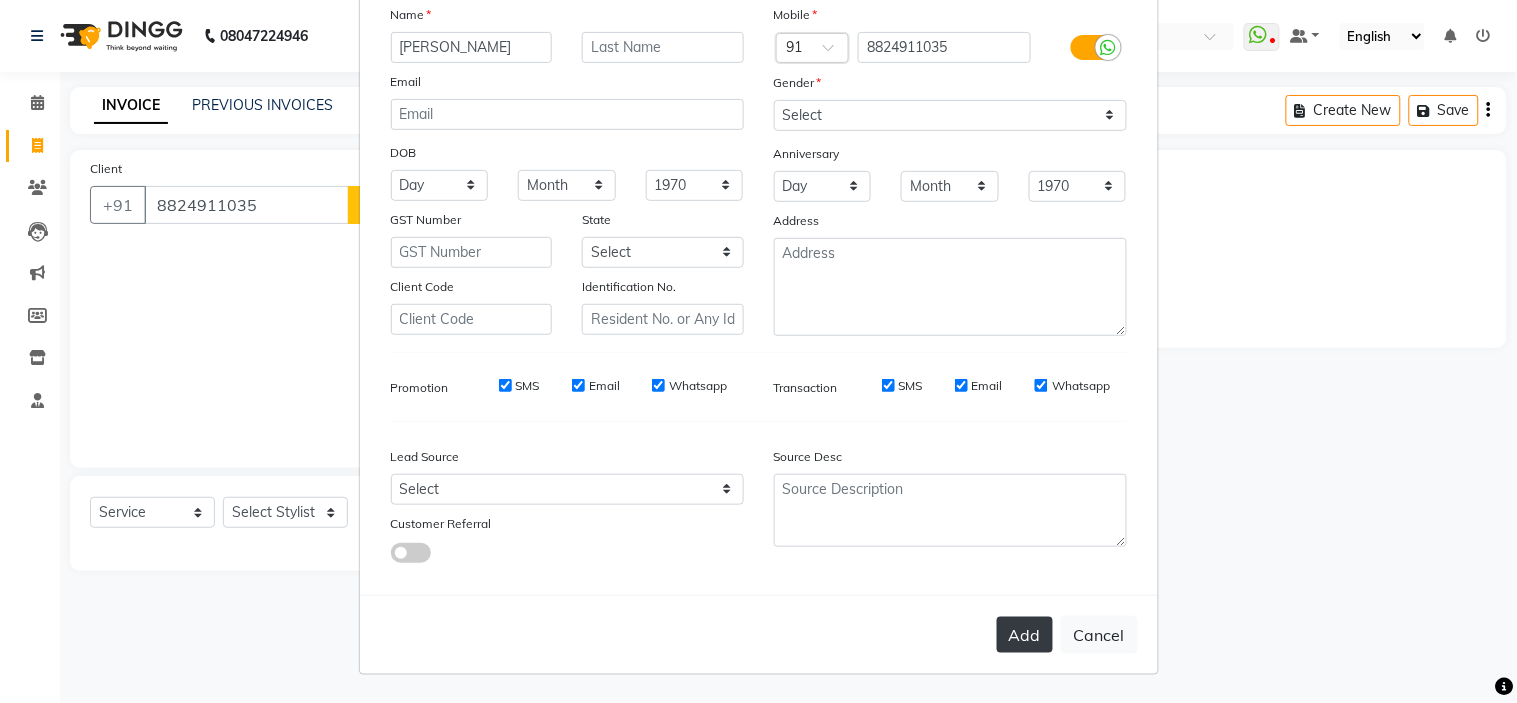 click on "Add" at bounding box center (1025, 635) 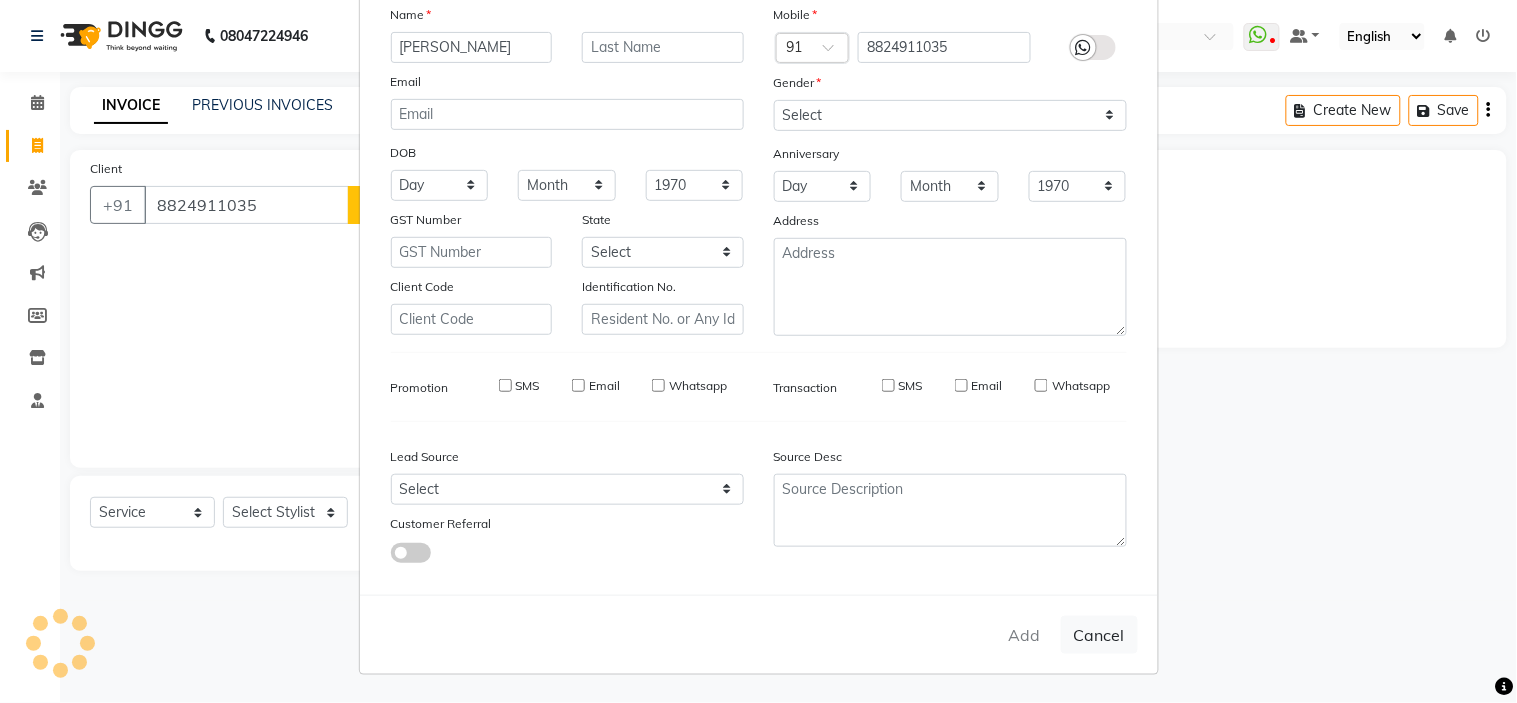 type on "88******35" 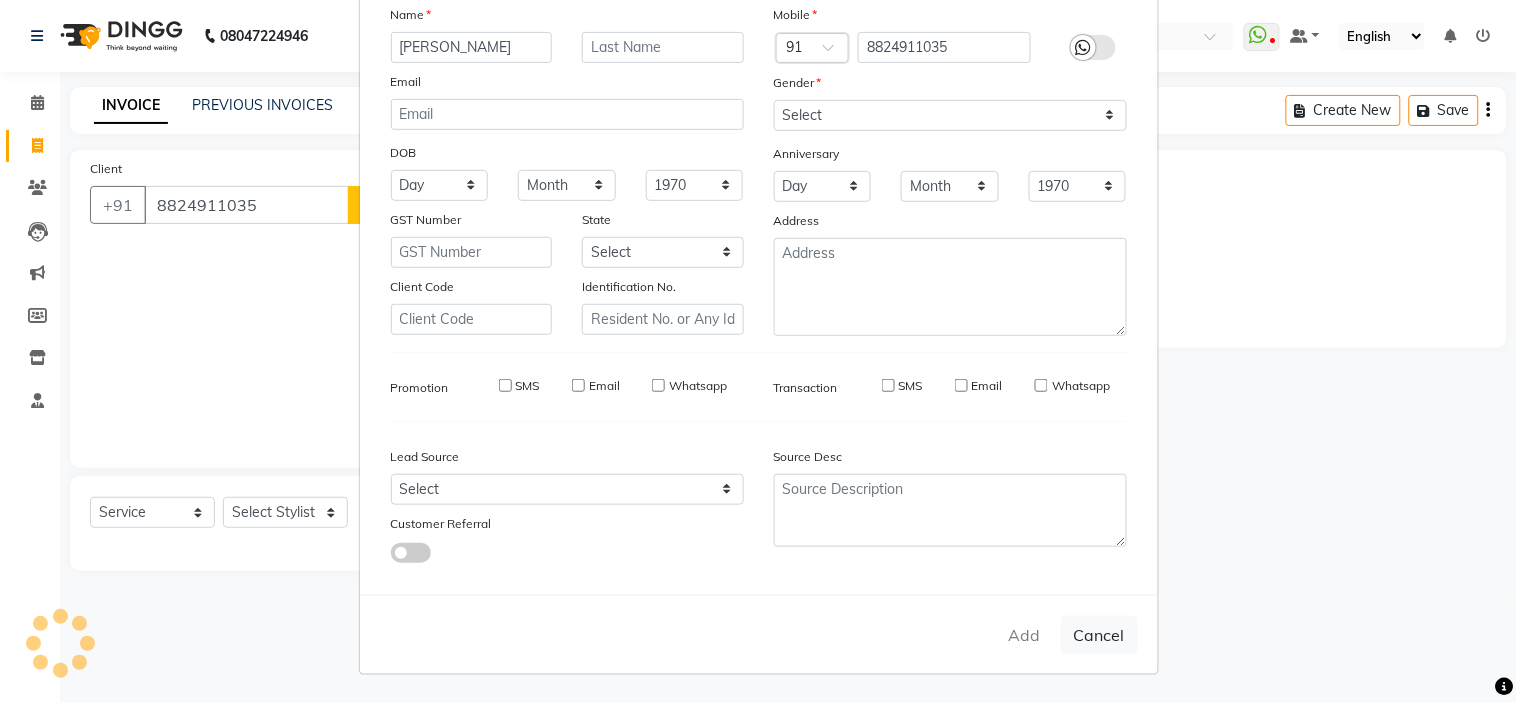 type 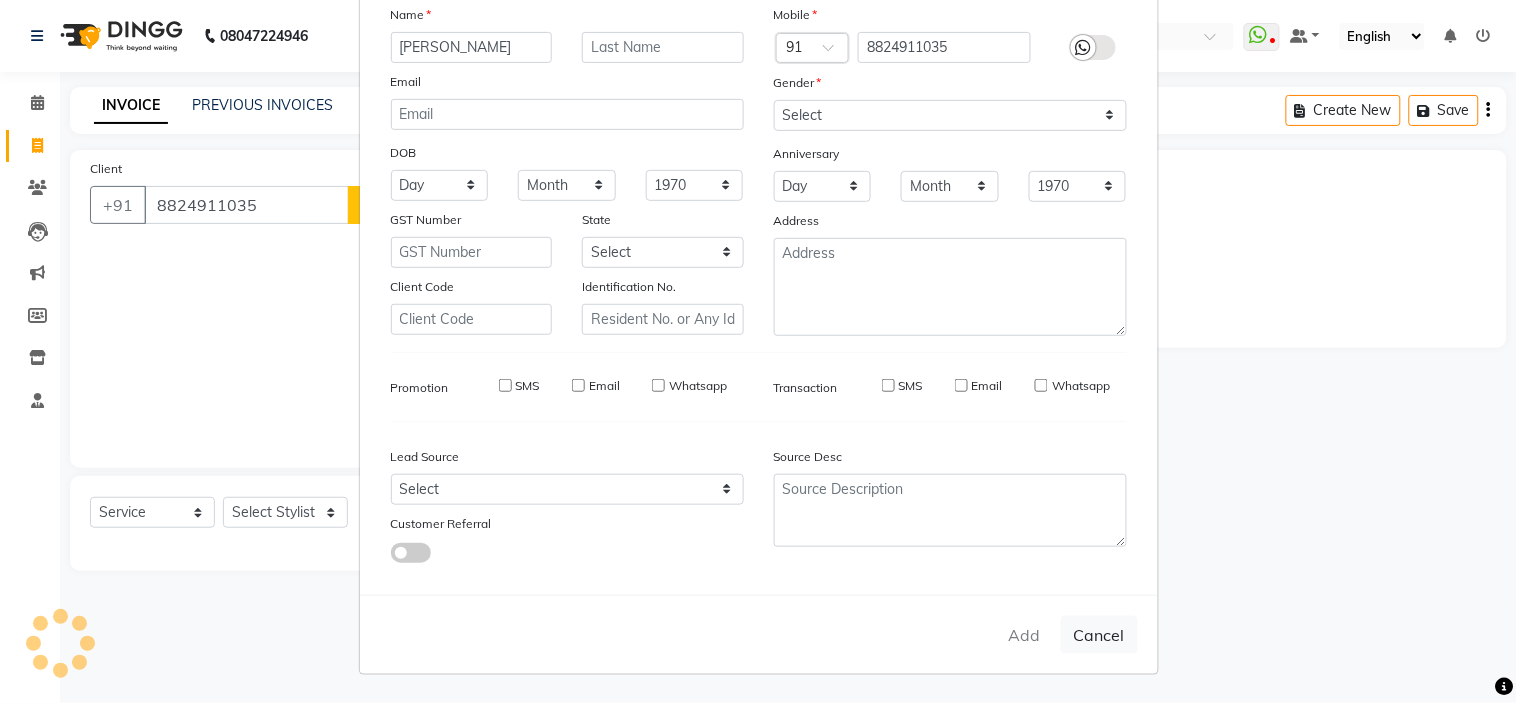 select 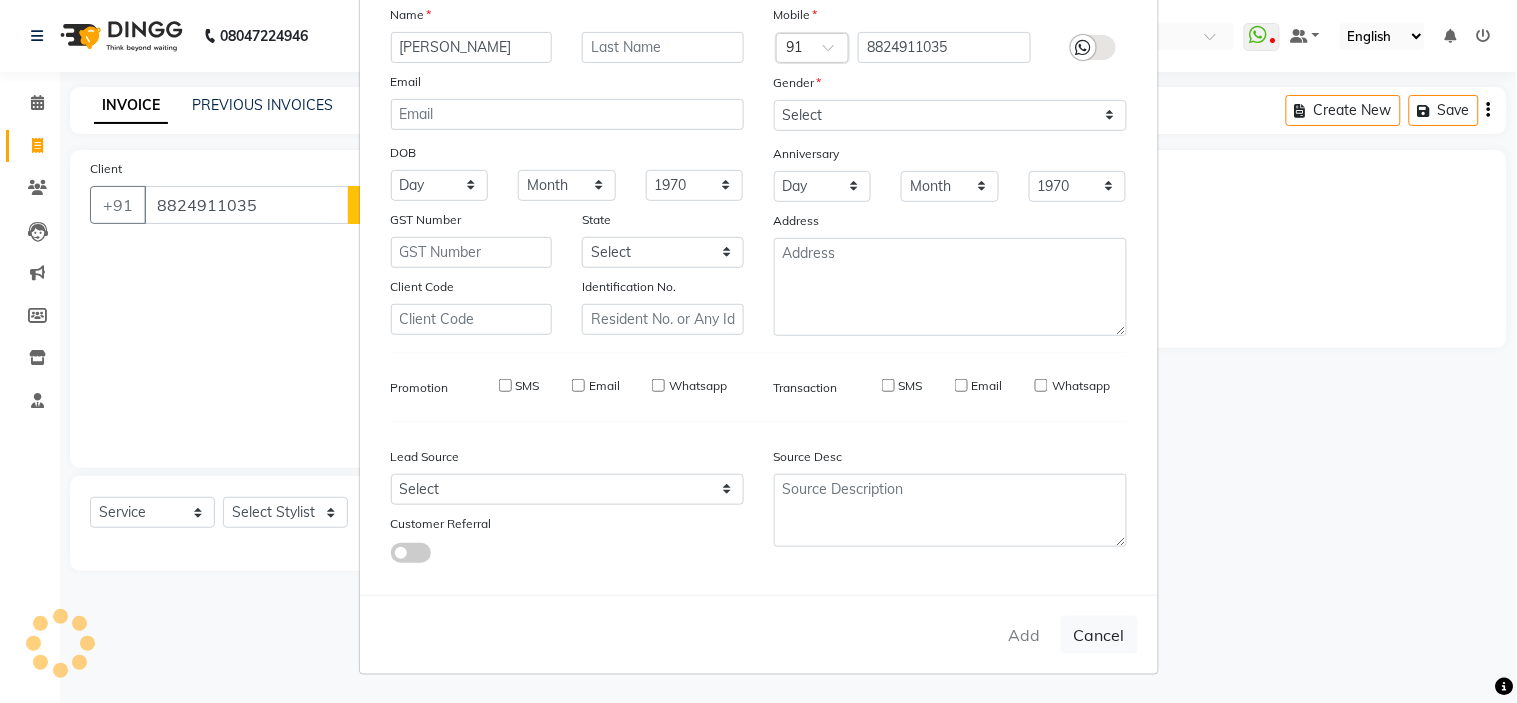 select 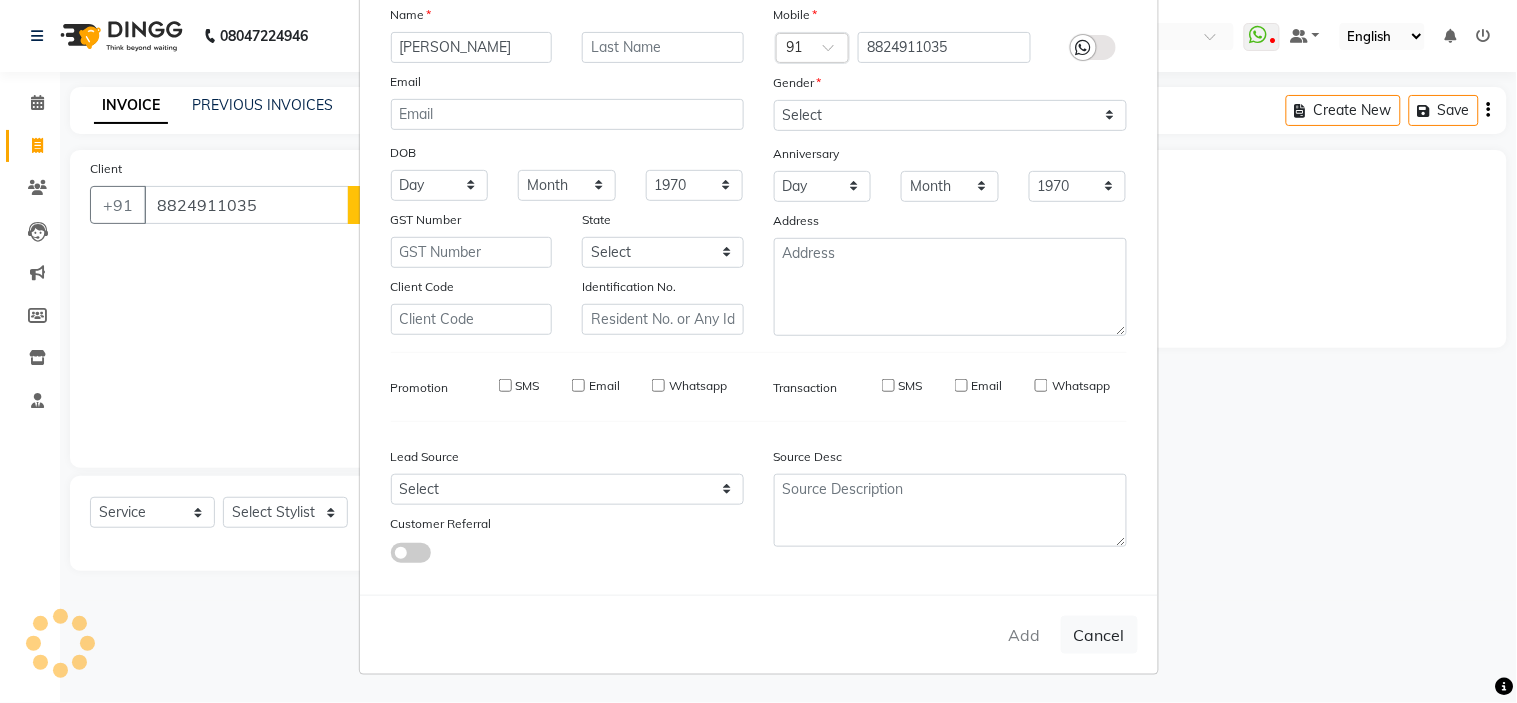 select 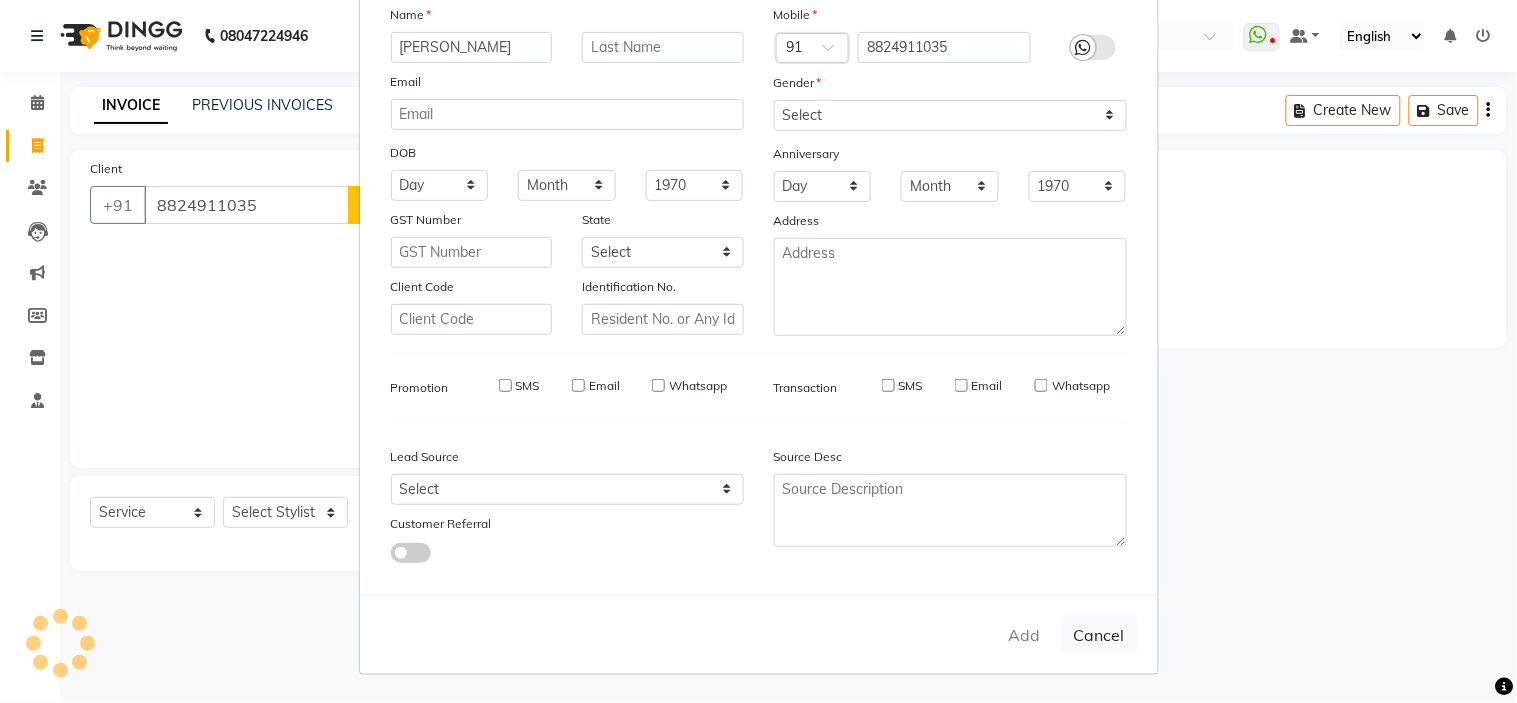 select 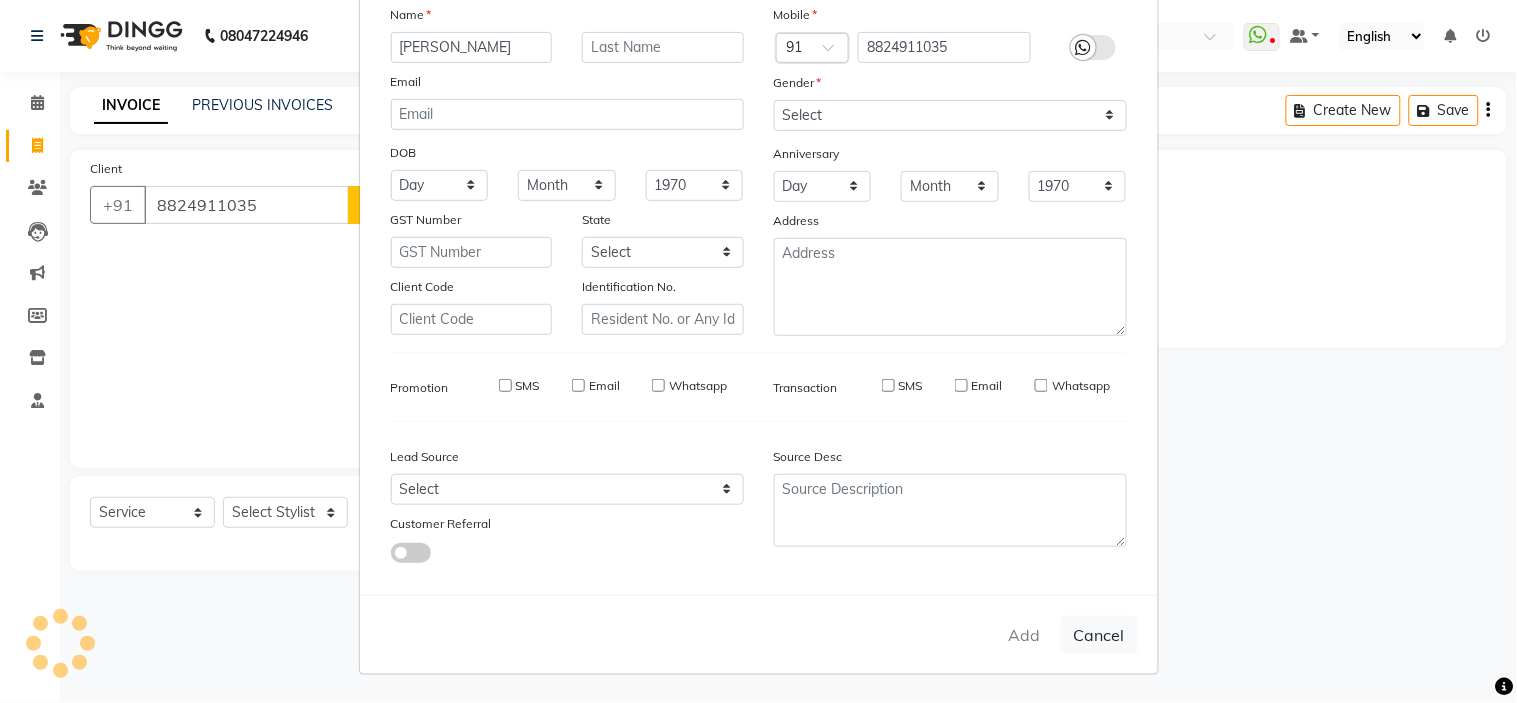checkbox on "false" 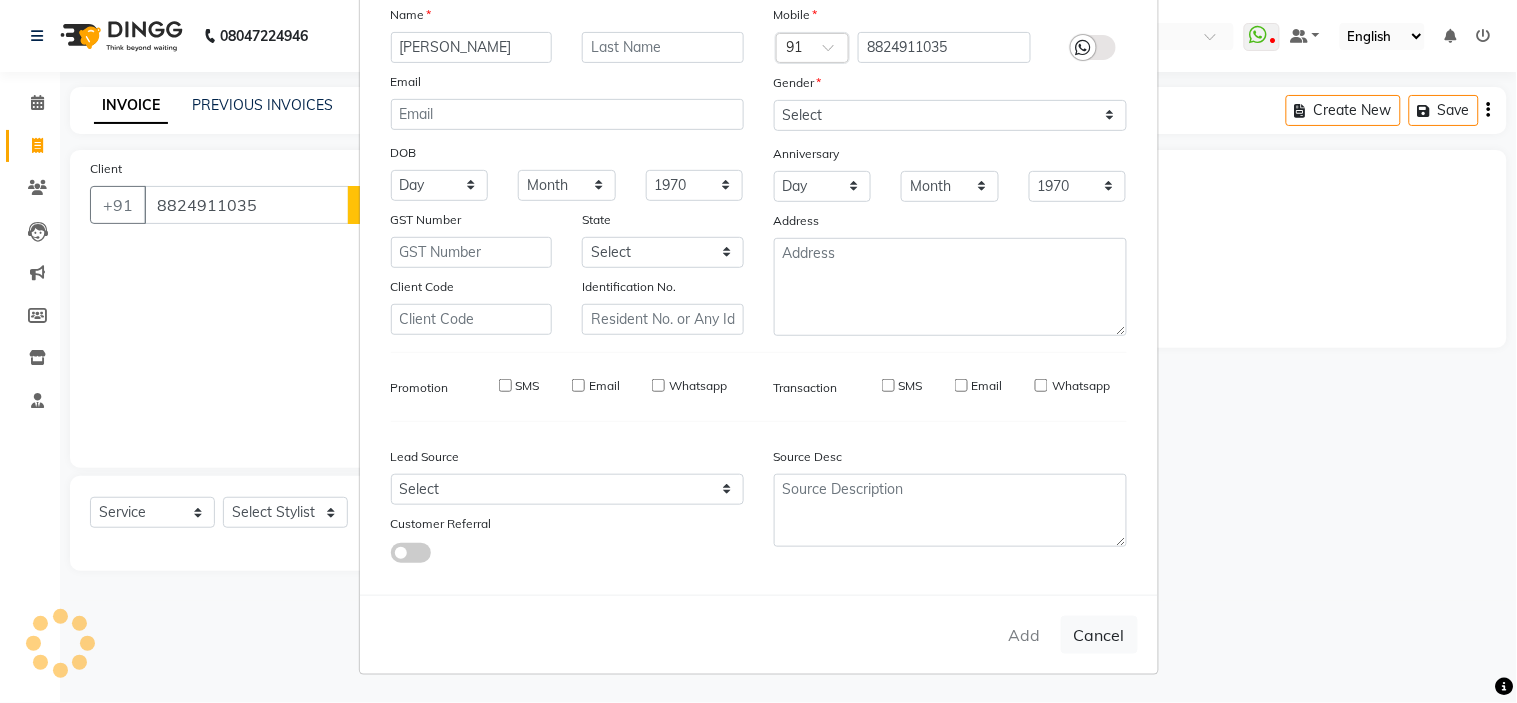 checkbox on "false" 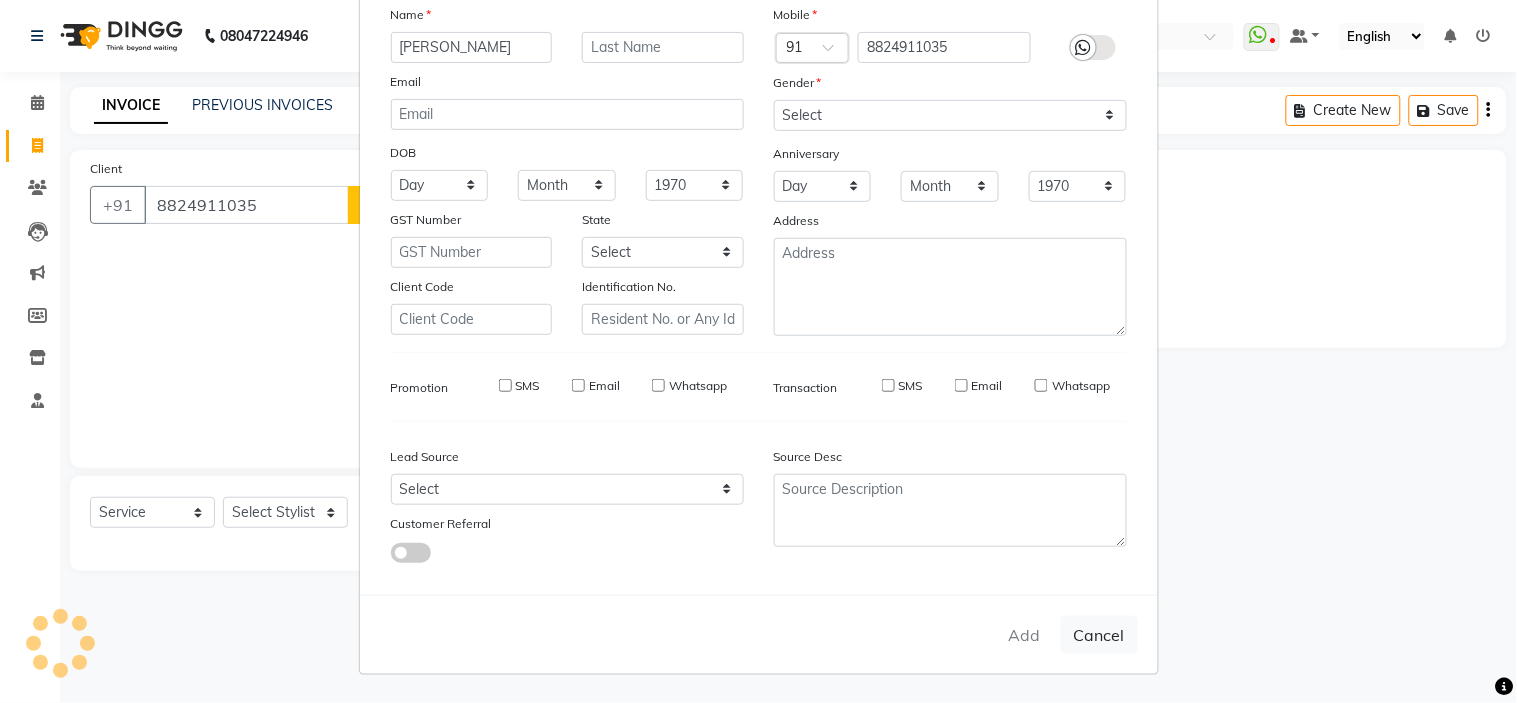 checkbox on "false" 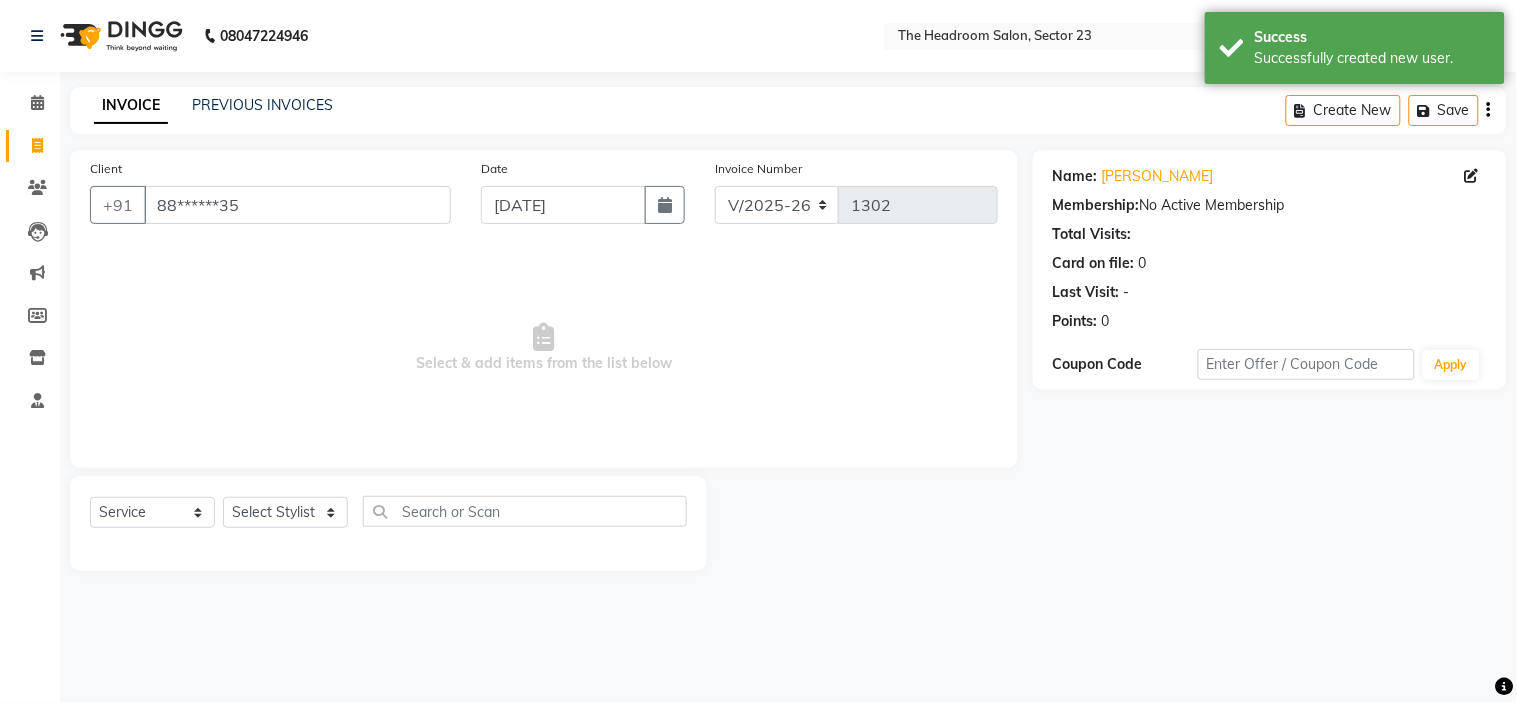 click on "Select  Service  Product  Membership  Package Voucher Prepaid Gift Card  Select Stylist [PERSON_NAME] [PERSON_NAME] [PERSON_NAME] [PERSON_NAME] Manager [PERSON_NAME] [PERSON_NAME]" 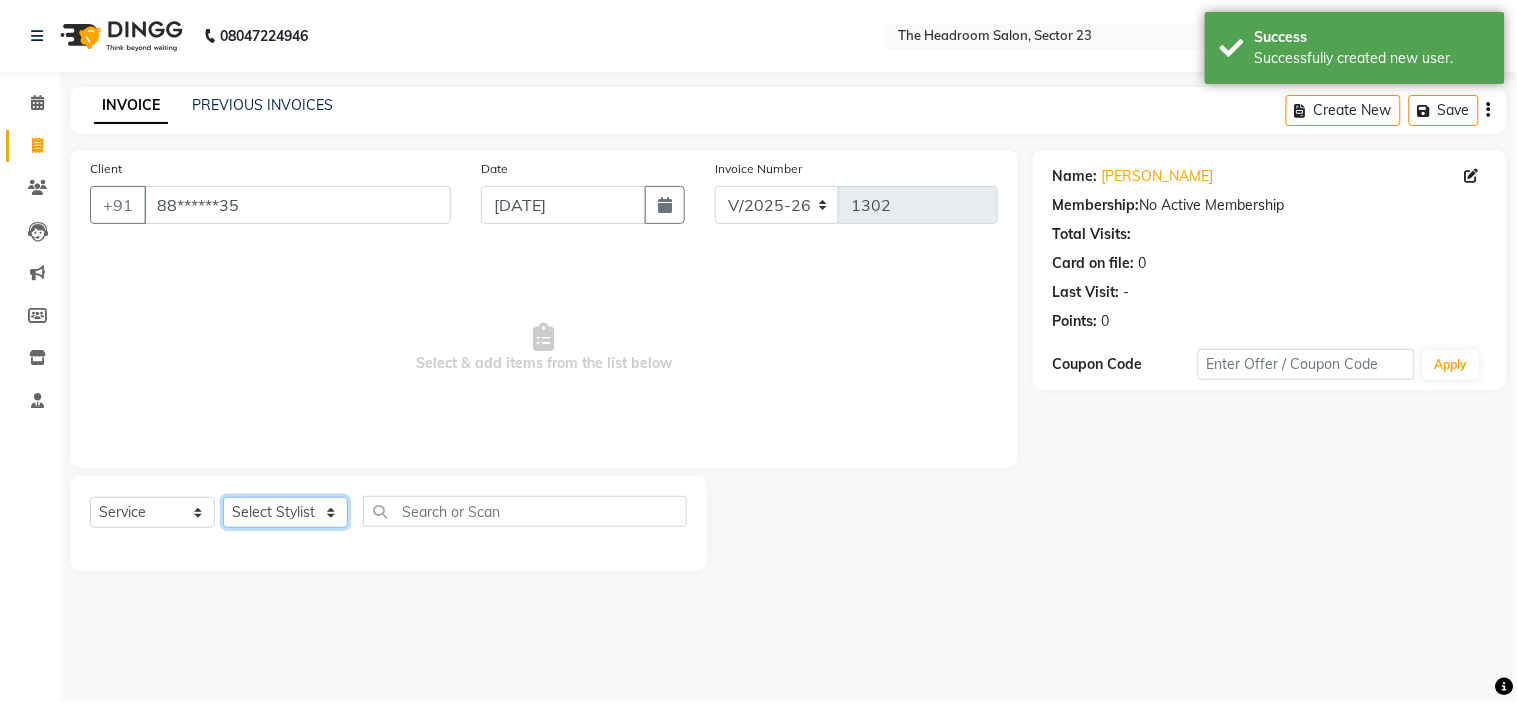 click on "Select Stylist [PERSON_NAME] [PERSON_NAME] [PERSON_NAME] [PERSON_NAME] Manager [PERSON_NAME] [PERSON_NAME]" 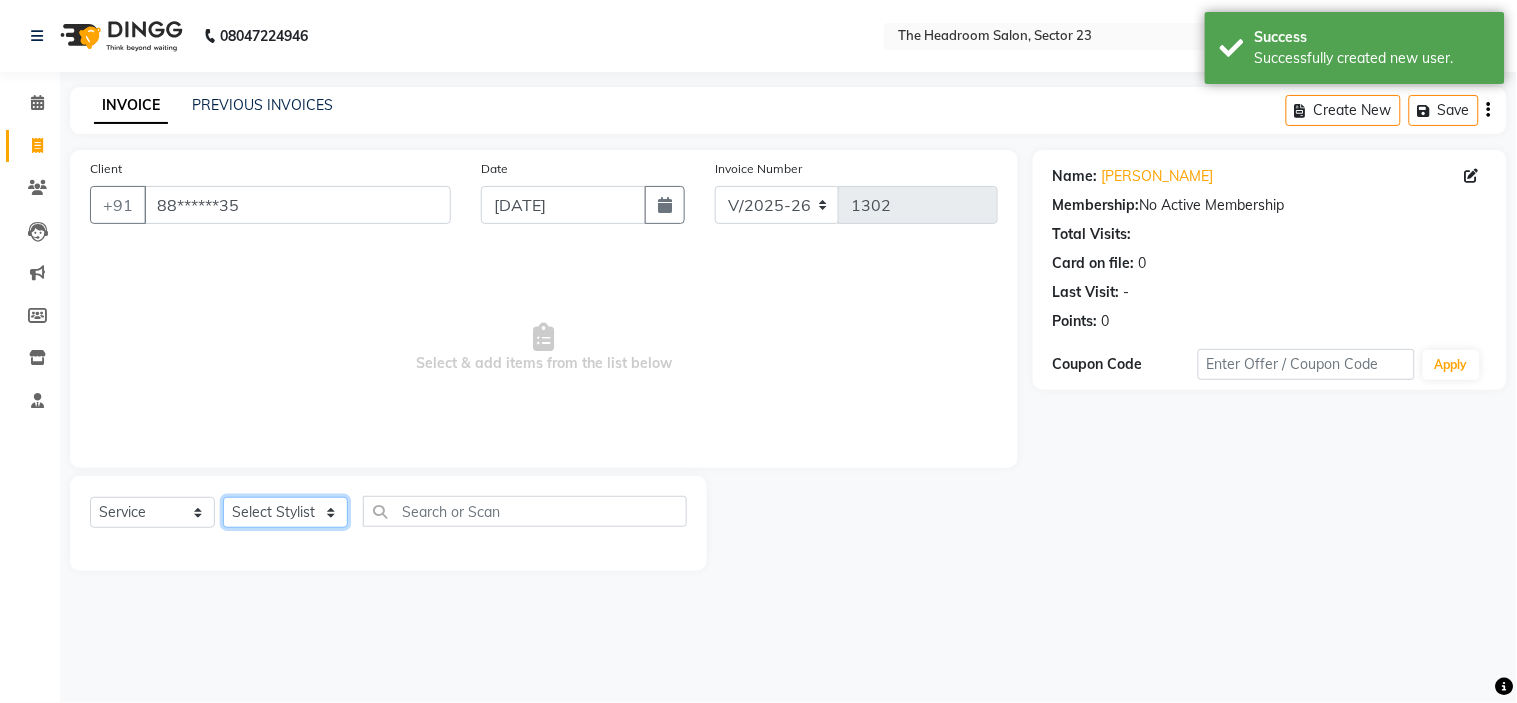select on "53420" 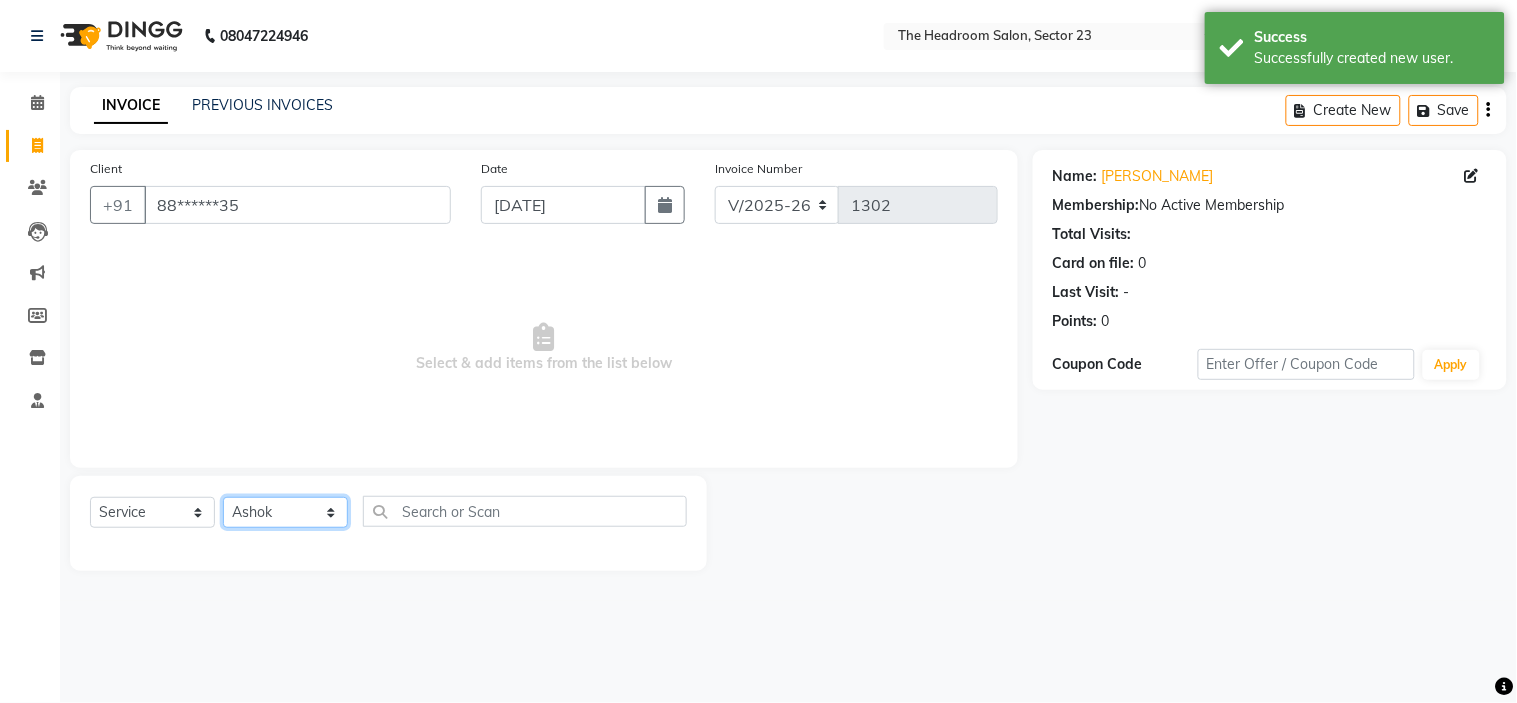 click on "Select Stylist [PERSON_NAME] [PERSON_NAME] [PERSON_NAME] [PERSON_NAME] Manager [PERSON_NAME] [PERSON_NAME]" 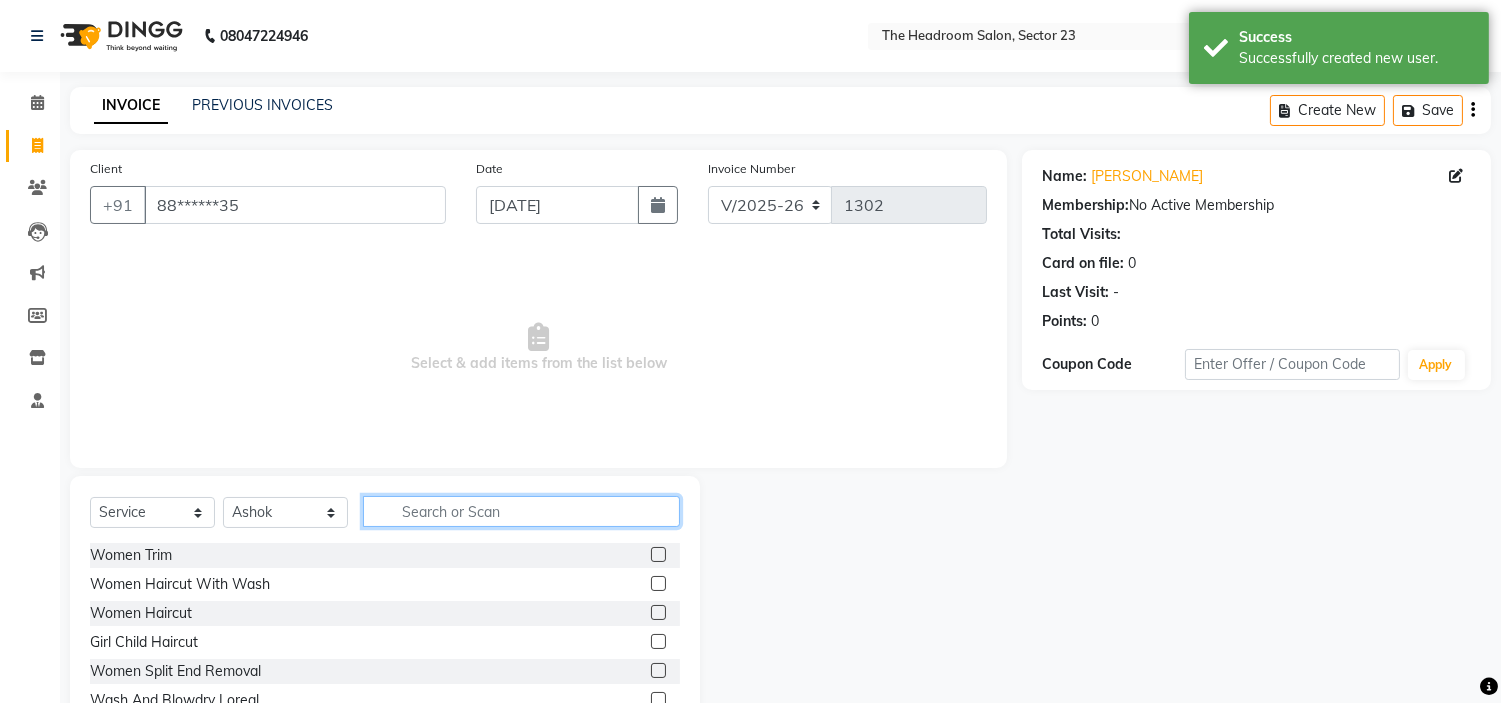 click 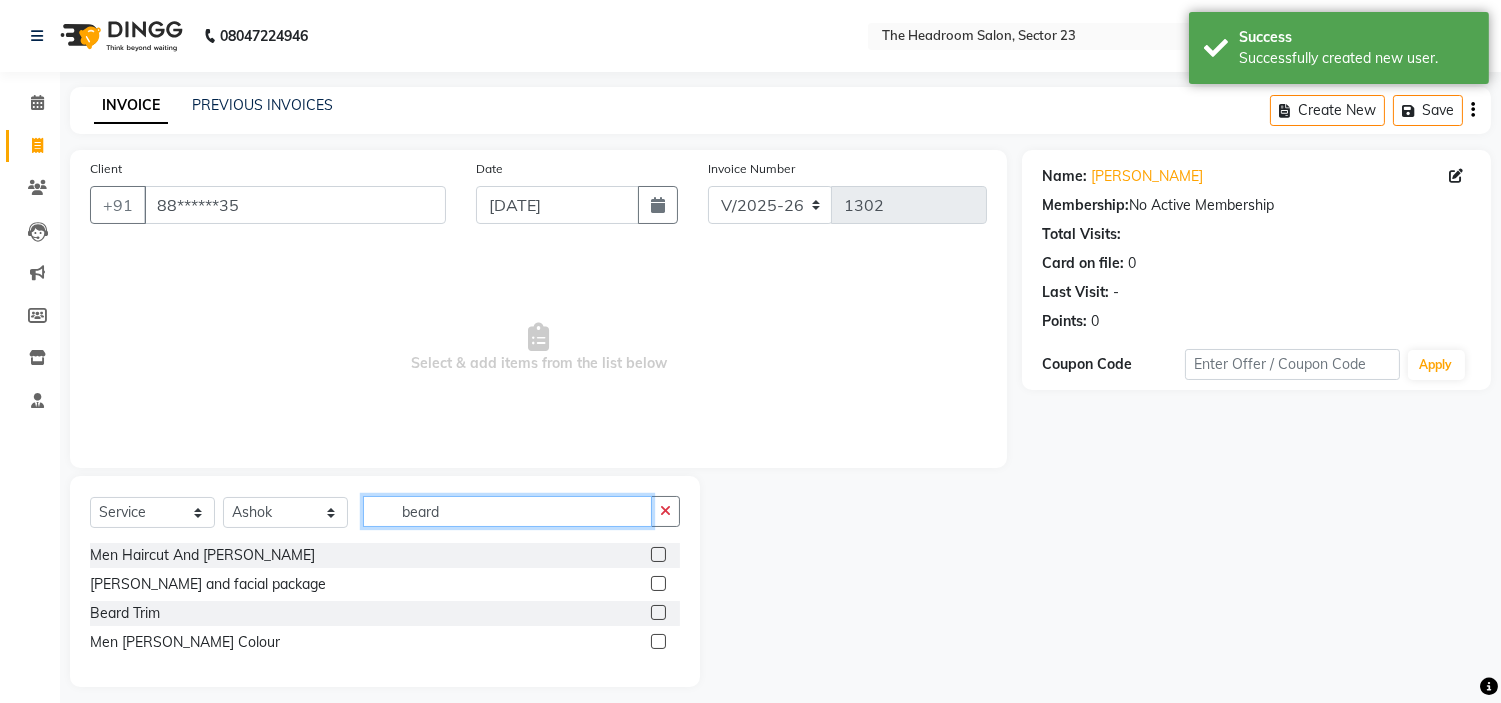 type on "beard" 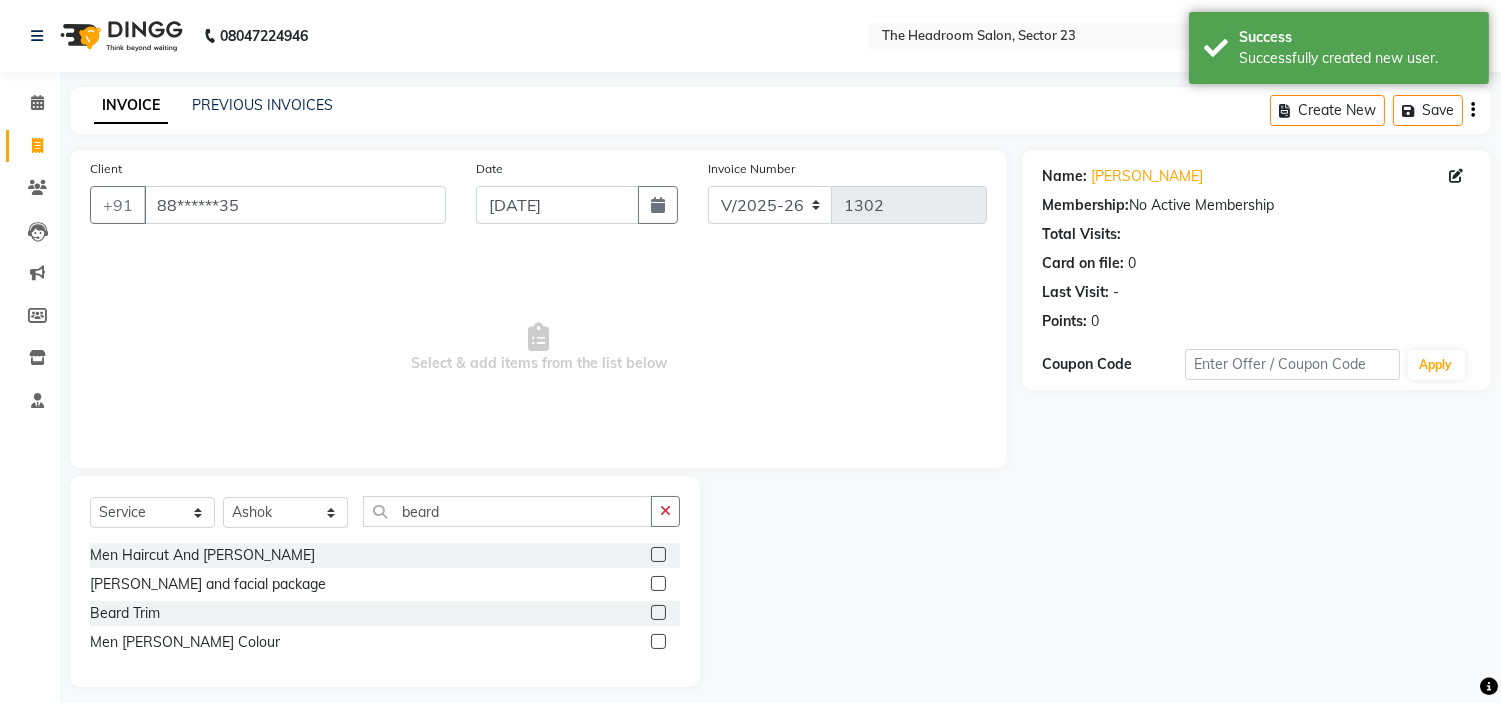 click 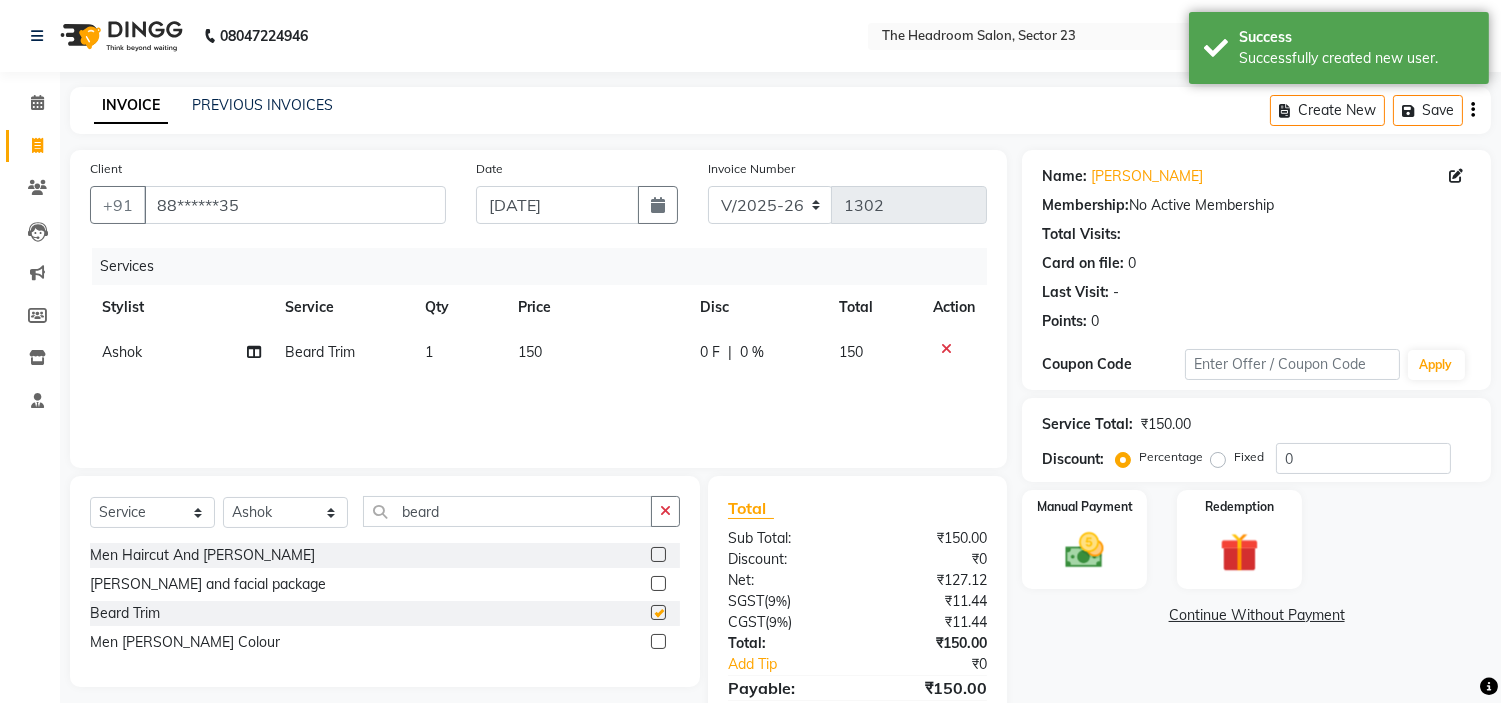 checkbox on "false" 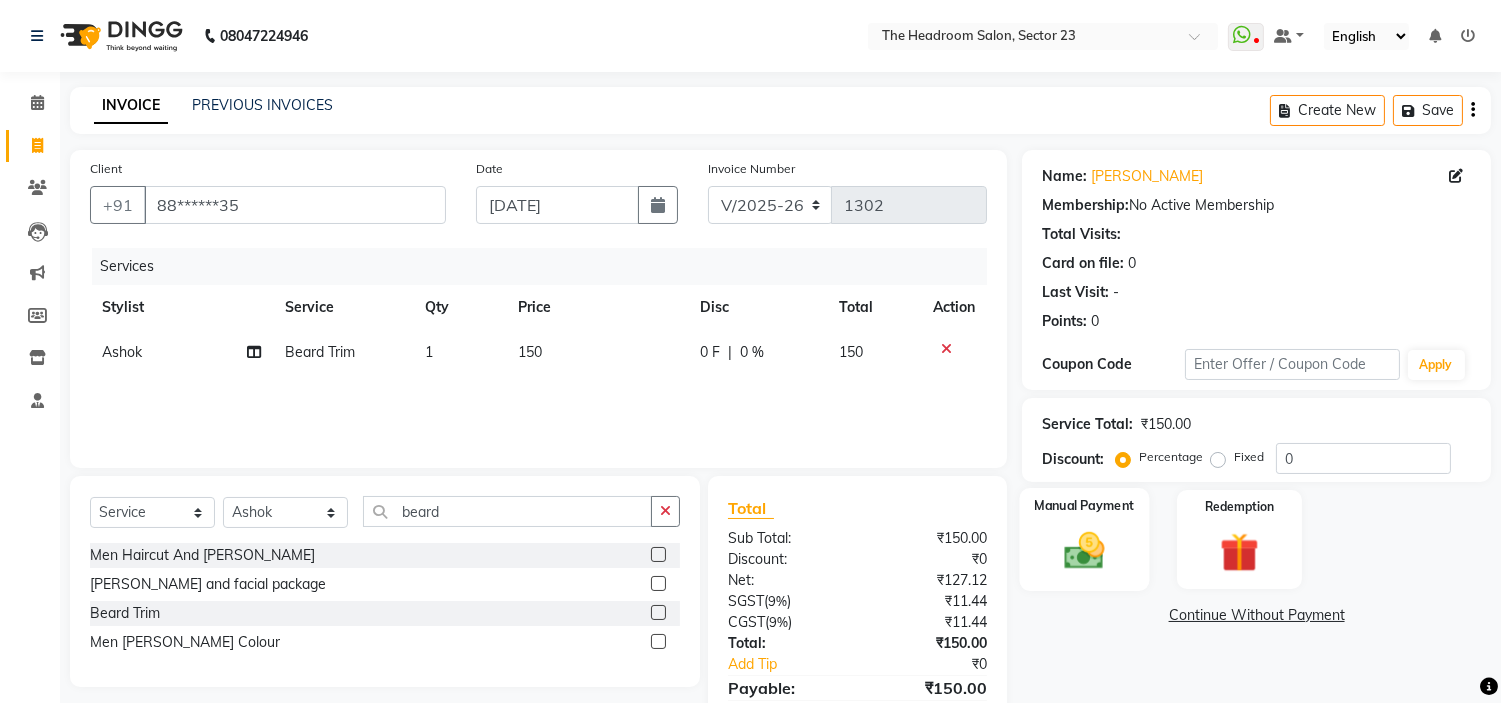 click 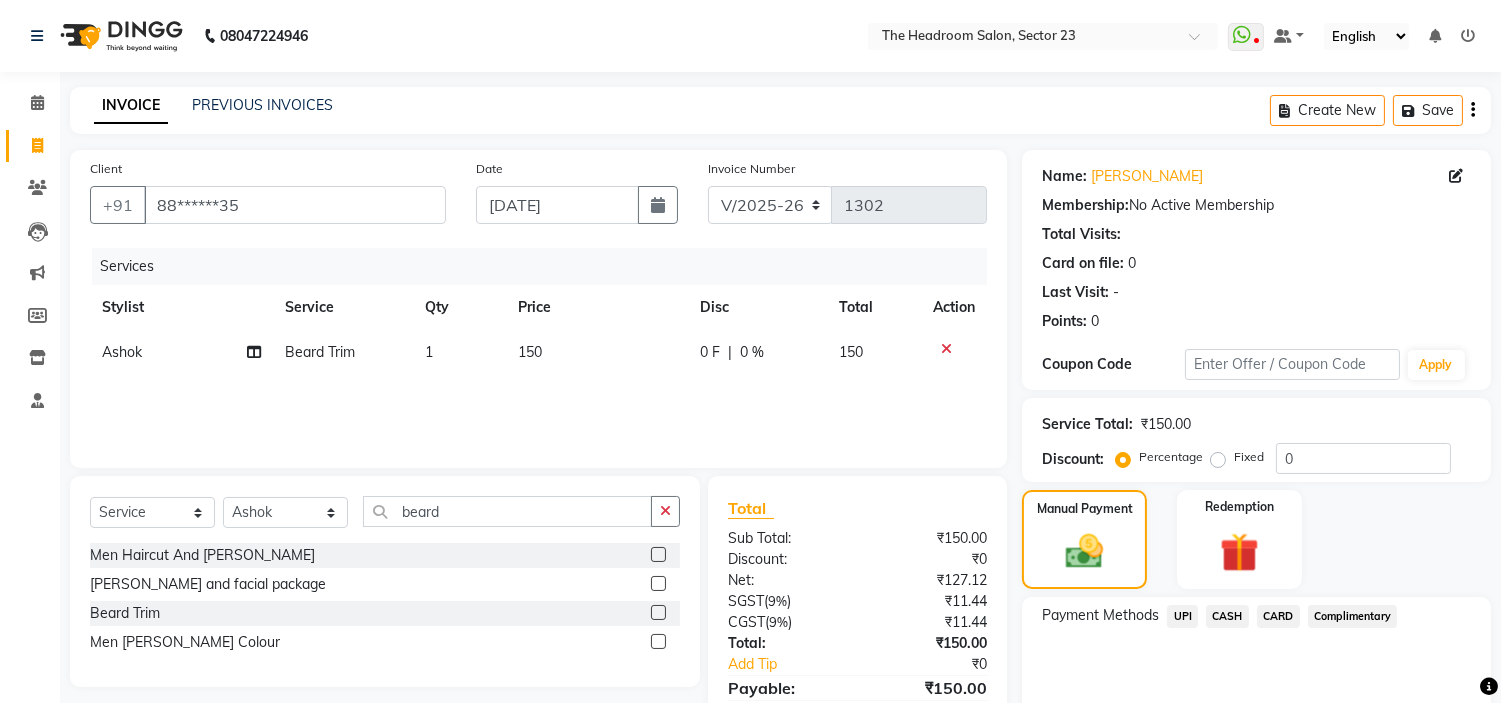 click on "UPI" 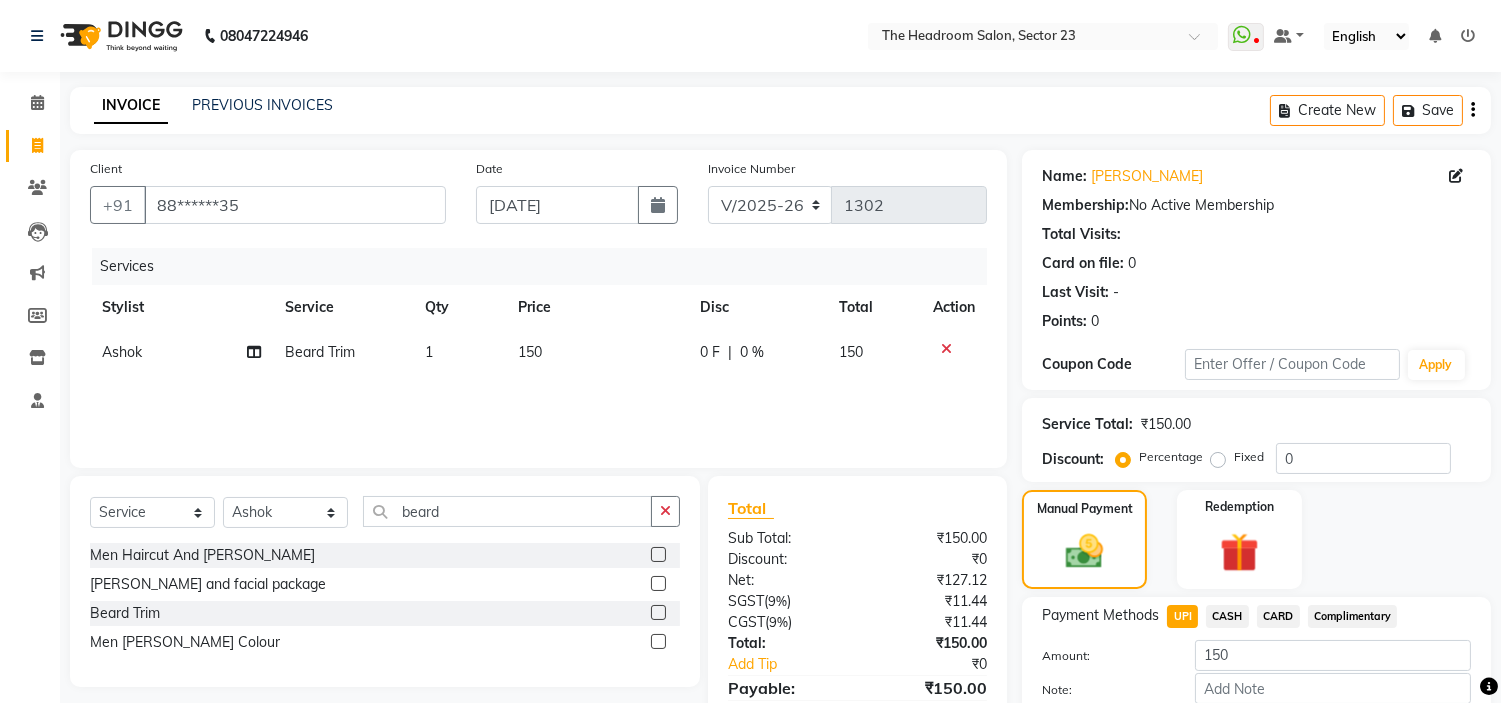 scroll, scrollTop: 113, scrollLeft: 0, axis: vertical 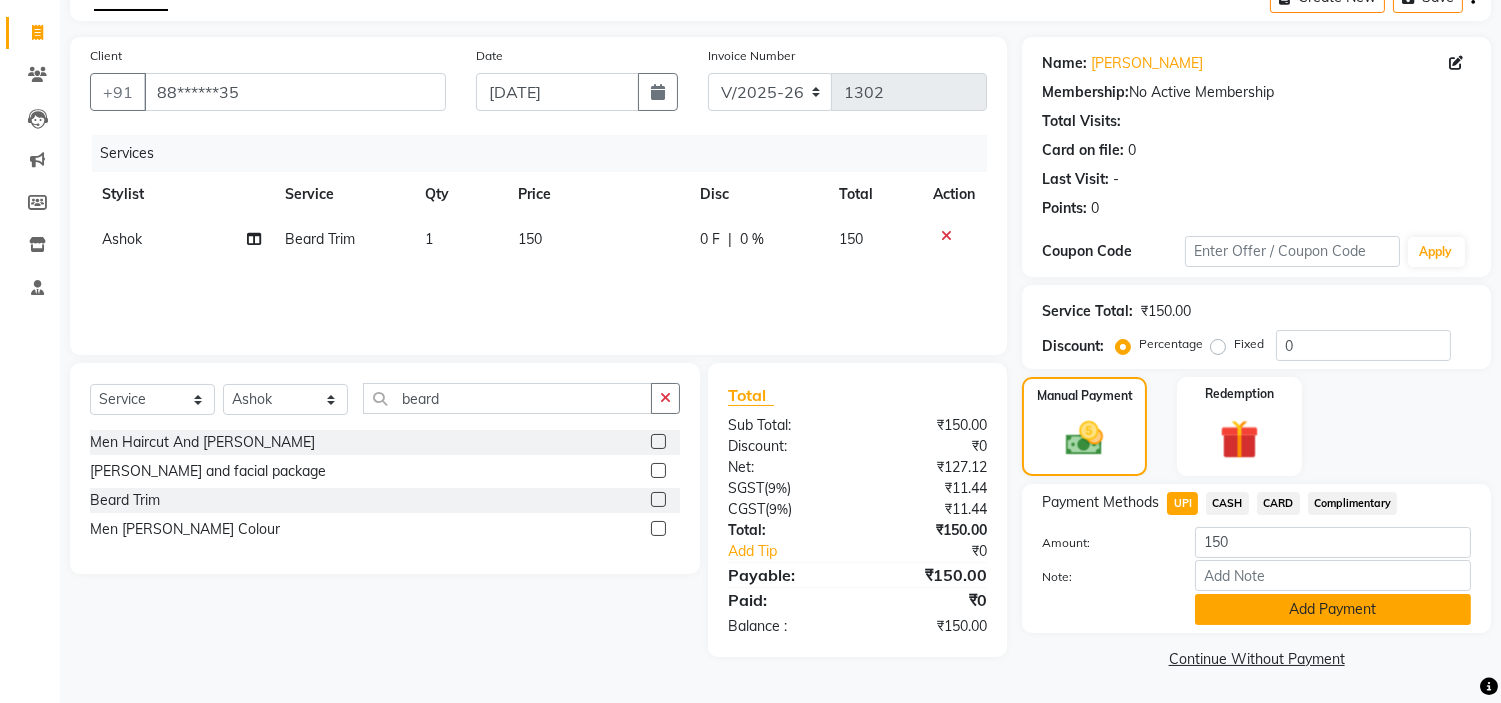 click on "Add Payment" 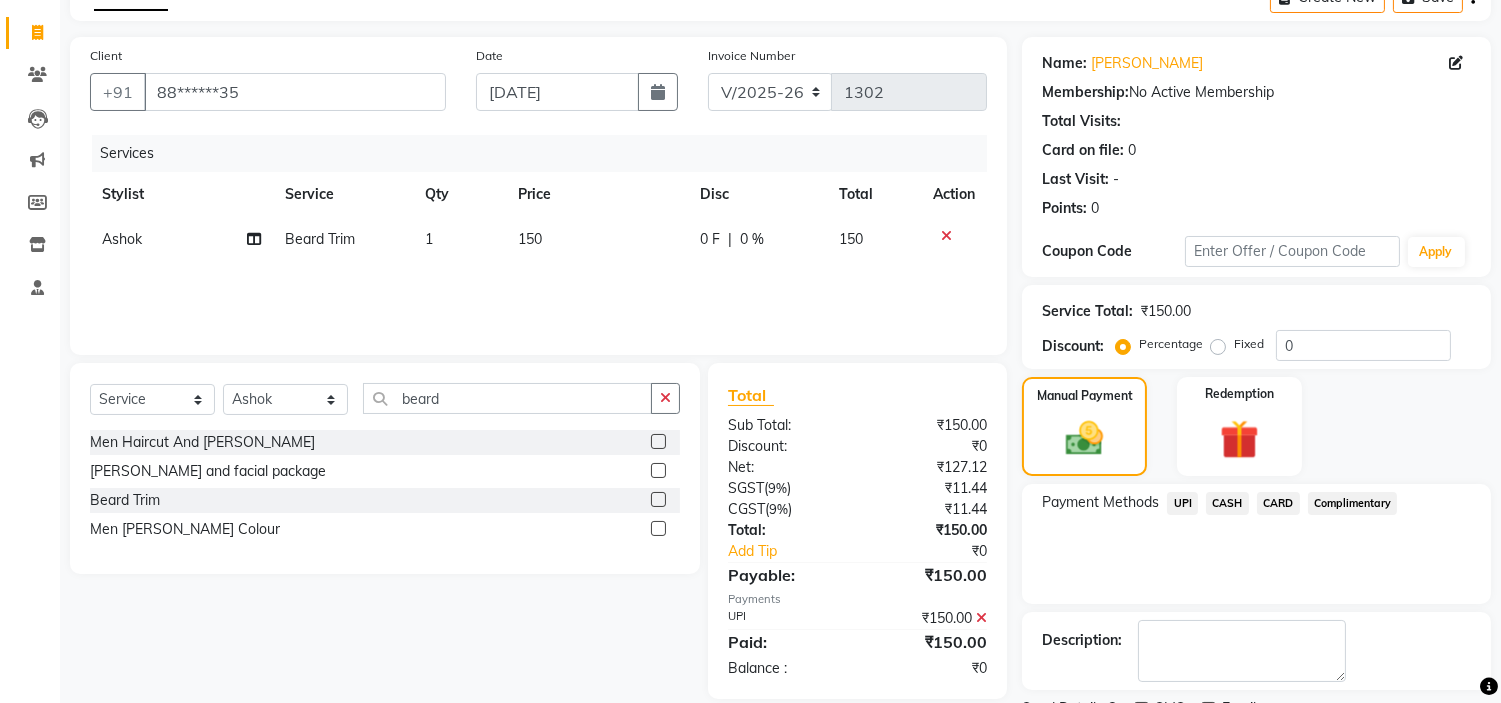 scroll, scrollTop: 196, scrollLeft: 0, axis: vertical 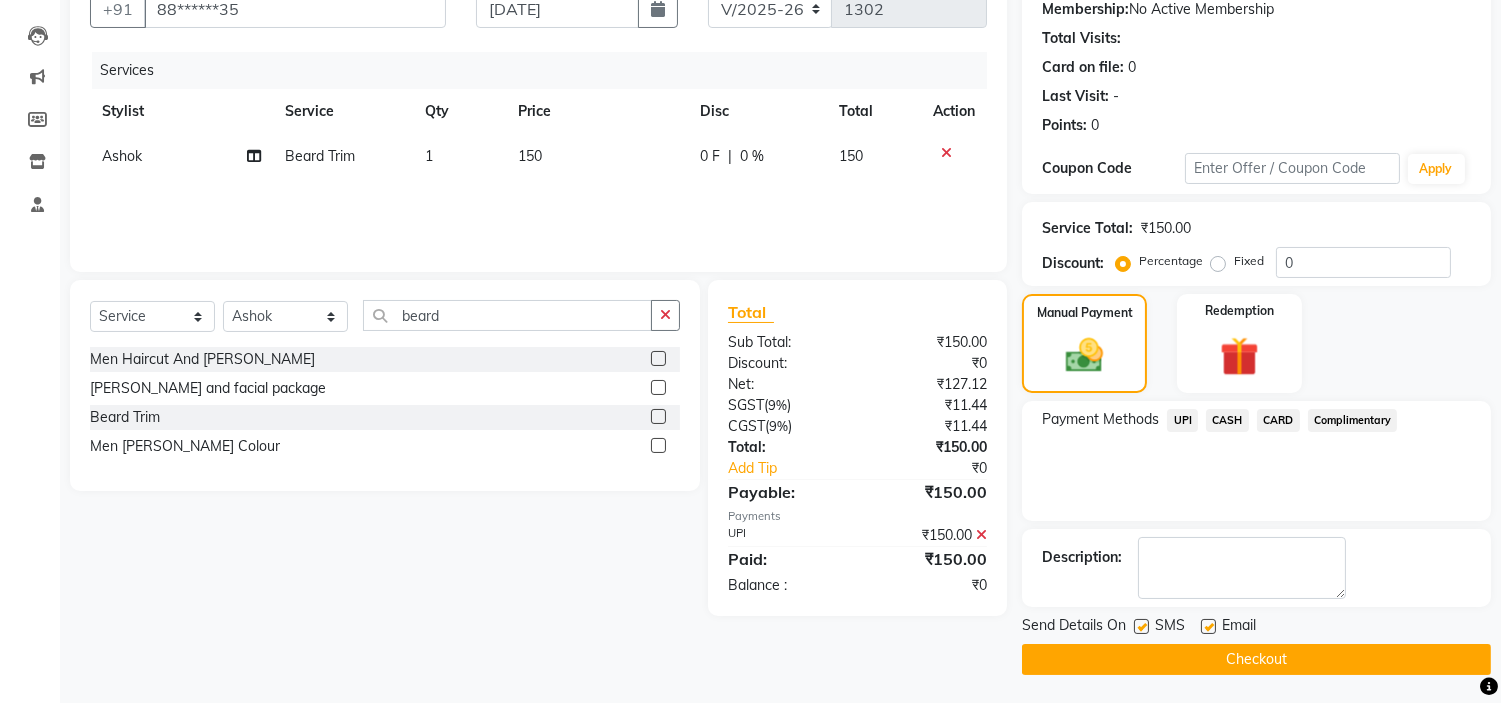 click on "Checkout" 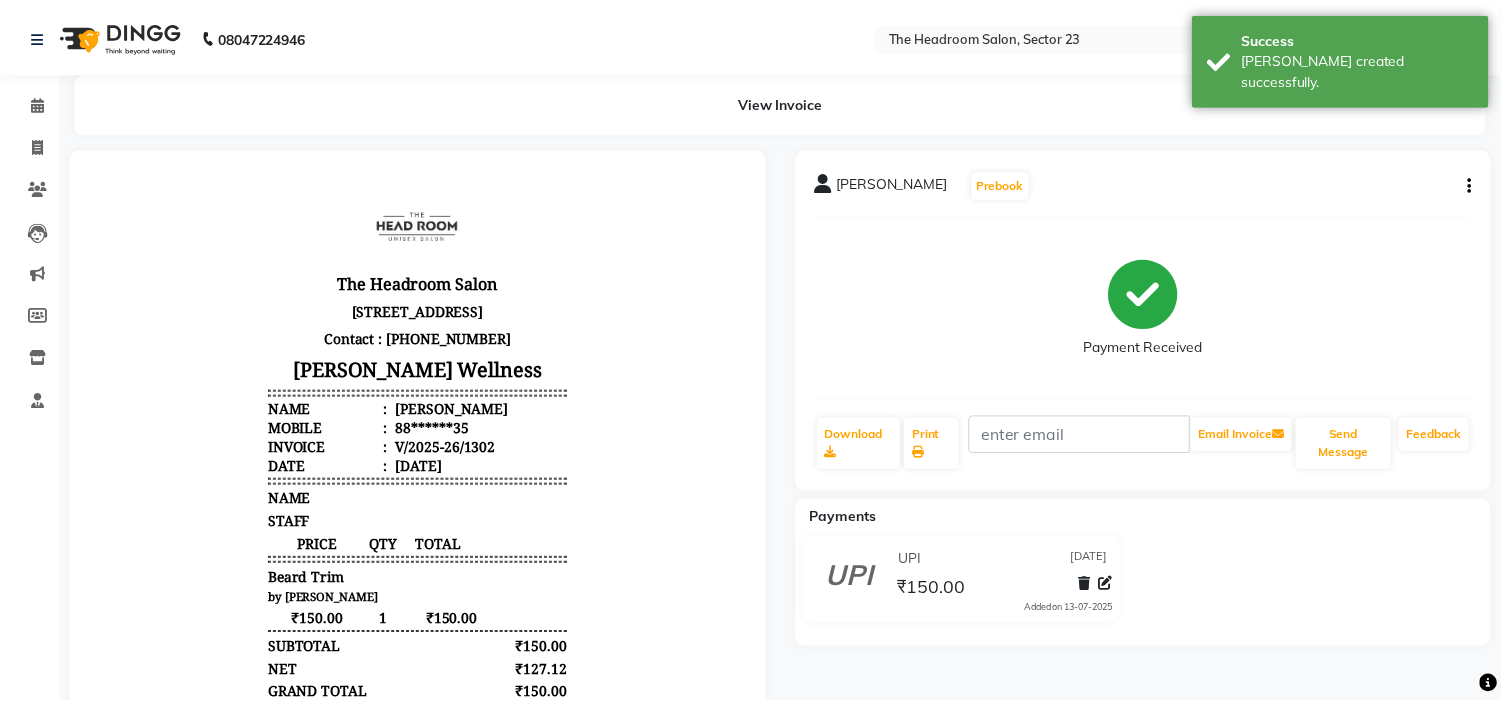scroll, scrollTop: 0, scrollLeft: 0, axis: both 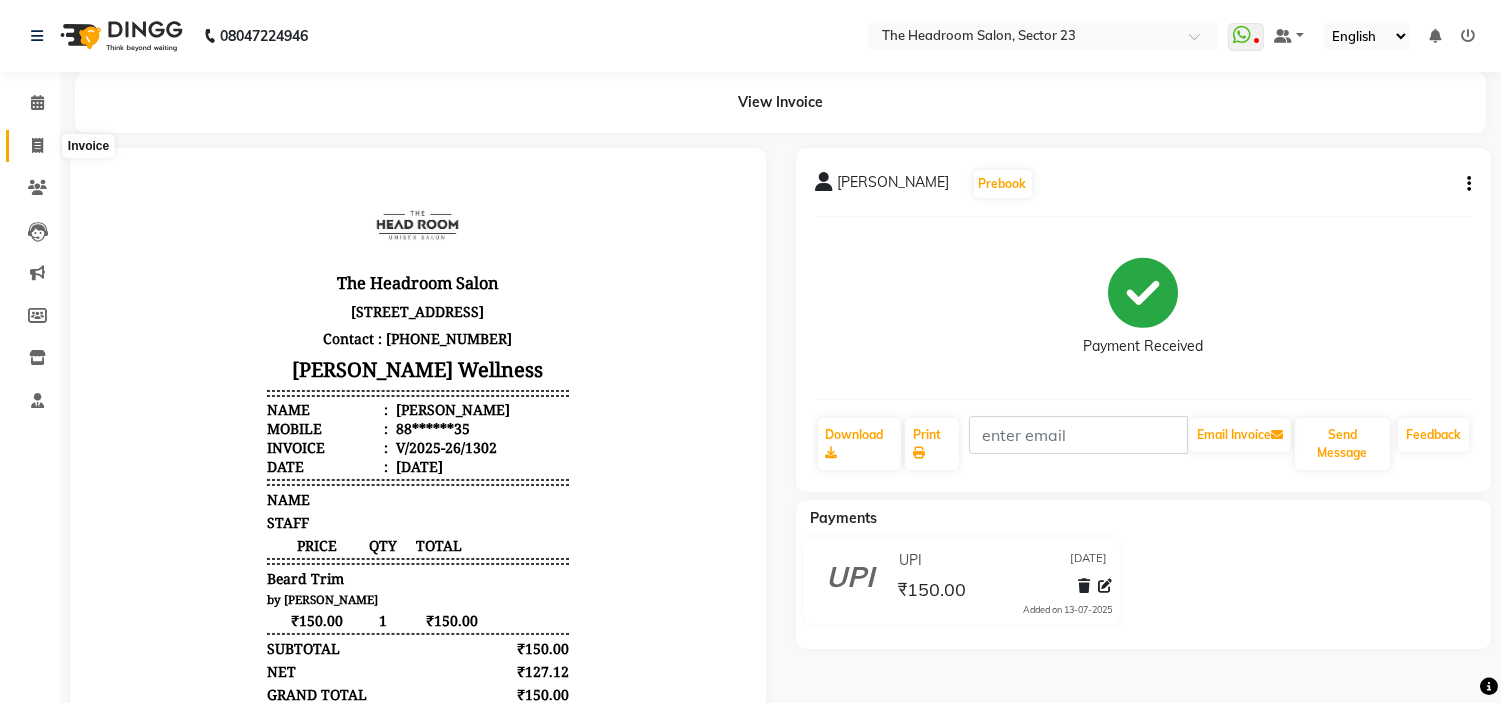 click 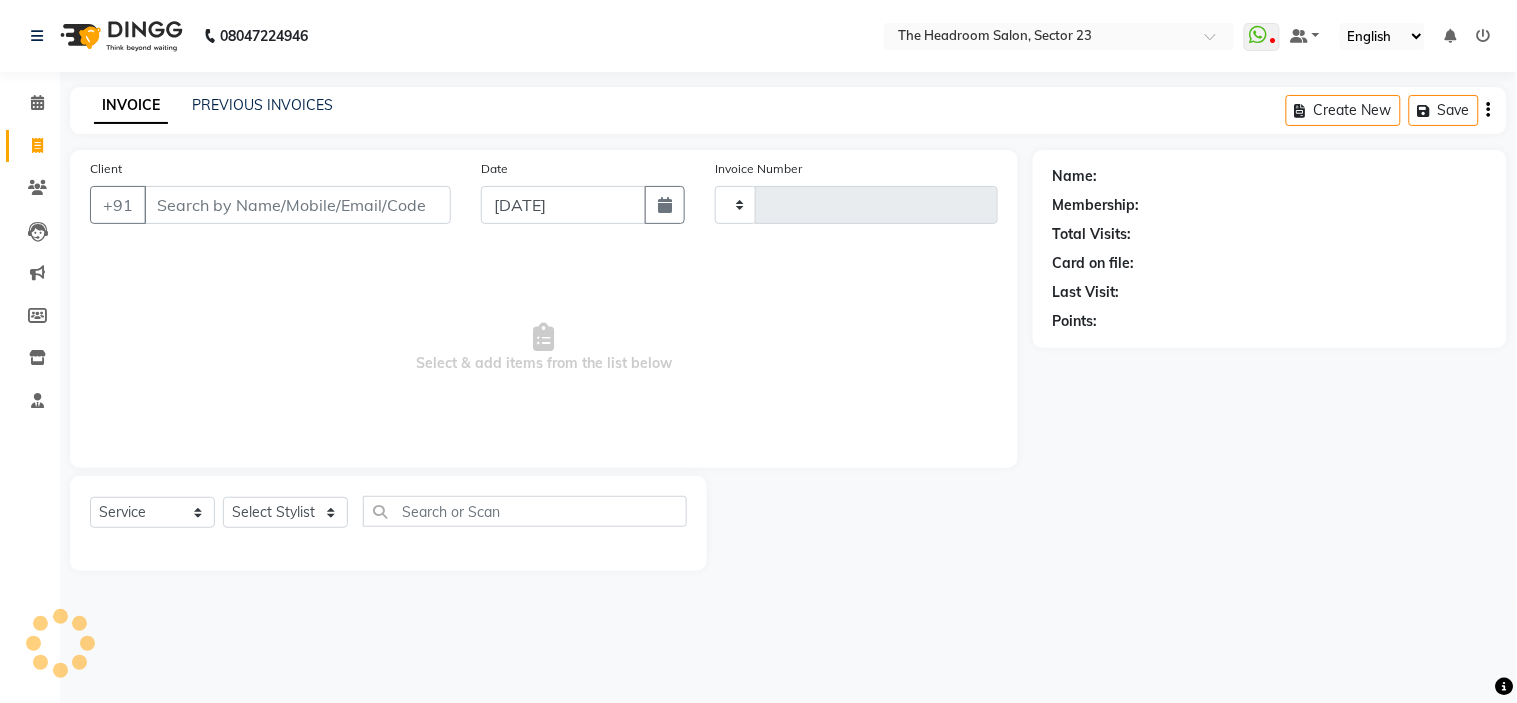 type on "1303" 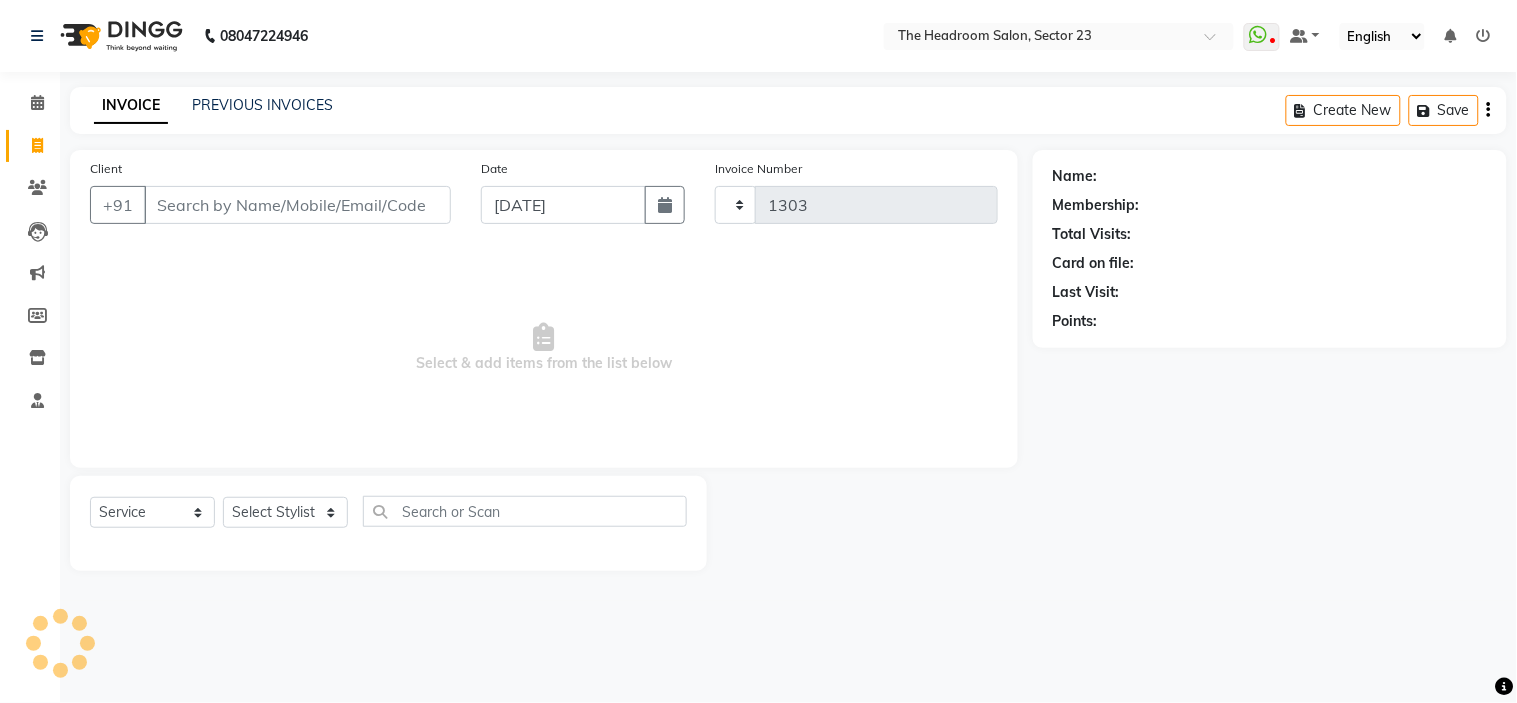 select on "6796" 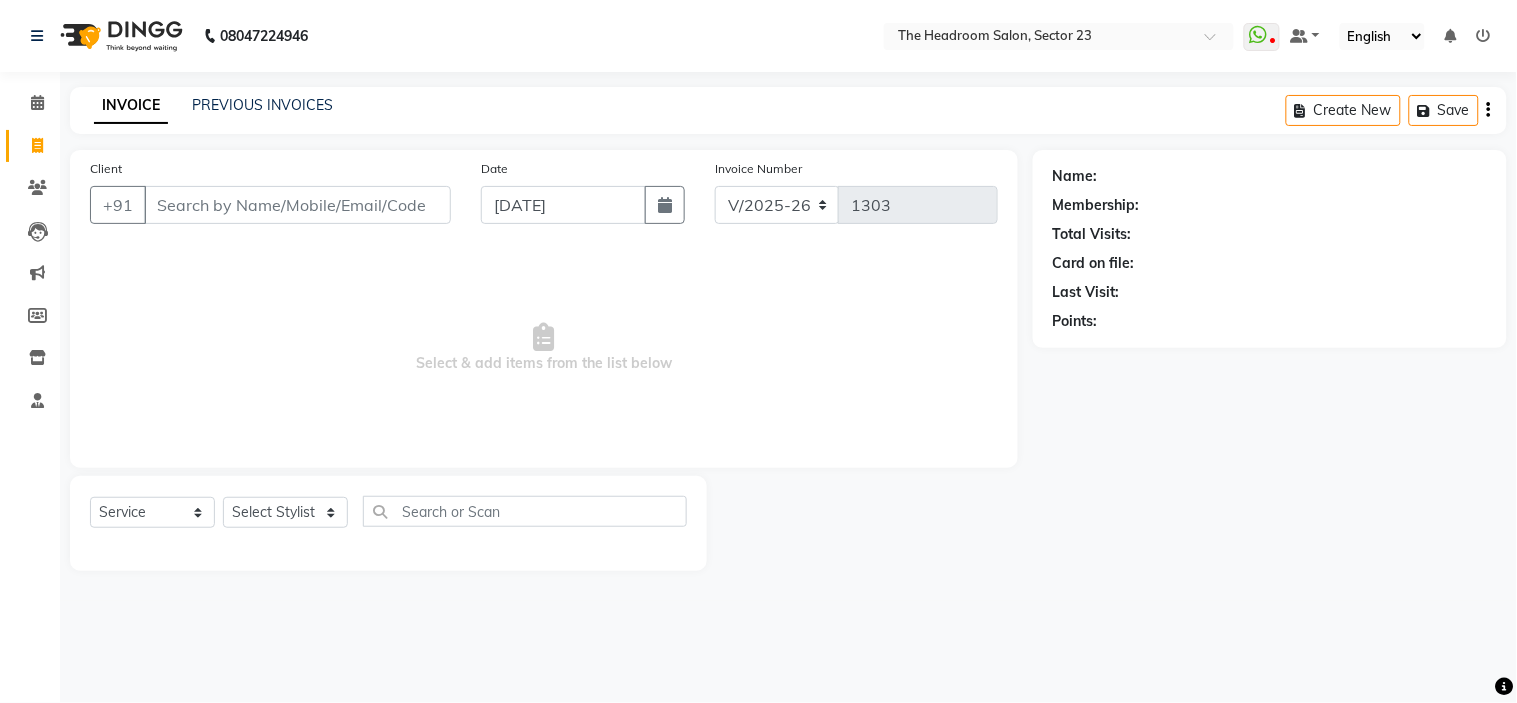 click on "Client" at bounding box center (297, 205) 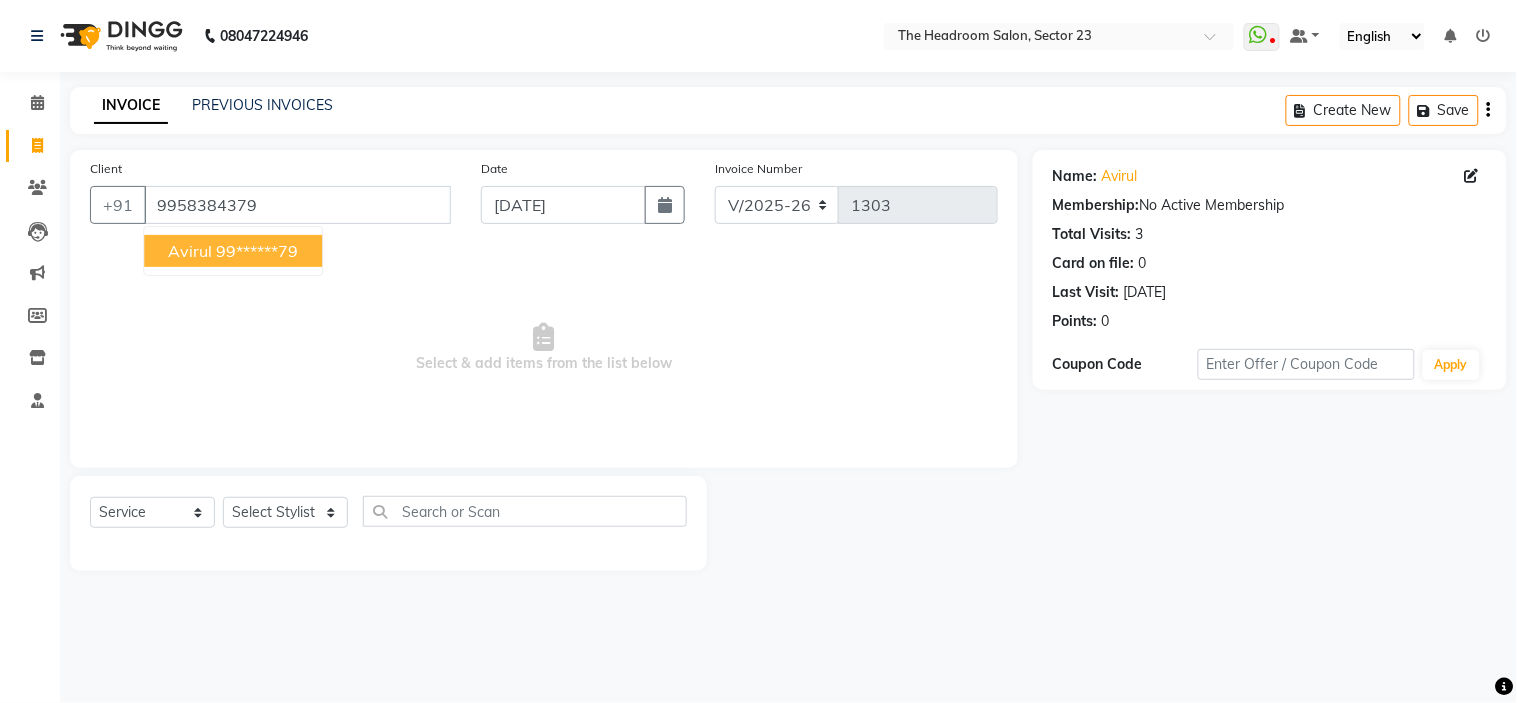 click on "Avirul  99******79" at bounding box center [233, 251] 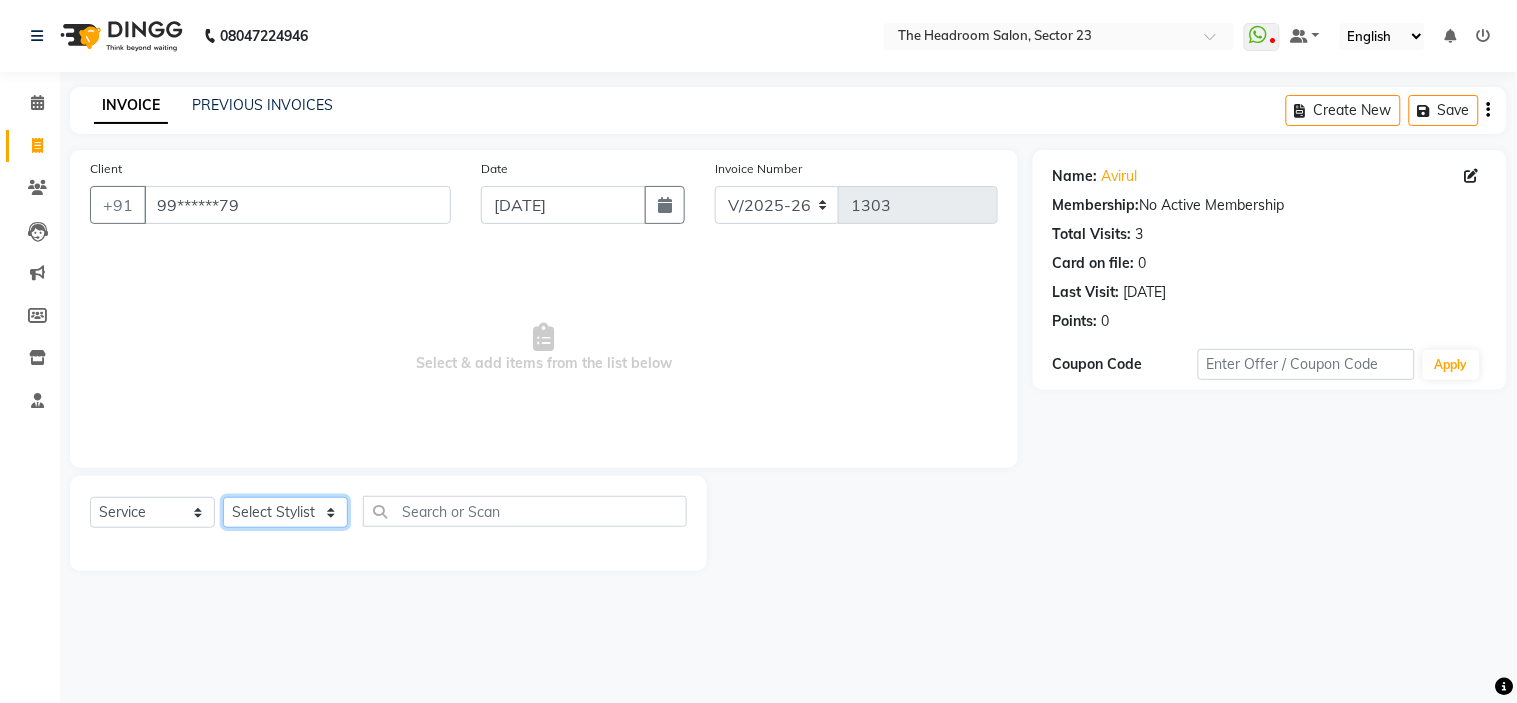 click on "Select Stylist [PERSON_NAME] [PERSON_NAME] [PERSON_NAME] [PERSON_NAME] Manager [PERSON_NAME] [PERSON_NAME]" 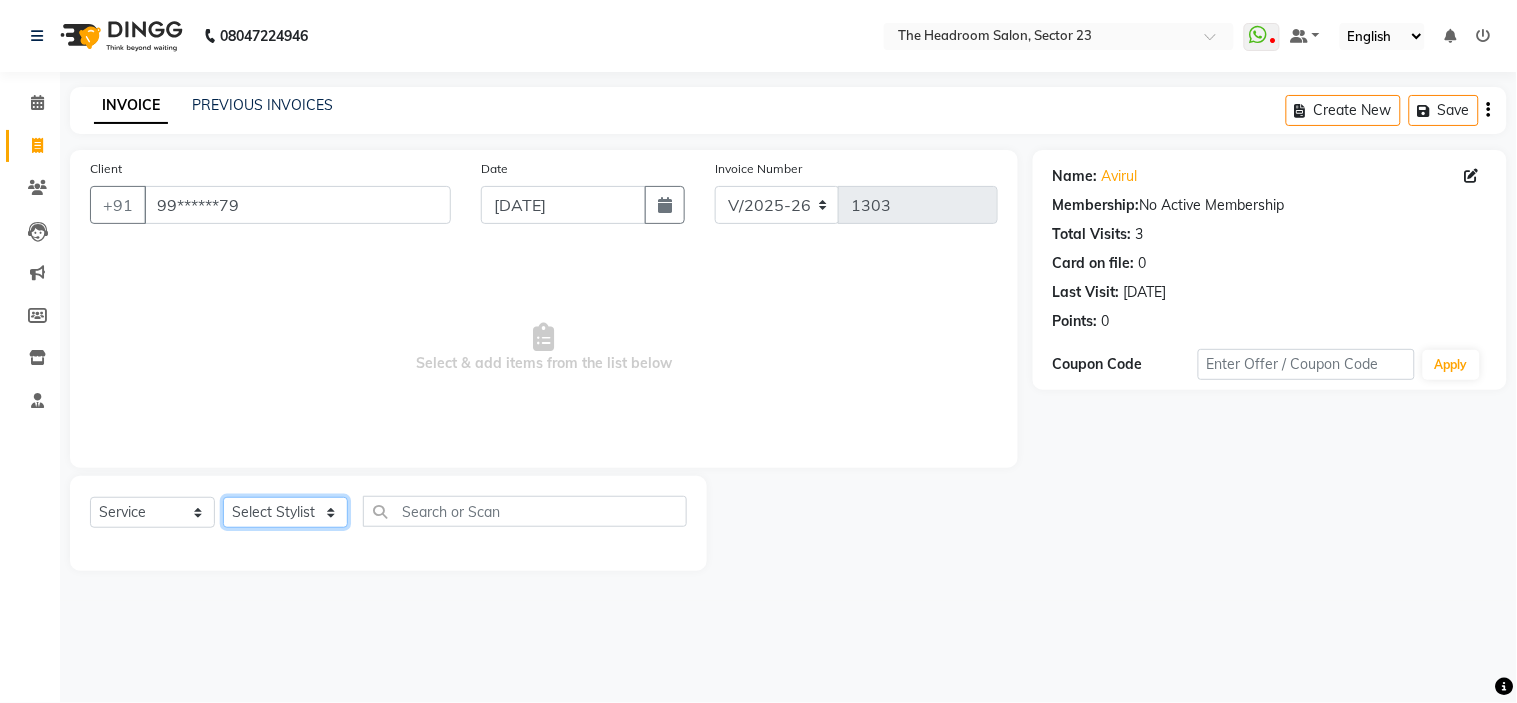 select on "53422" 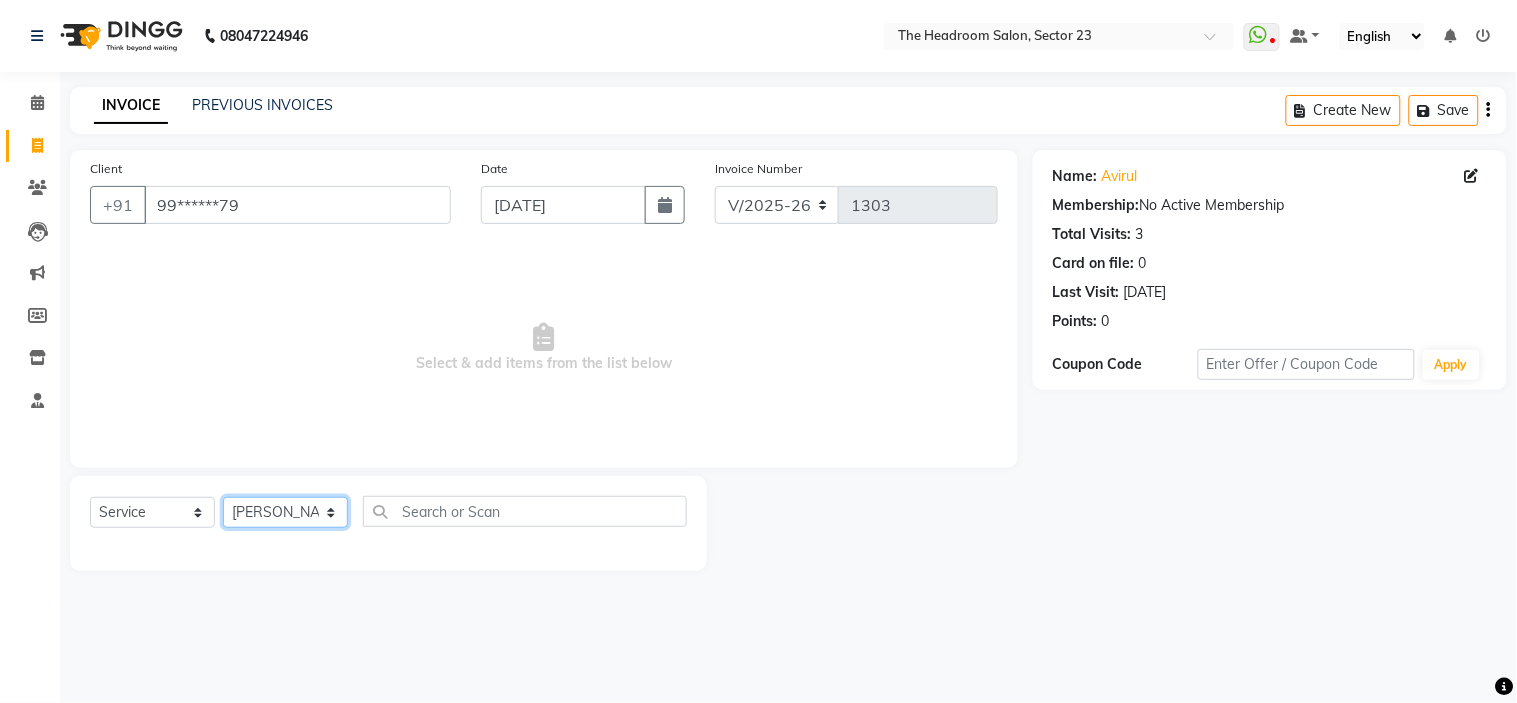 click on "Select Stylist [PERSON_NAME] [PERSON_NAME] [PERSON_NAME] [PERSON_NAME] Manager [PERSON_NAME] [PERSON_NAME]" 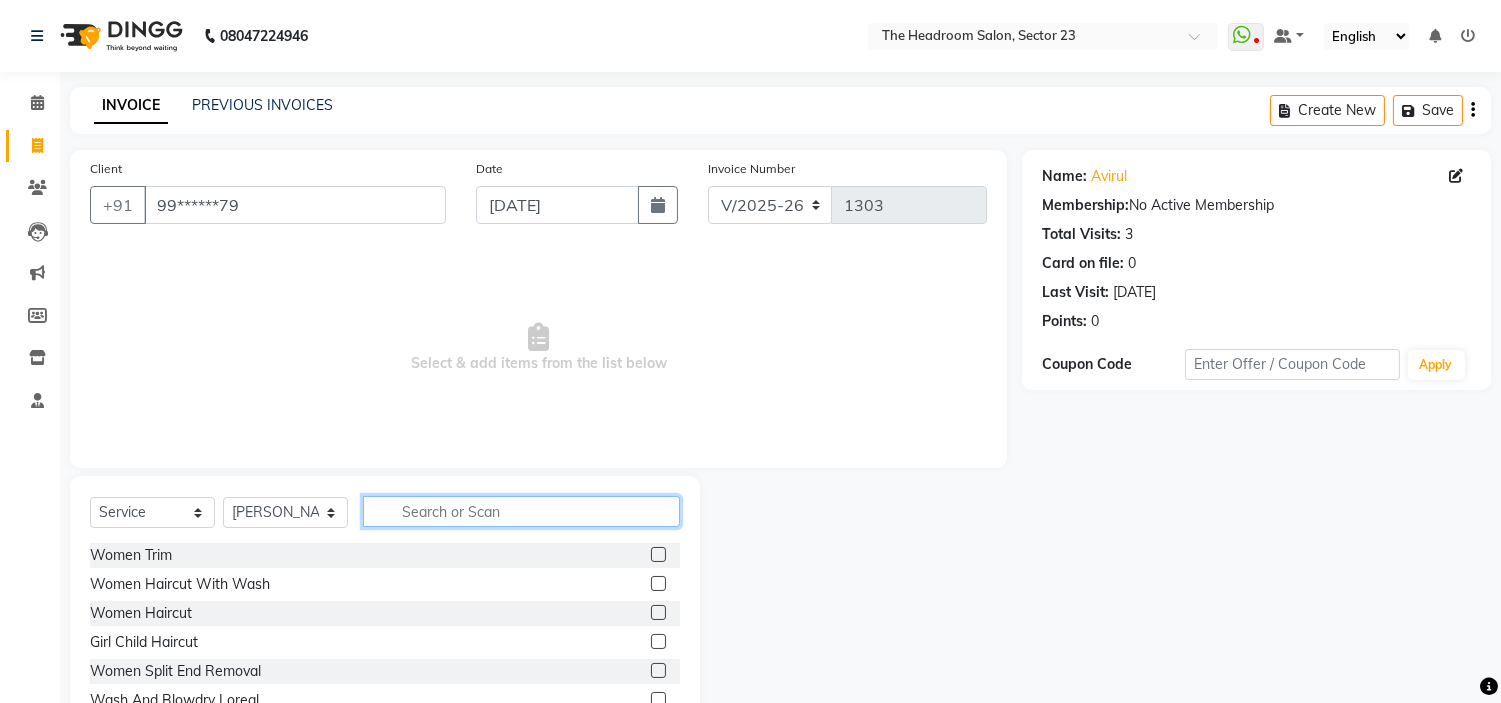 click 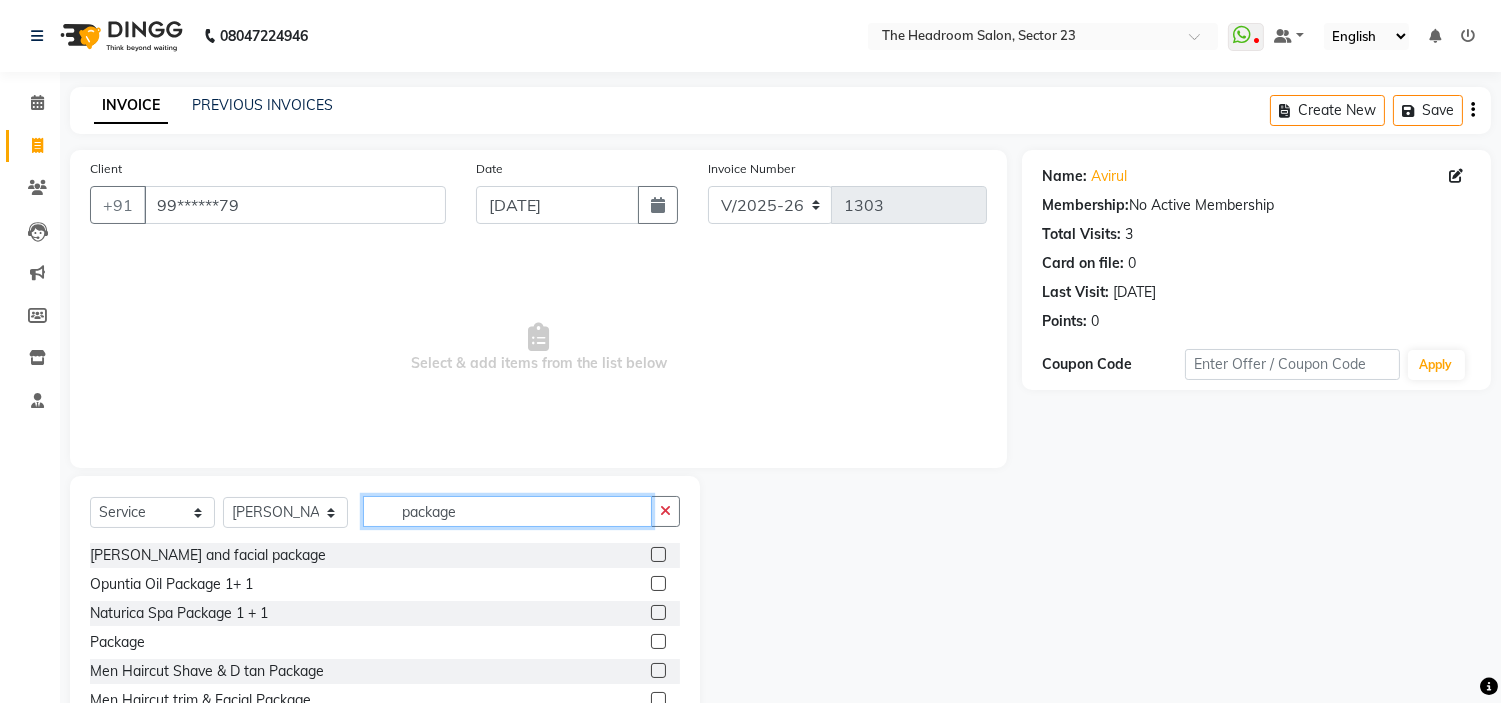 type on "package" 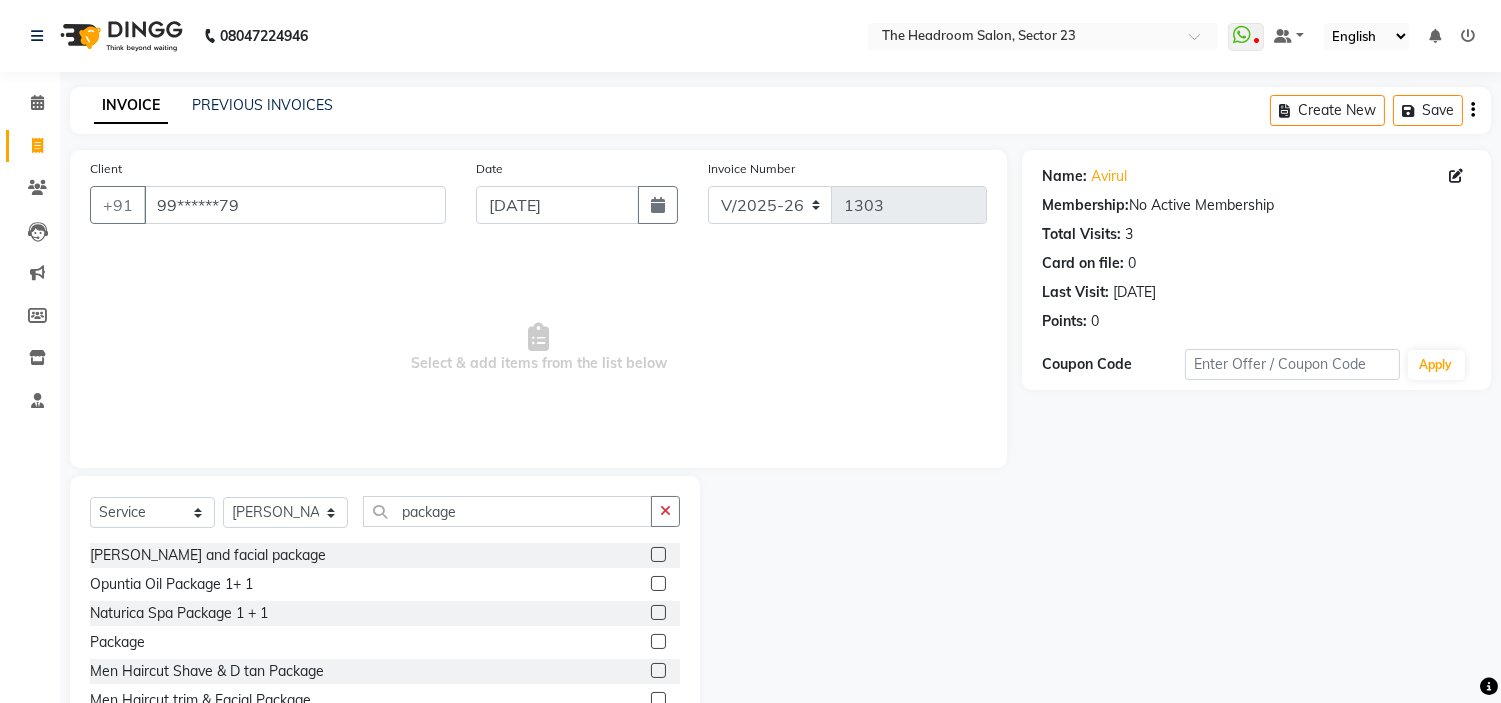 click 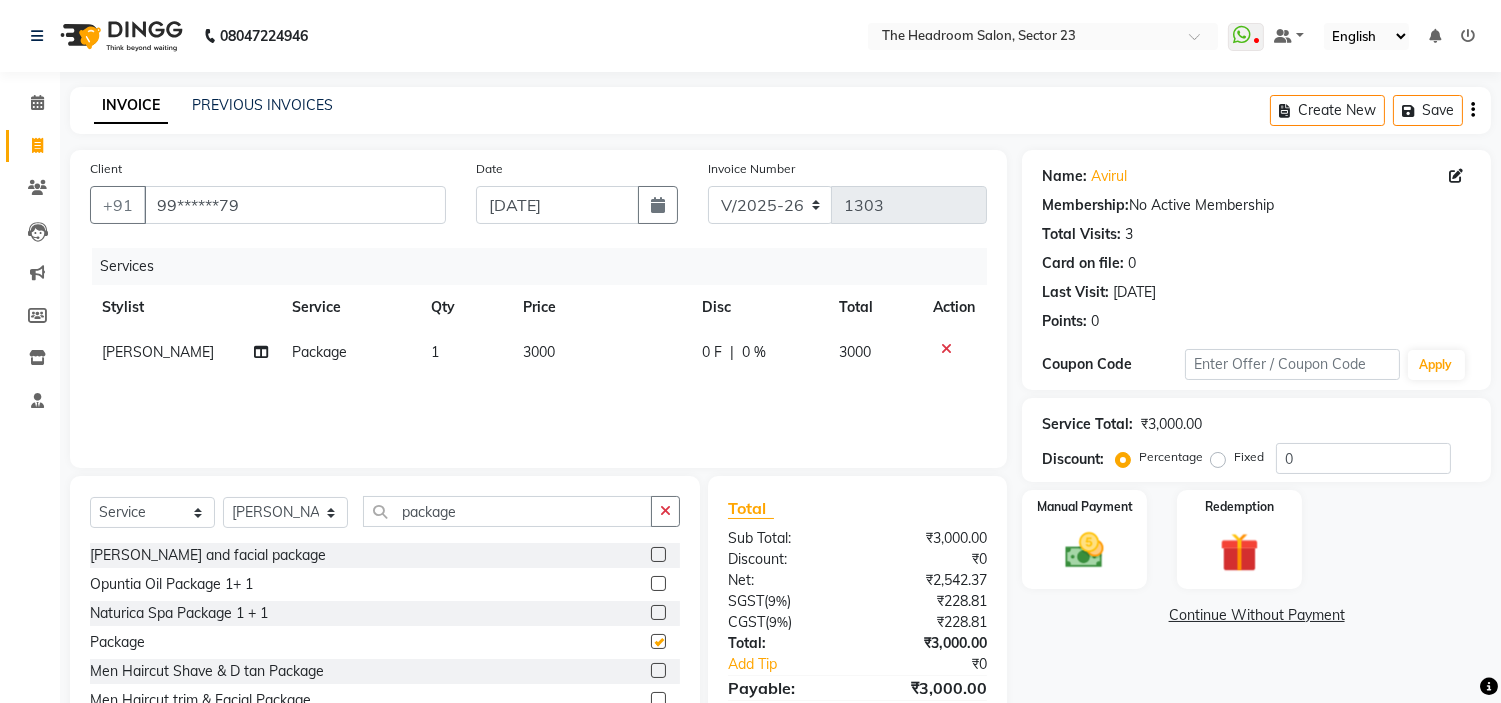 checkbox on "false" 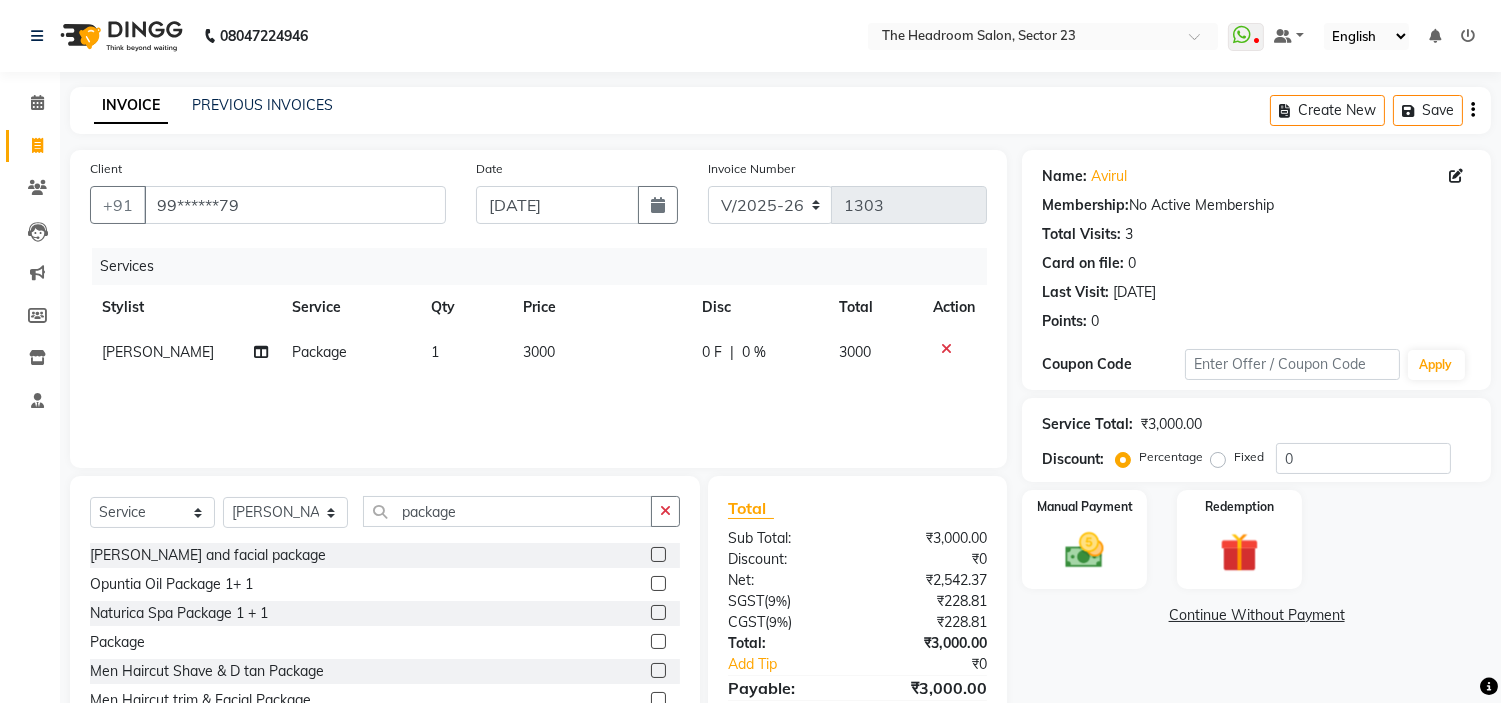click on "3000" 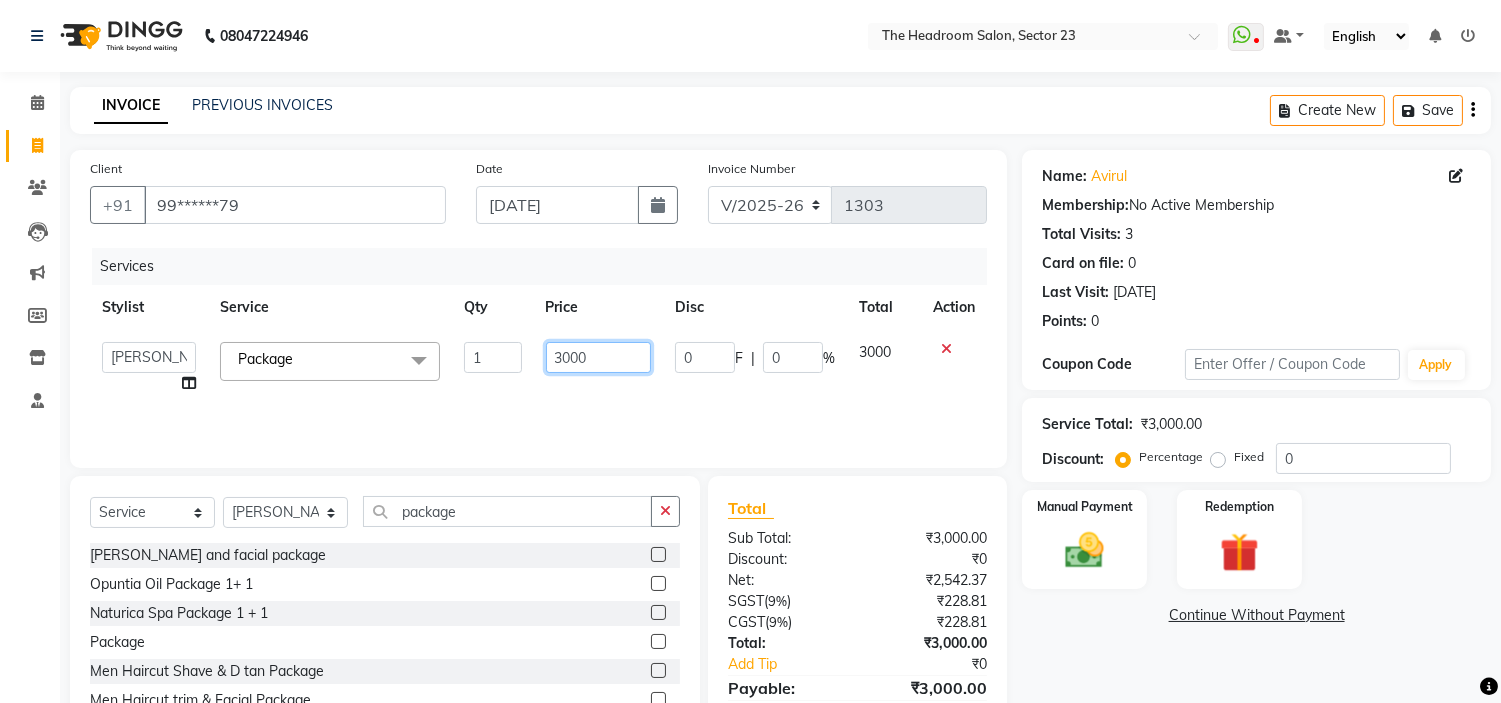 click on "3000" 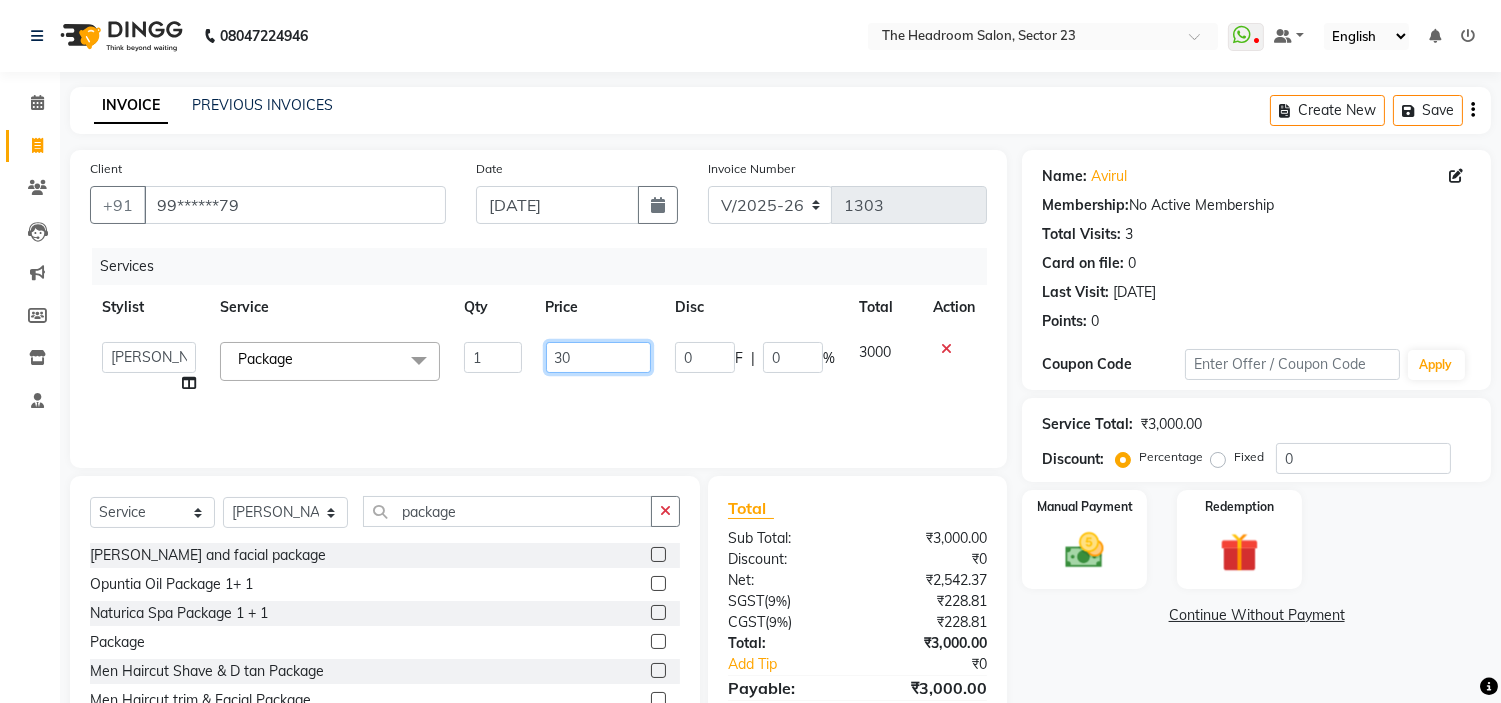 type on "3" 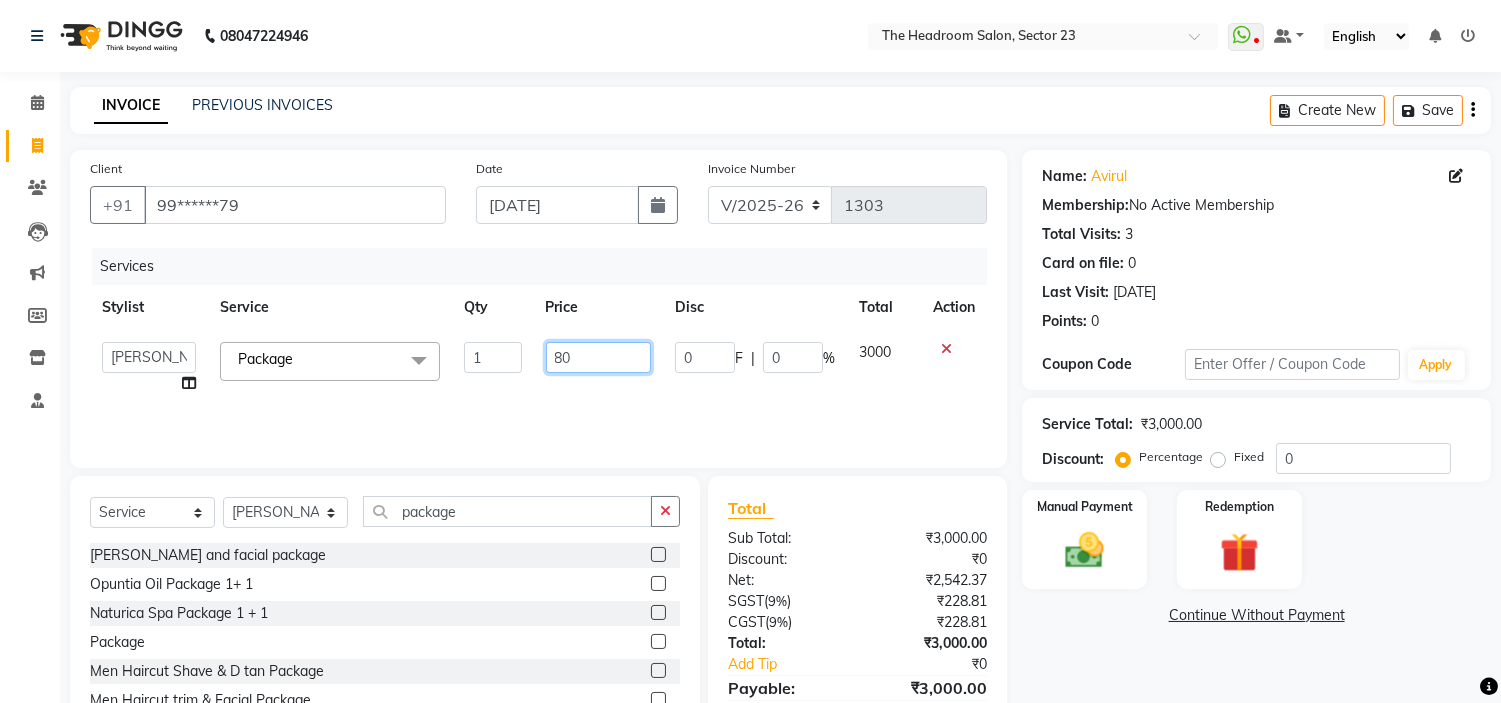 type on "800" 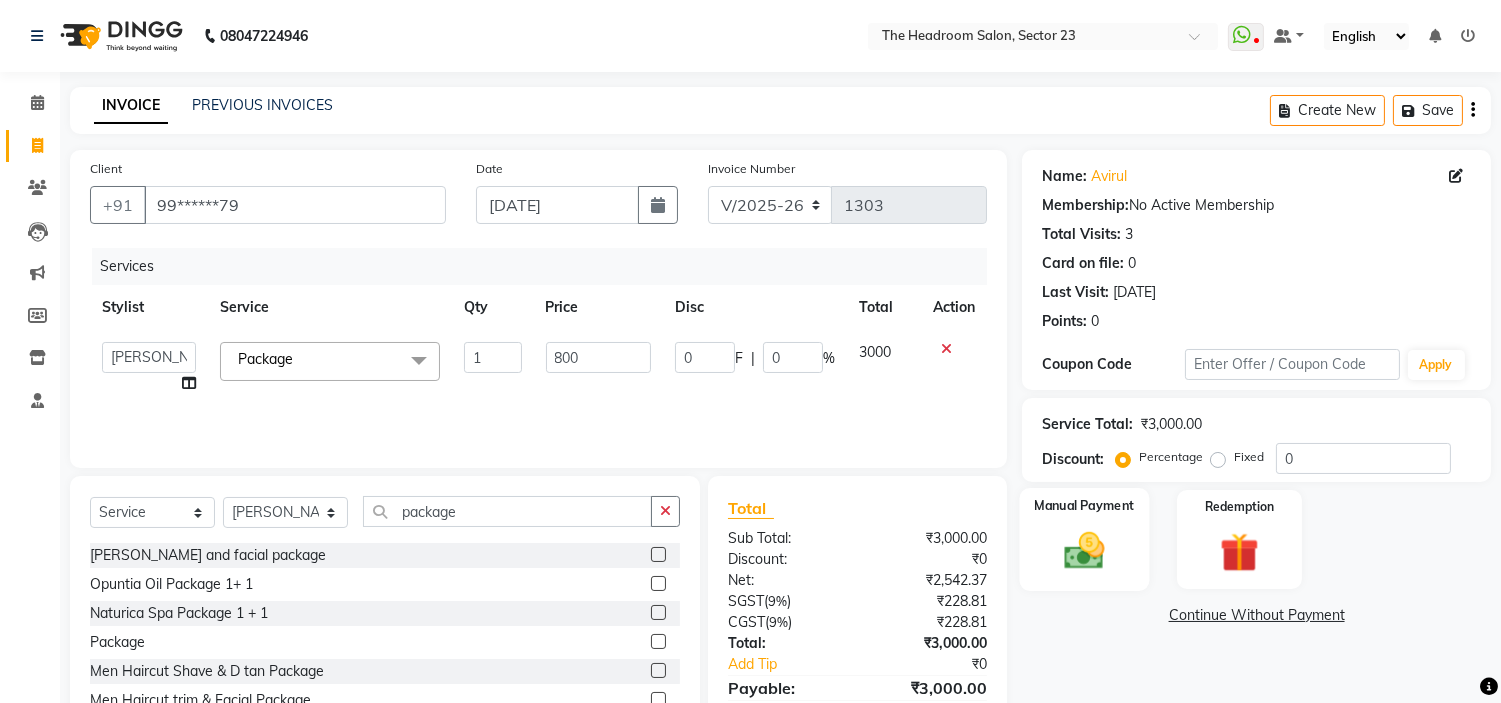 click on "Manual Payment" 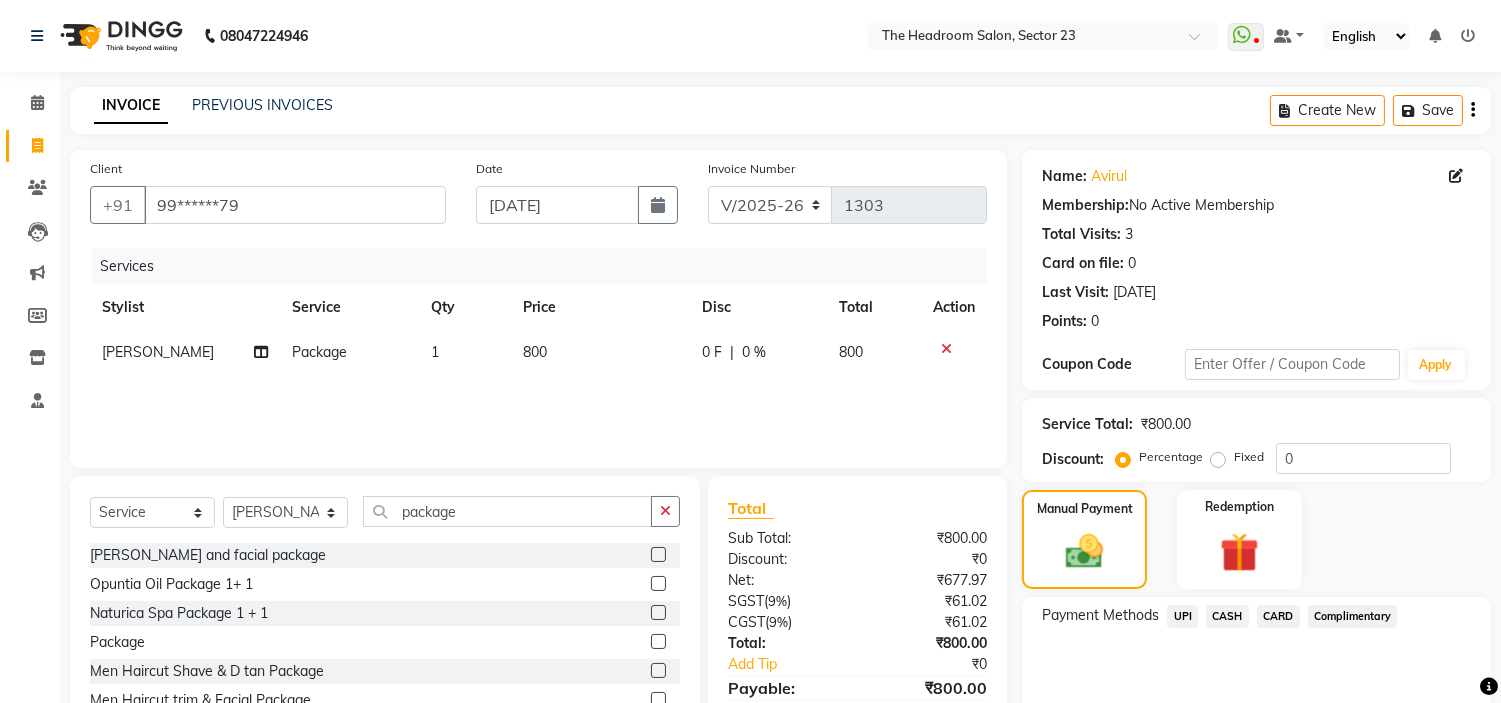 click on "UPI" 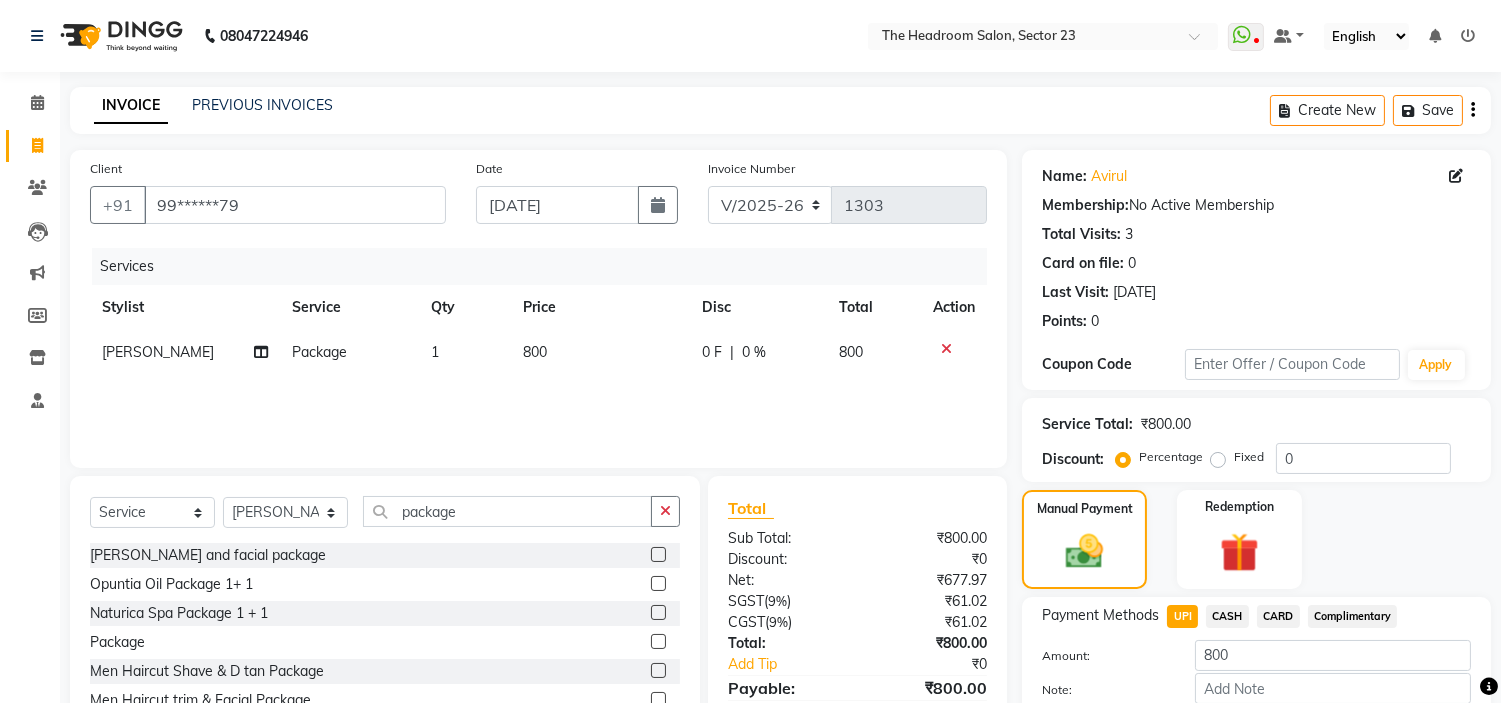 scroll, scrollTop: 113, scrollLeft: 0, axis: vertical 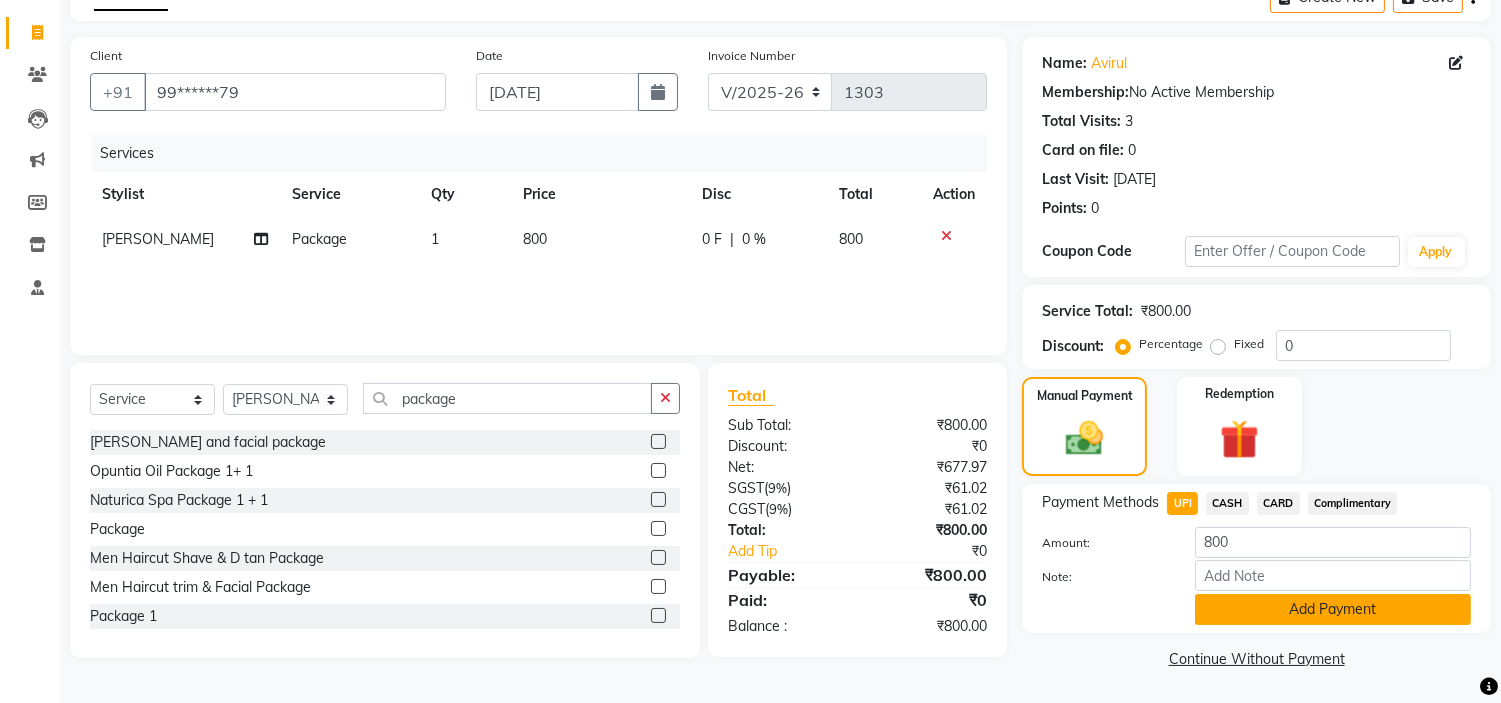 click on "Add Payment" 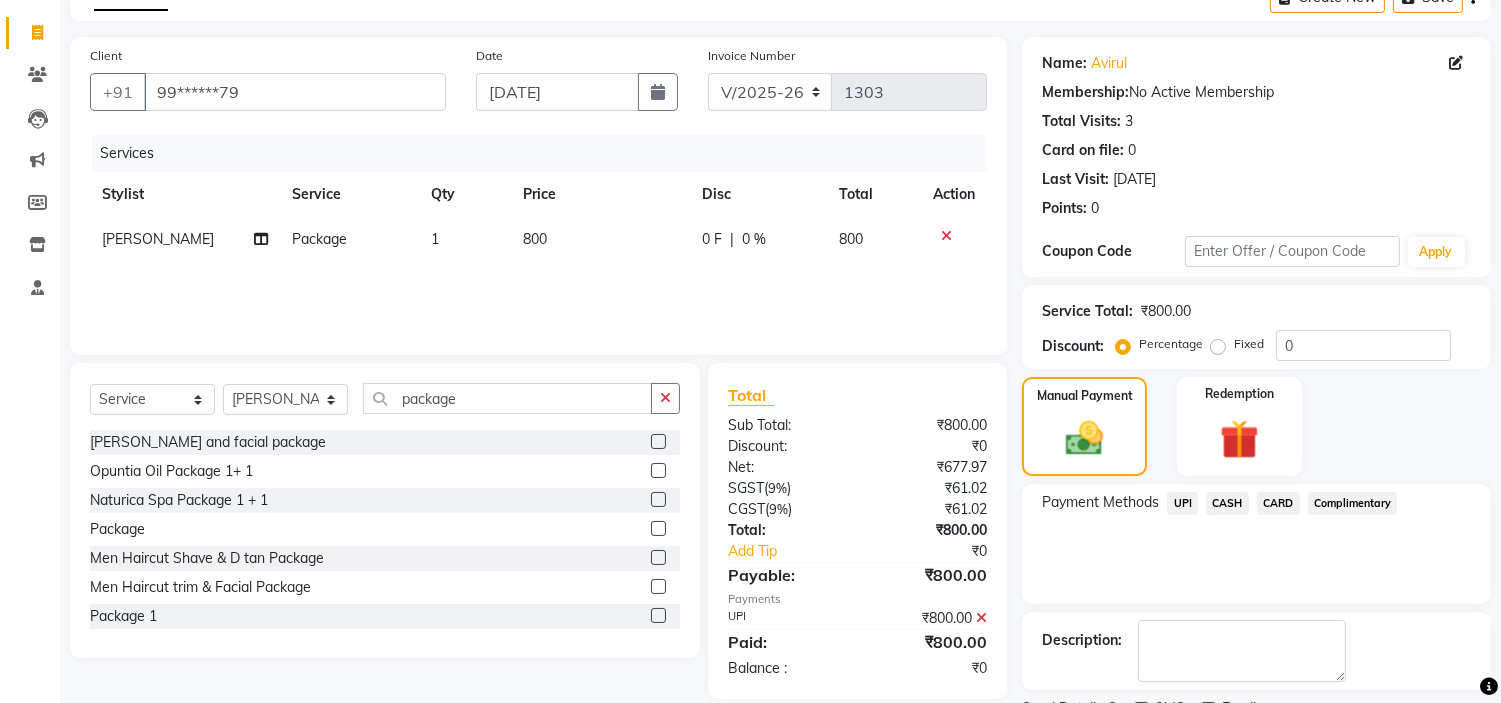 scroll, scrollTop: 196, scrollLeft: 0, axis: vertical 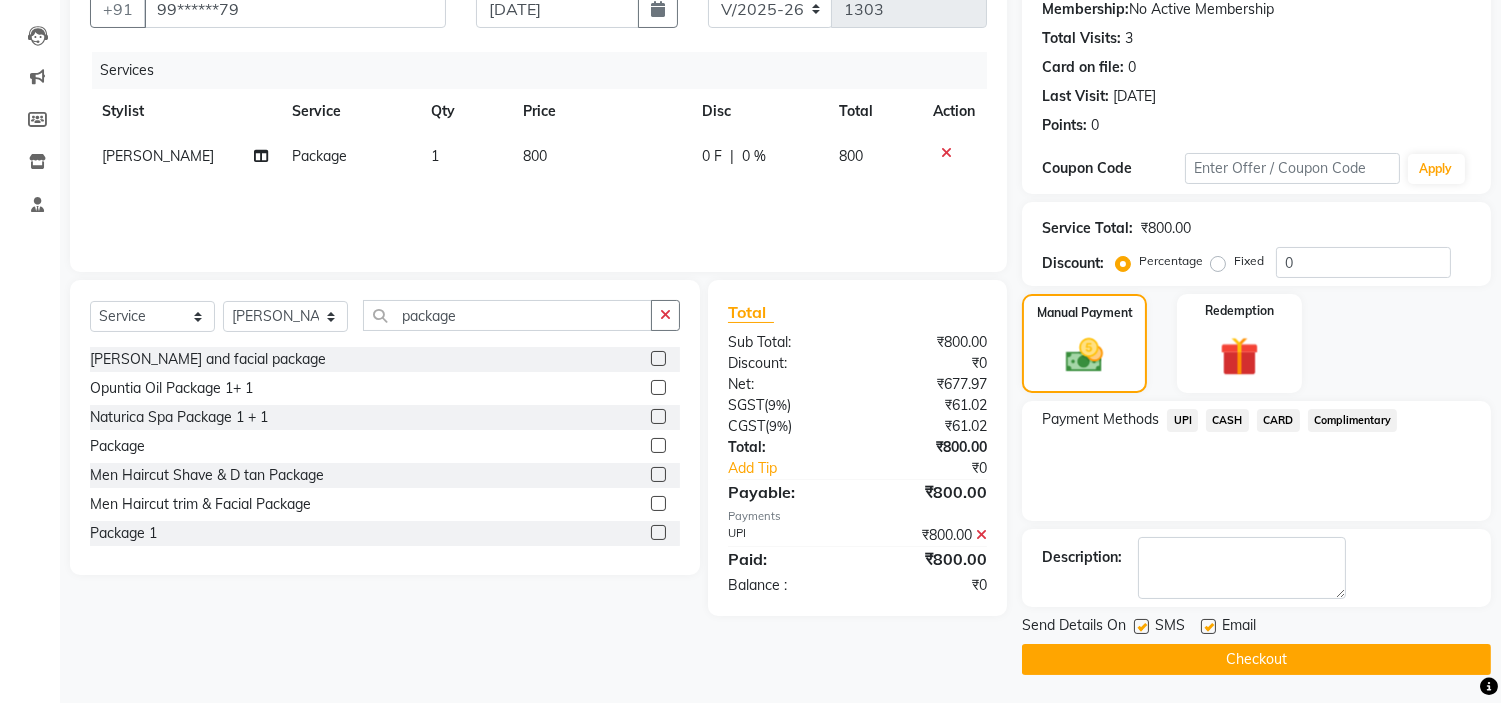 click on "Checkout" 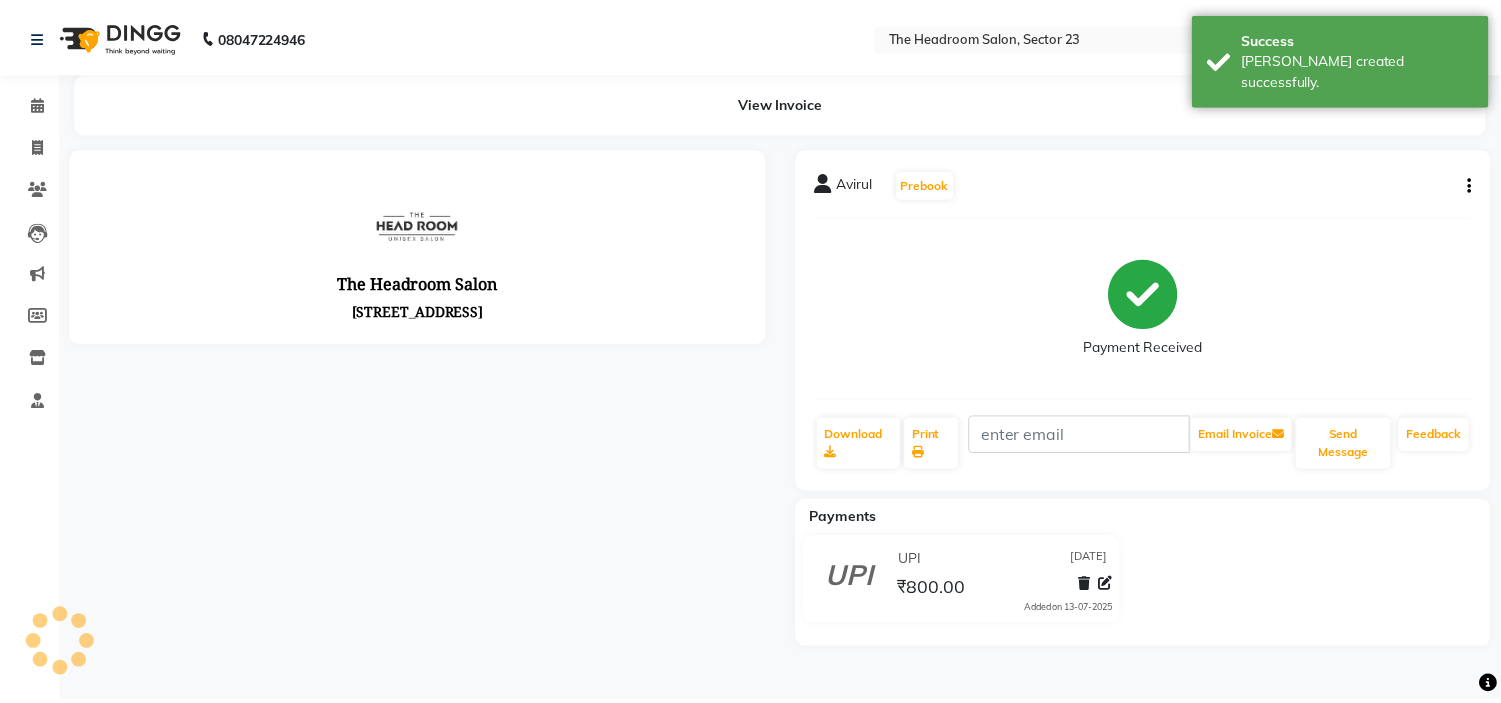 scroll, scrollTop: 0, scrollLeft: 0, axis: both 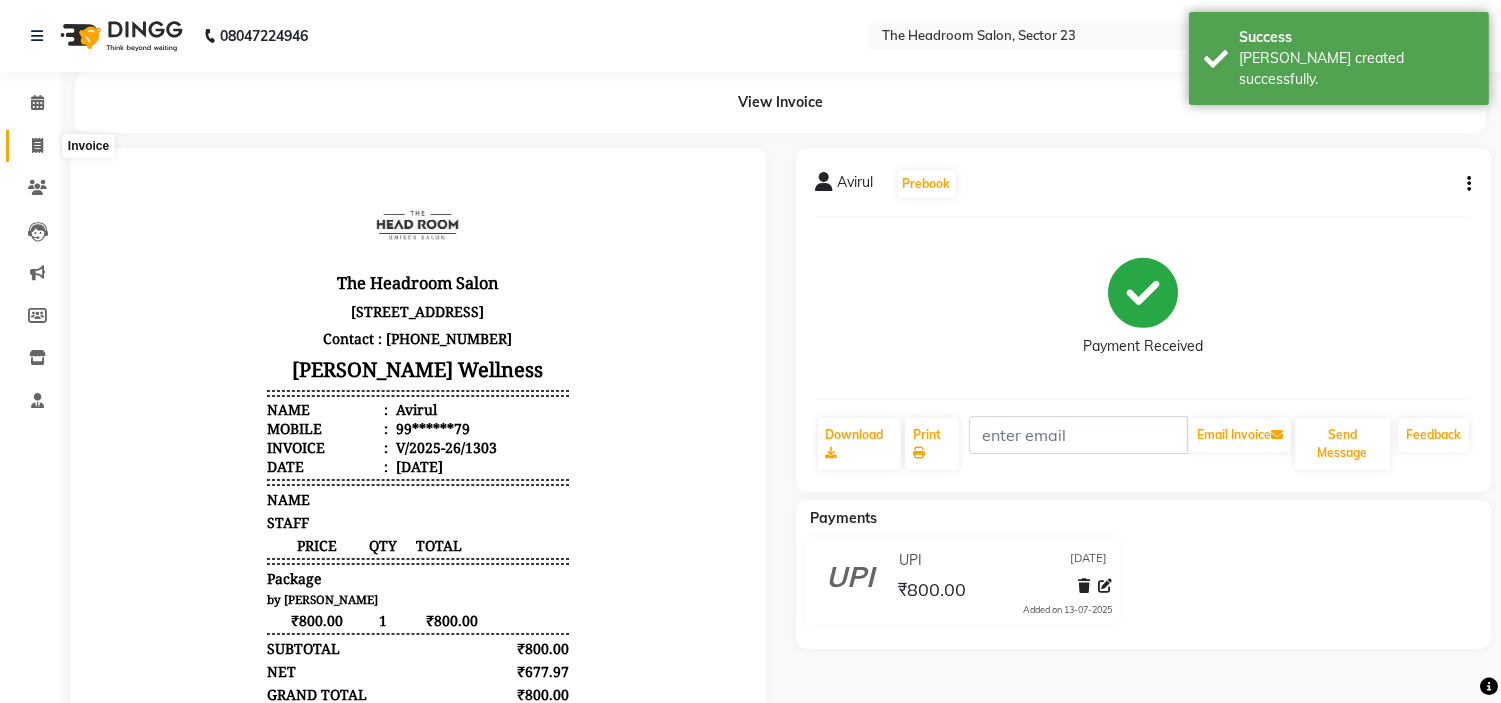click 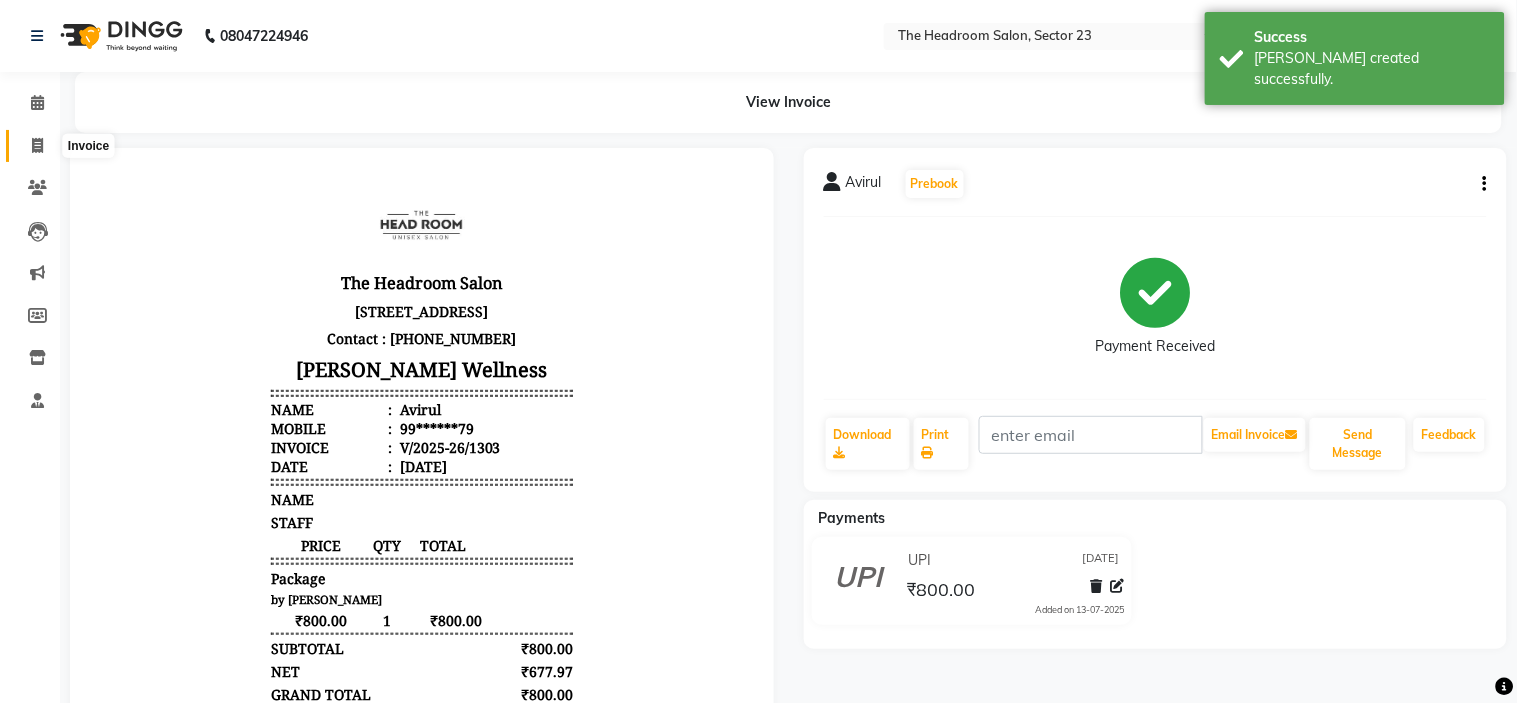 select on "6796" 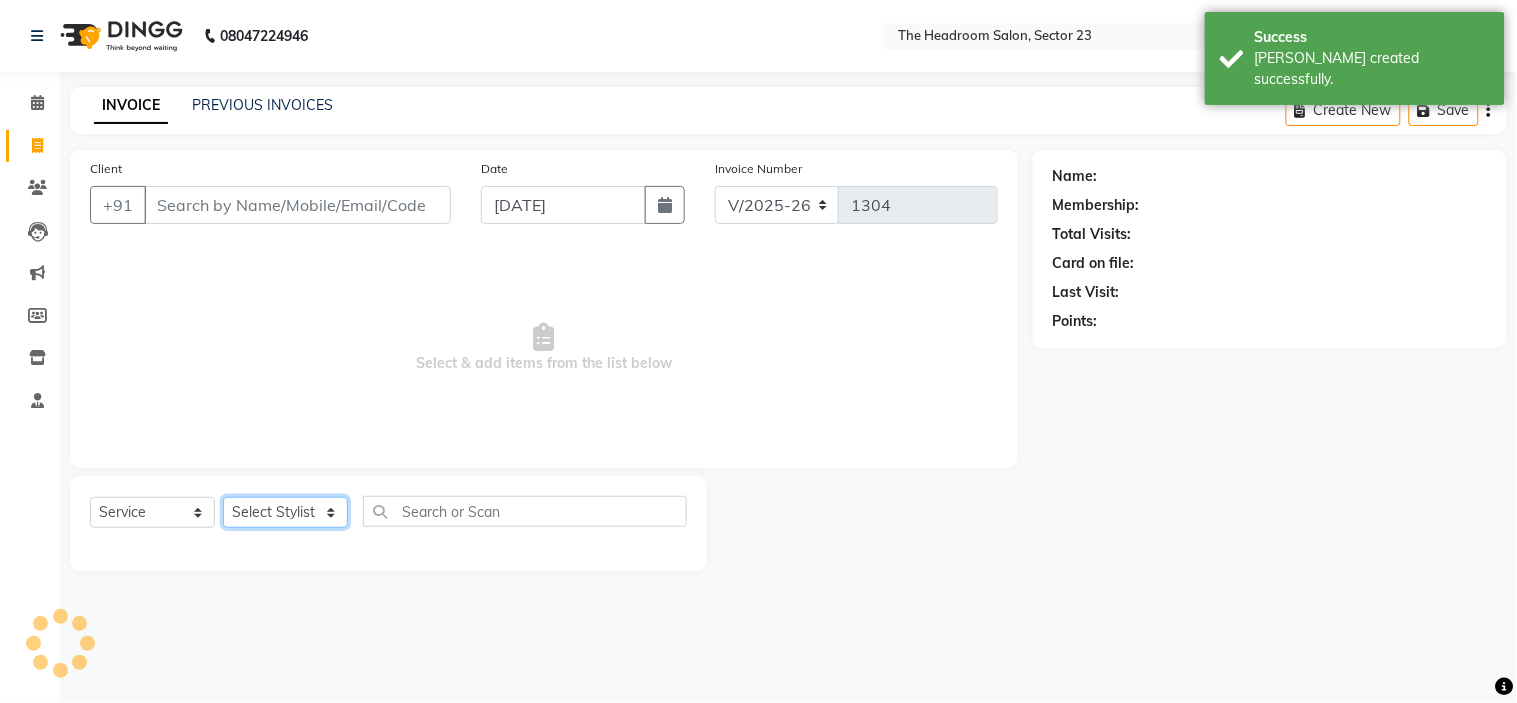 click on "Select Stylist" 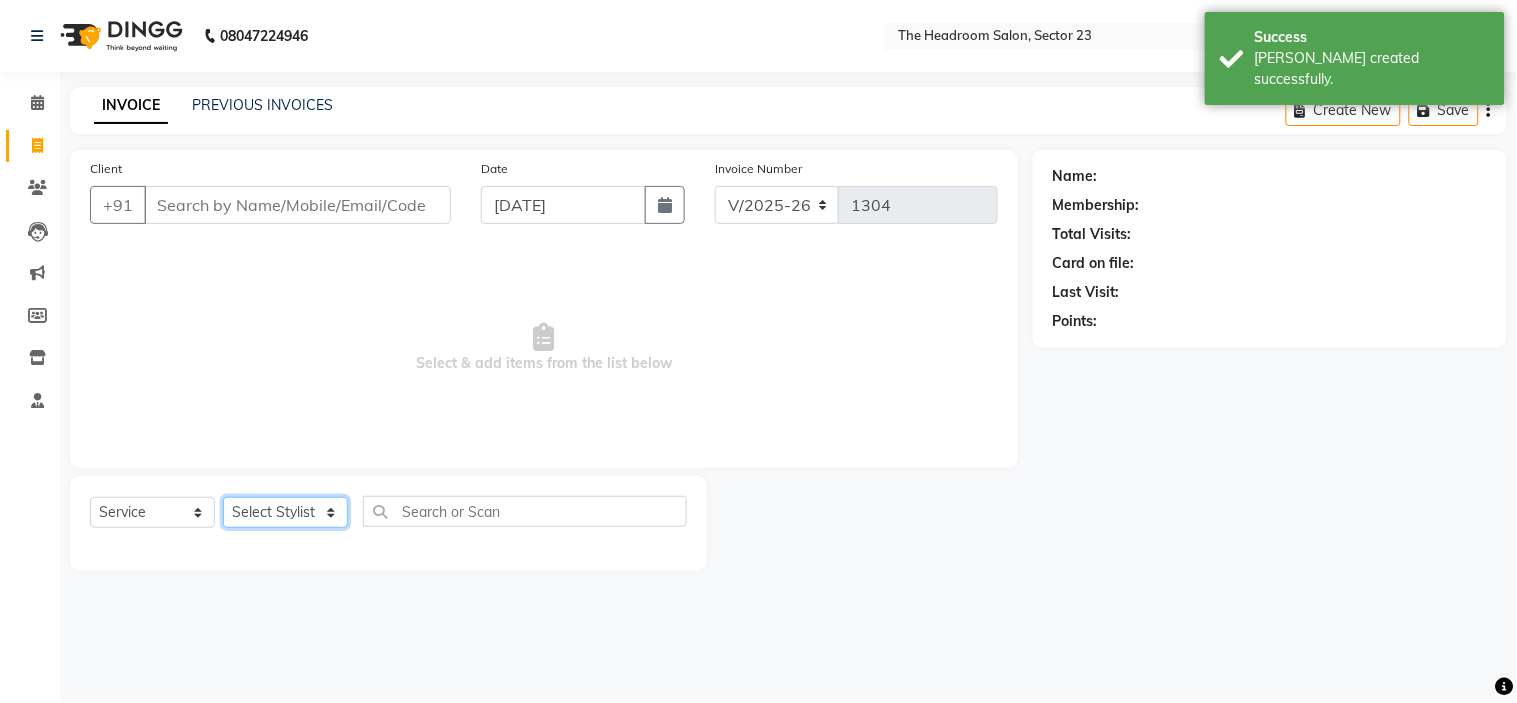 select on "53422" 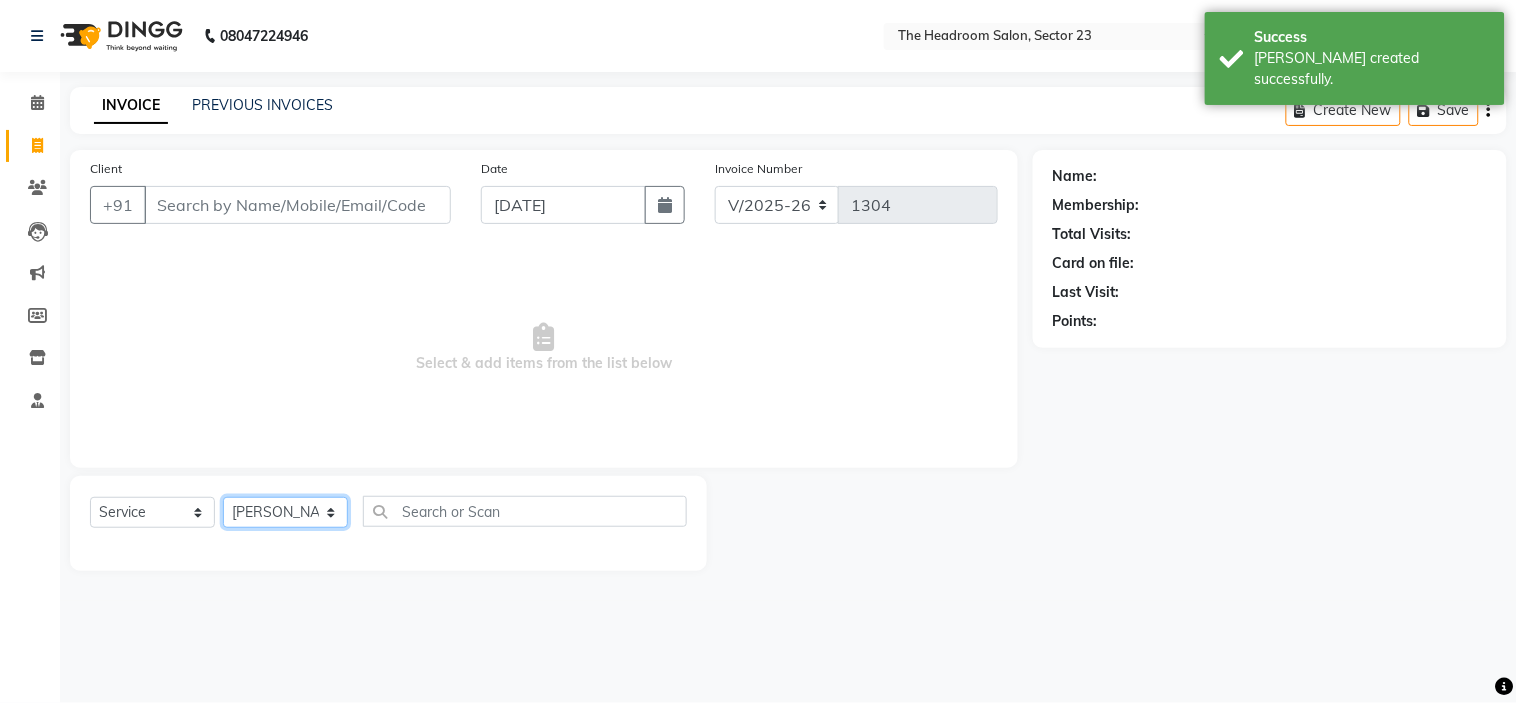 click on "Select Stylist [PERSON_NAME] [PERSON_NAME] [PERSON_NAME] [PERSON_NAME] Manager [PERSON_NAME] [PERSON_NAME]" 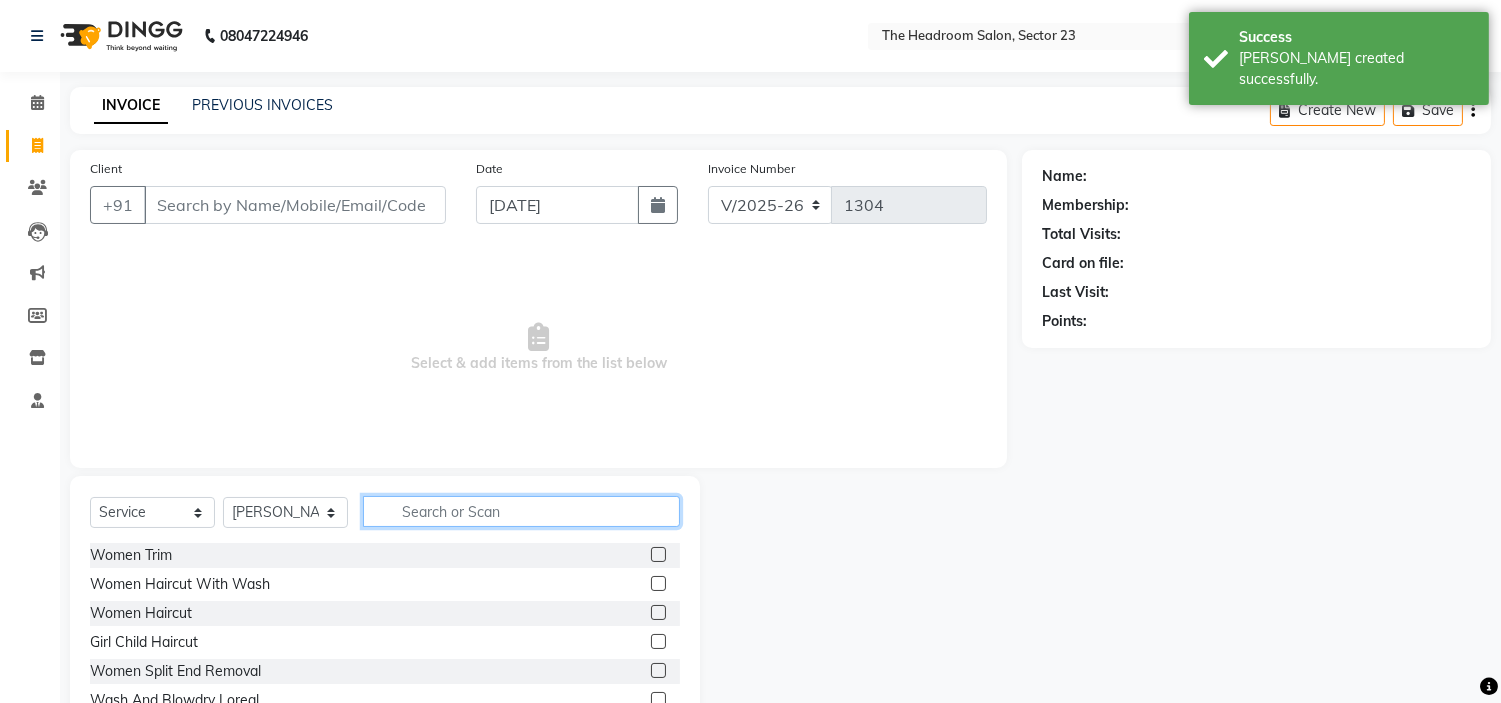 click 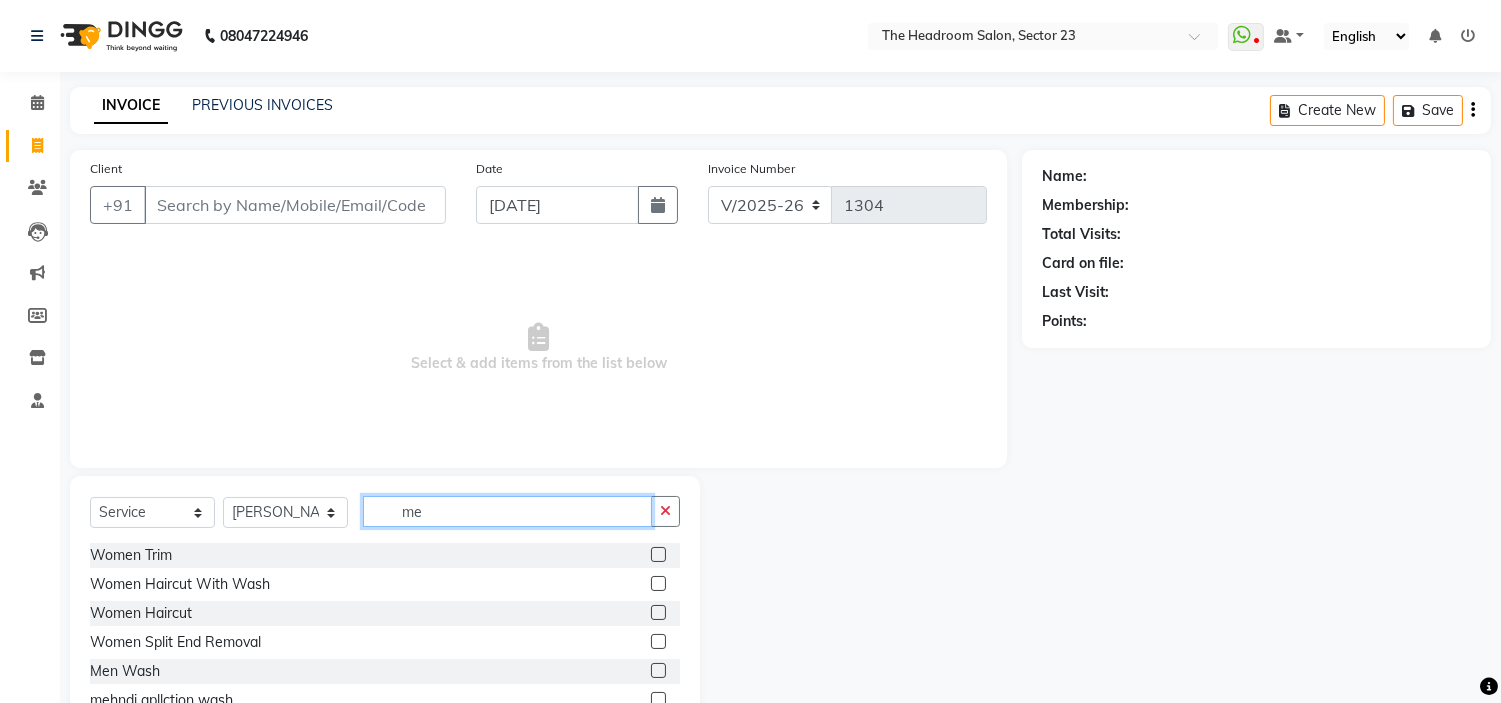 type on "m" 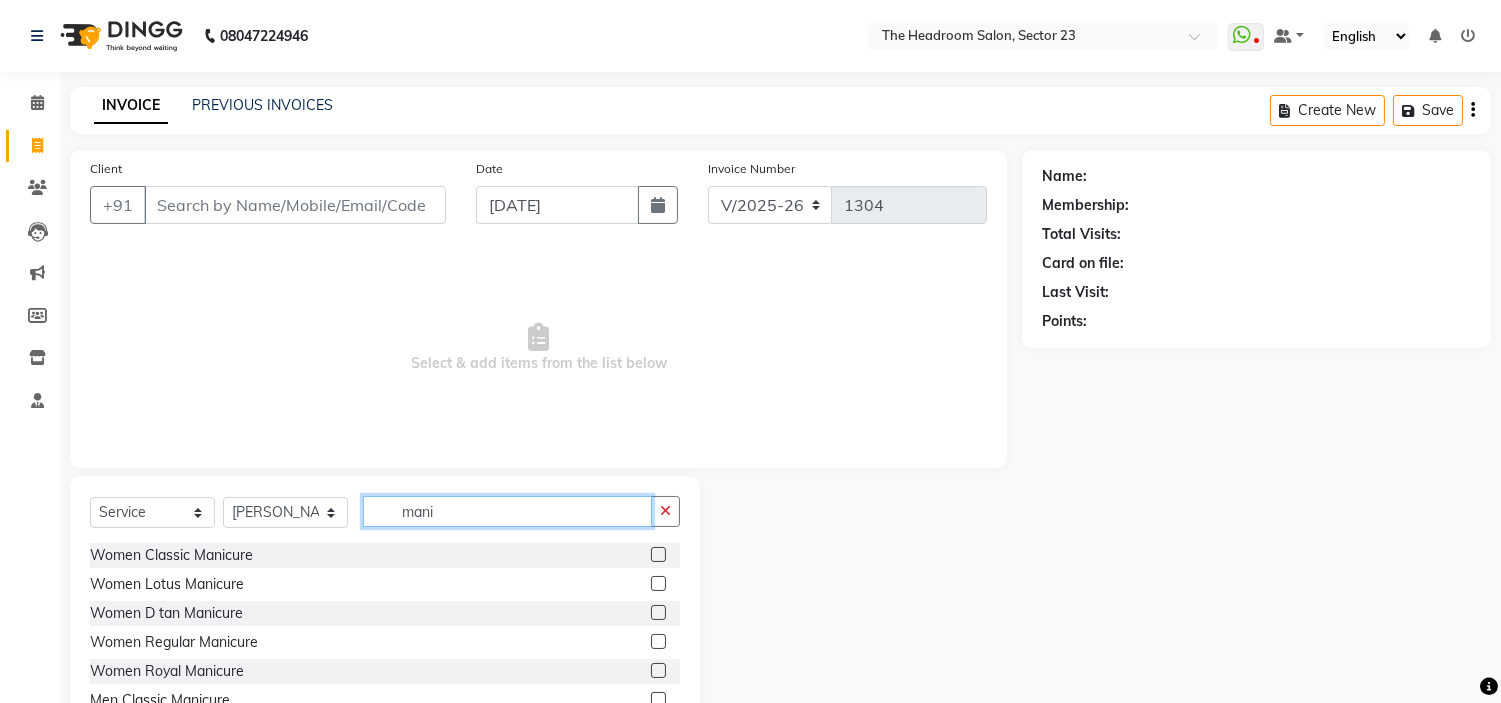 scroll, scrollTop: 97, scrollLeft: 0, axis: vertical 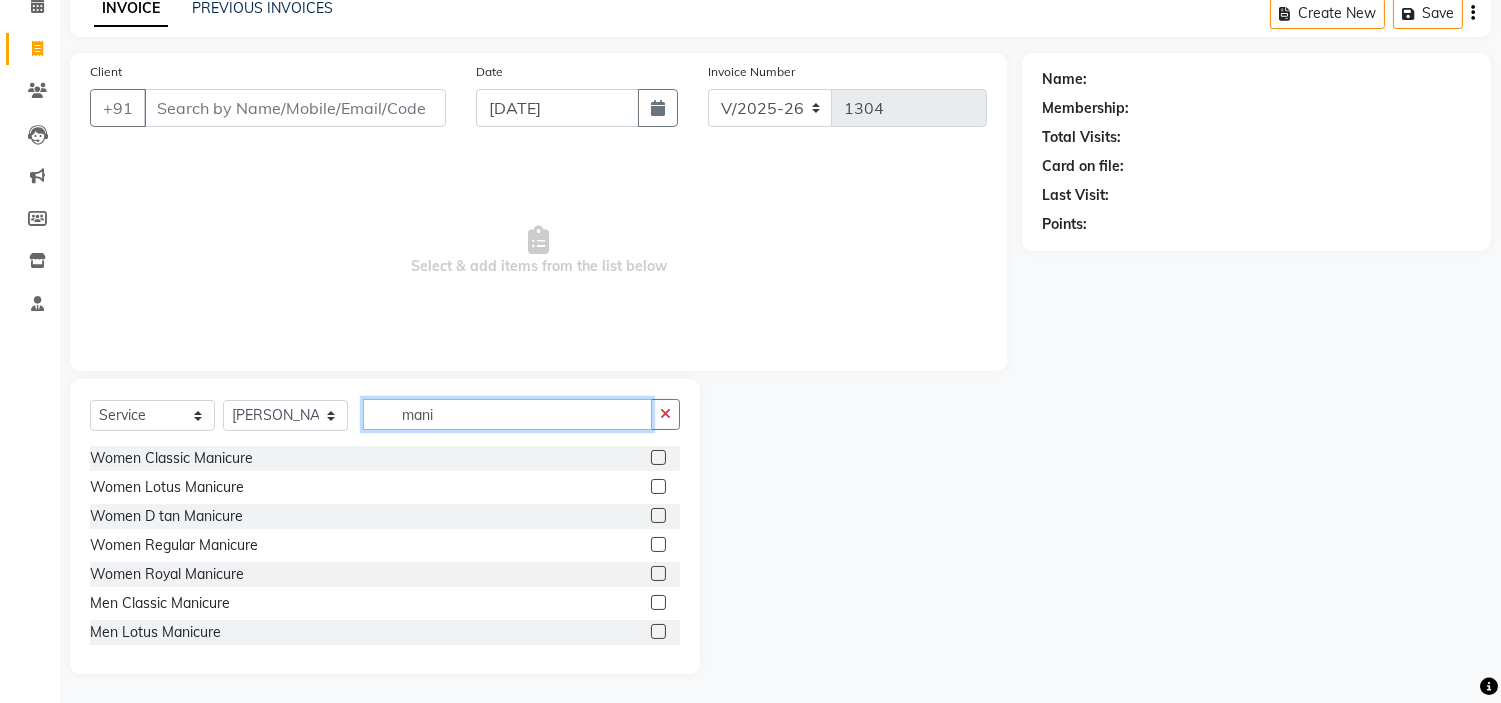type on "mani" 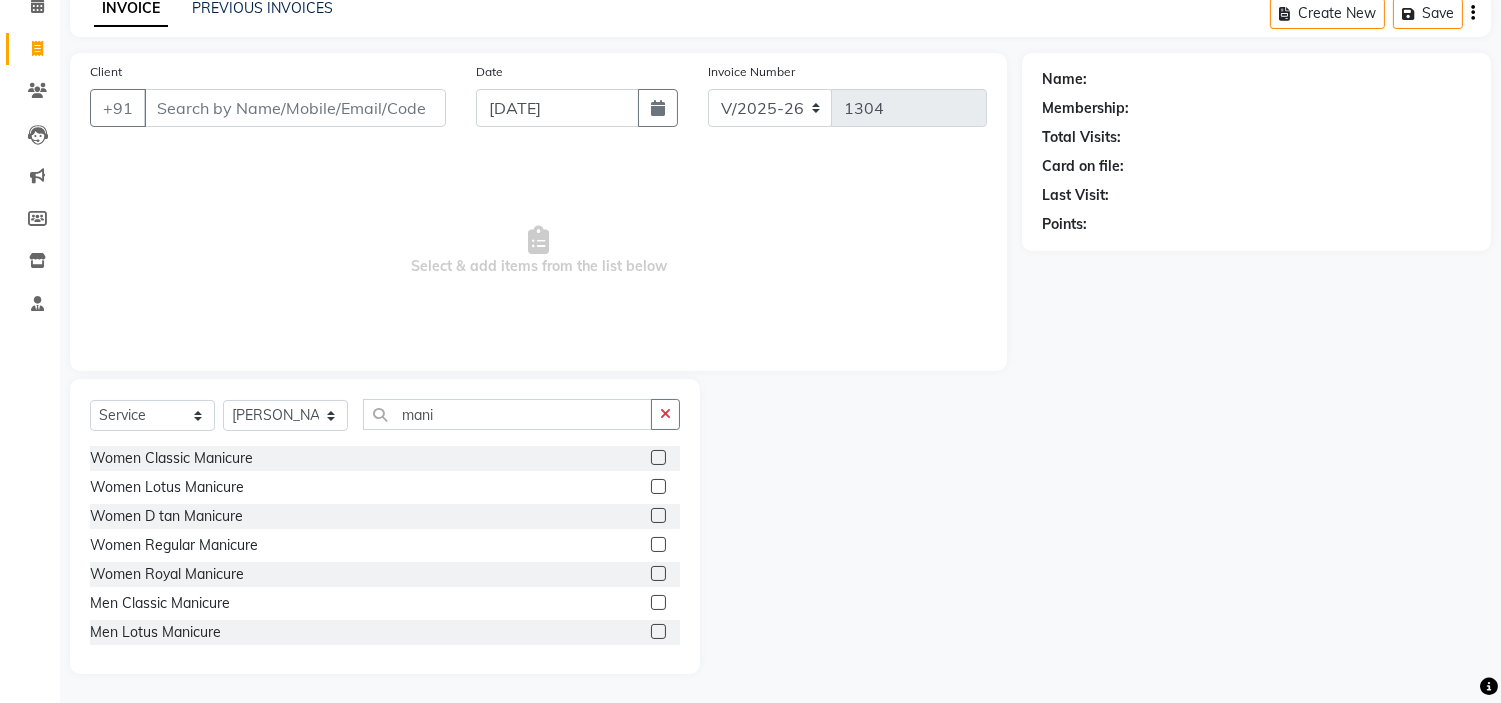 click 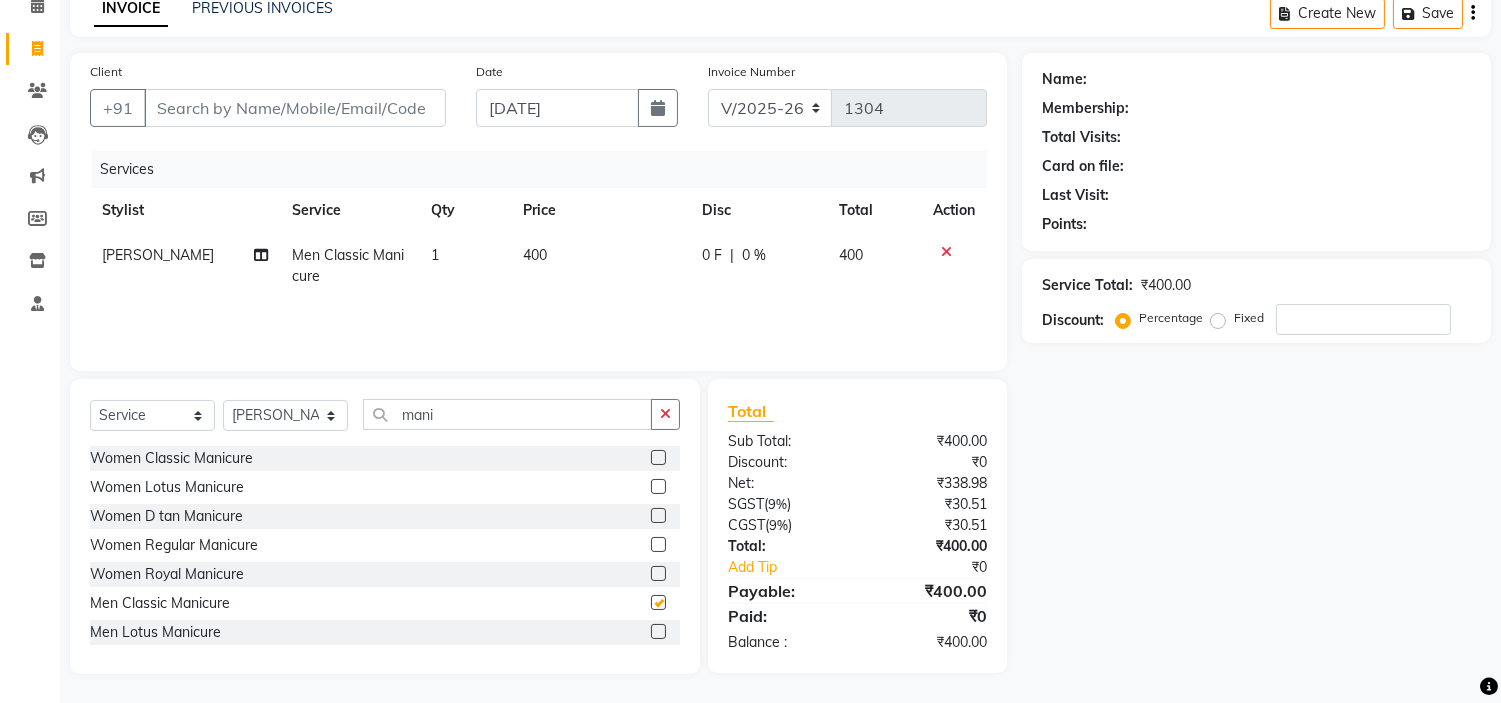 checkbox on "false" 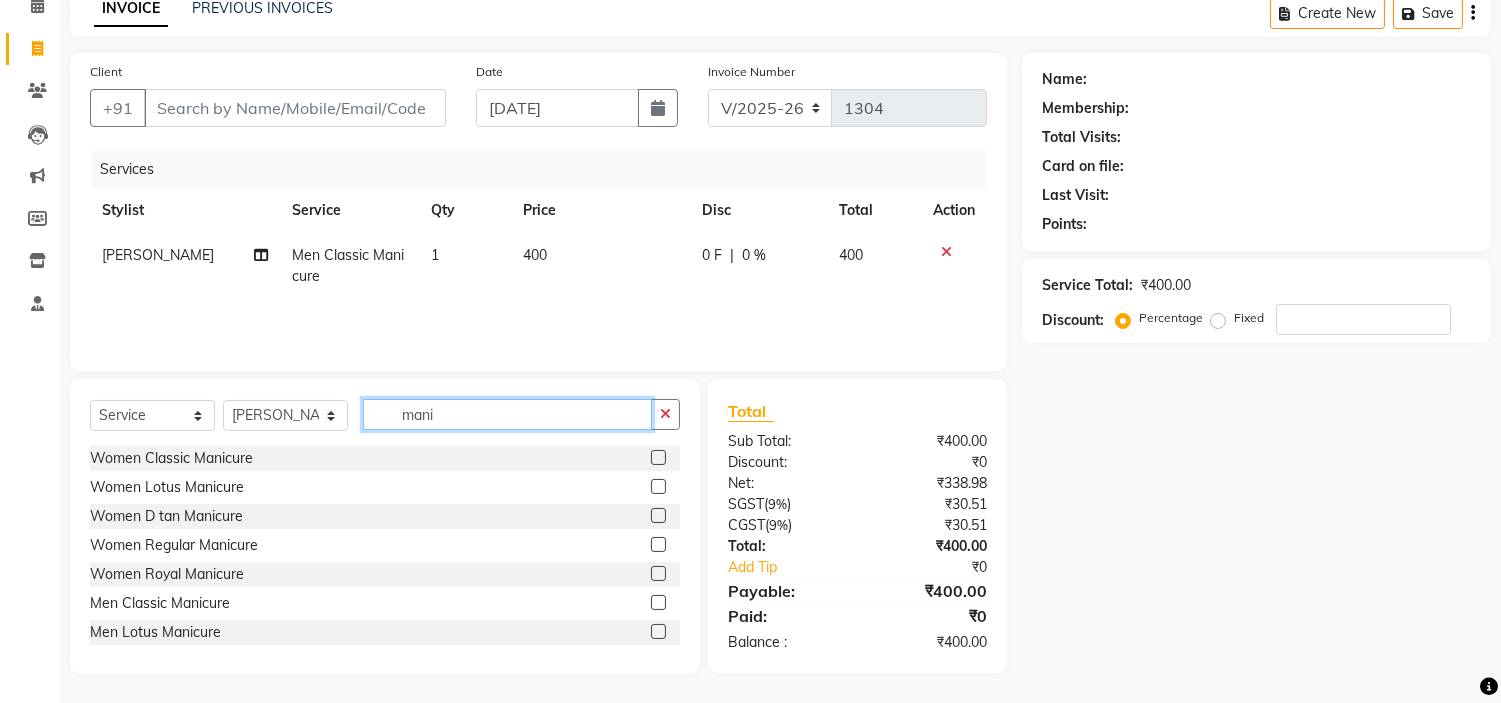 click on "mani" 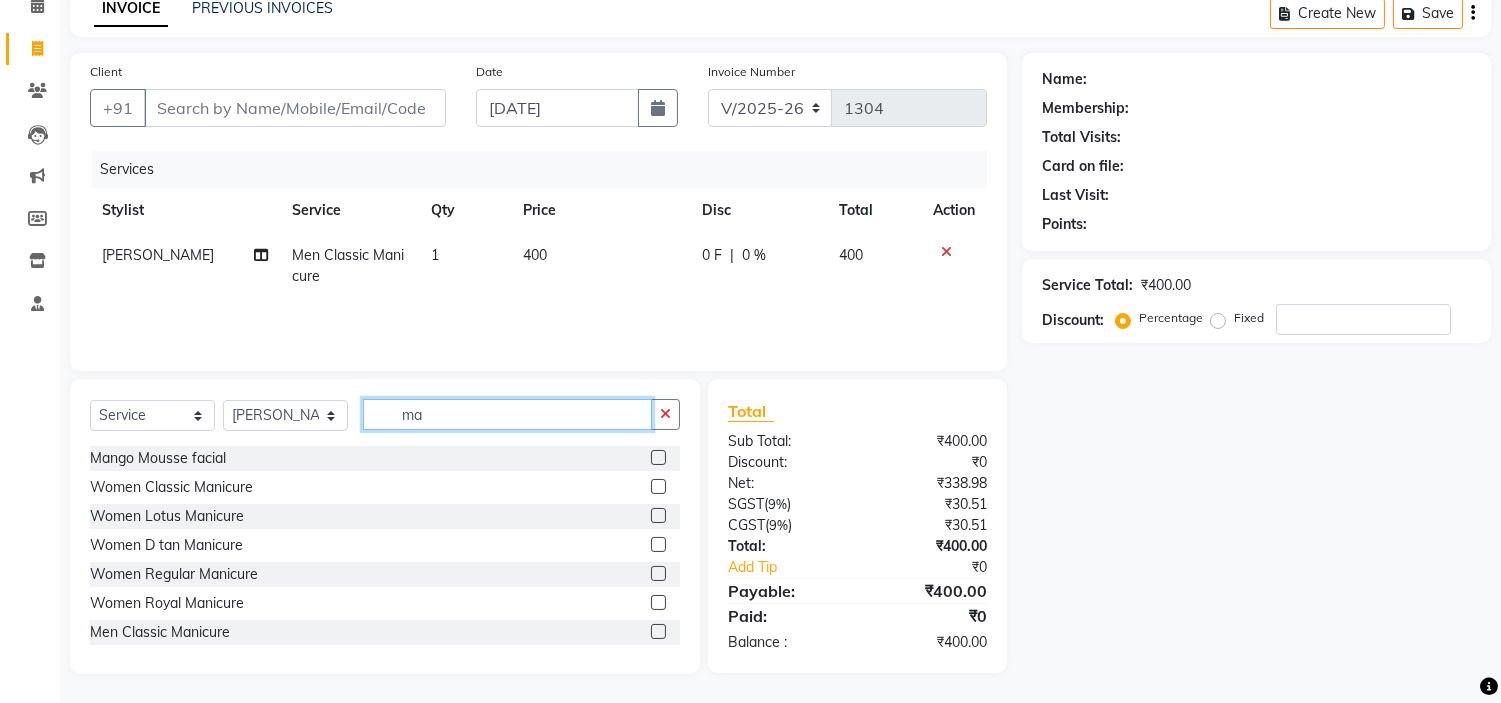 type on "m" 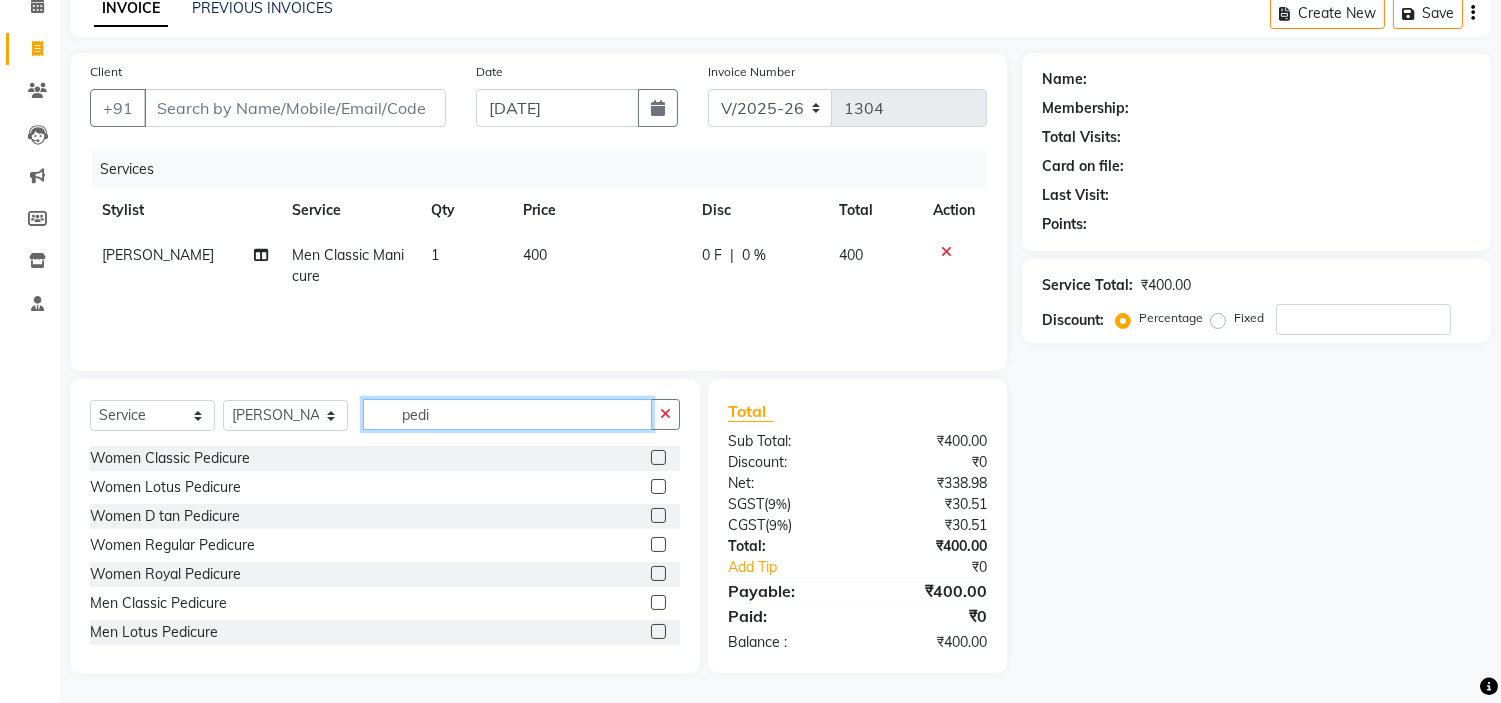 type on "pedi" 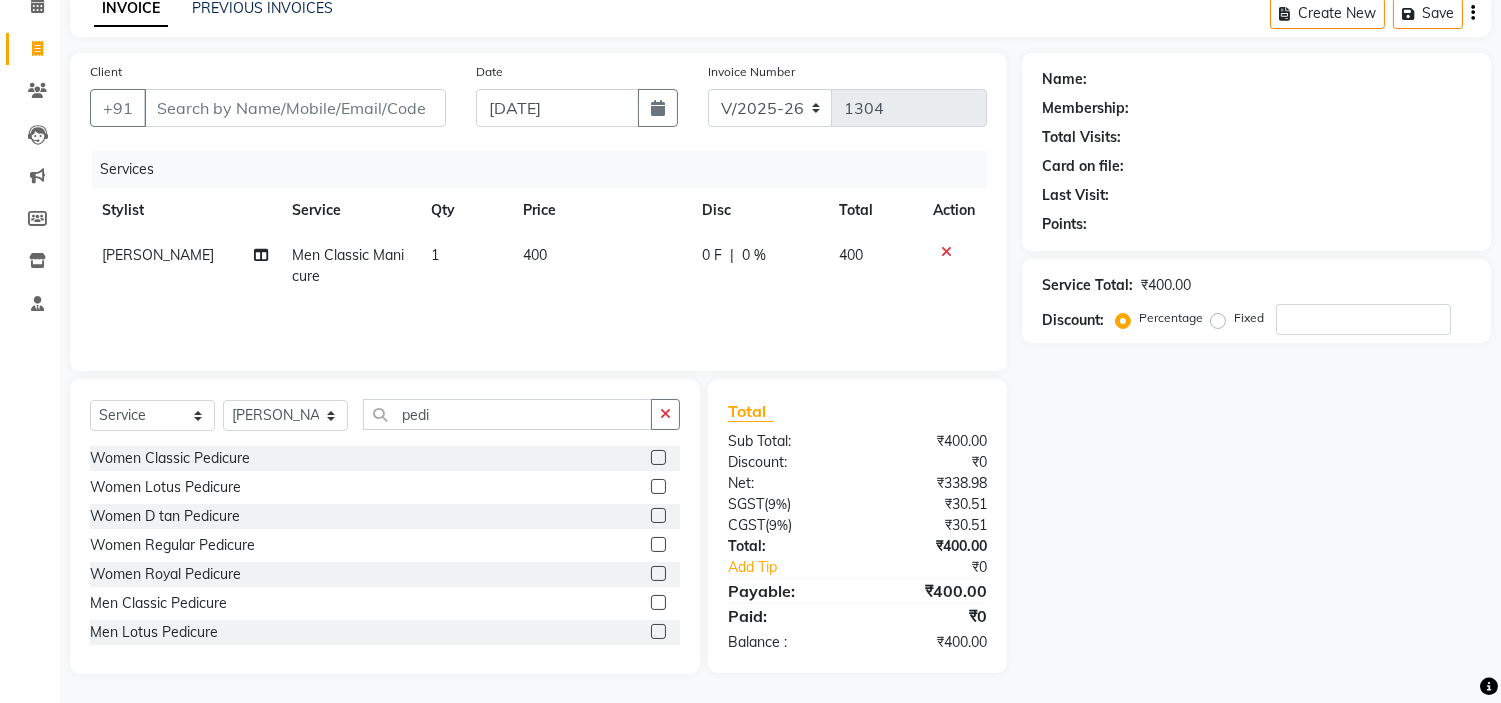 click 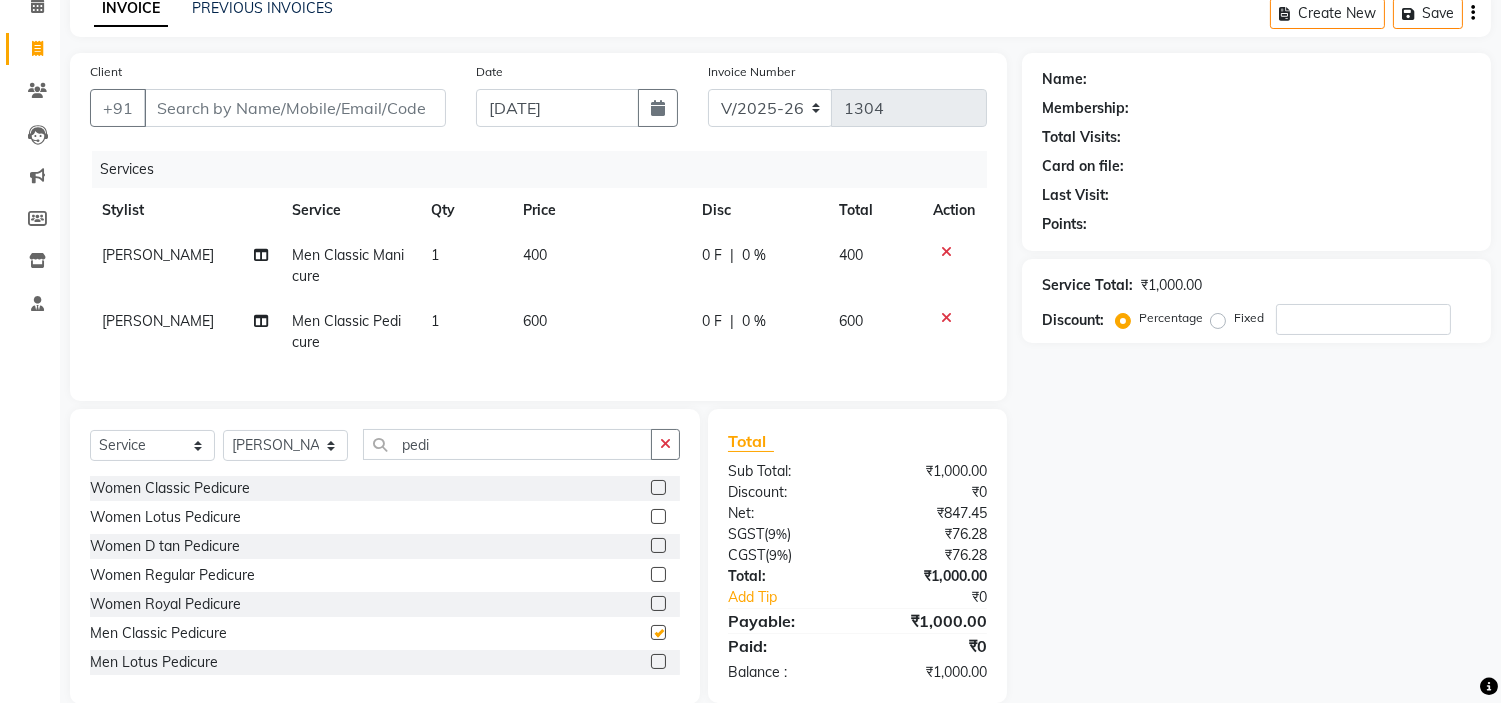 checkbox on "false" 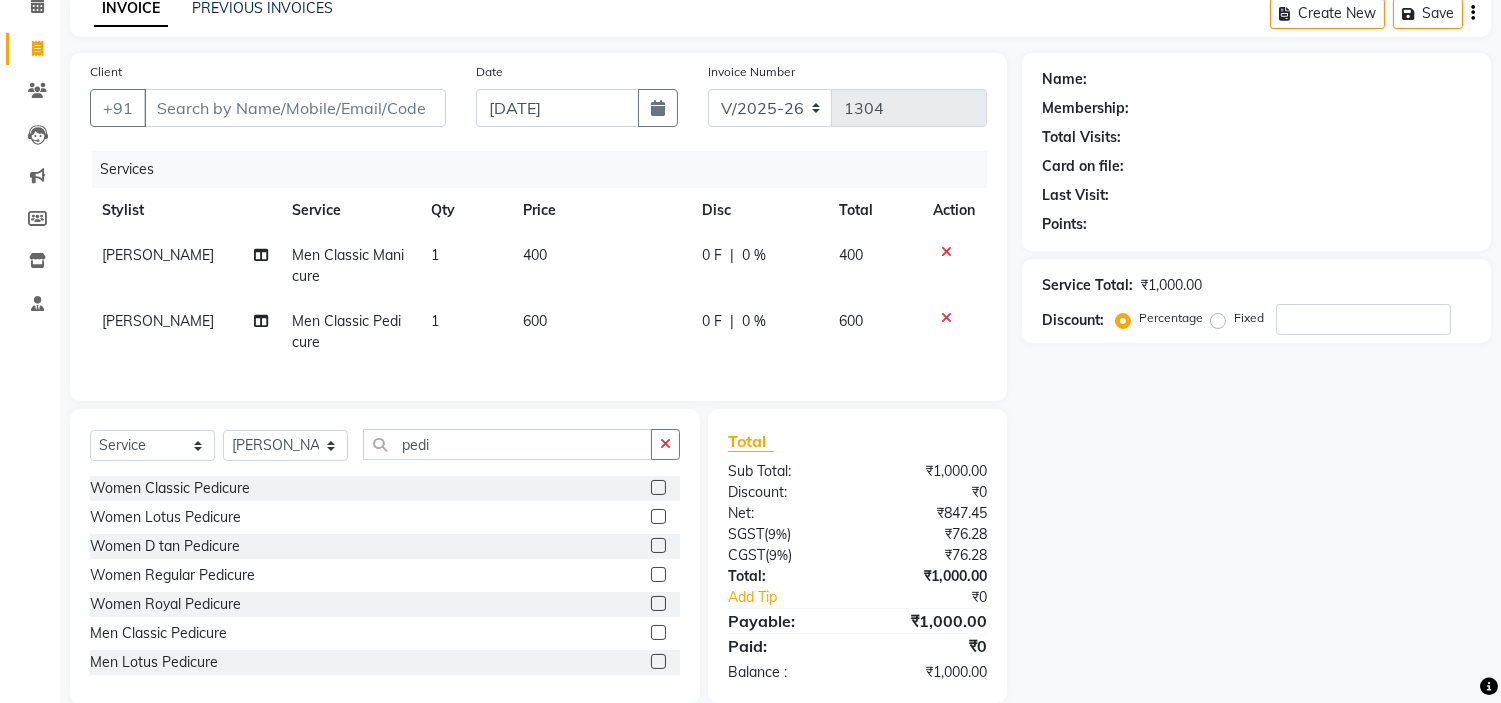 scroll, scrollTop: 144, scrollLeft: 0, axis: vertical 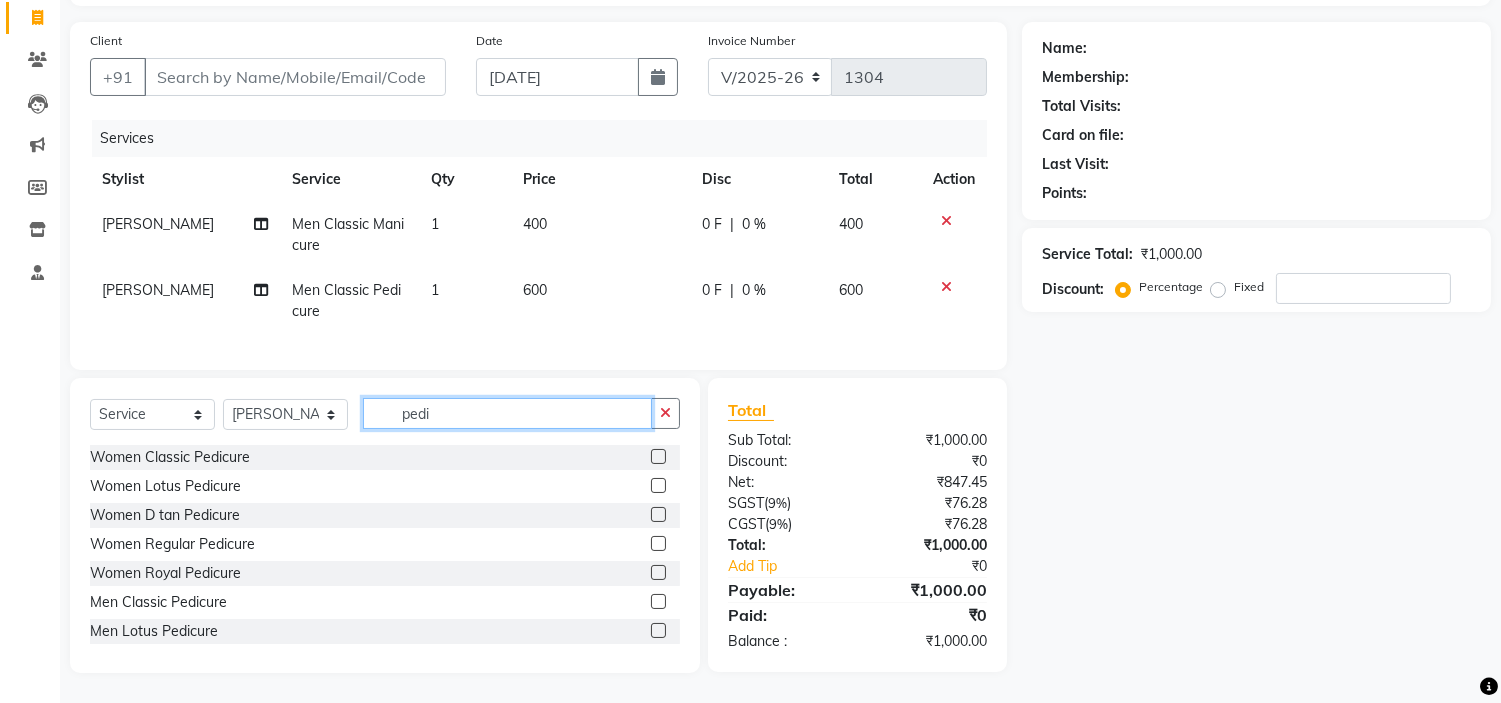 click on "pedi" 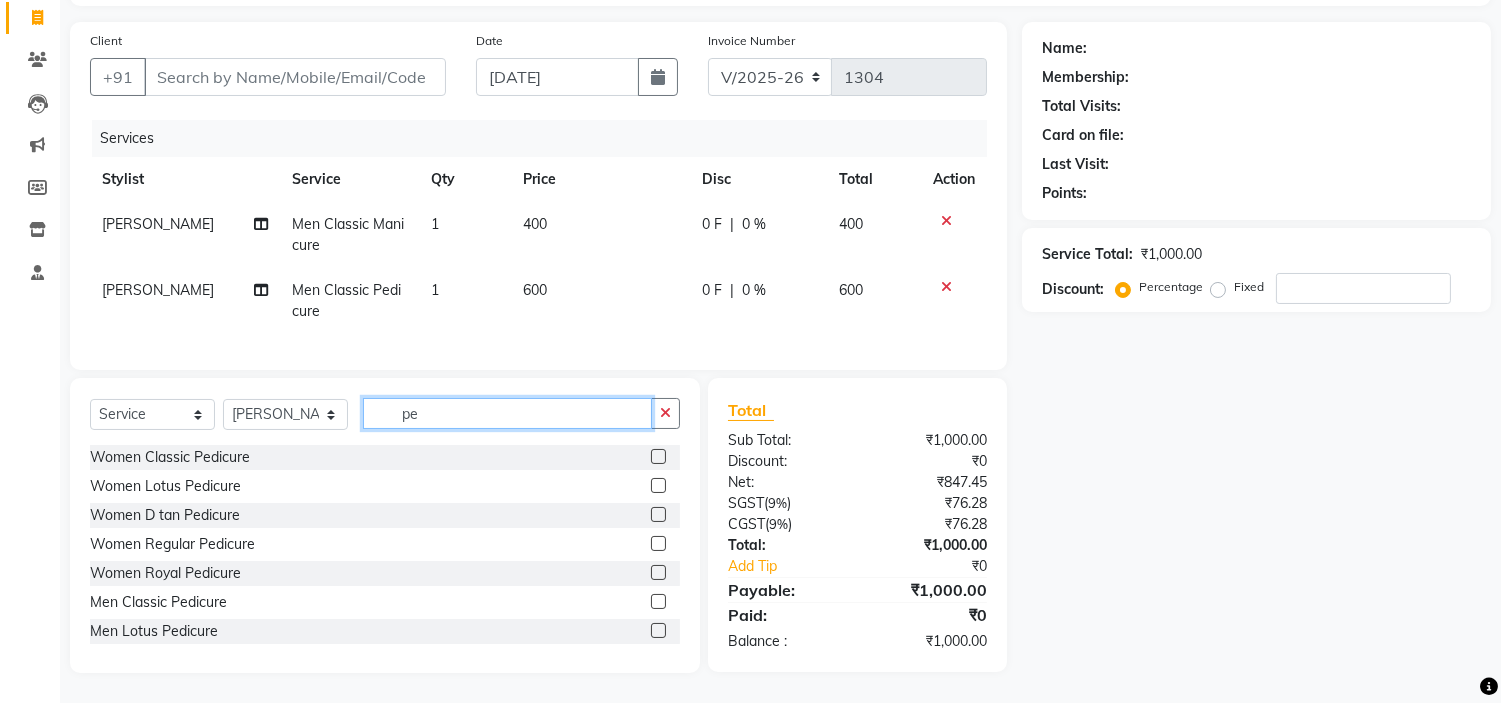 type on "p" 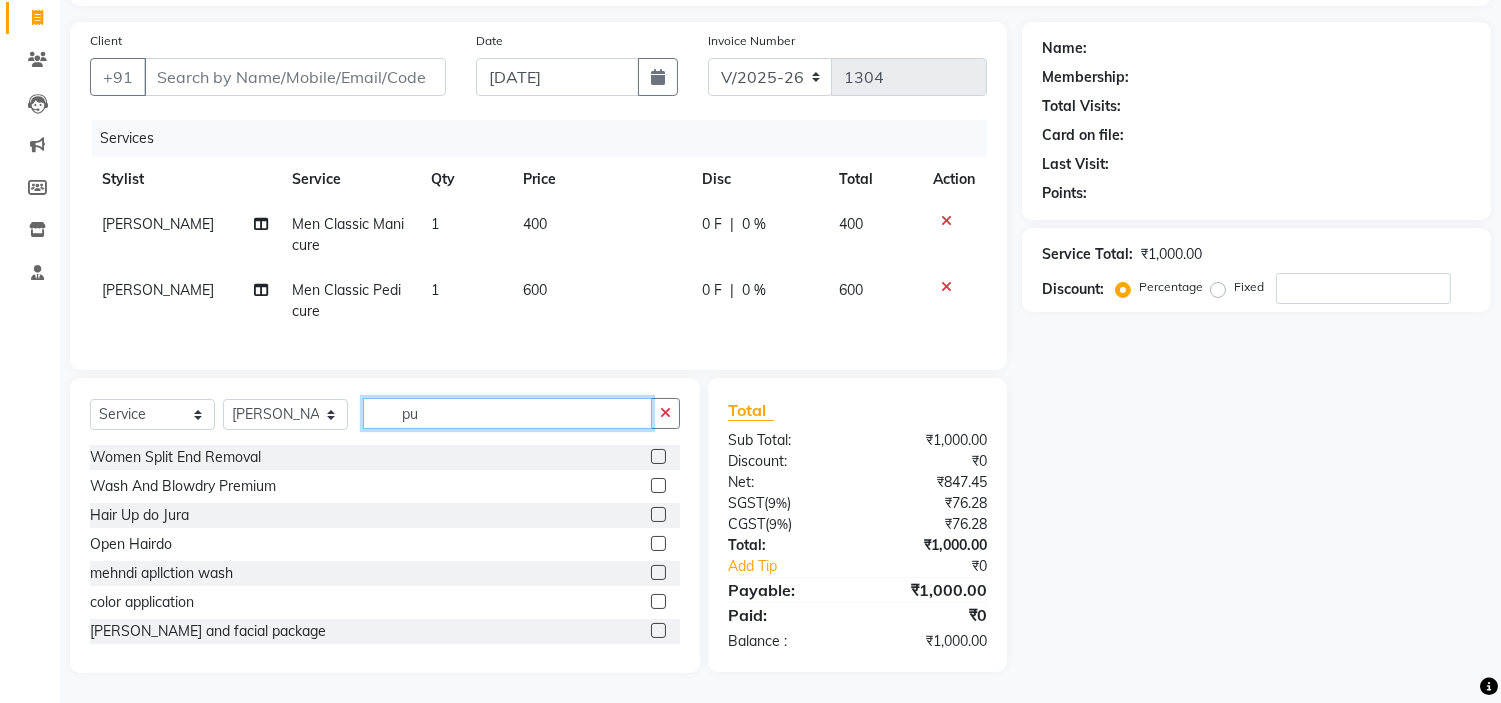 scroll, scrollTop: 143, scrollLeft: 0, axis: vertical 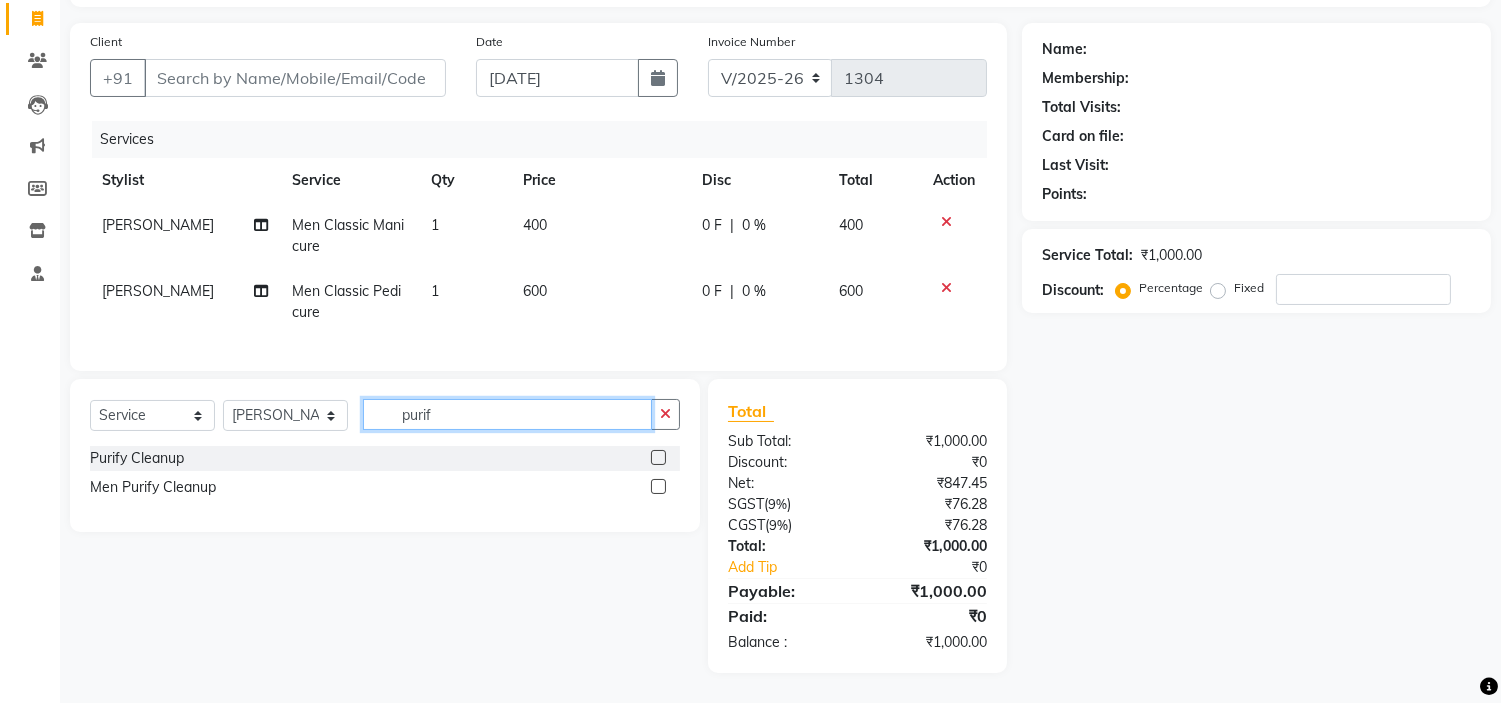 type on "purif" 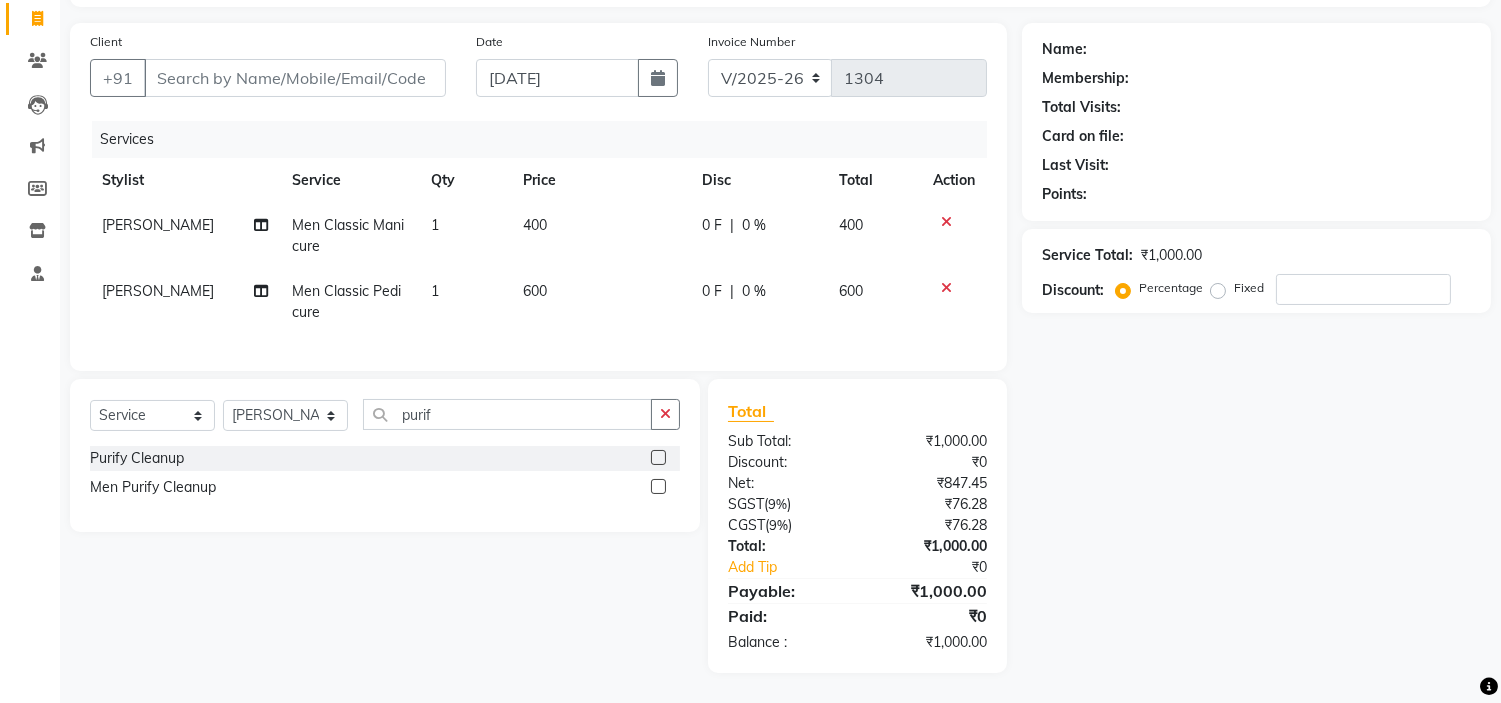 click 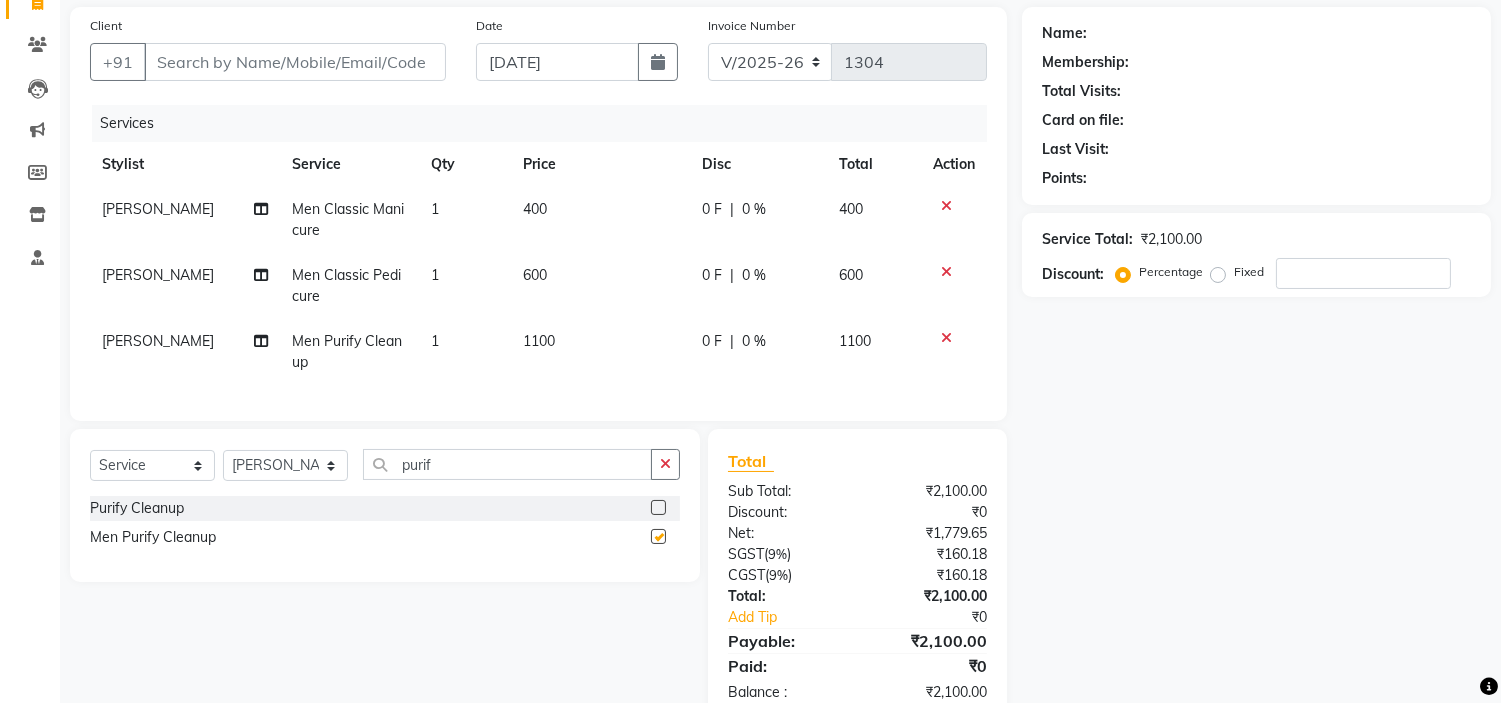 checkbox on "false" 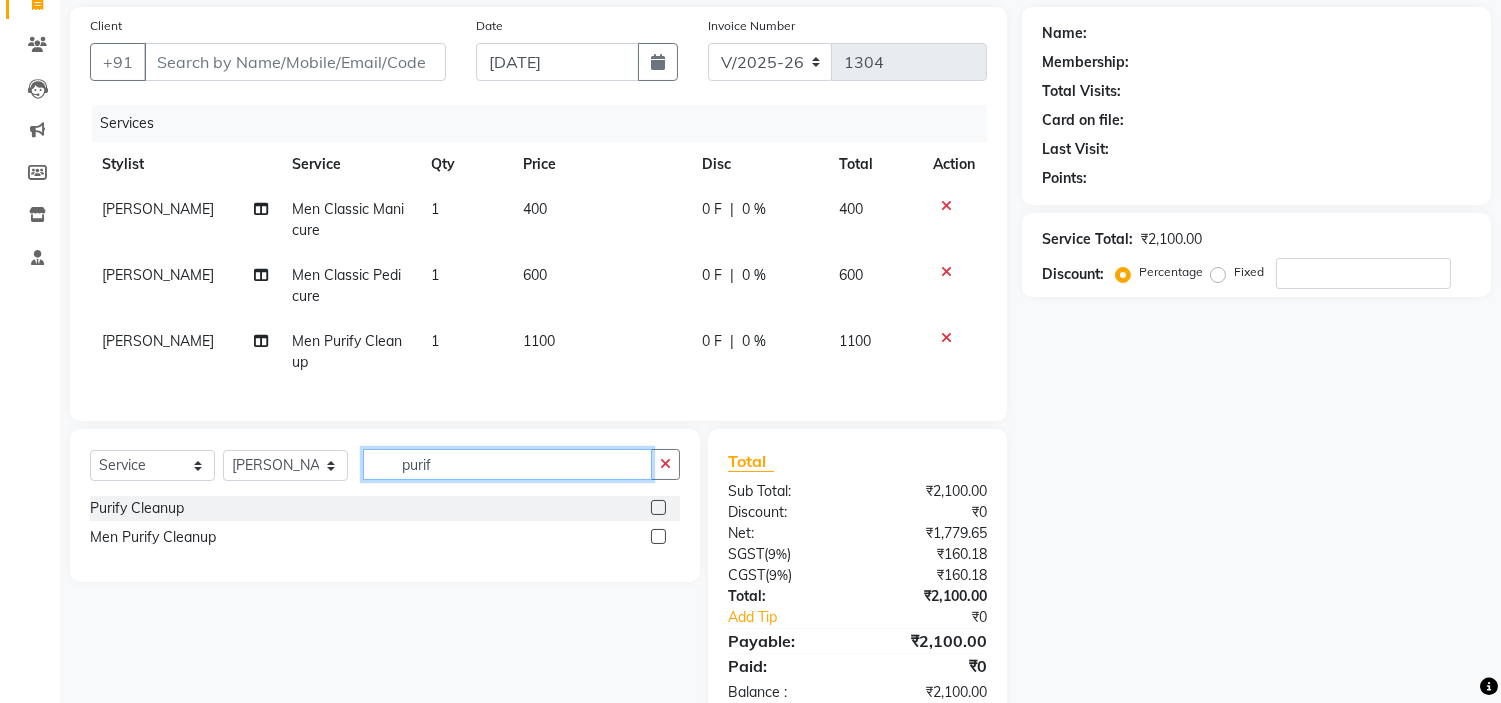 click on "purif" 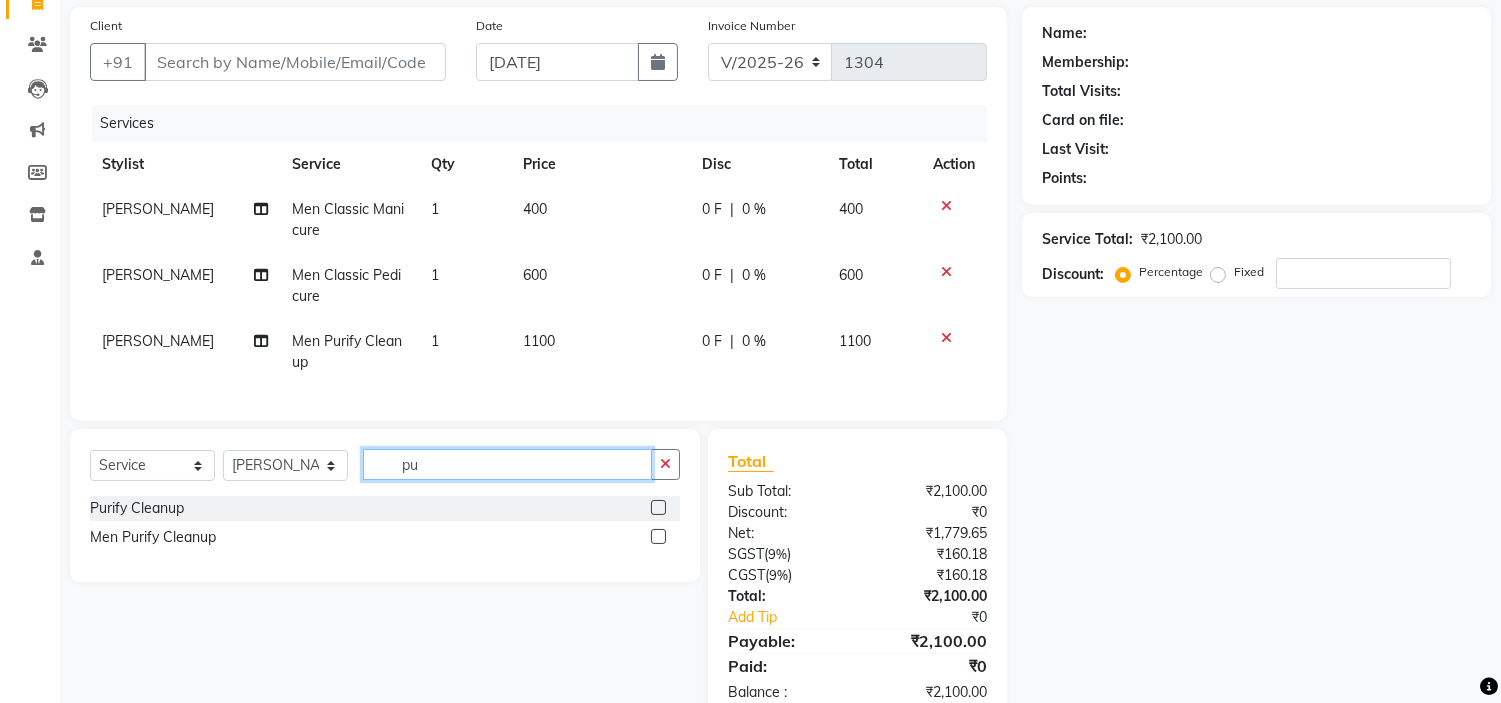 type on "p" 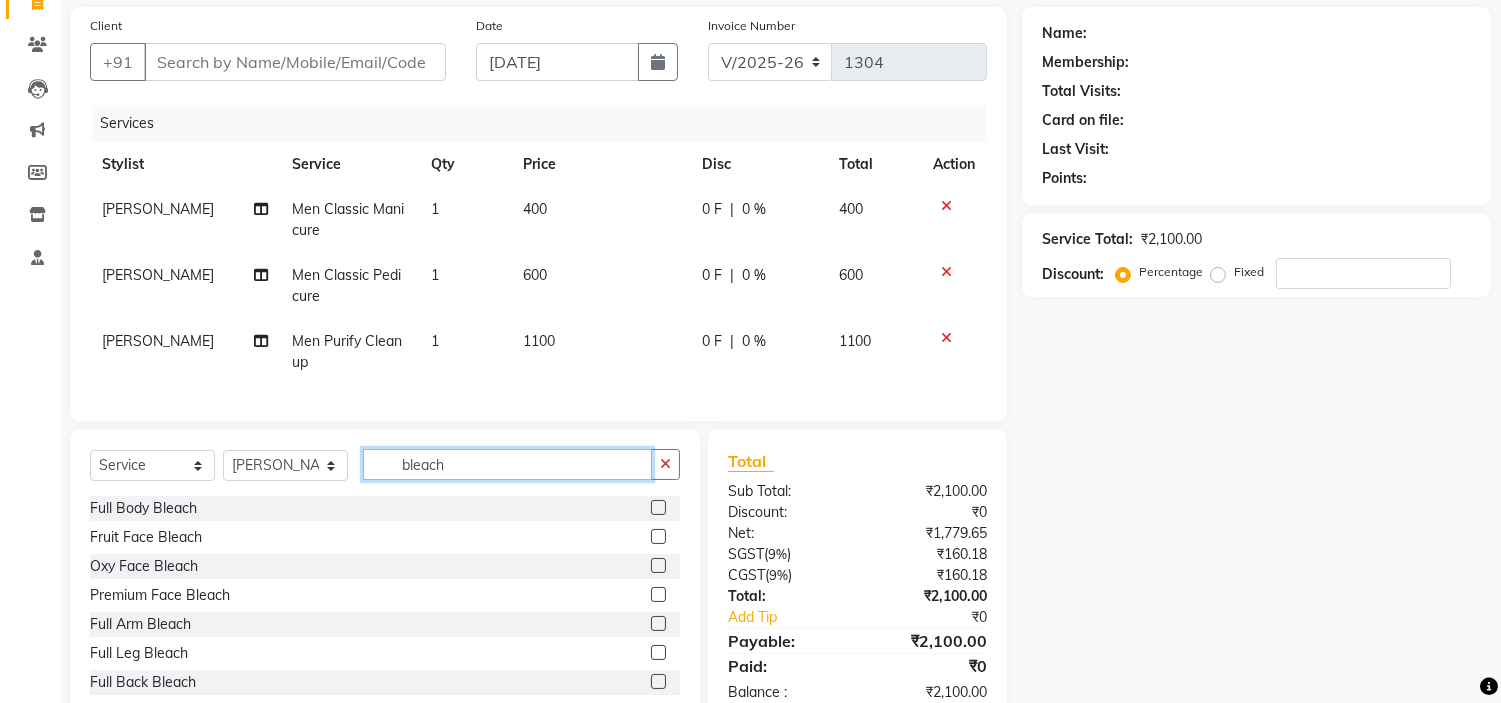 scroll, scrollTop: 211, scrollLeft: 0, axis: vertical 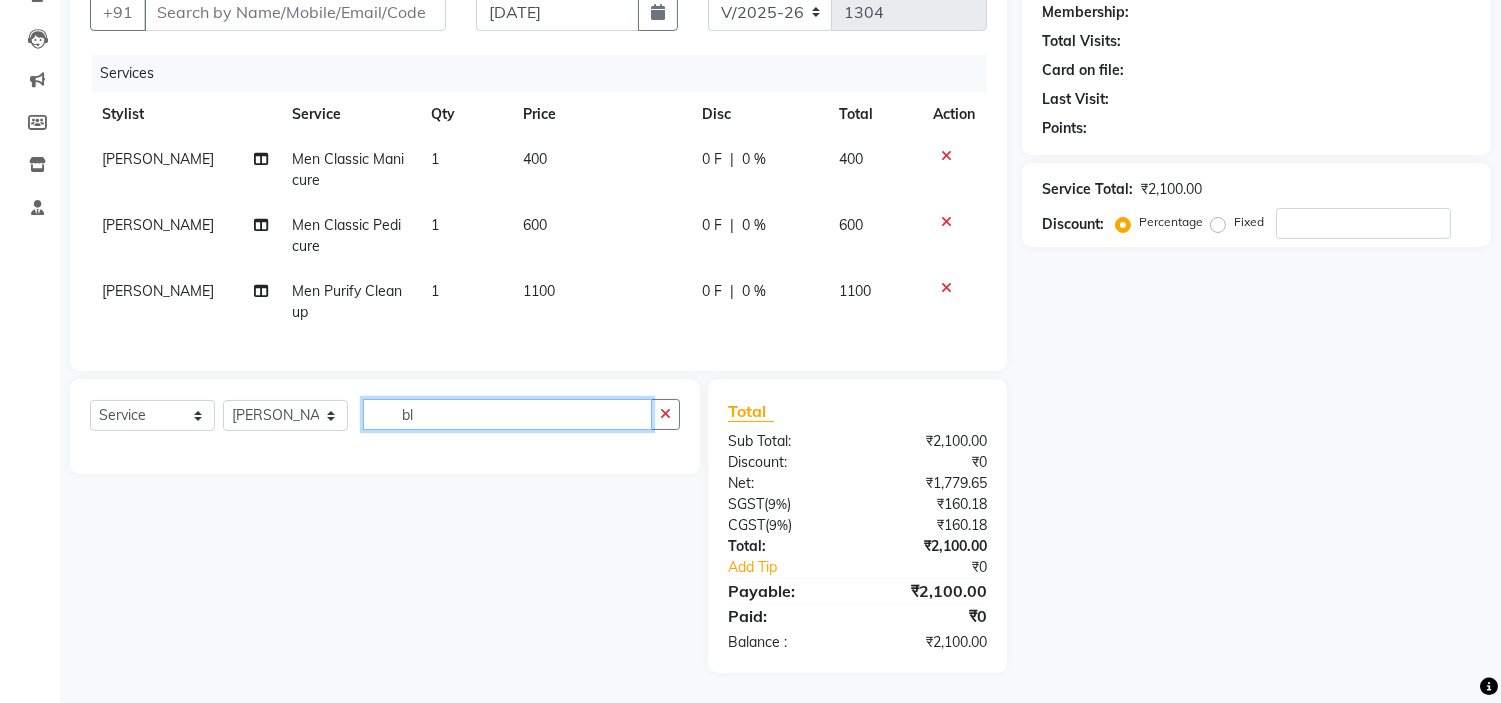 type on "b" 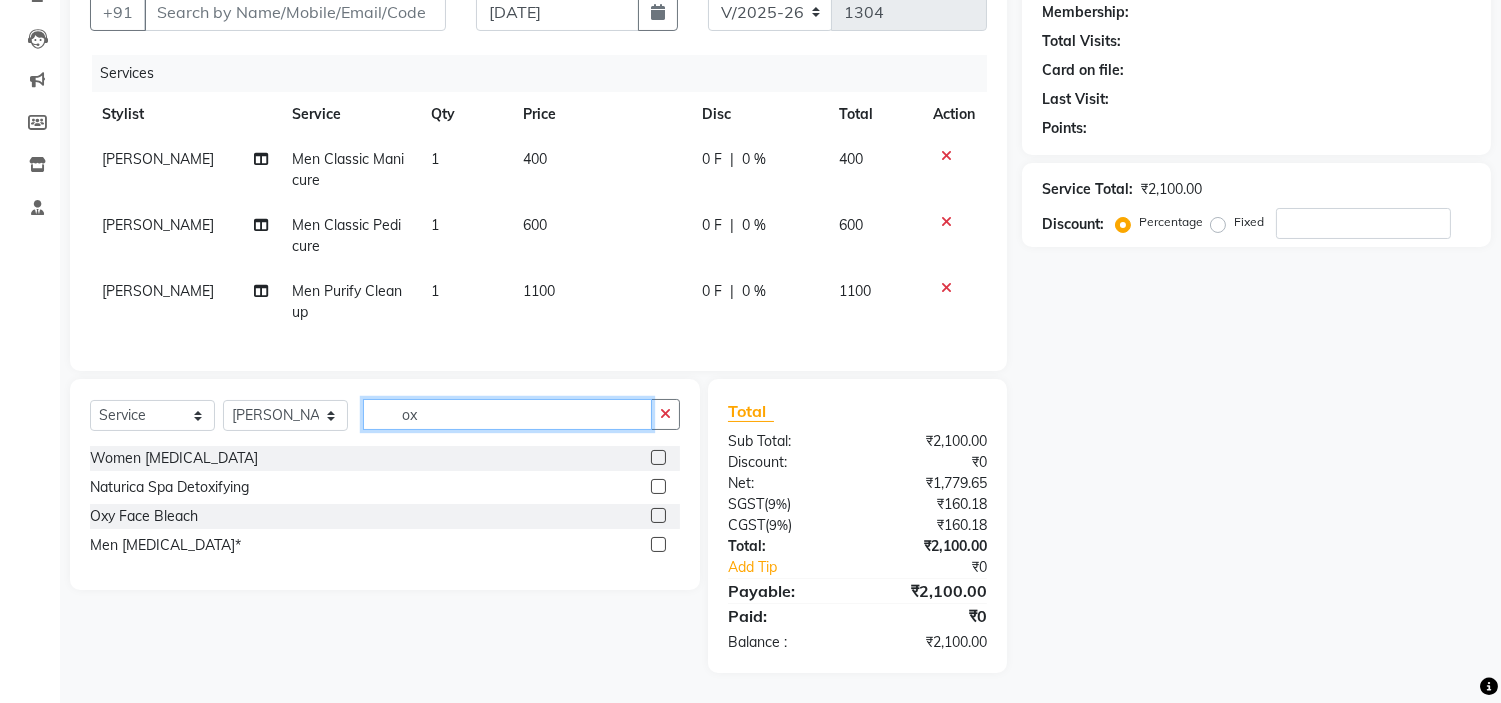 scroll, scrollTop: 210, scrollLeft: 0, axis: vertical 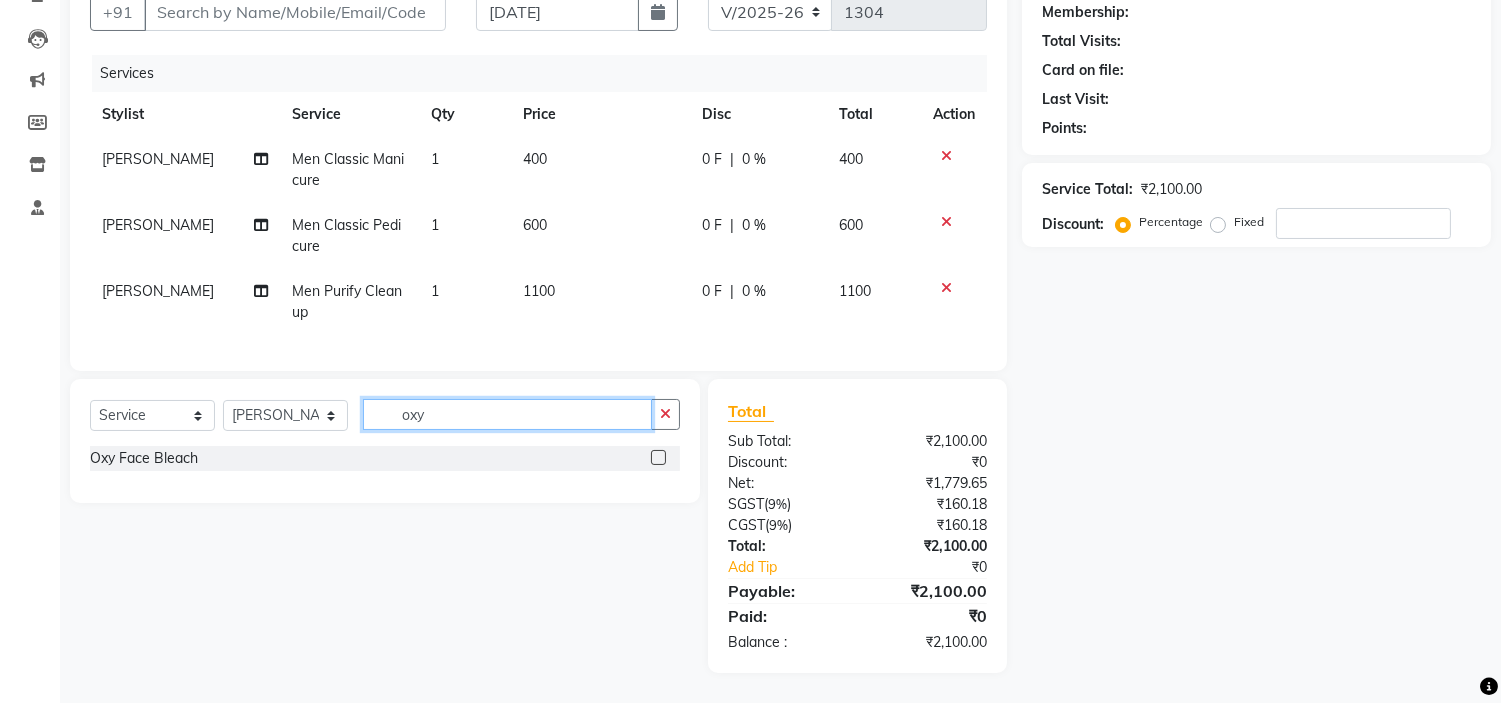 type on "oxy" 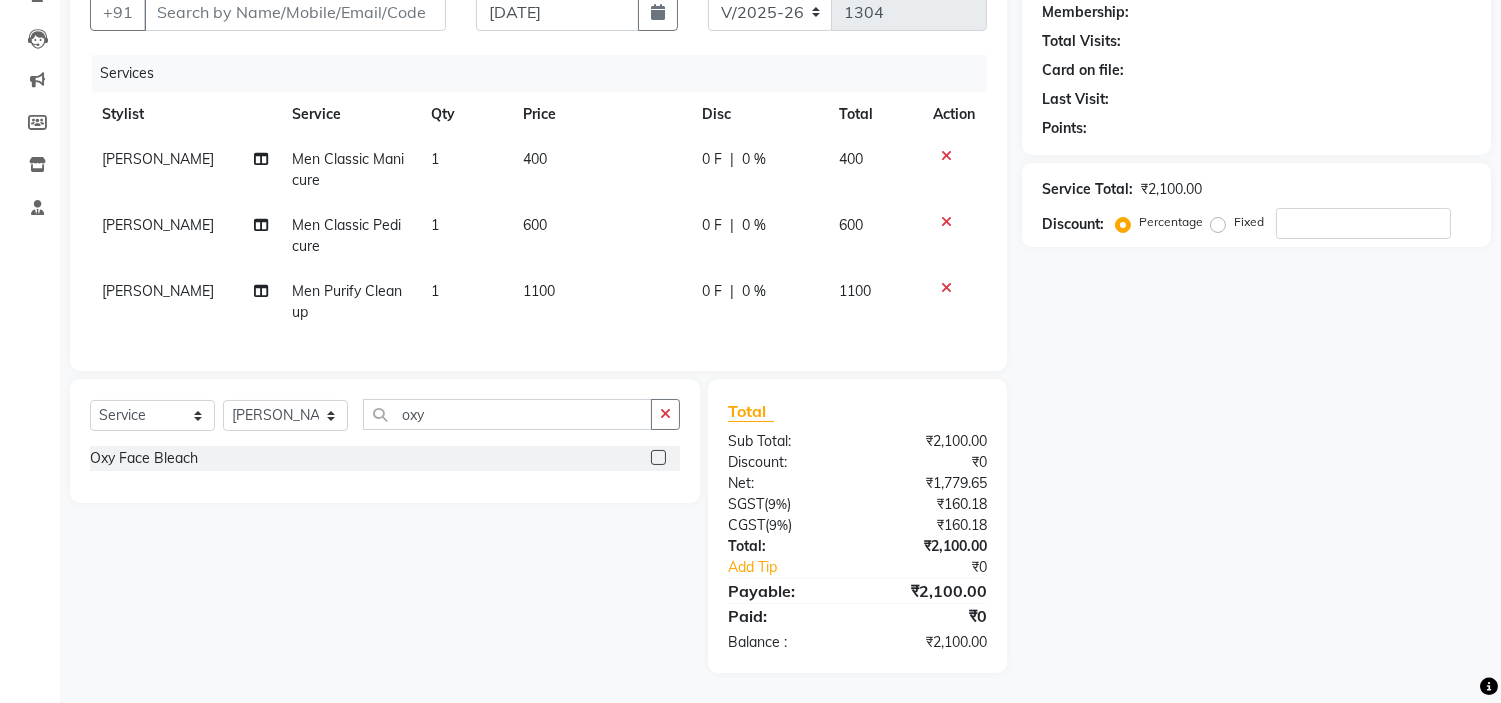 click 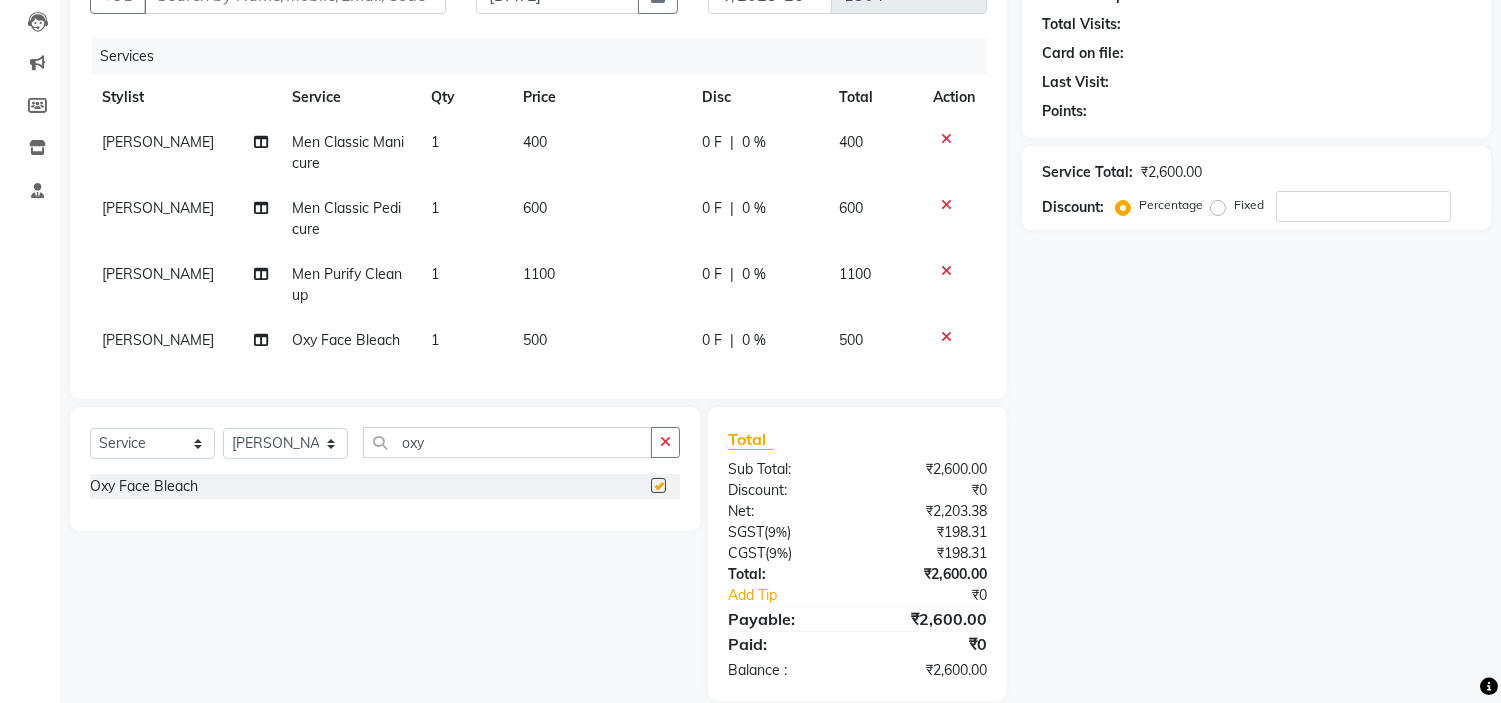 checkbox on "false" 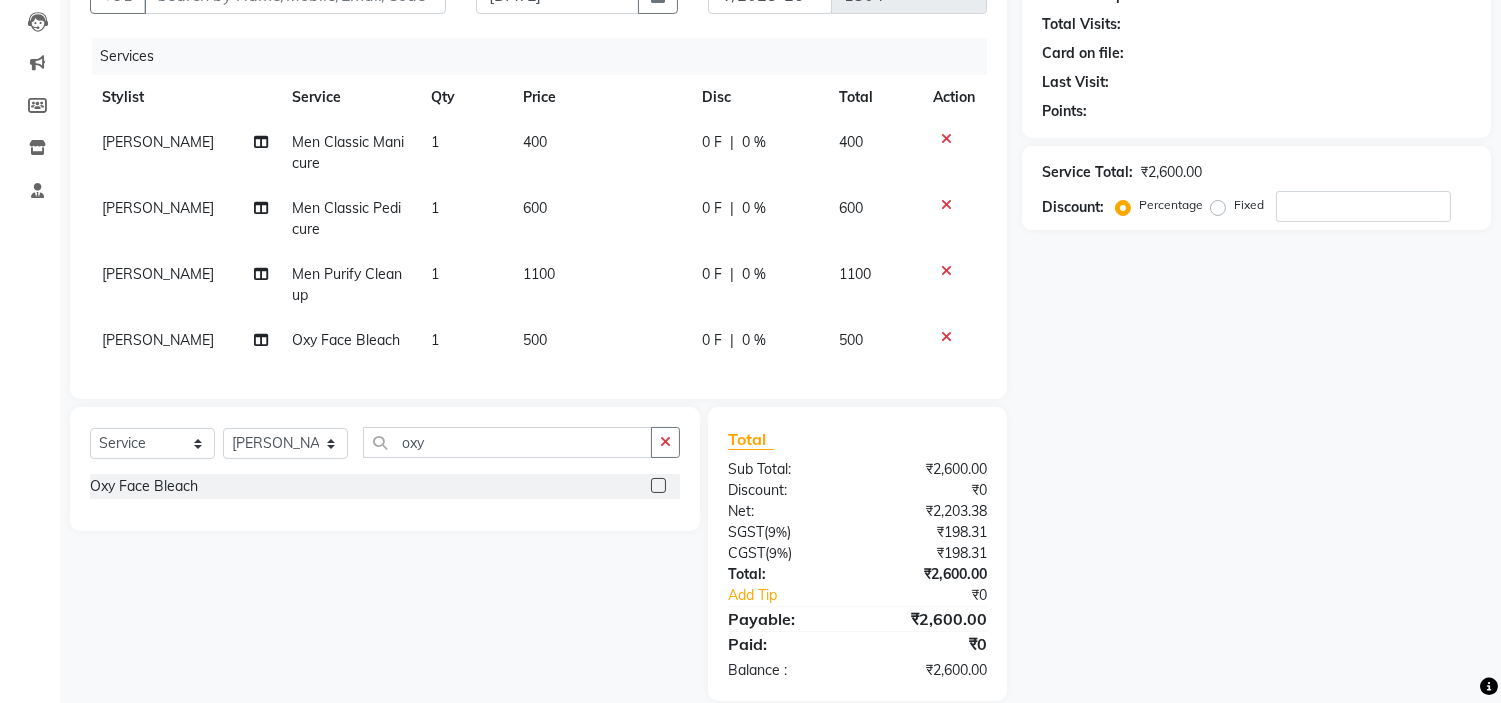 click on "500" 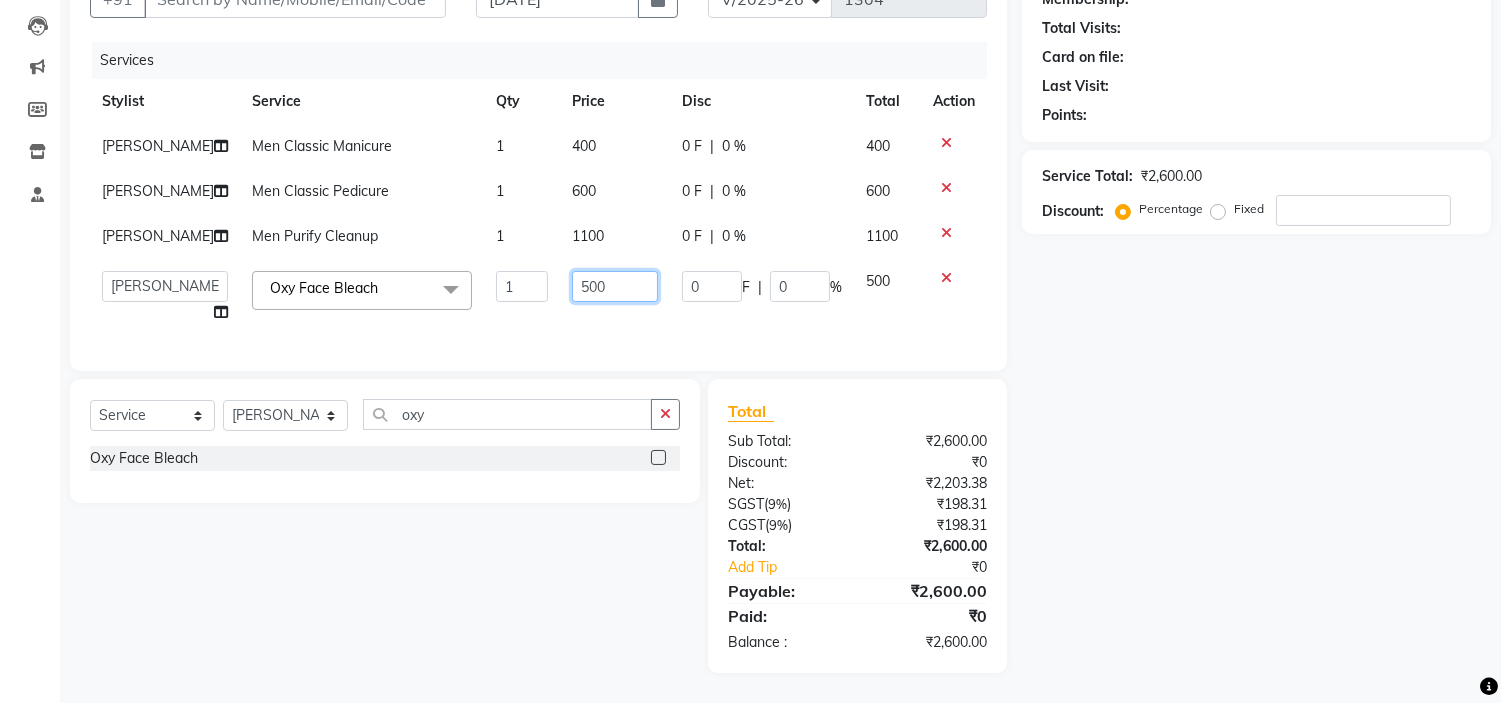 click on "500" 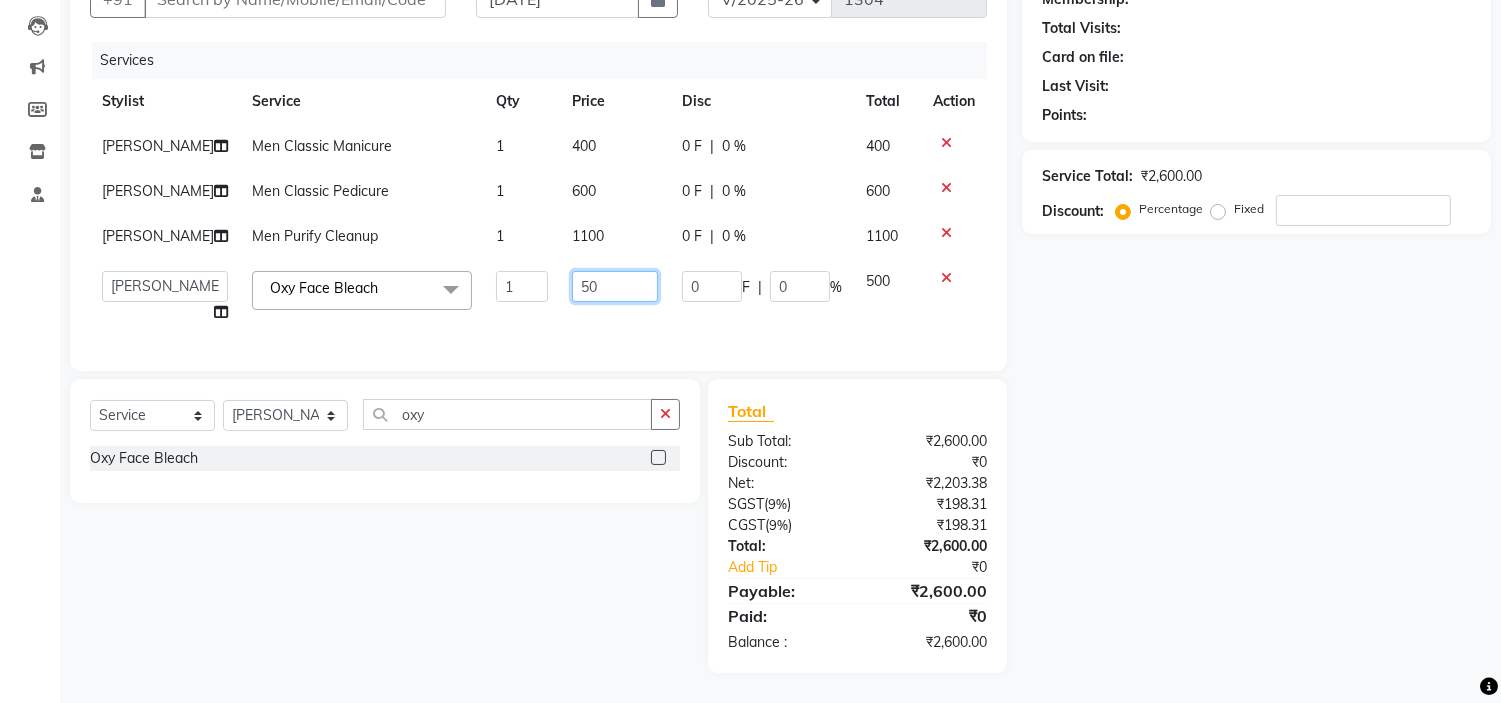 type on "5" 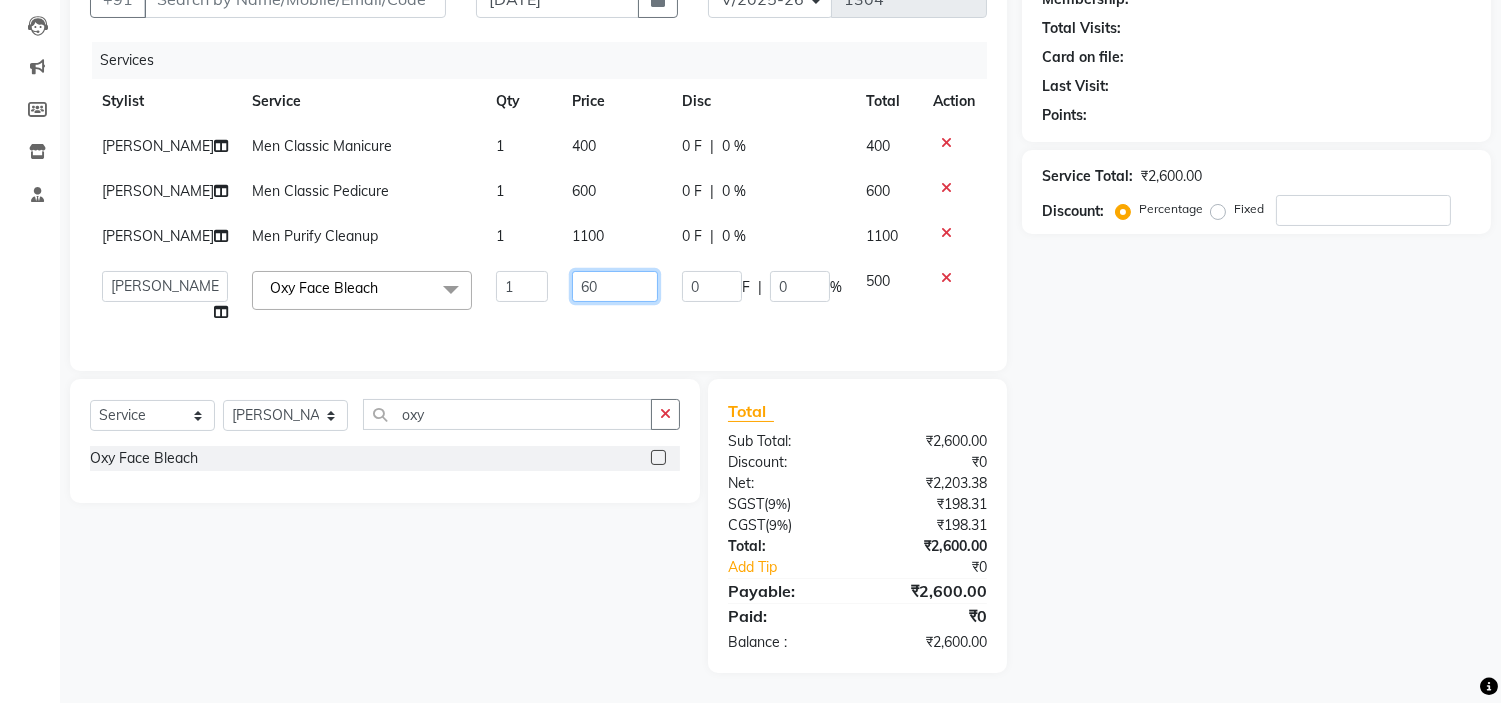 type on "600" 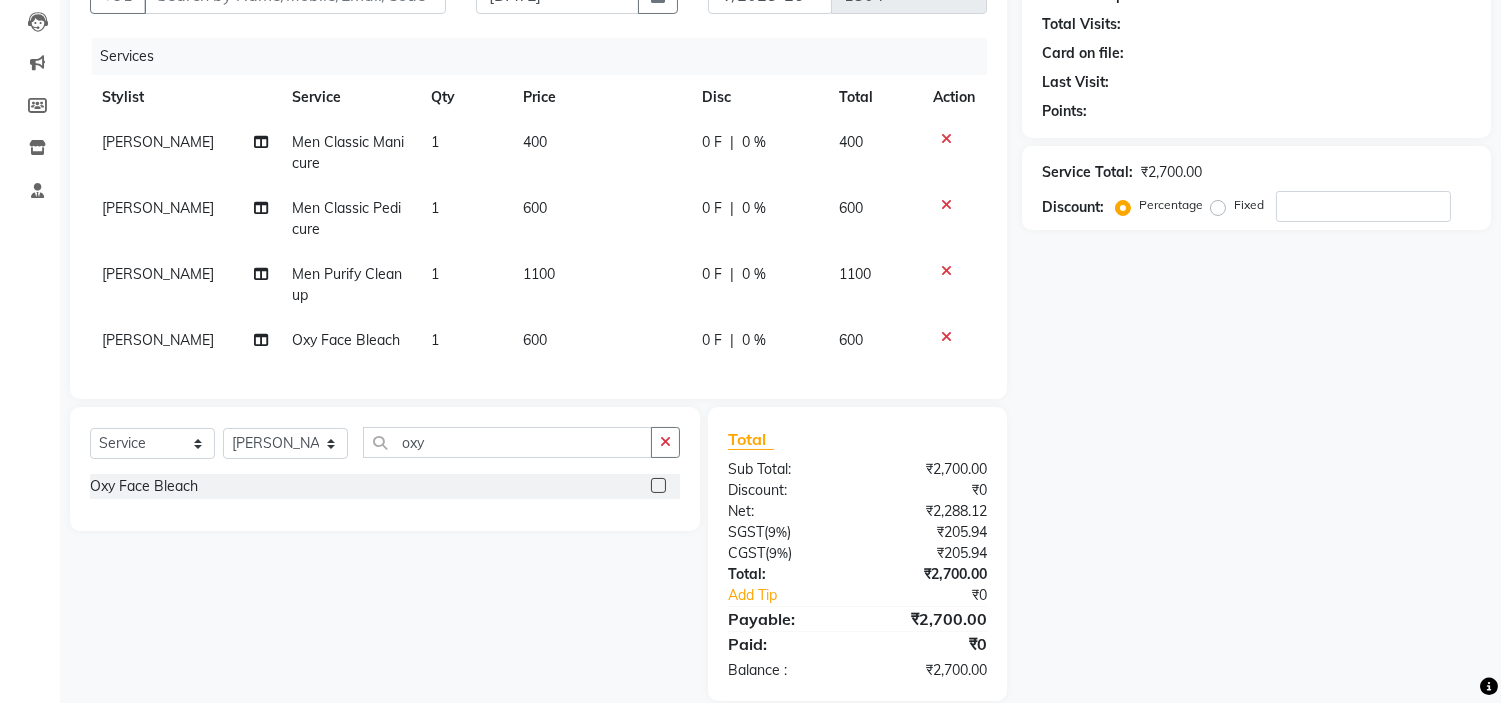 click on "Select  Service  Product  Membership  Package Voucher Prepaid Gift Card  Select Stylist Anjali [PERSON_NAME] [PERSON_NAME] [PERSON_NAME] [PERSON_NAME] Manager [PERSON_NAME] [PERSON_NAME] oxy Oxy Face Bleach" 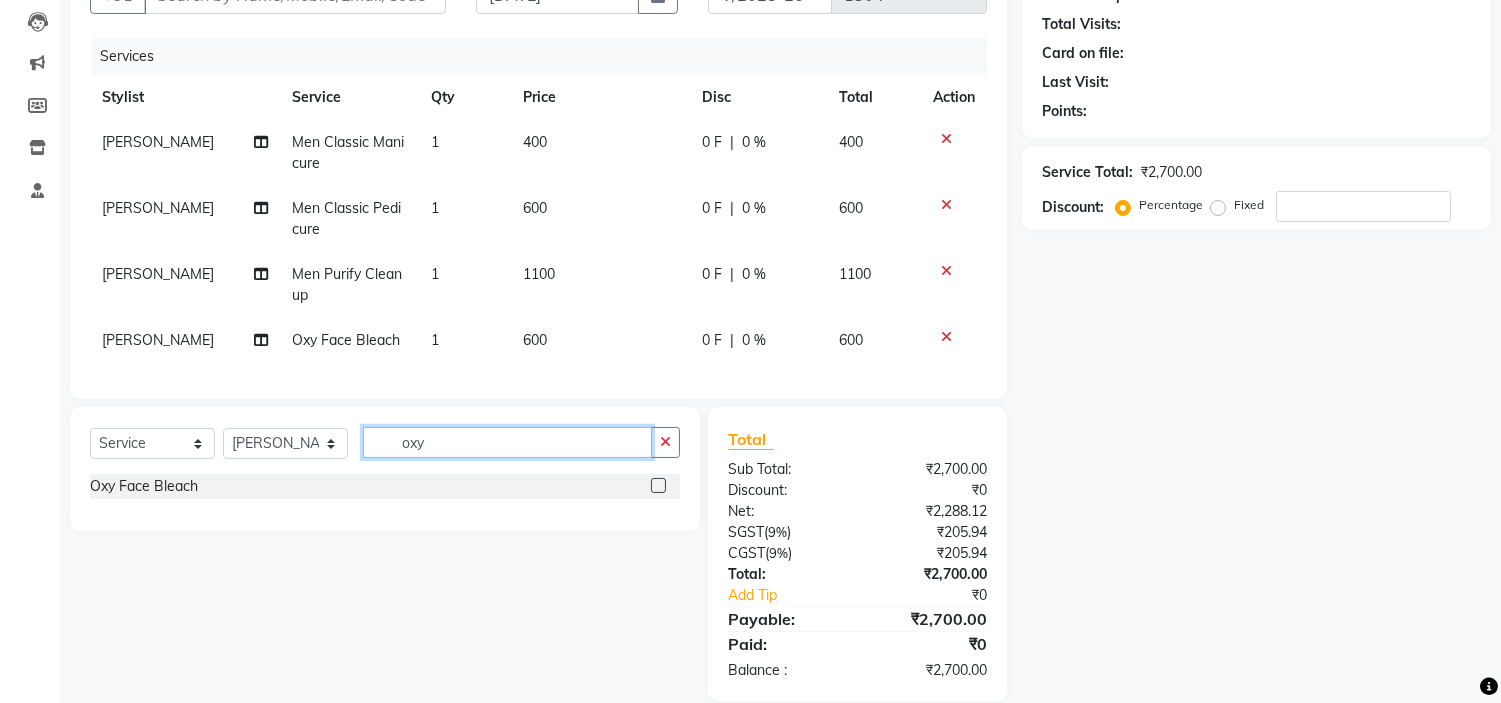click on "oxy" 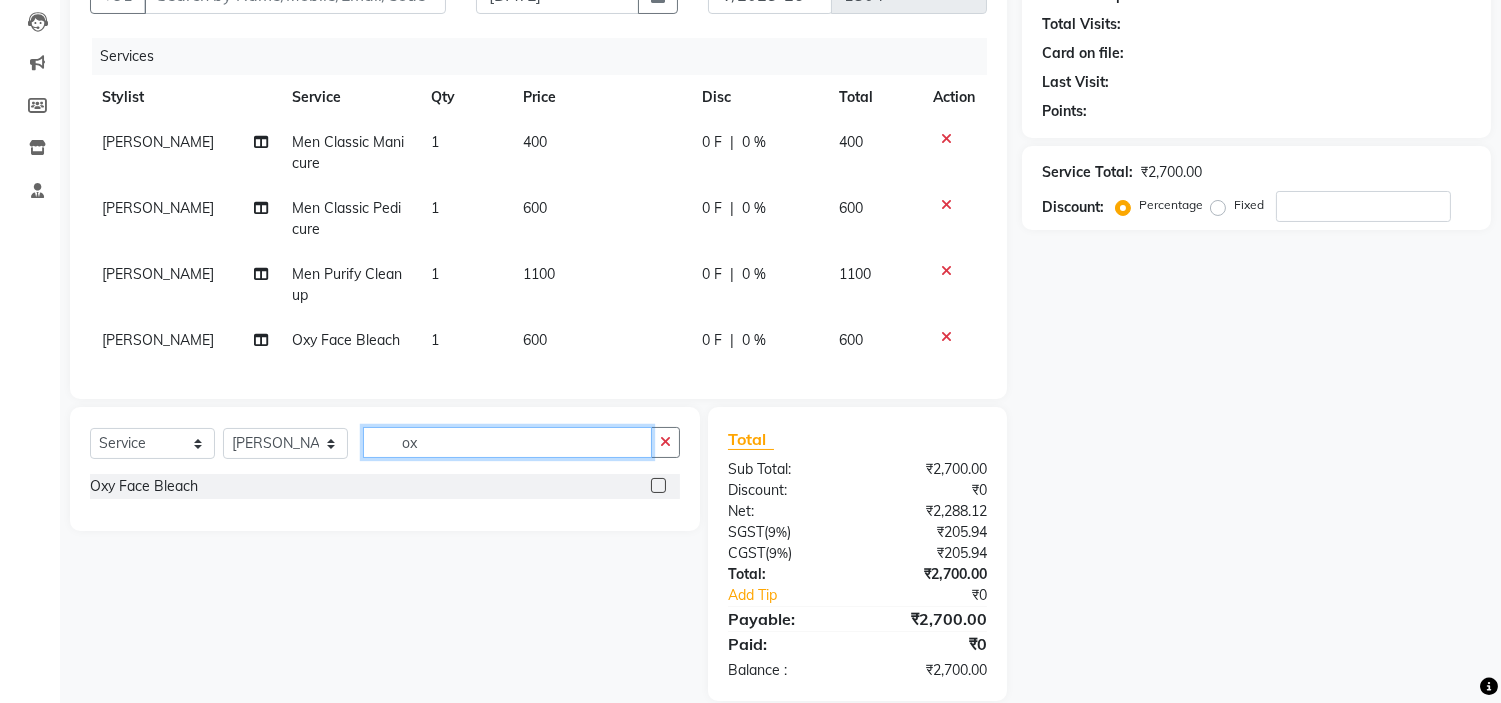 type on "o" 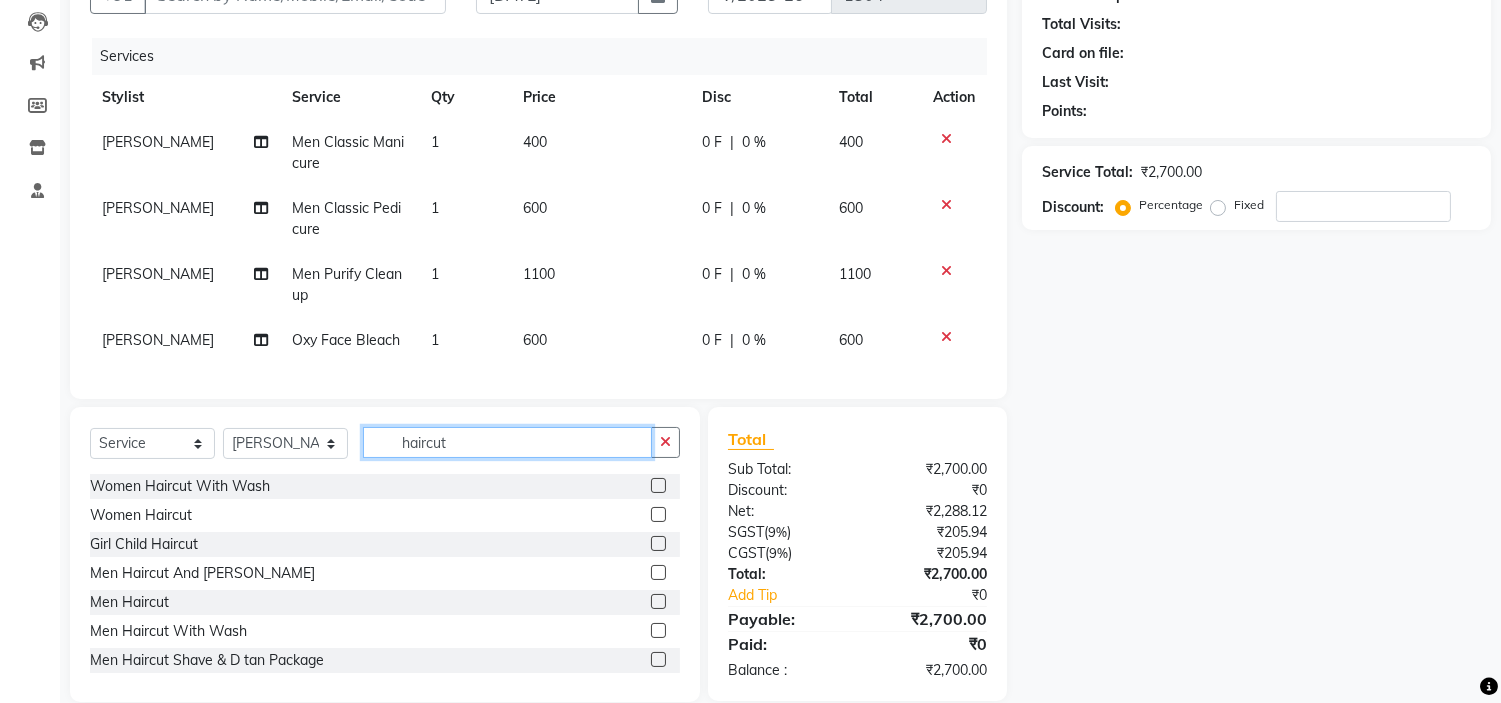 scroll, scrollTop: 255, scrollLeft: 0, axis: vertical 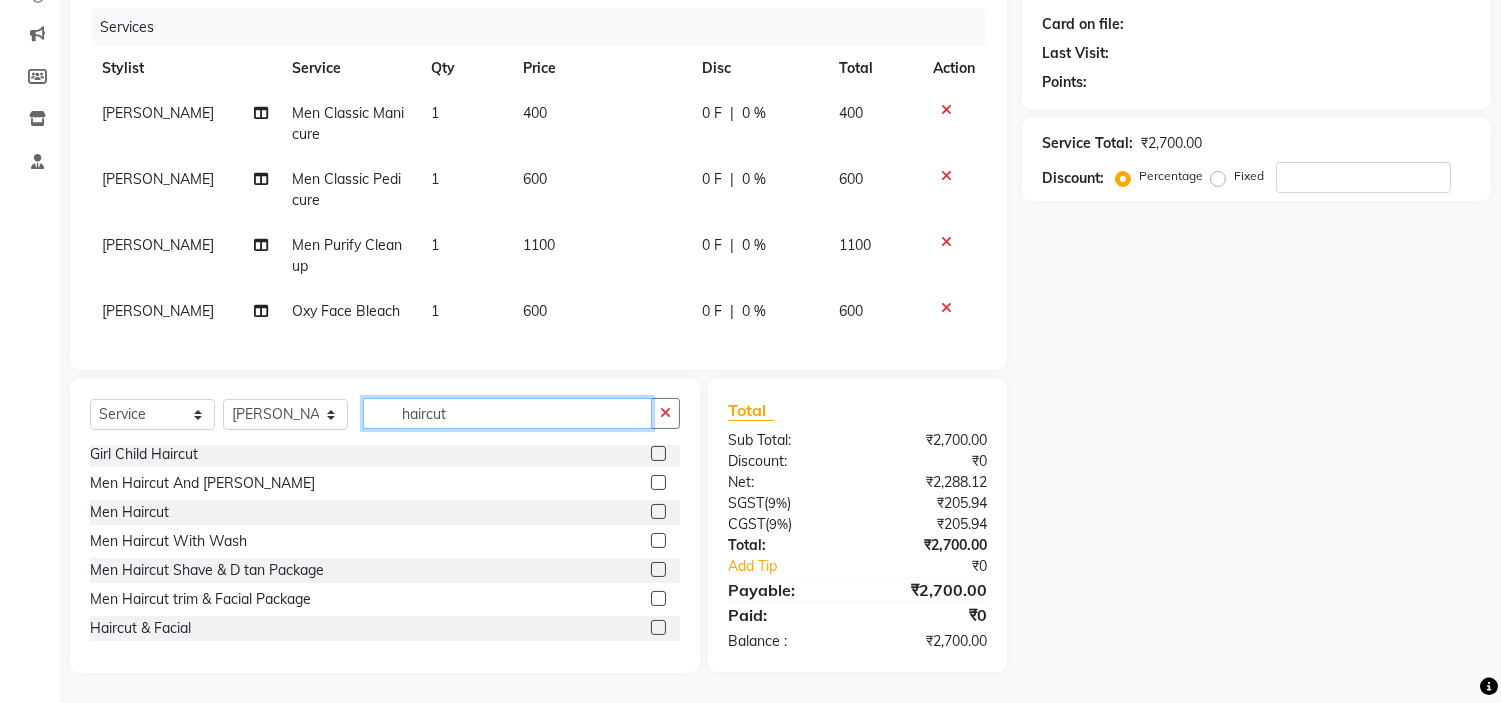 type on "haircut" 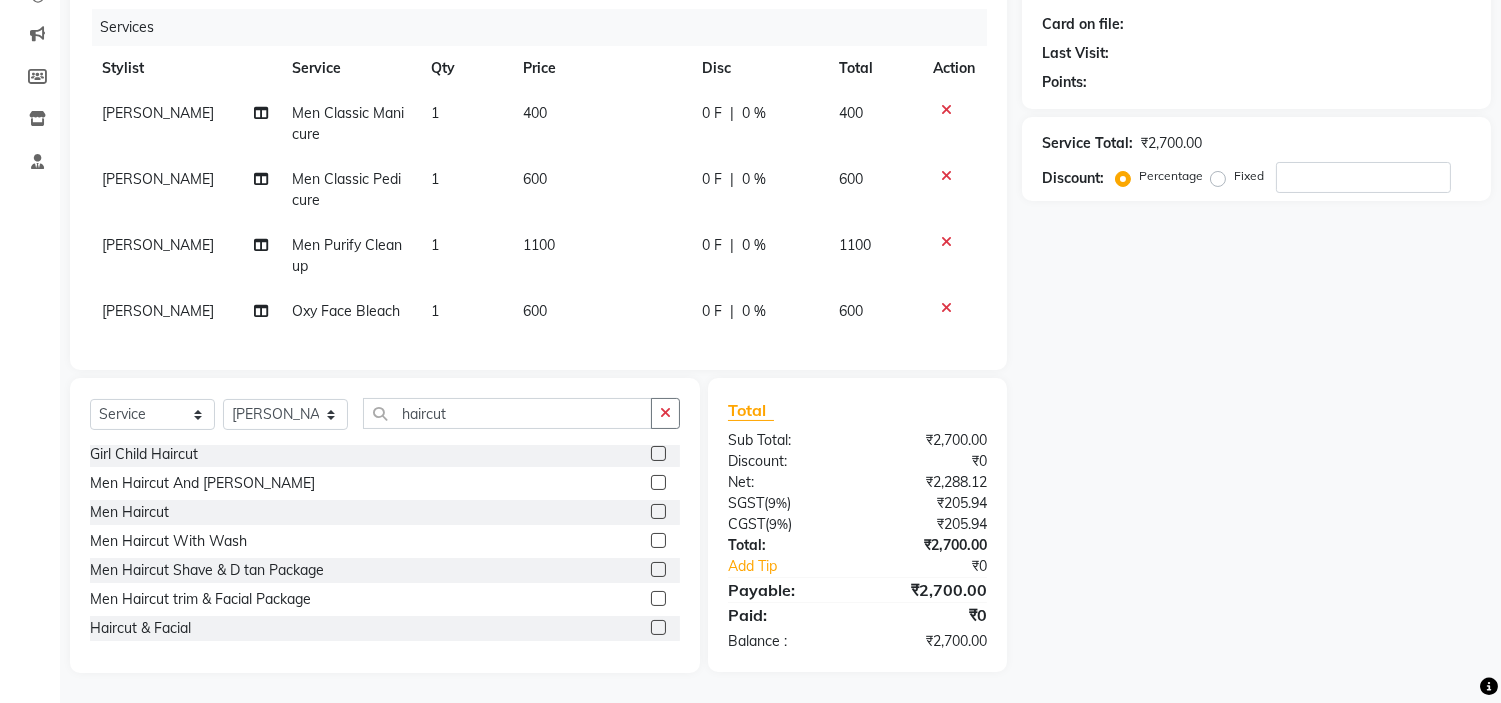 click 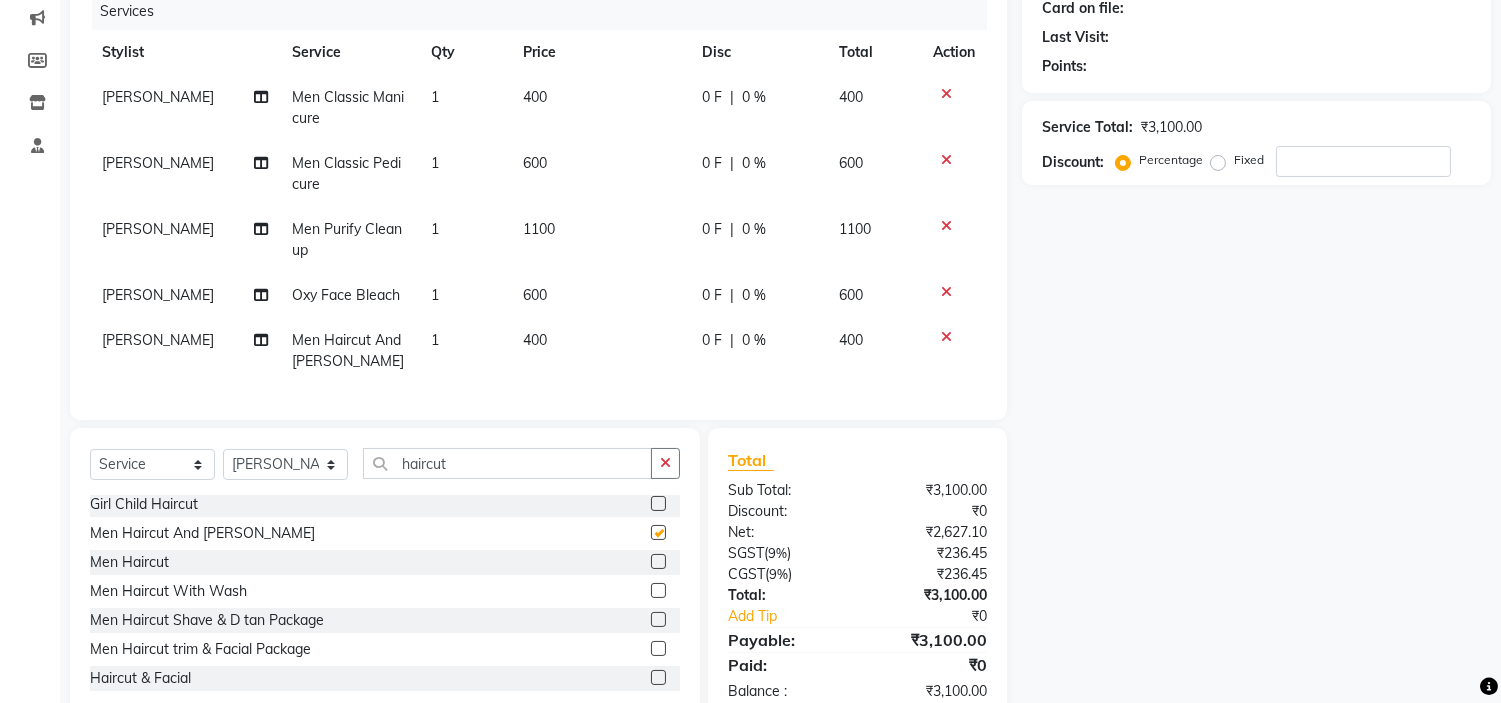 checkbox on "false" 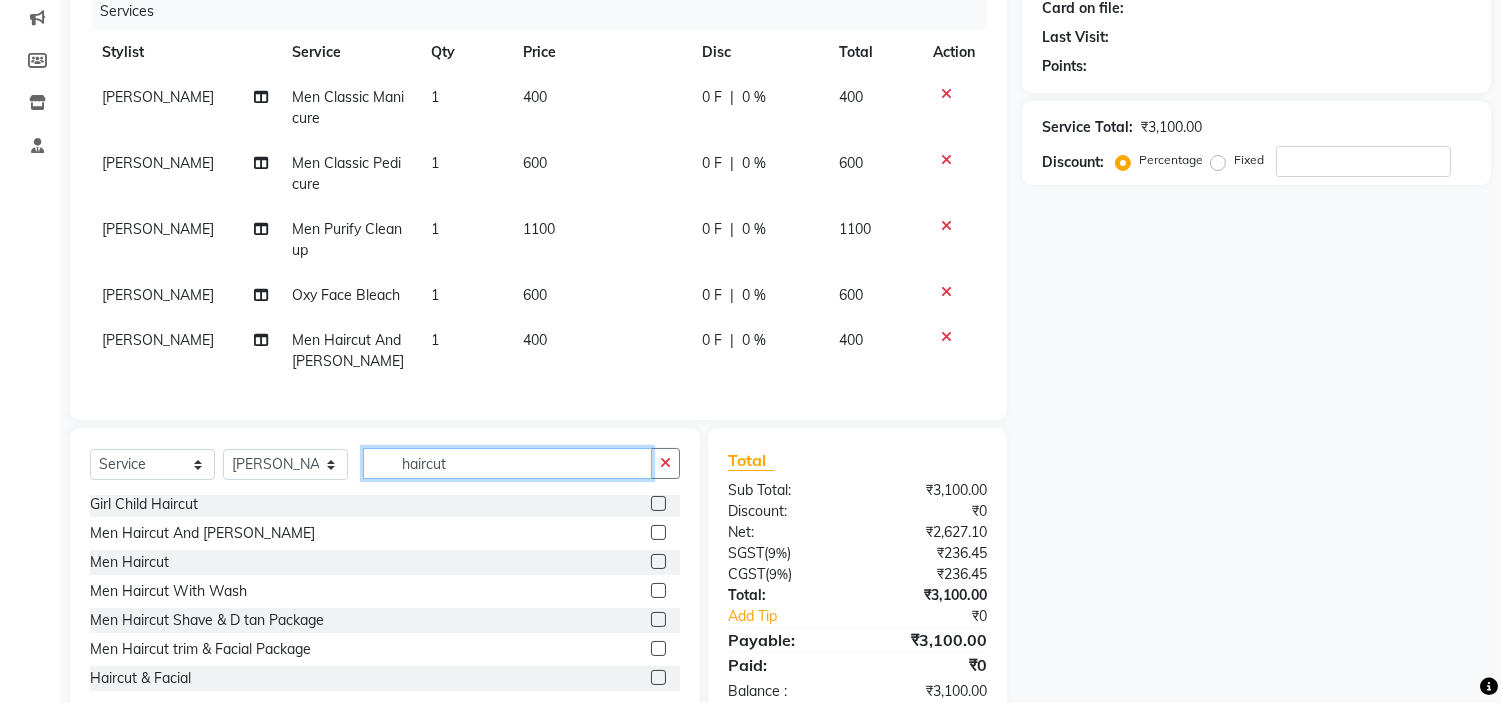 click on "haircut" 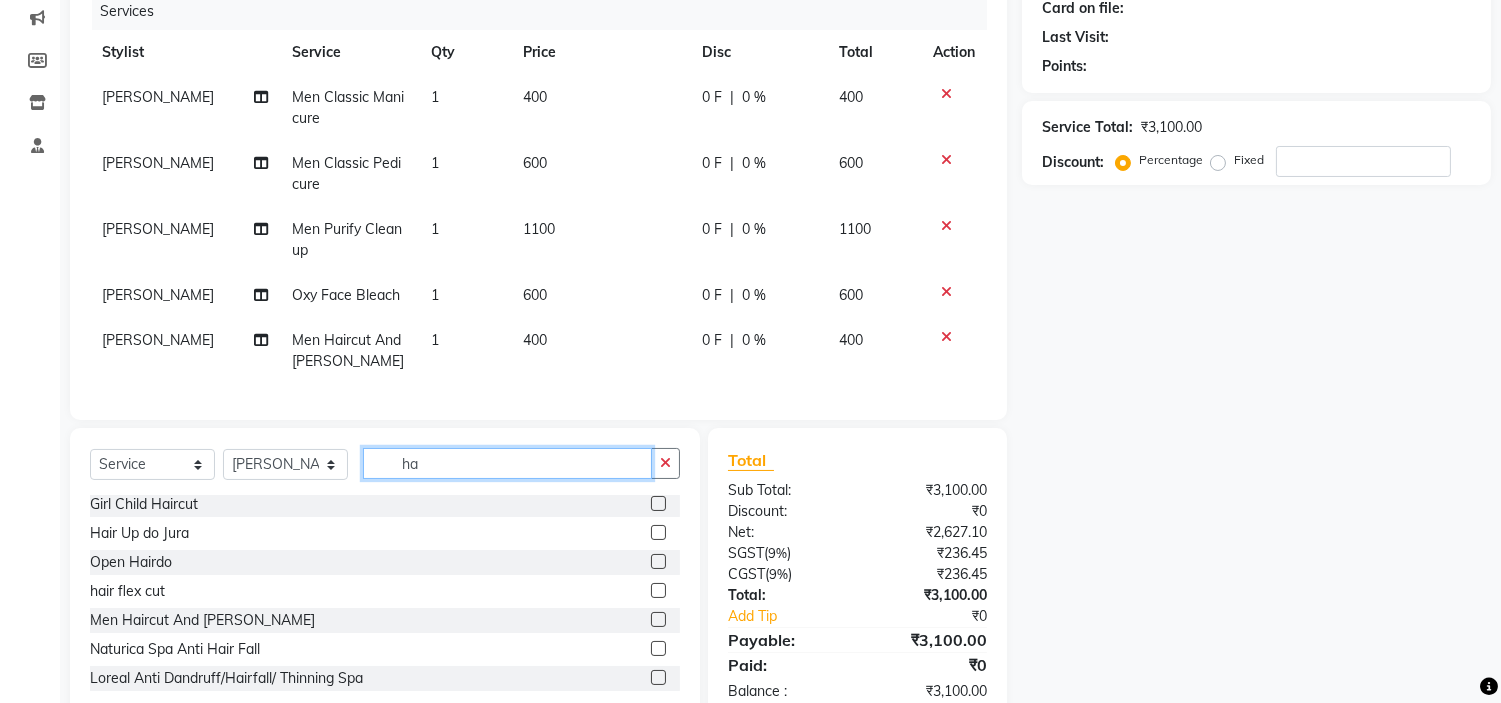 type on "h" 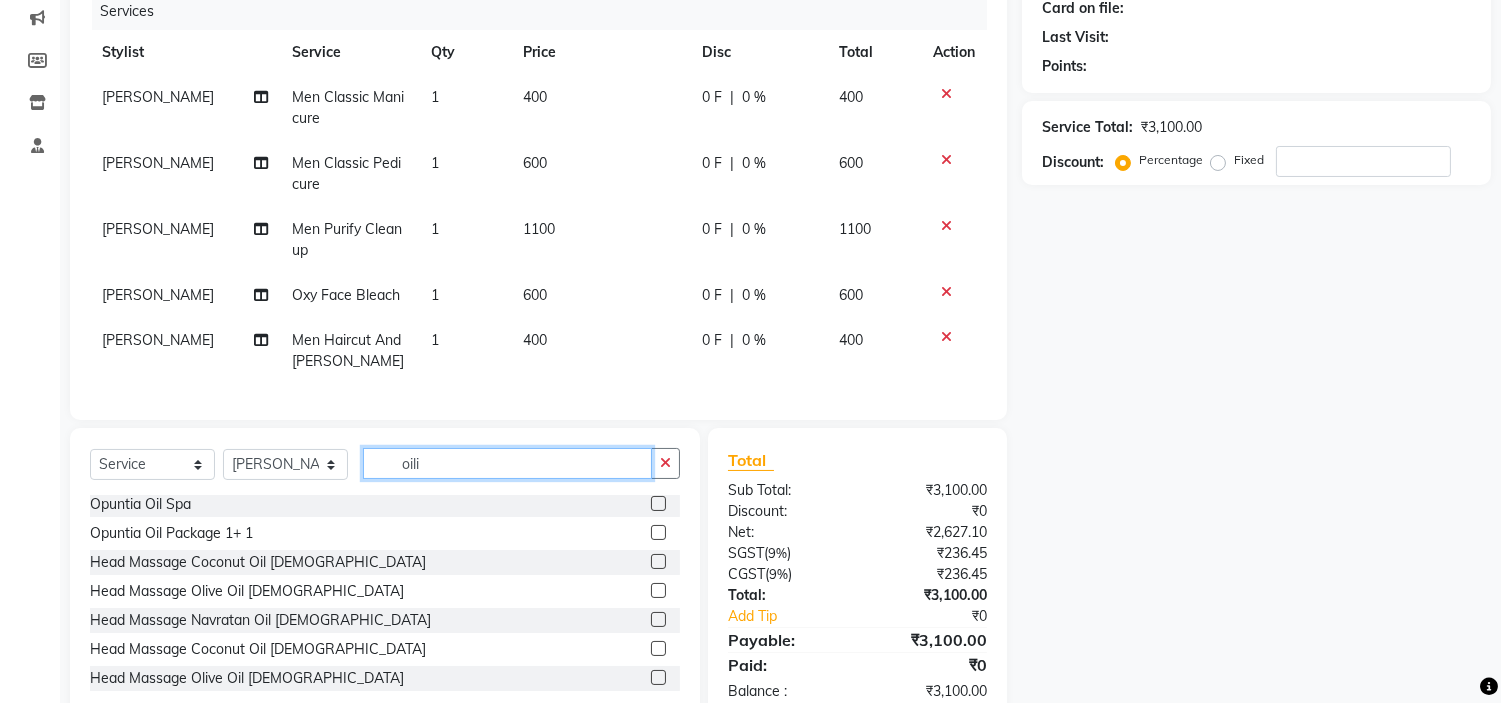 scroll, scrollTop: 0, scrollLeft: 0, axis: both 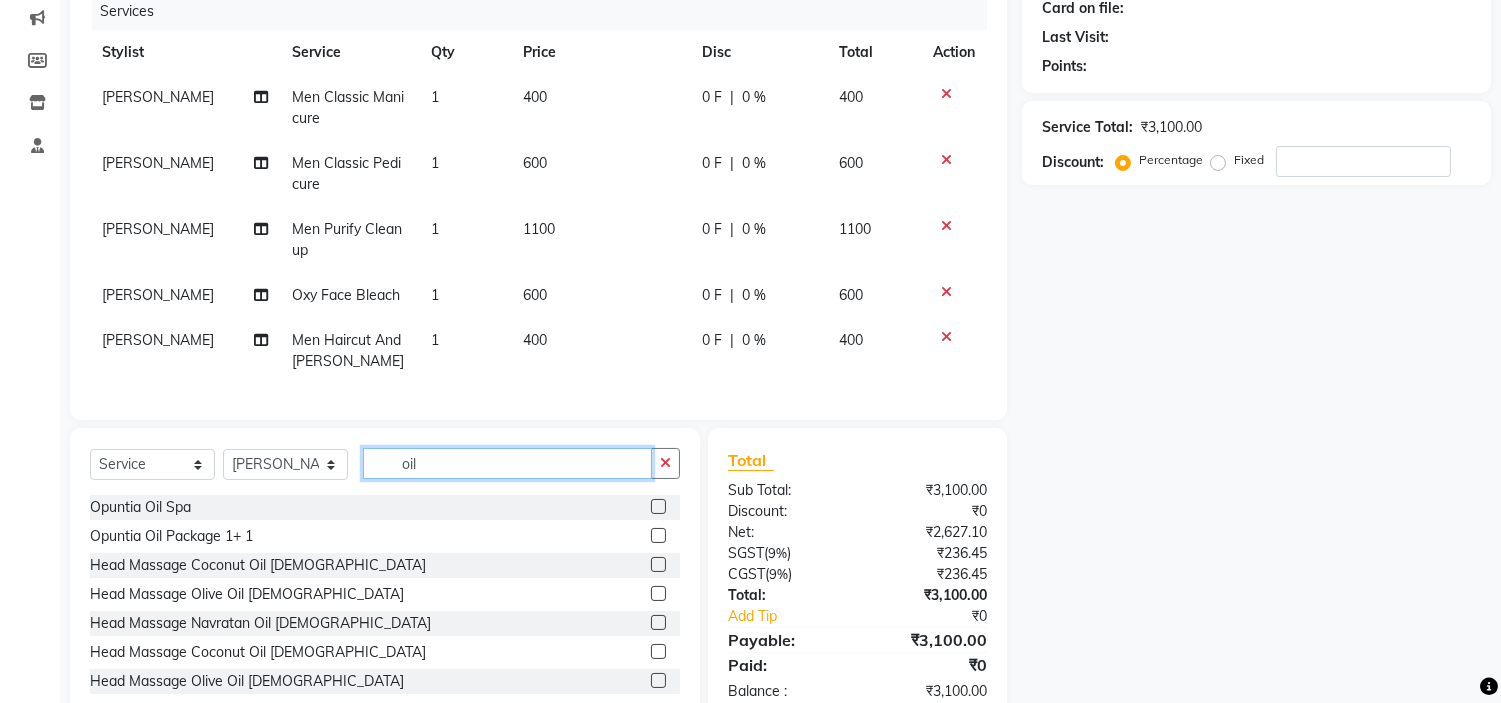 type on "oil" 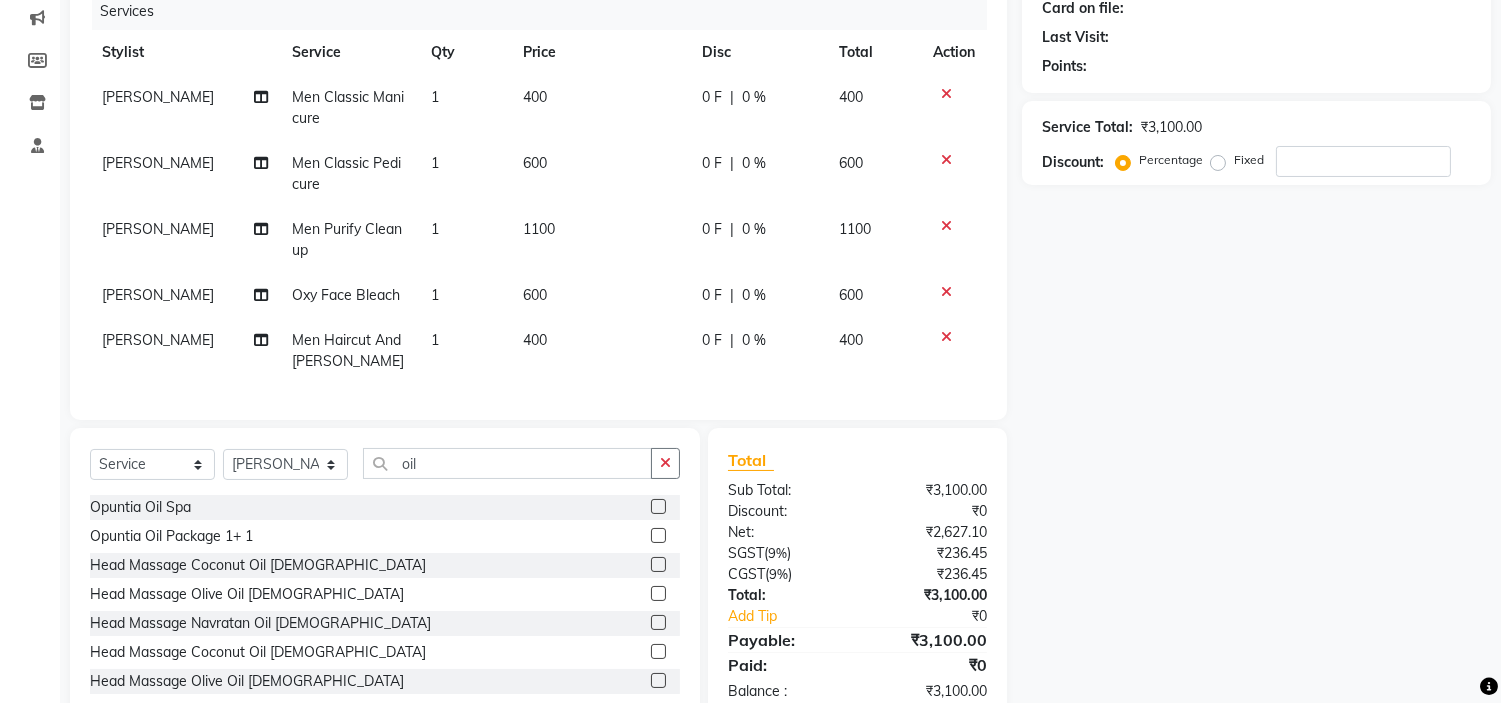 click 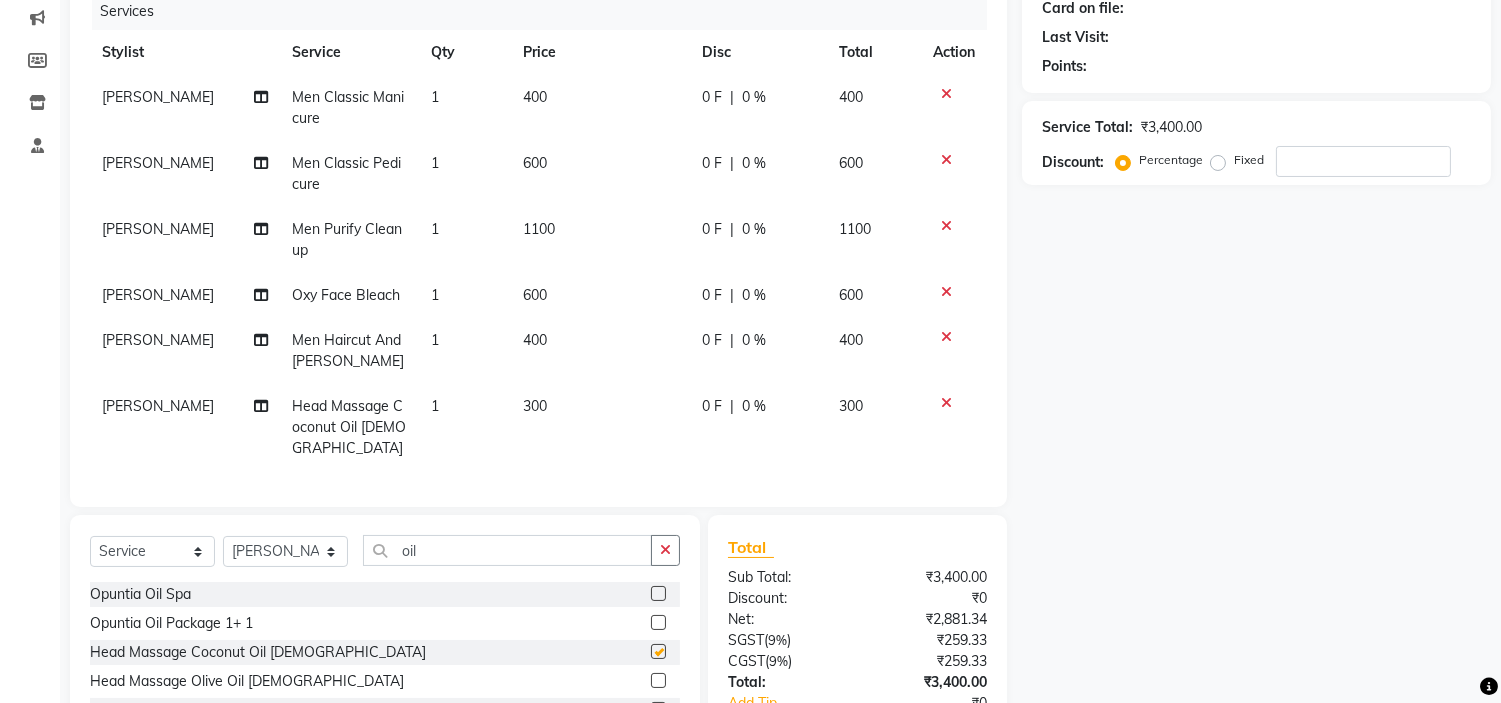 checkbox on "false" 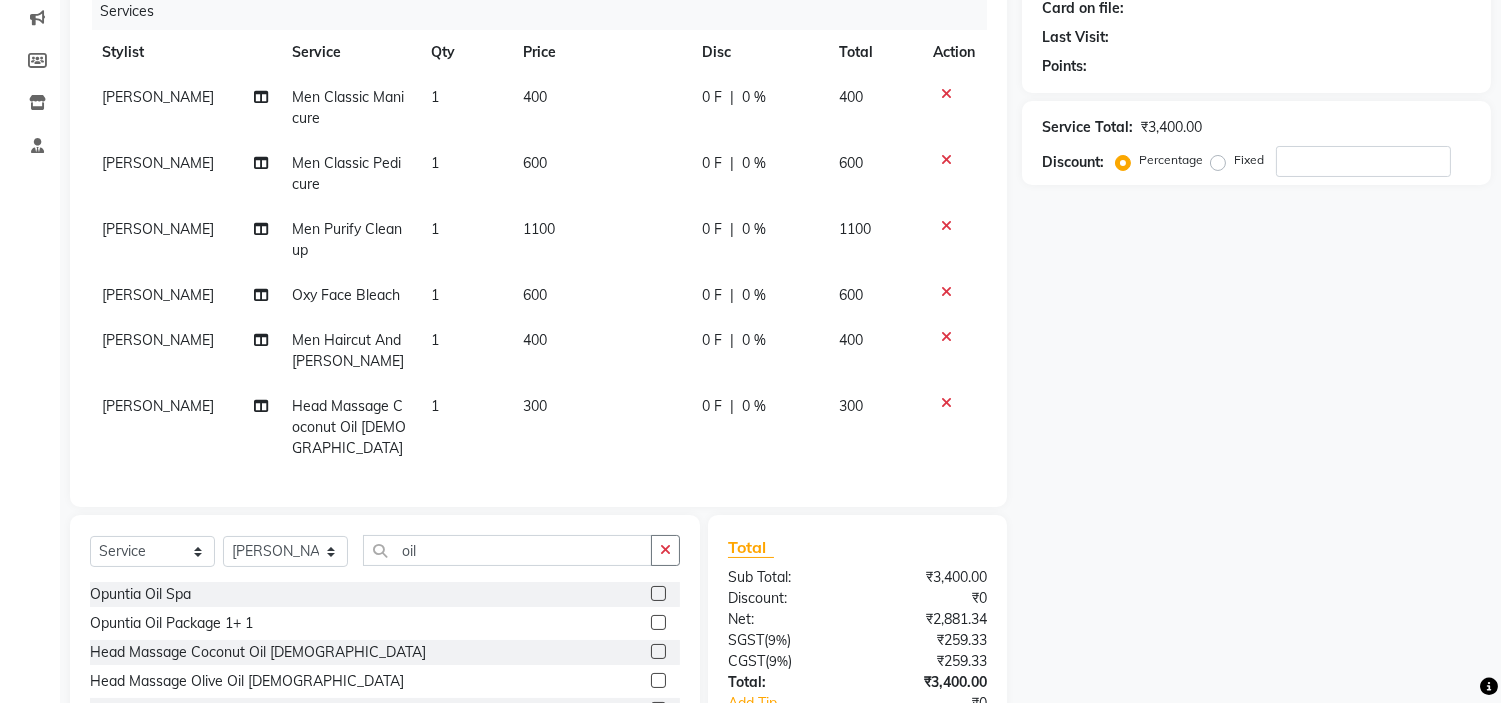 scroll, scrollTop: 387, scrollLeft: 0, axis: vertical 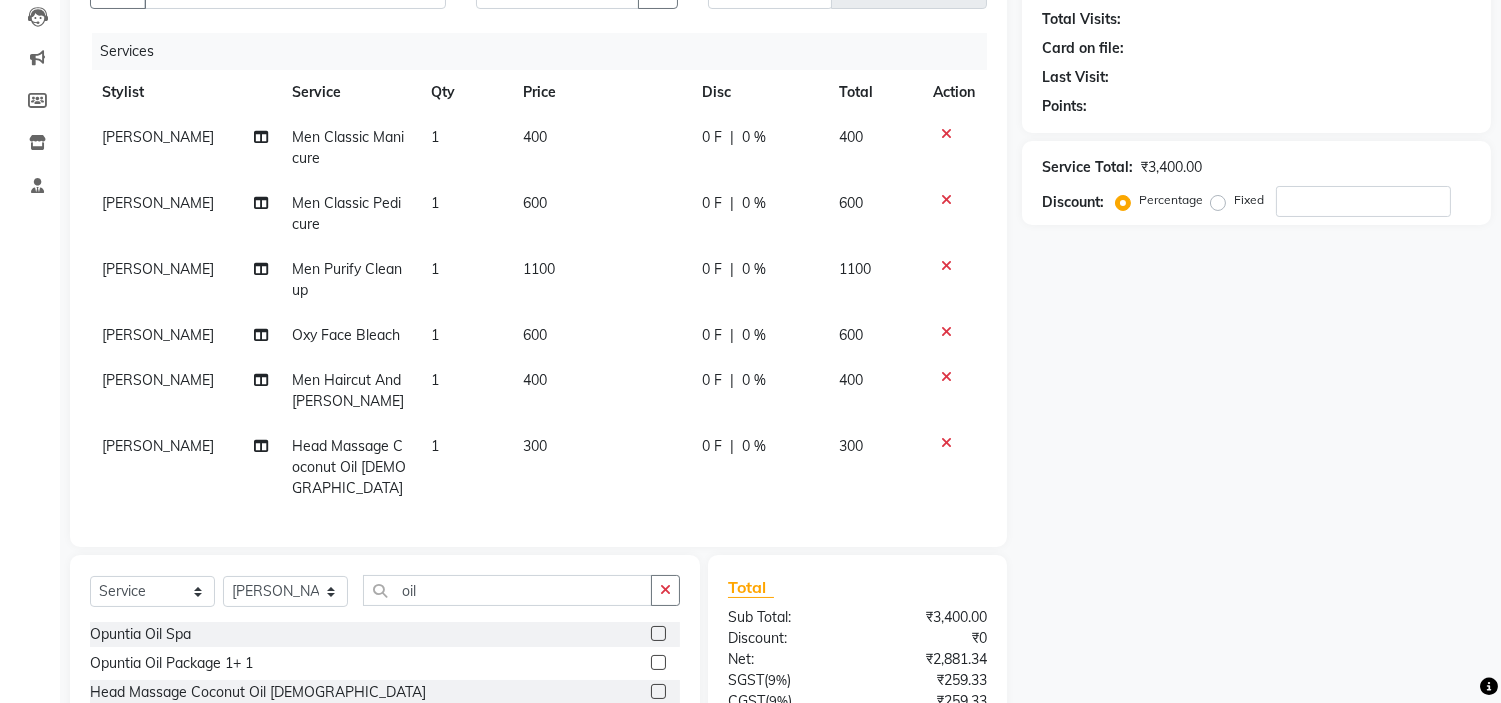 click on "1100" 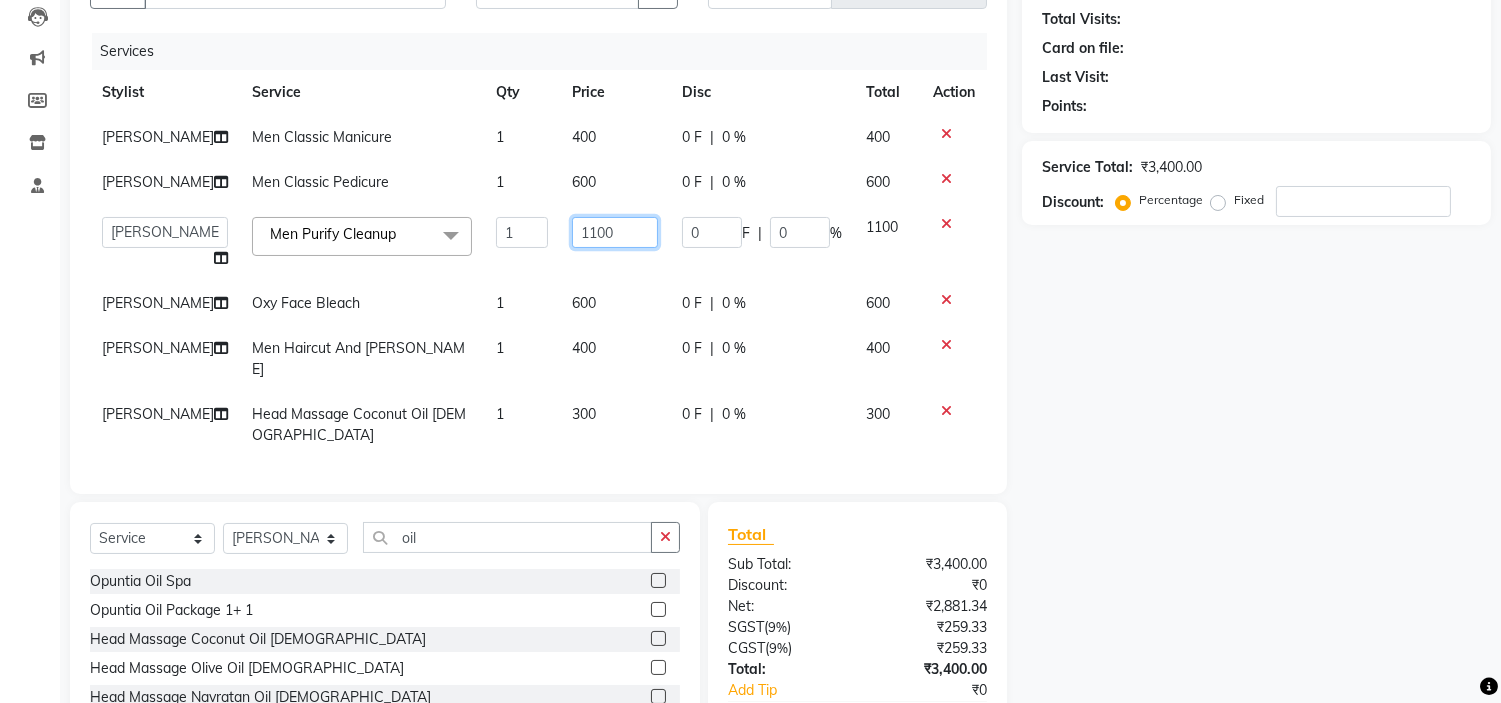 click on "1100" 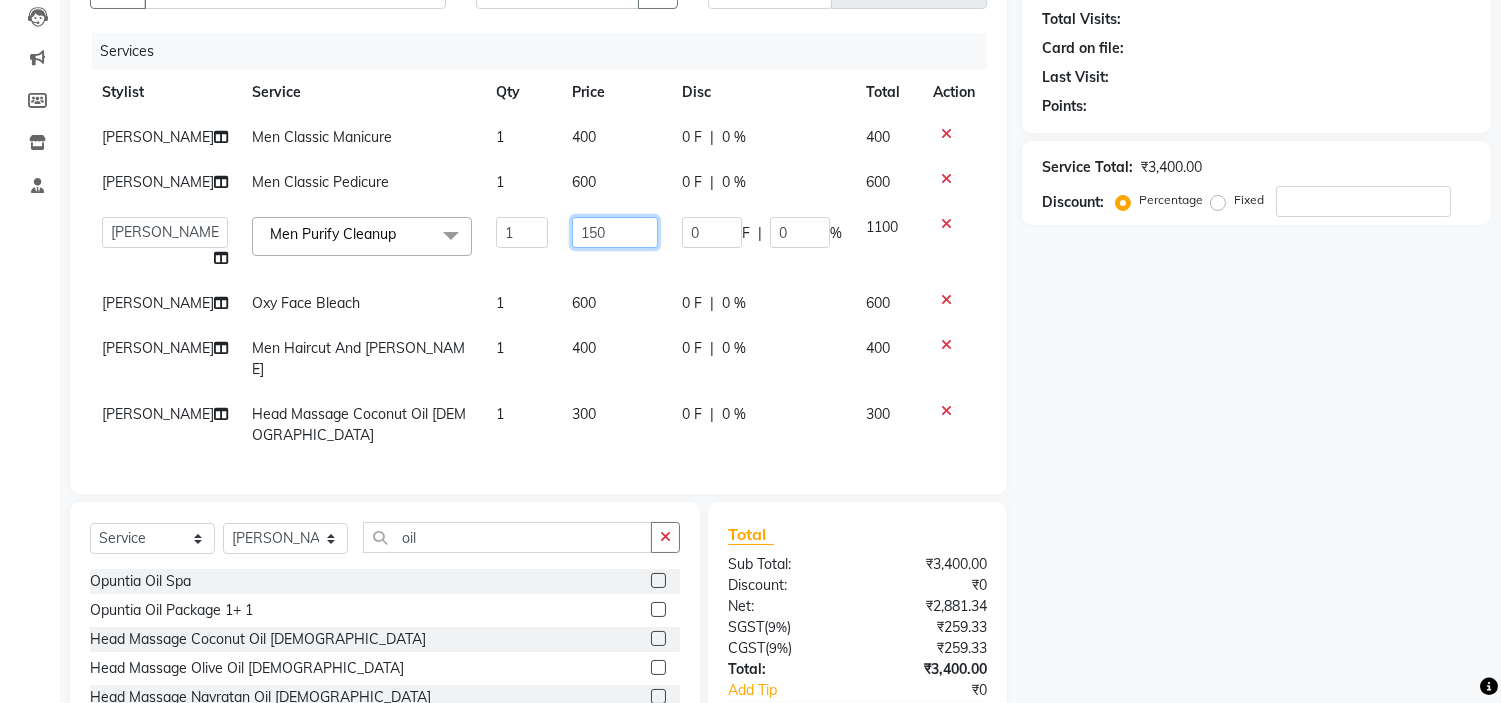 type on "1500" 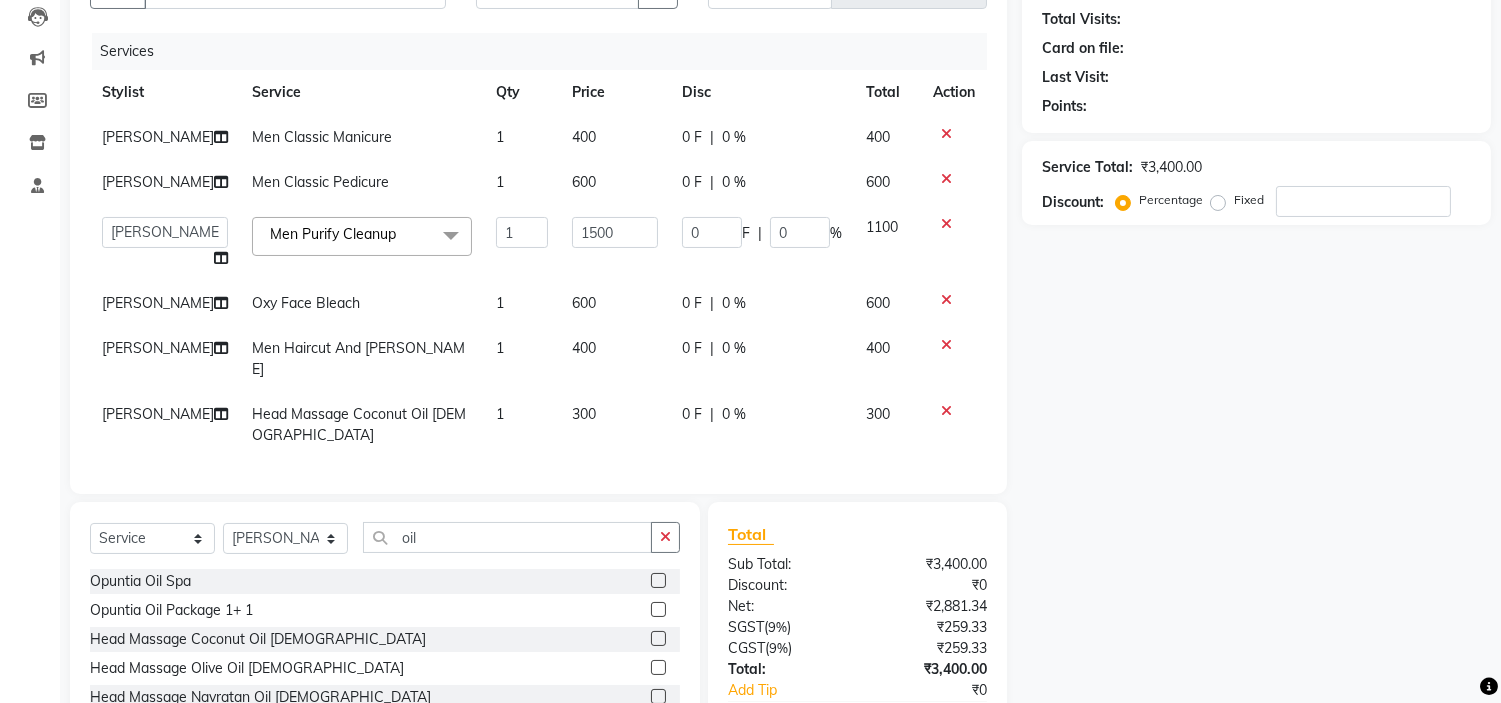 click on "Name: Membership: Total Visits: Card on file: Last Visit:  Points:  Service Total:  ₹3,400.00  Discount:  Percentage   Fixed" 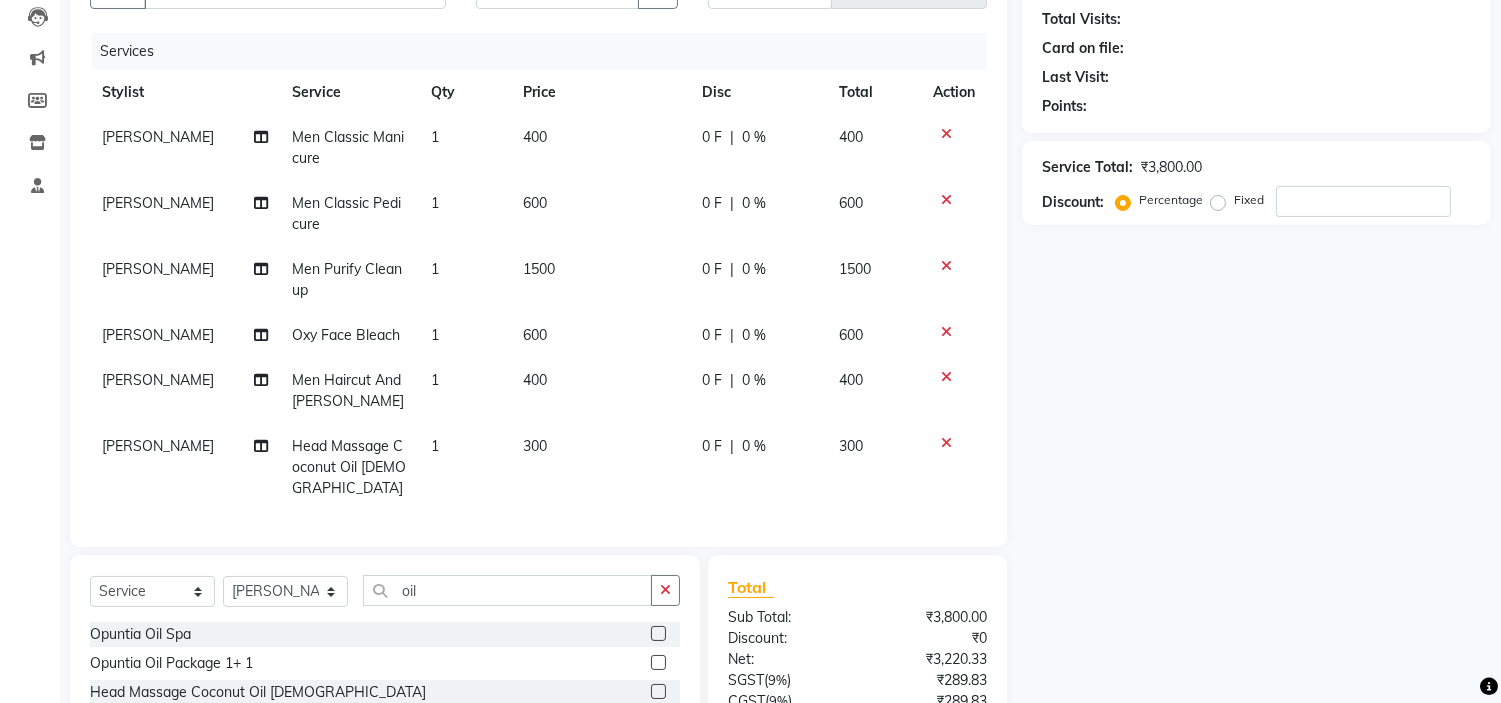 click on "Name: Membership: Total Visits: Card on file: Last Visit:  Points:  Service Total:  ₹3,800.00  Discount:  Percentage   Fixed" 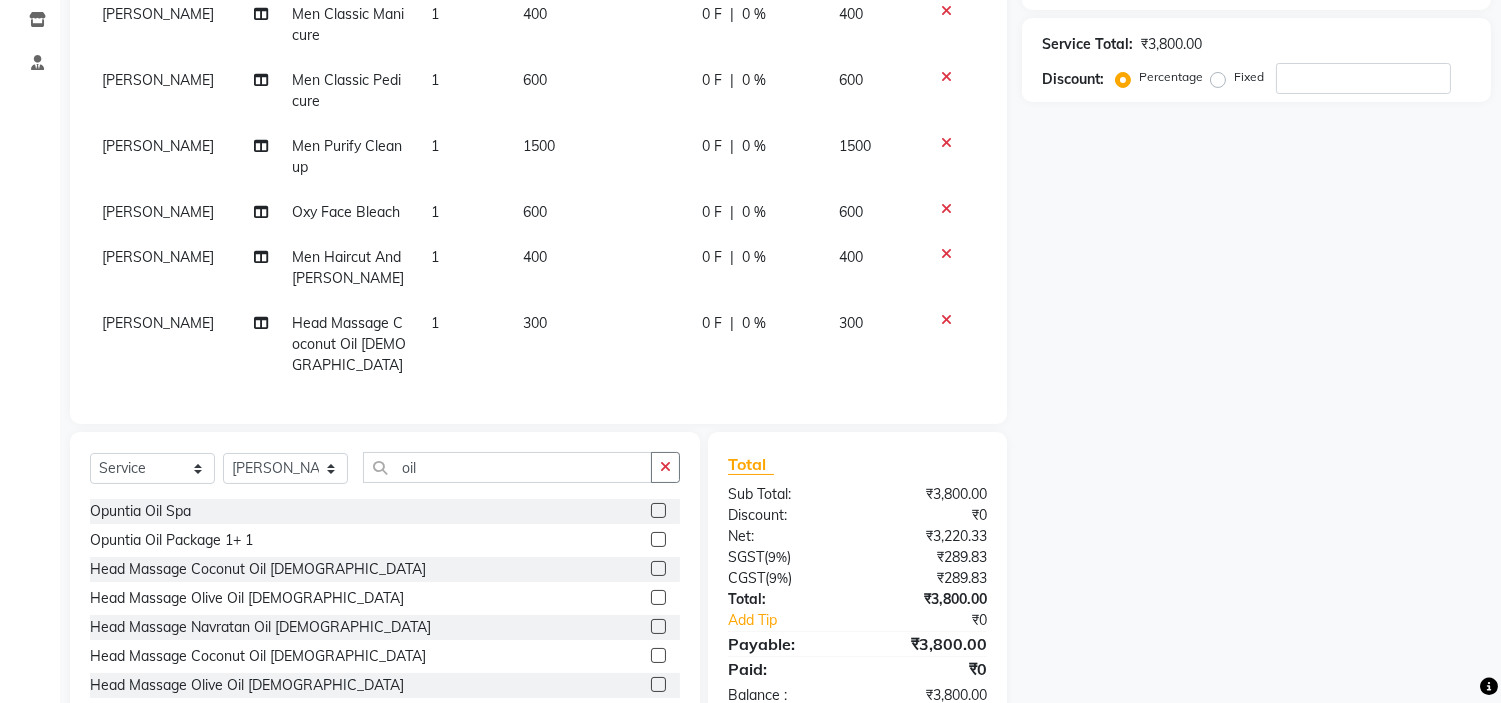 scroll, scrollTop: 387, scrollLeft: 0, axis: vertical 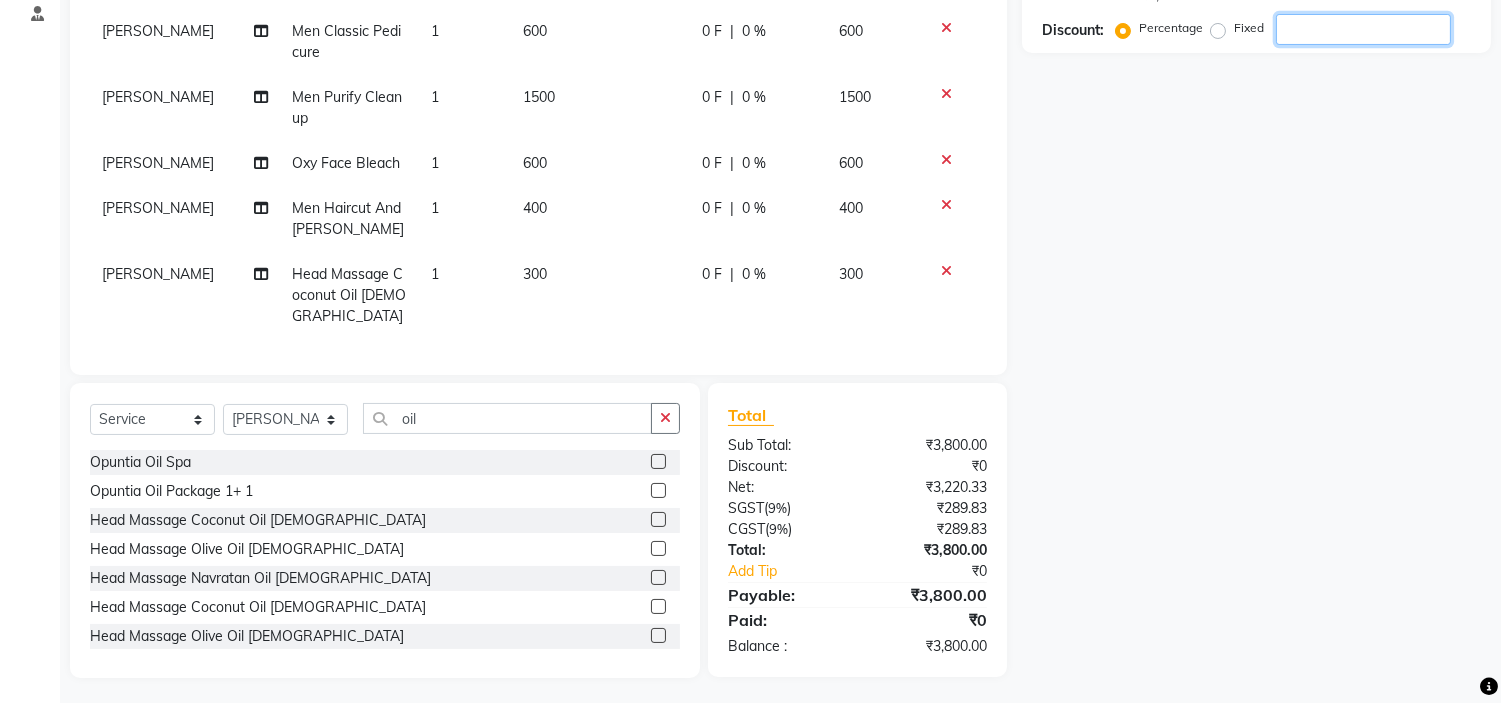 drag, startPoint x: 1500, startPoint y: 527, endPoint x: 1502, endPoint y: 503, distance: 24.083189 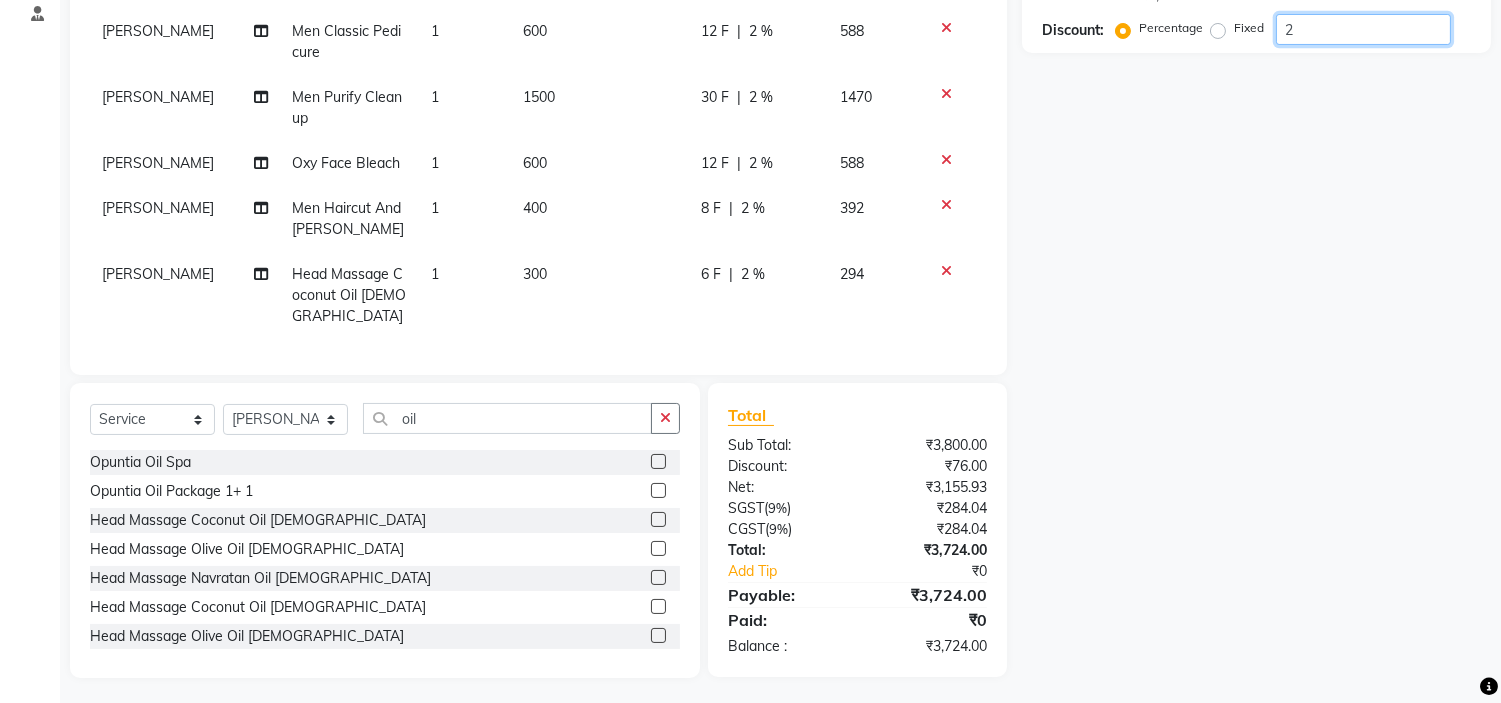 type on "3" 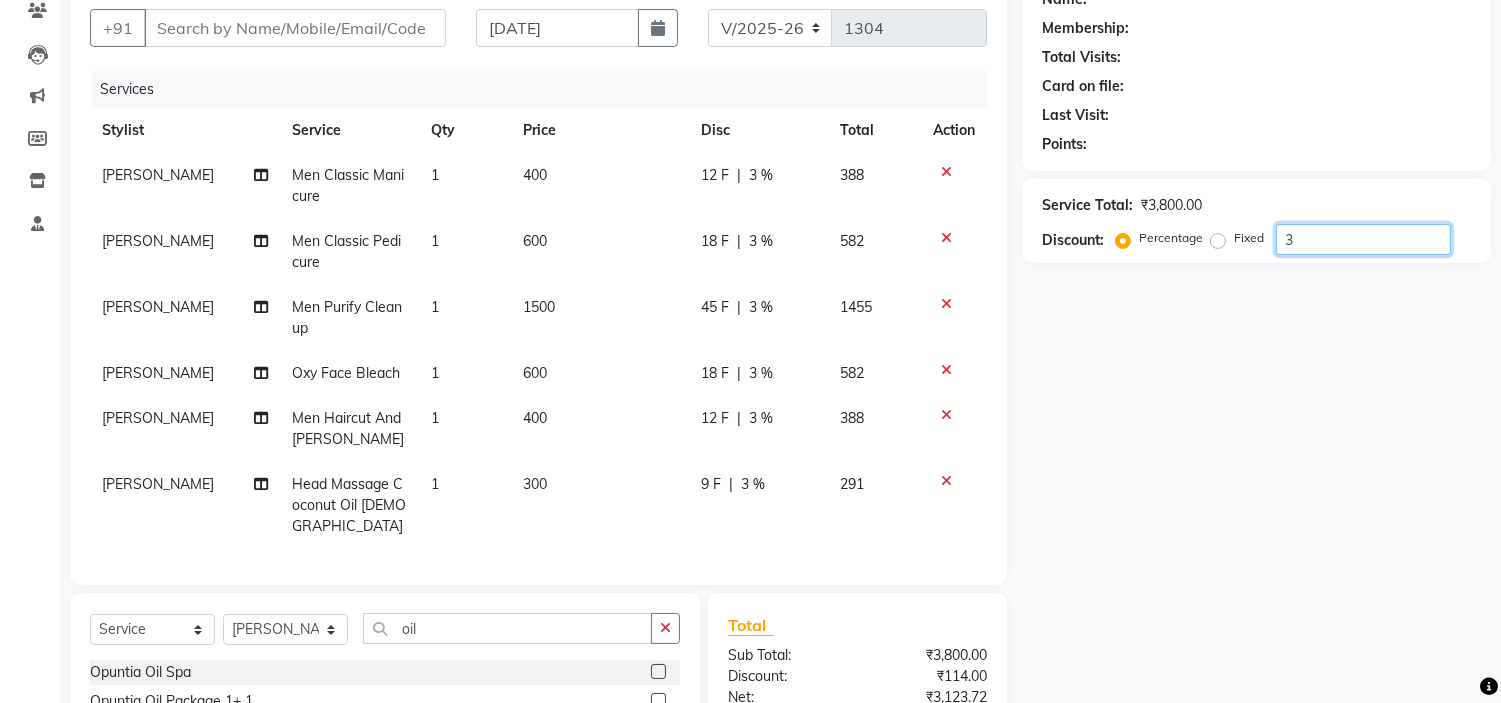 scroll, scrollTop: 173, scrollLeft: 0, axis: vertical 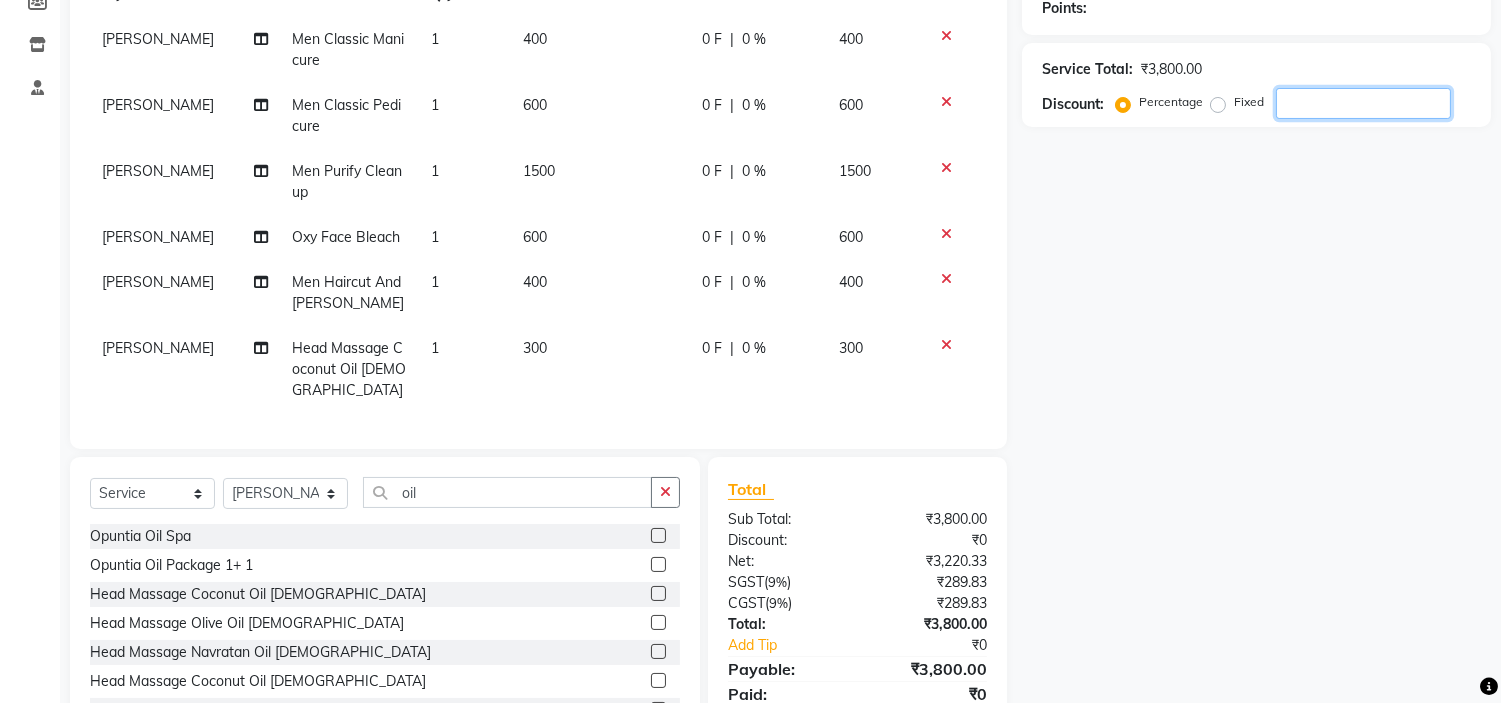 type 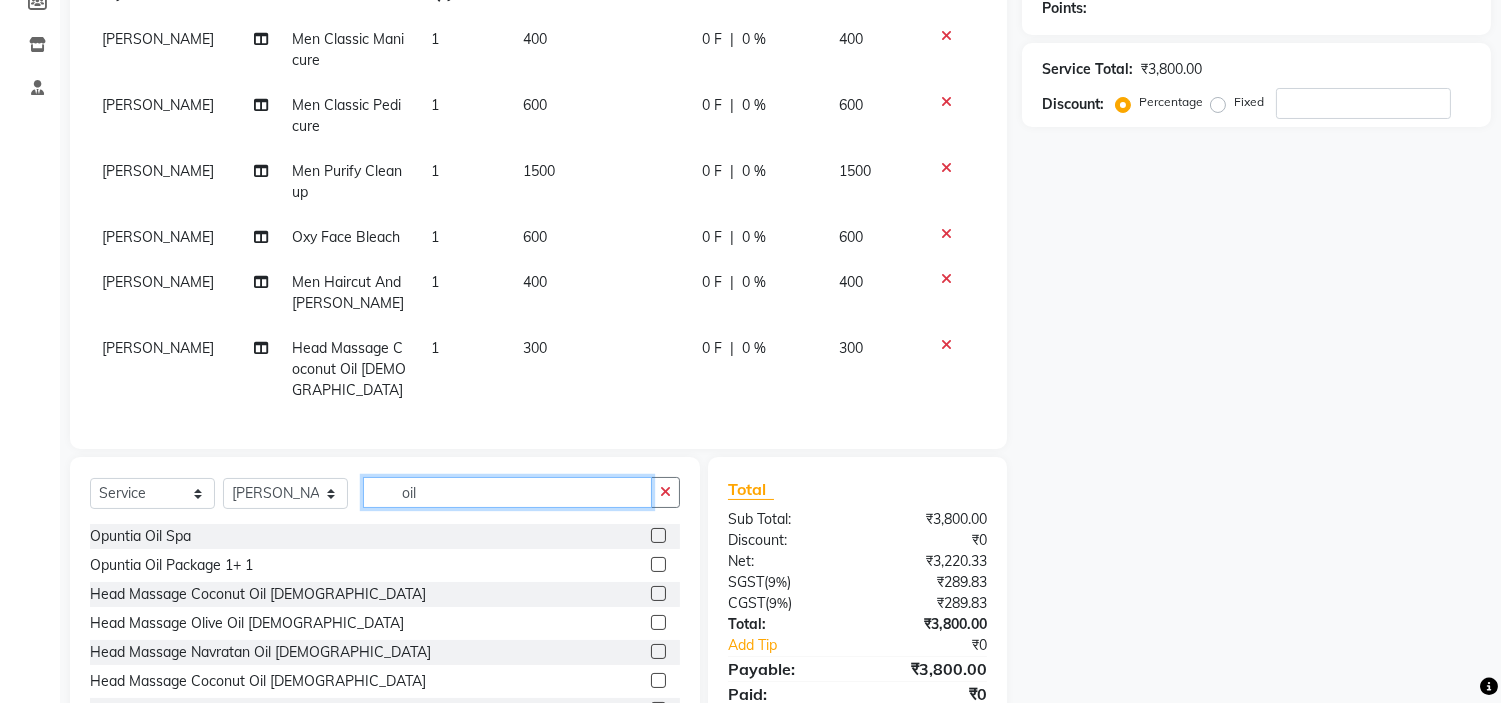 click on "oil" 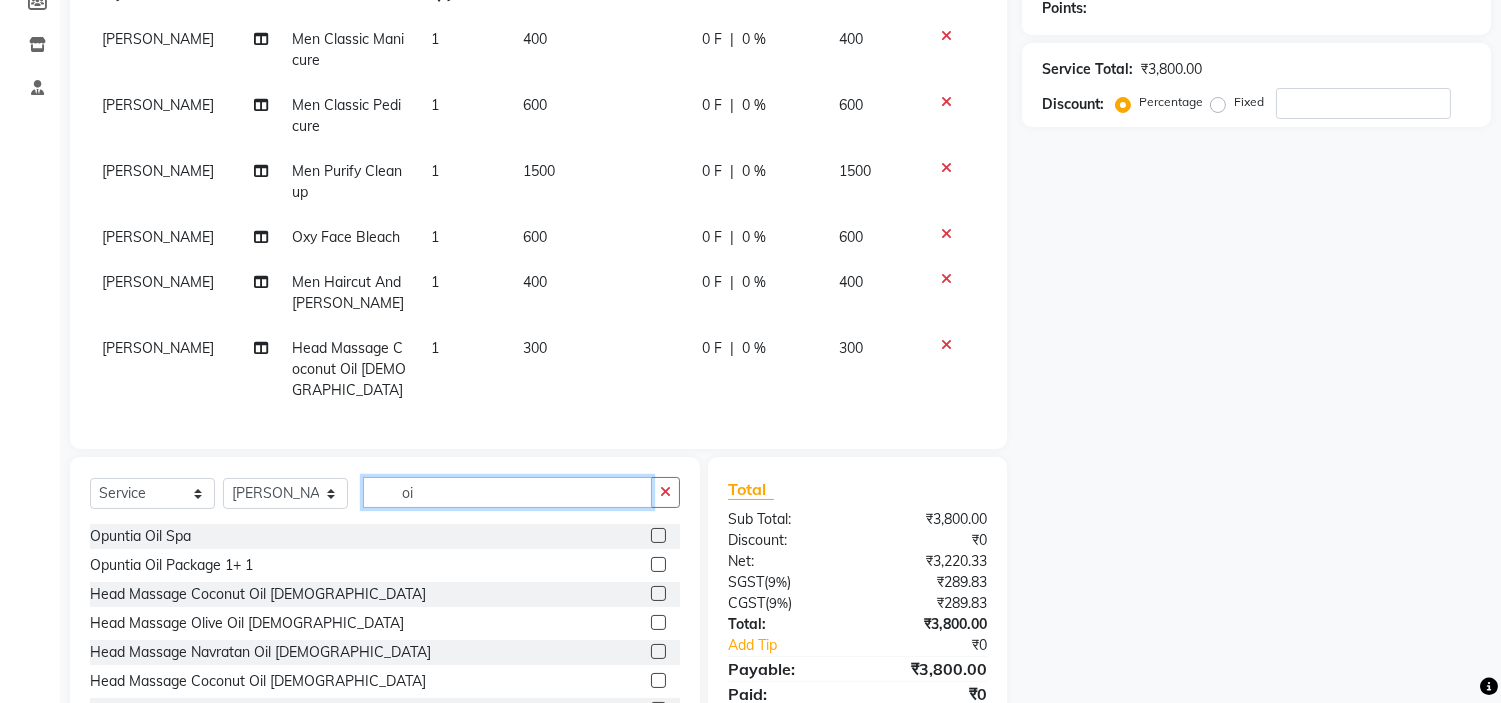 type on "o" 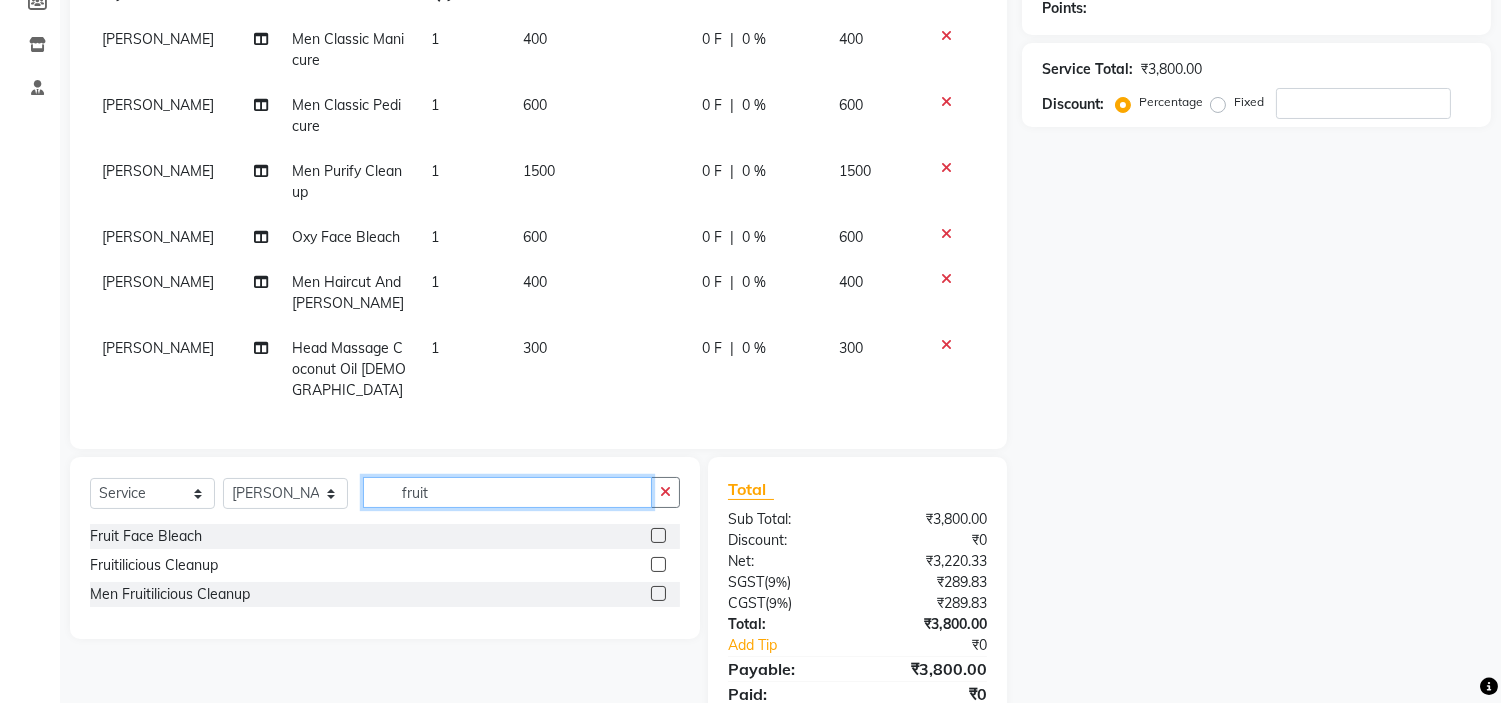 type on "fruit" 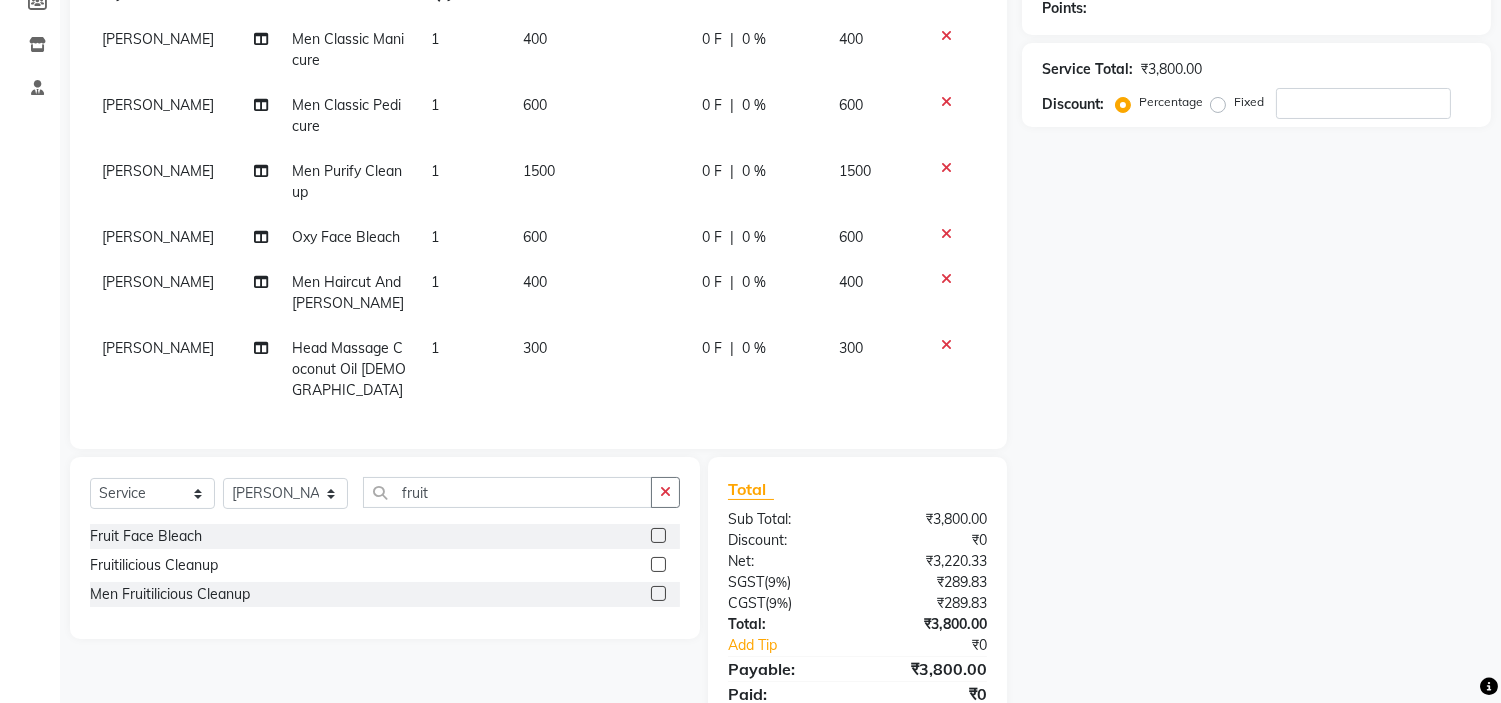 click 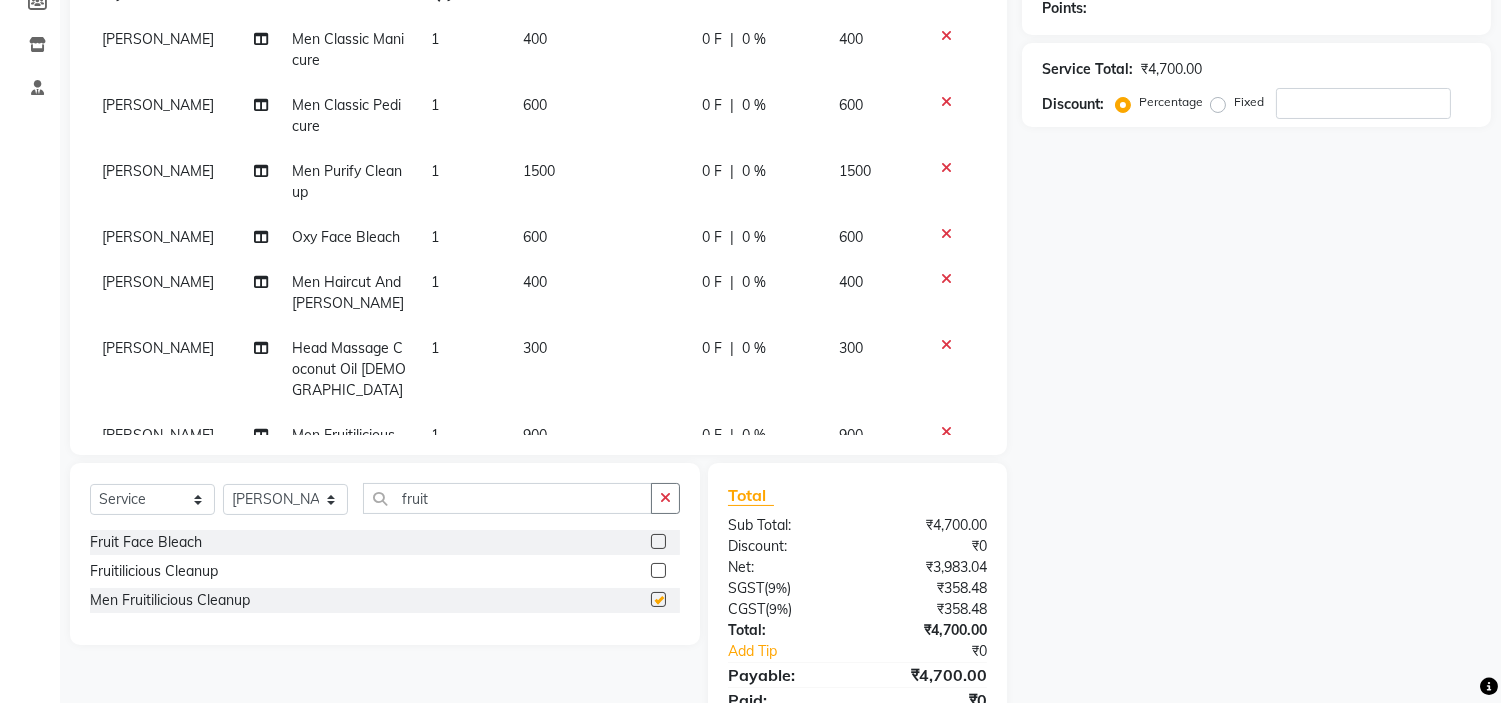 checkbox on "false" 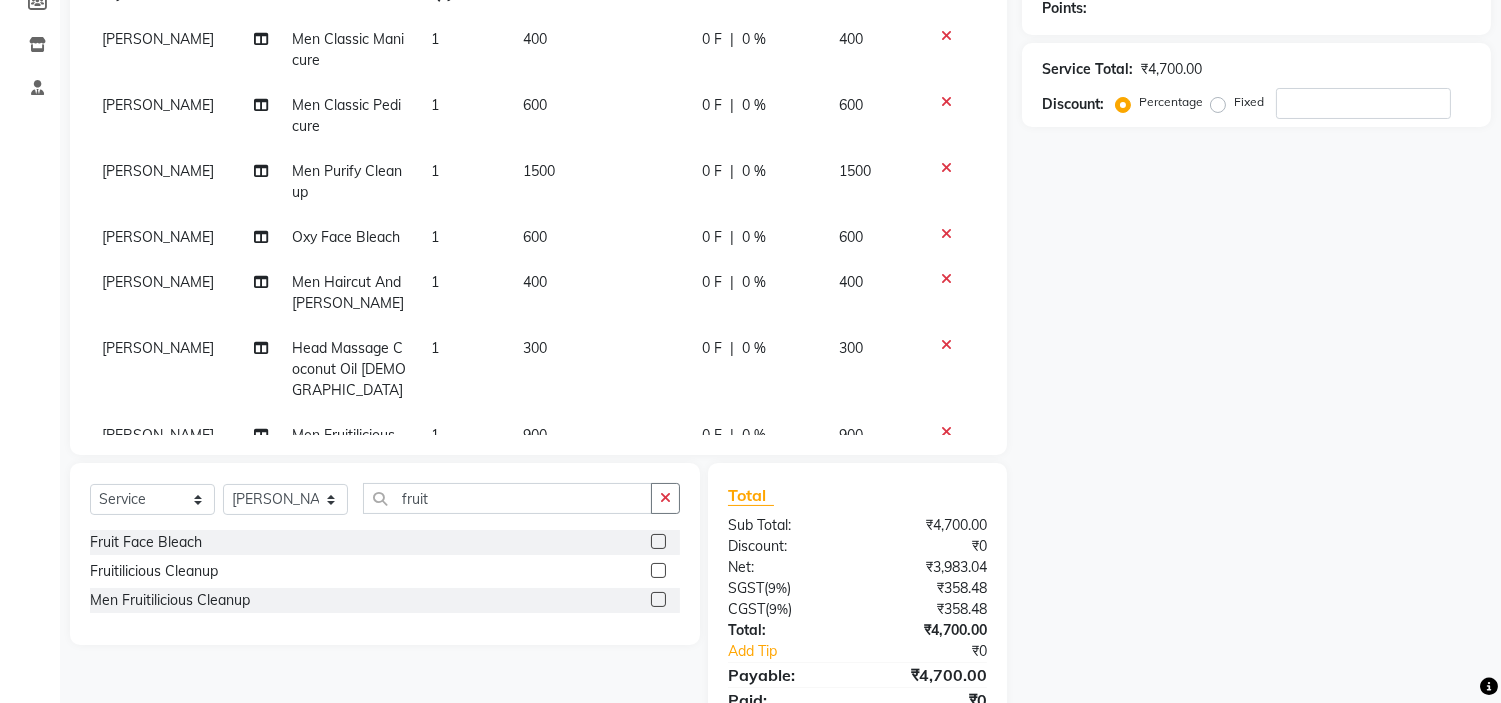 click 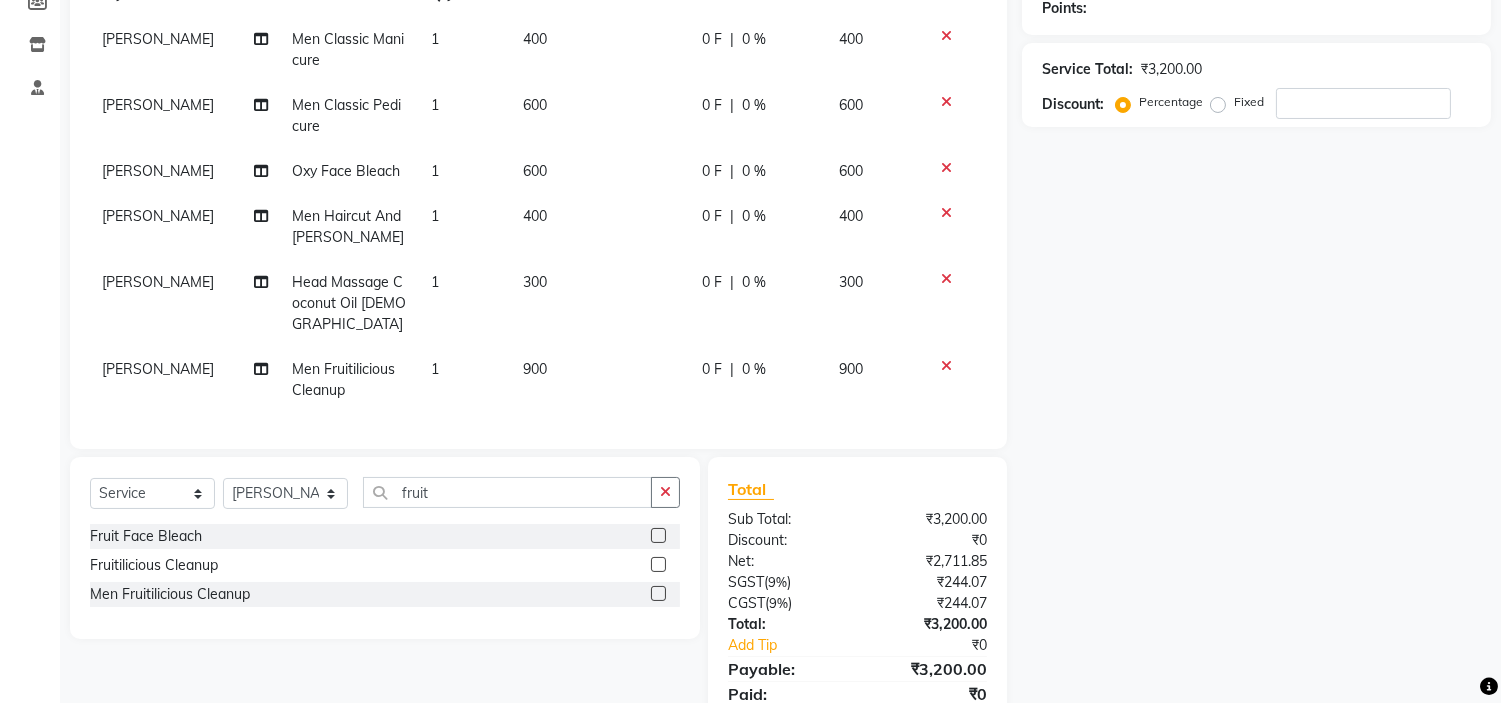 scroll, scrollTop: 370, scrollLeft: 0, axis: vertical 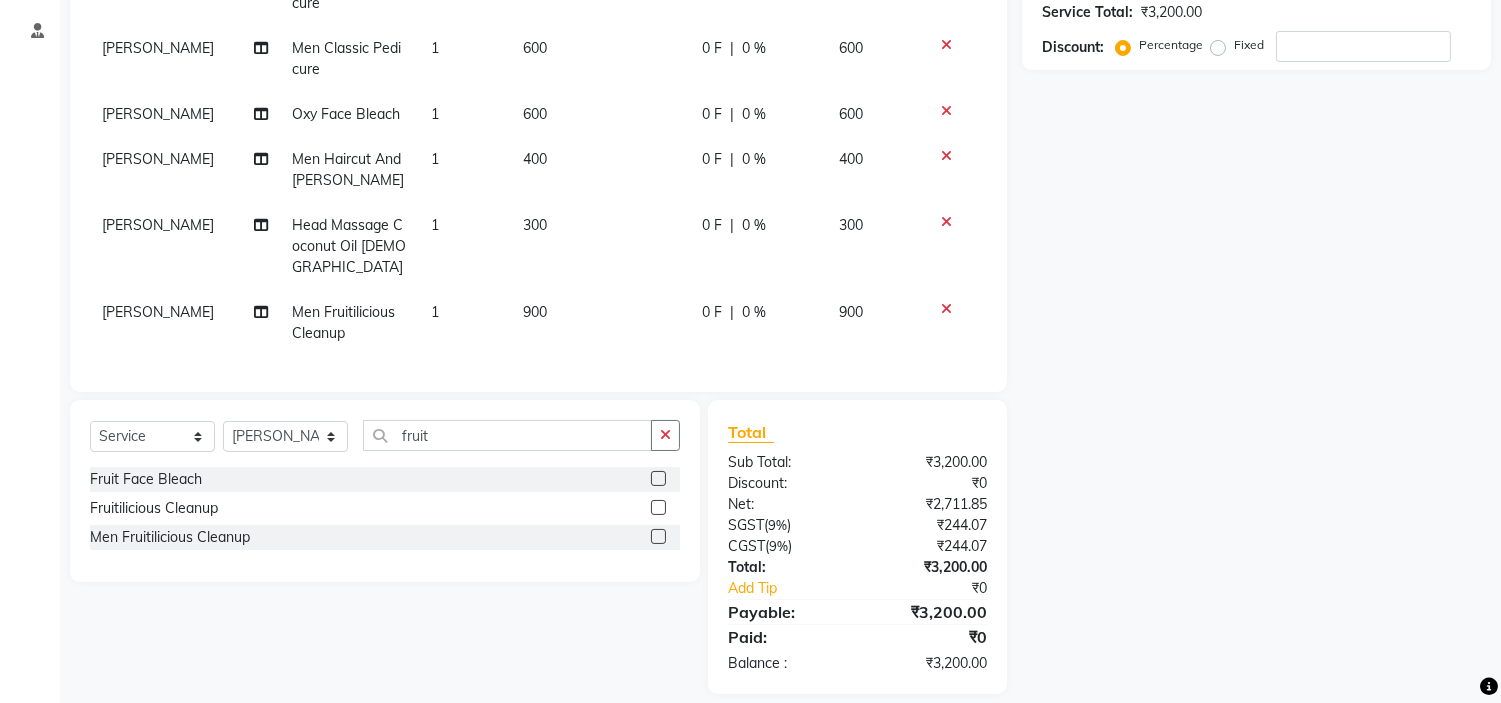 click 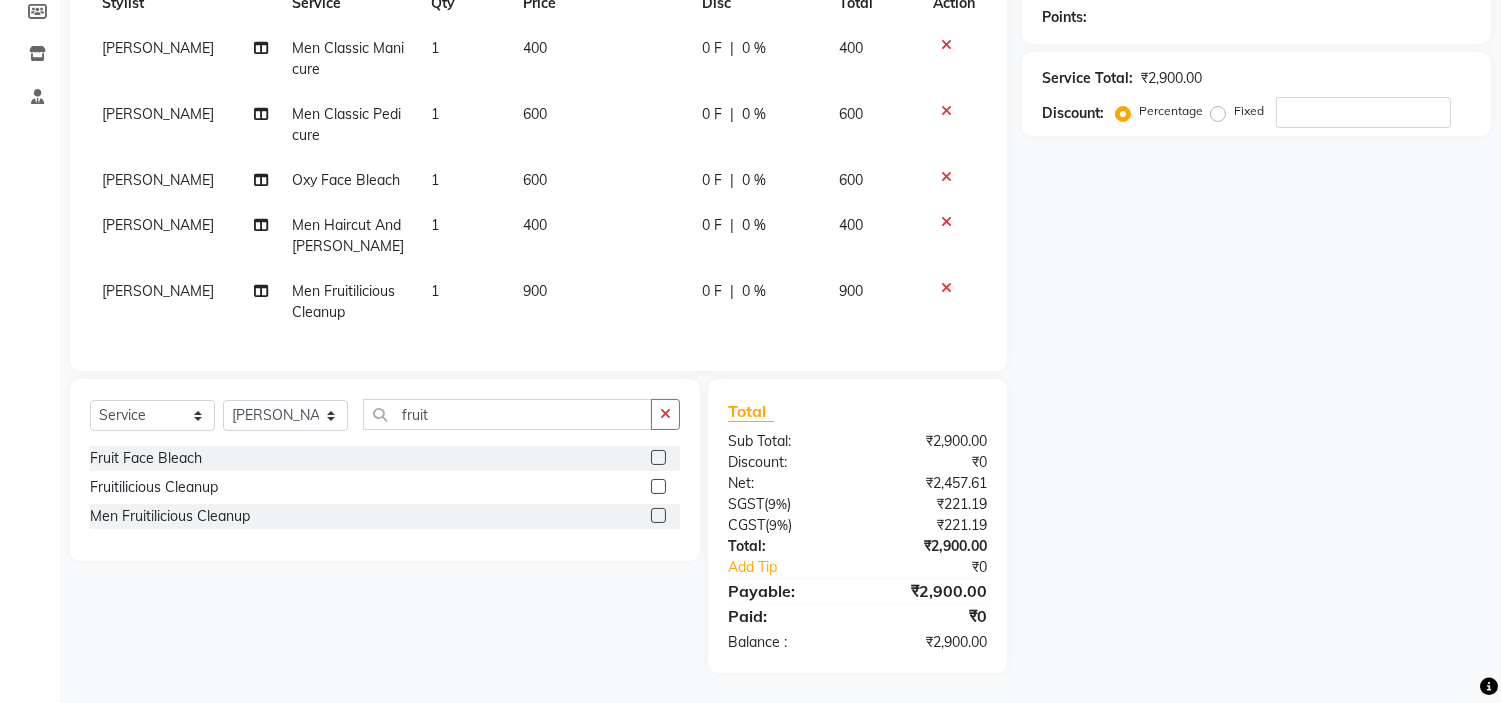 click on "Name: Membership: Total Visits: Card on file: Last Visit:  Points:  Service Total:  ₹2,900.00  Discount:  Percentage   Fixed" 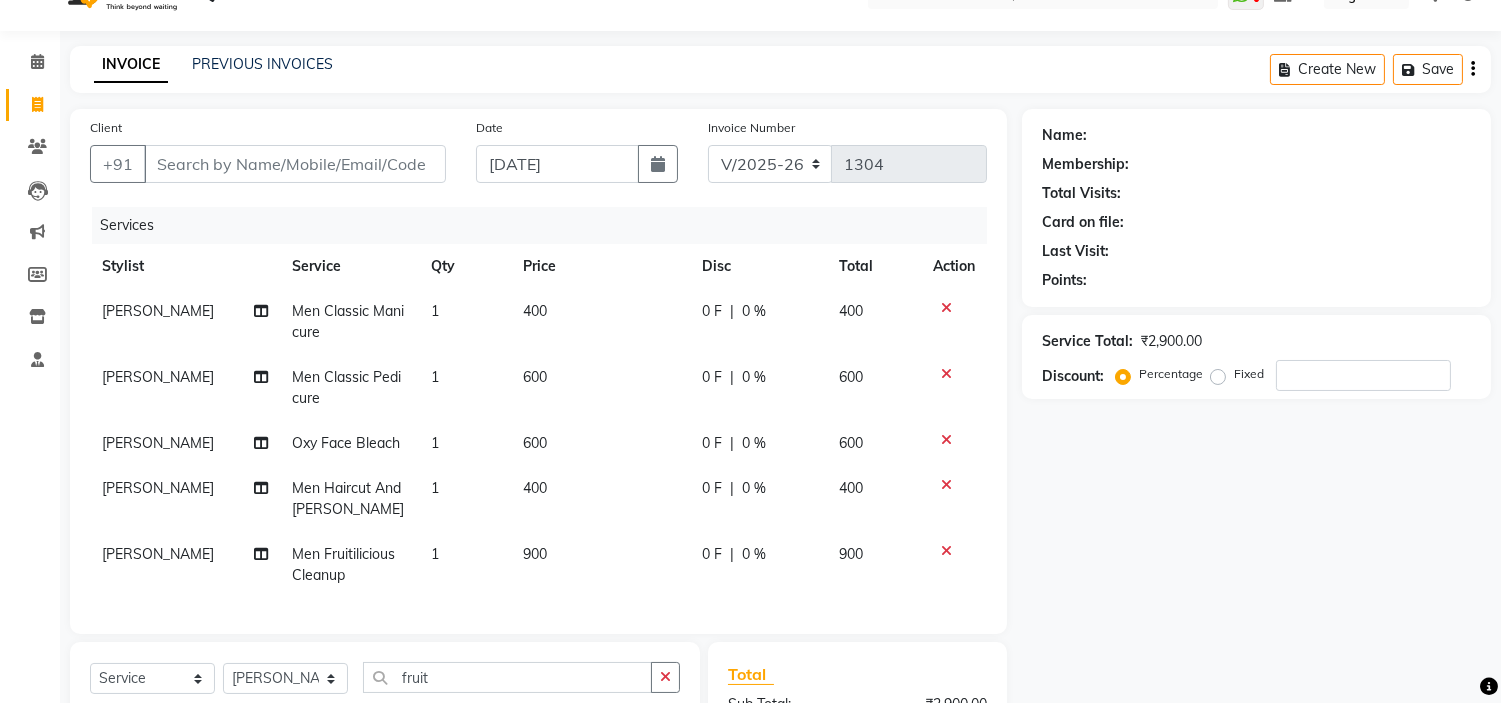 scroll, scrollTop: 43, scrollLeft: 0, axis: vertical 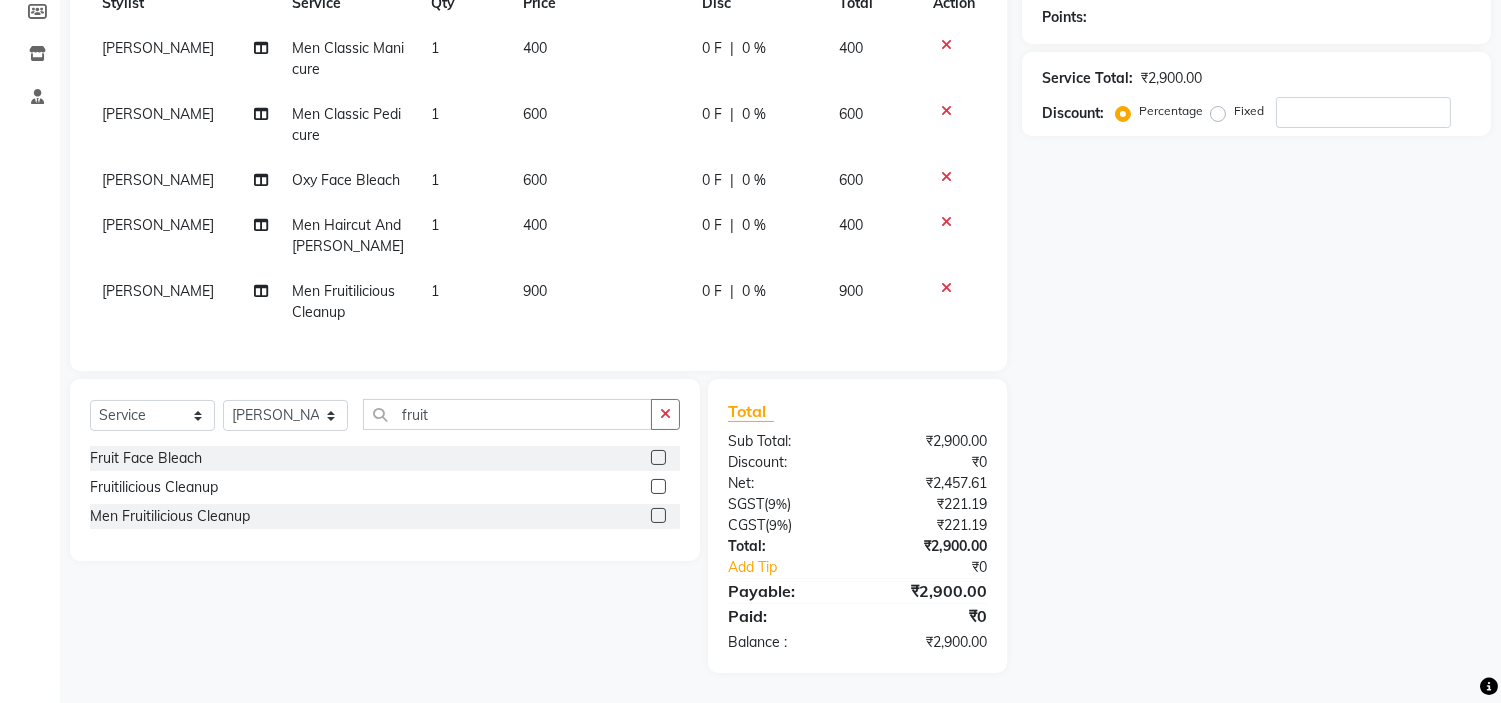 click on "Name: Membership: Total Visits: Card on file: Last Visit:  Points:  Service Total:  ₹2,900.00  Discount:  Percentage   Fixed" 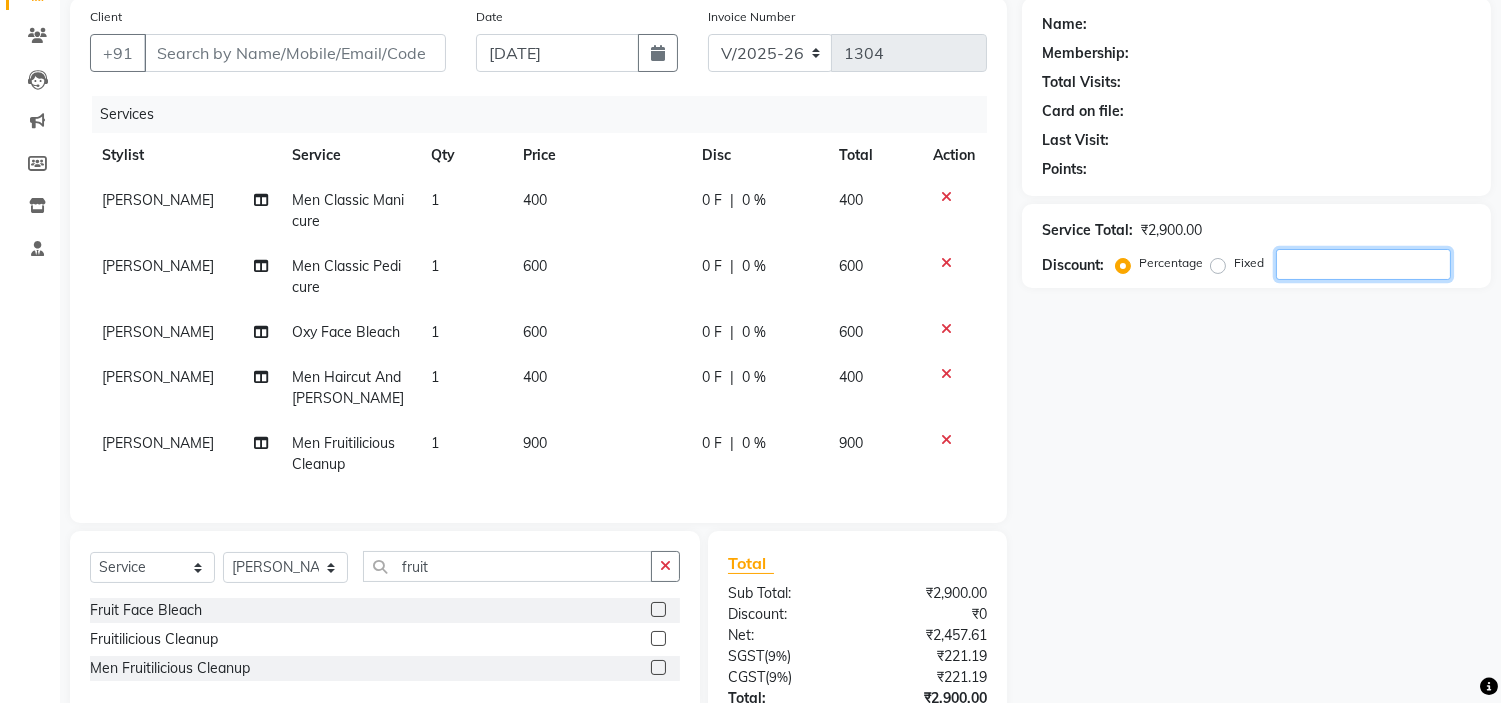click 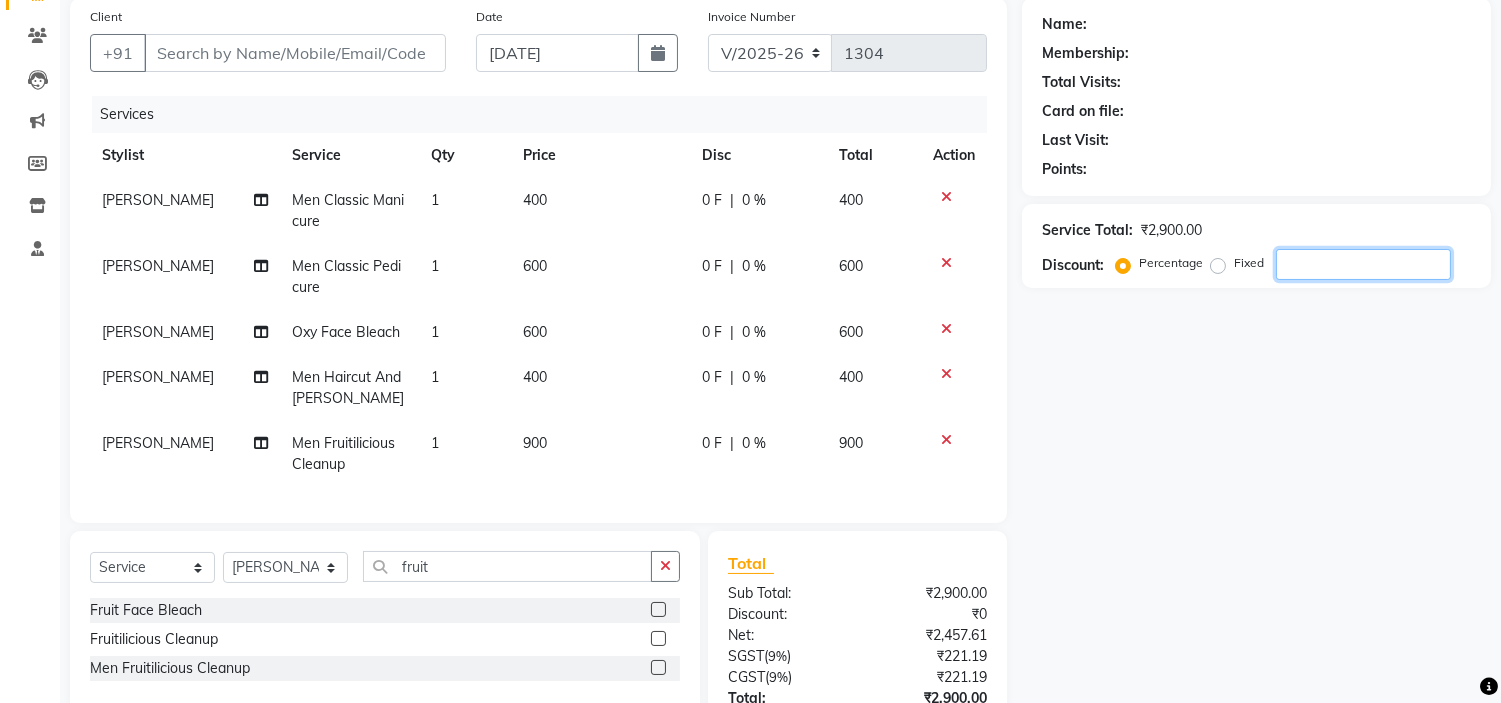 click 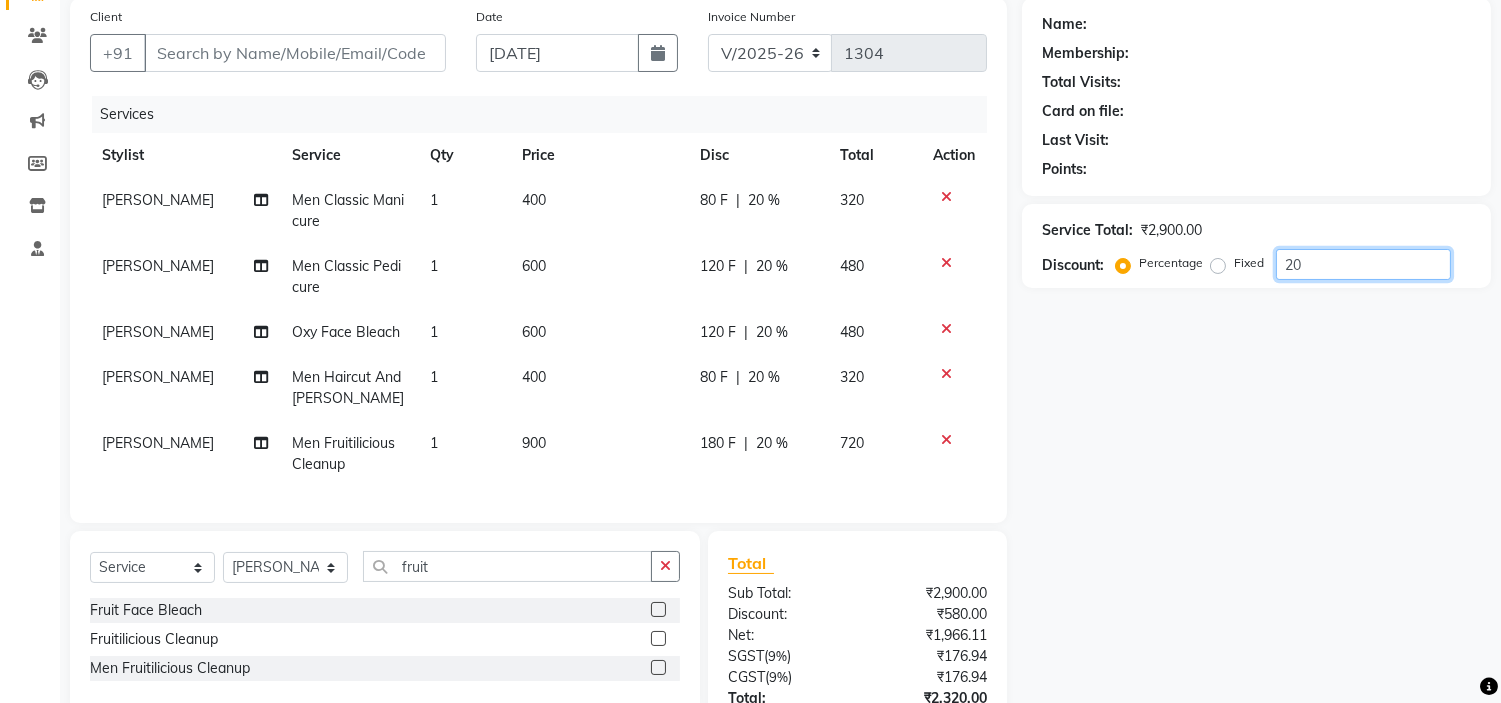 type on "20" 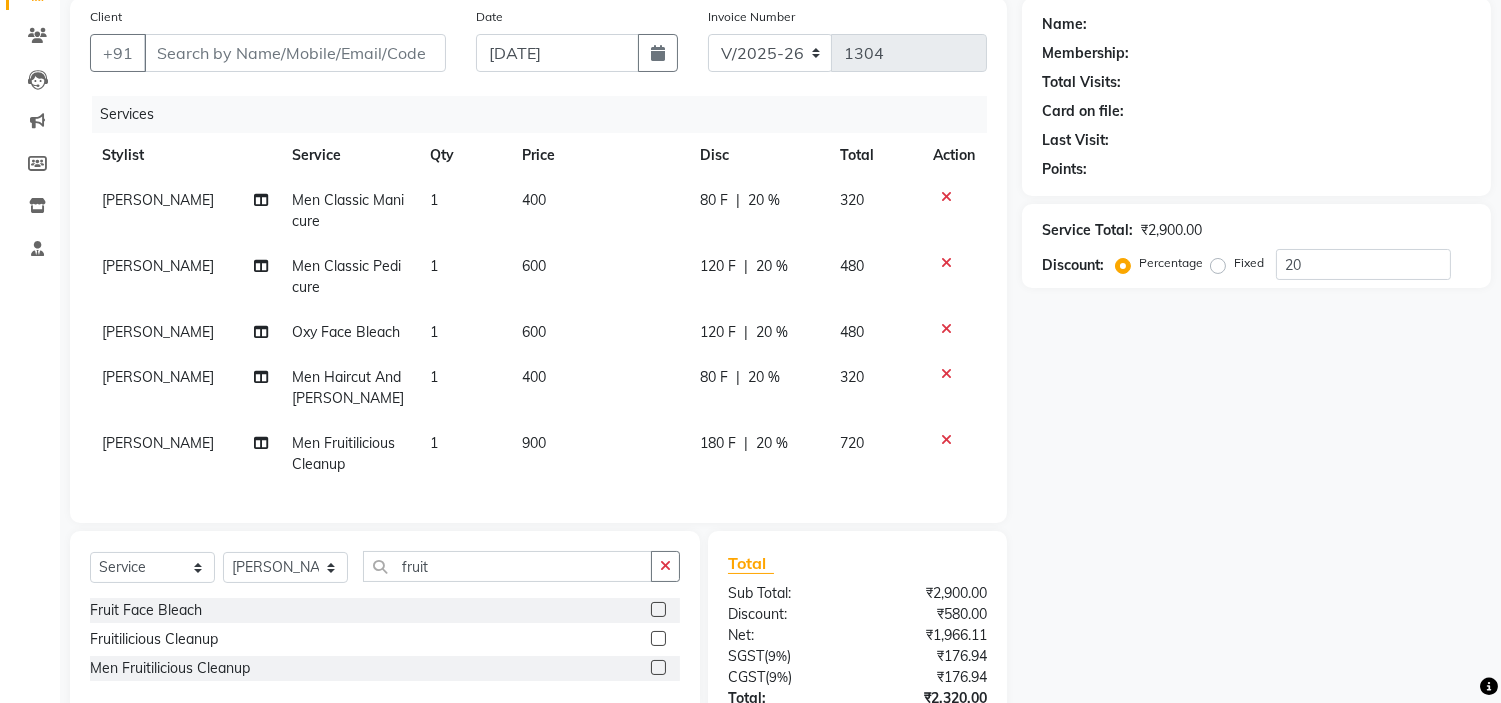 click on "Name: Membership: Total Visits: Card on file: Last Visit:  Points:  Service Total:  ₹2,900.00  Discount:  Percentage   Fixed  20" 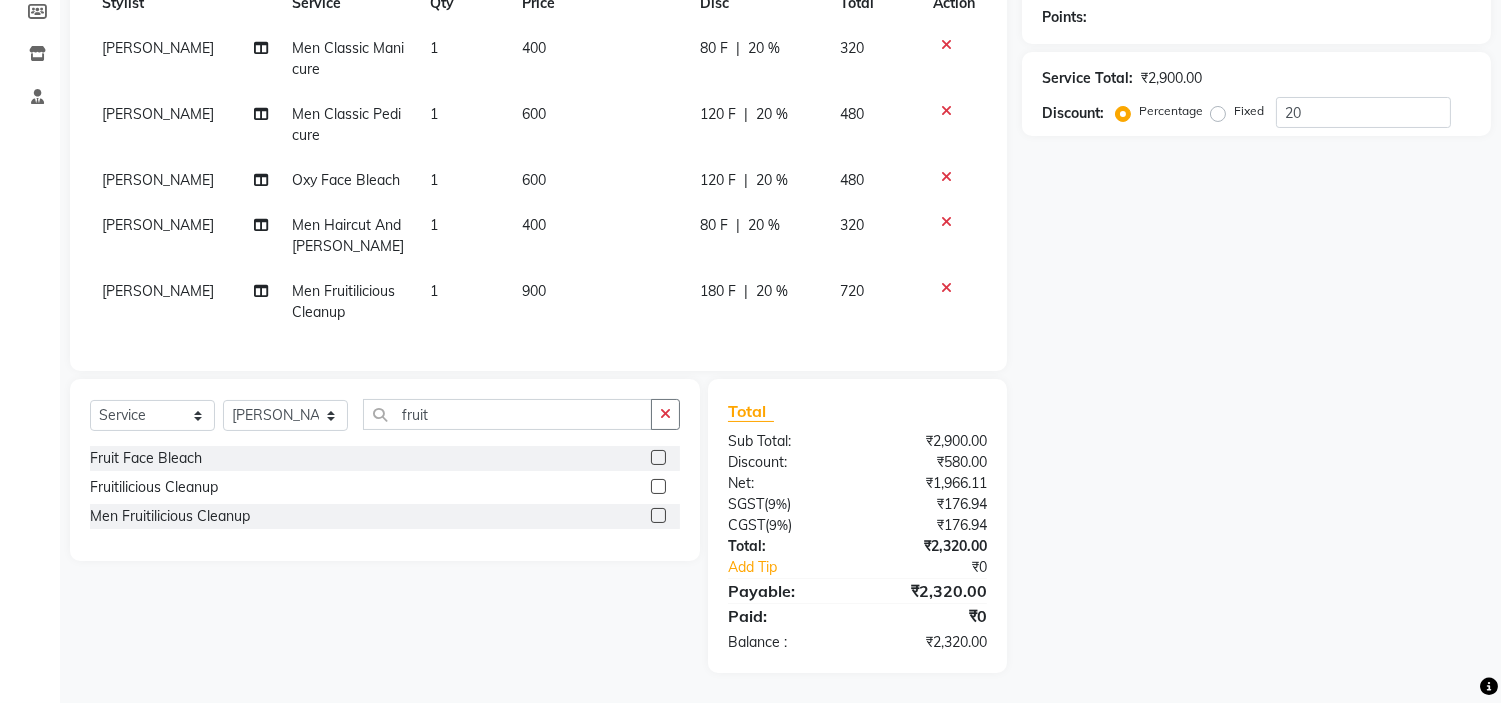 scroll, scrollTop: 311, scrollLeft: 0, axis: vertical 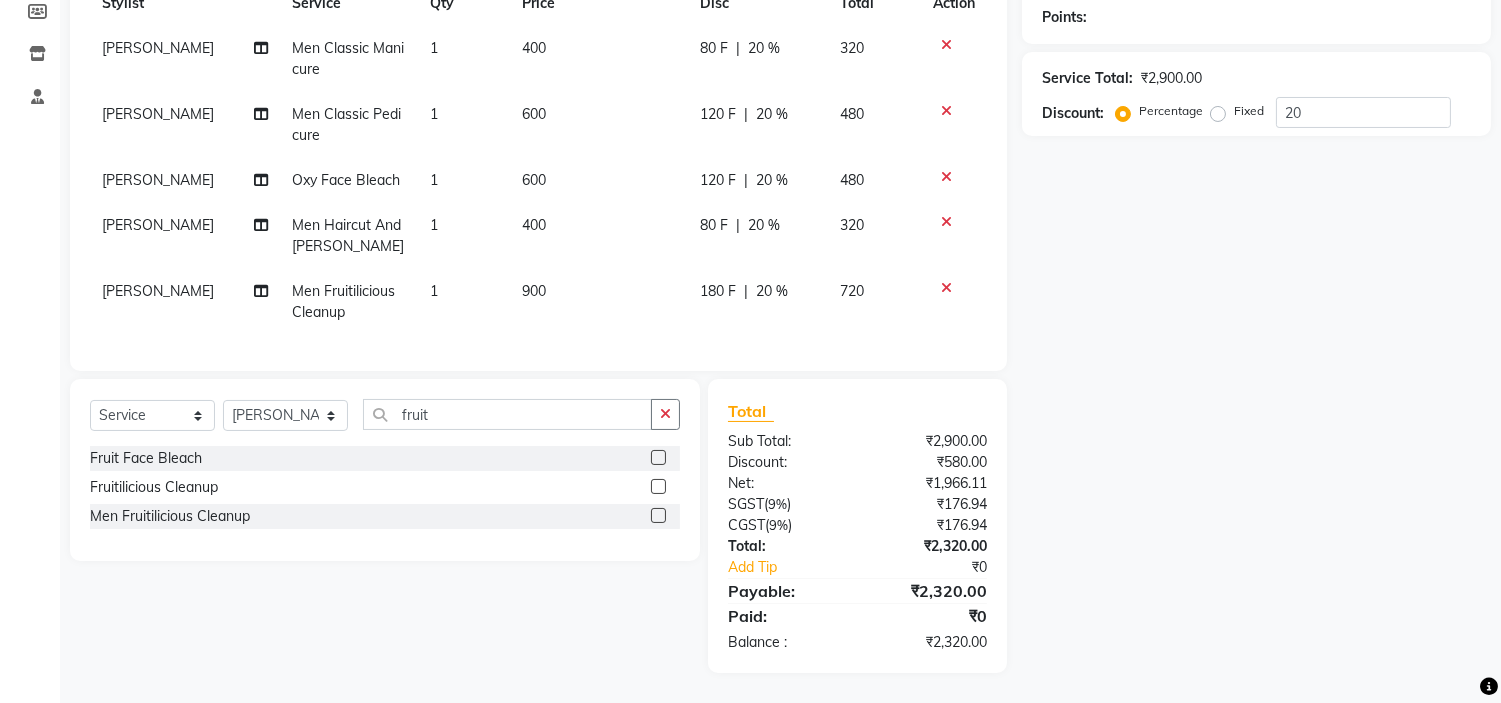 click on "Name: Membership: Total Visits: Card on file: Last Visit:  Points:  Service Total:  ₹2,900.00  Discount:  Percentage   Fixed  20" 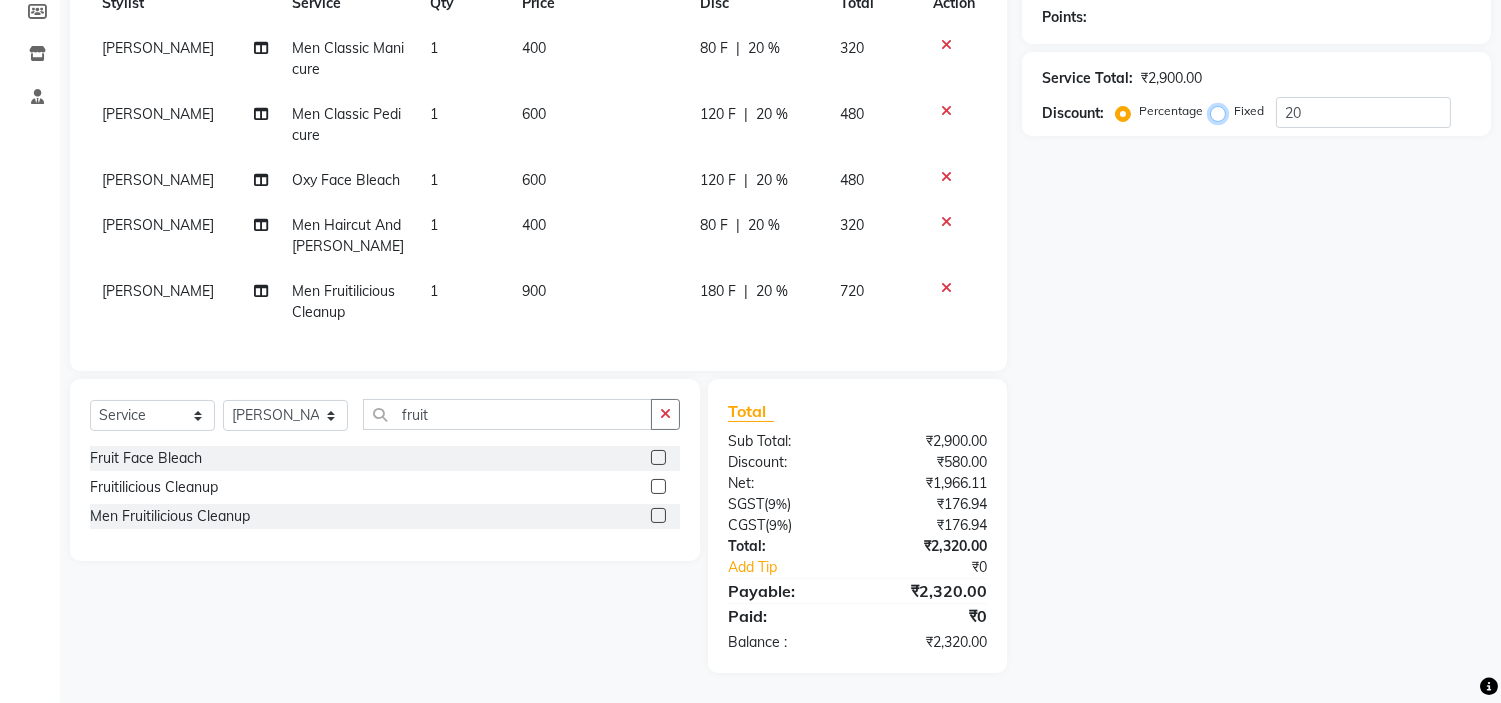 click on "Fixed" at bounding box center (1222, 111) 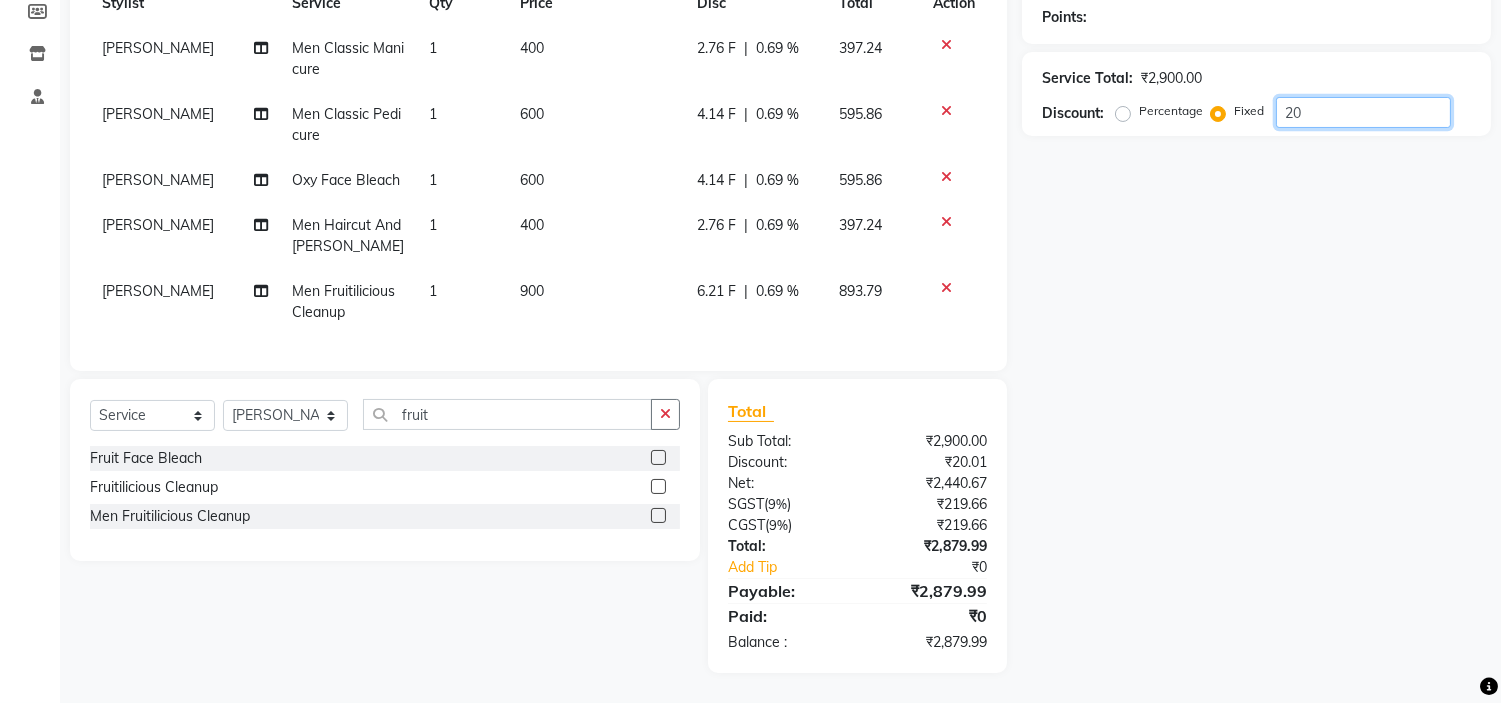 click on "20" 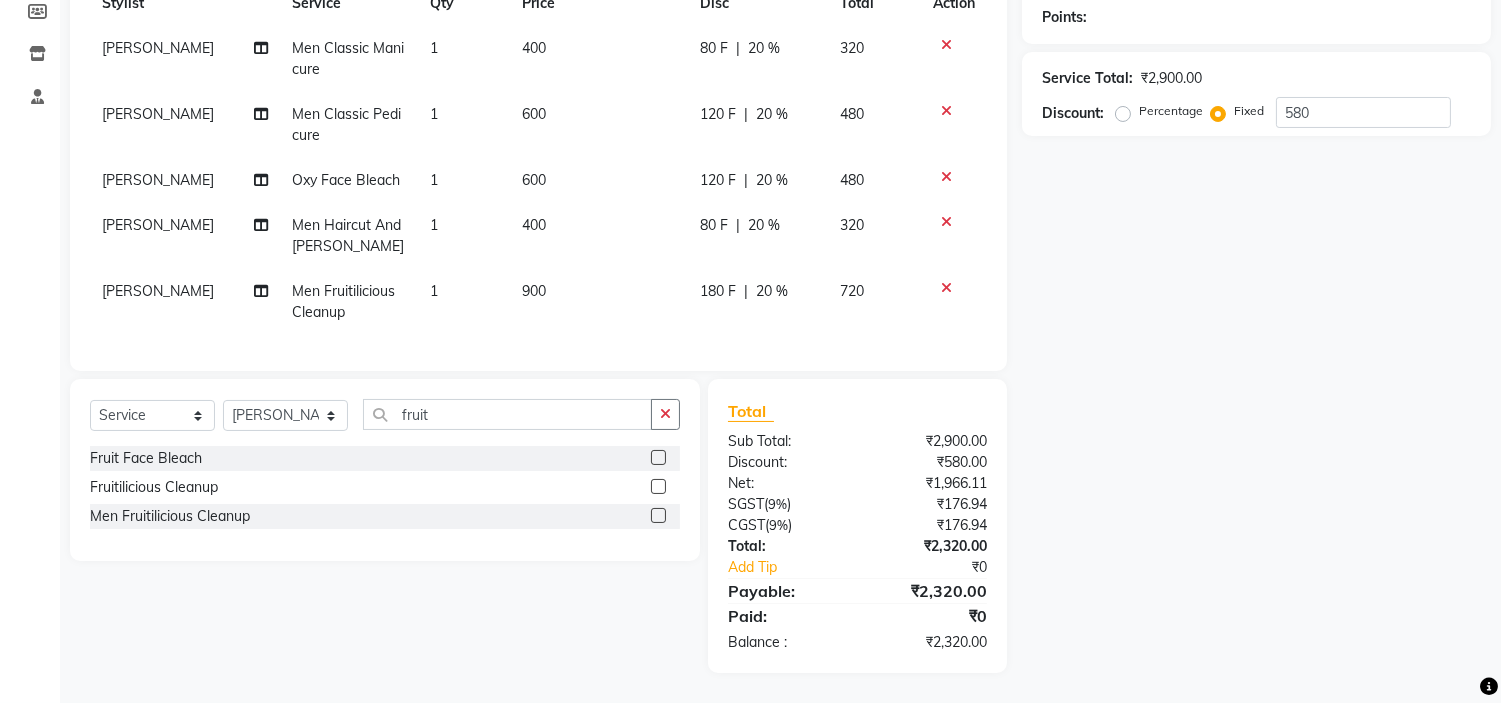 click on "Name: Membership: Total Visits: Card on file: Last Visit:  Points:  Service Total:  ₹2,900.00  Discount:  Percentage   Fixed  580" 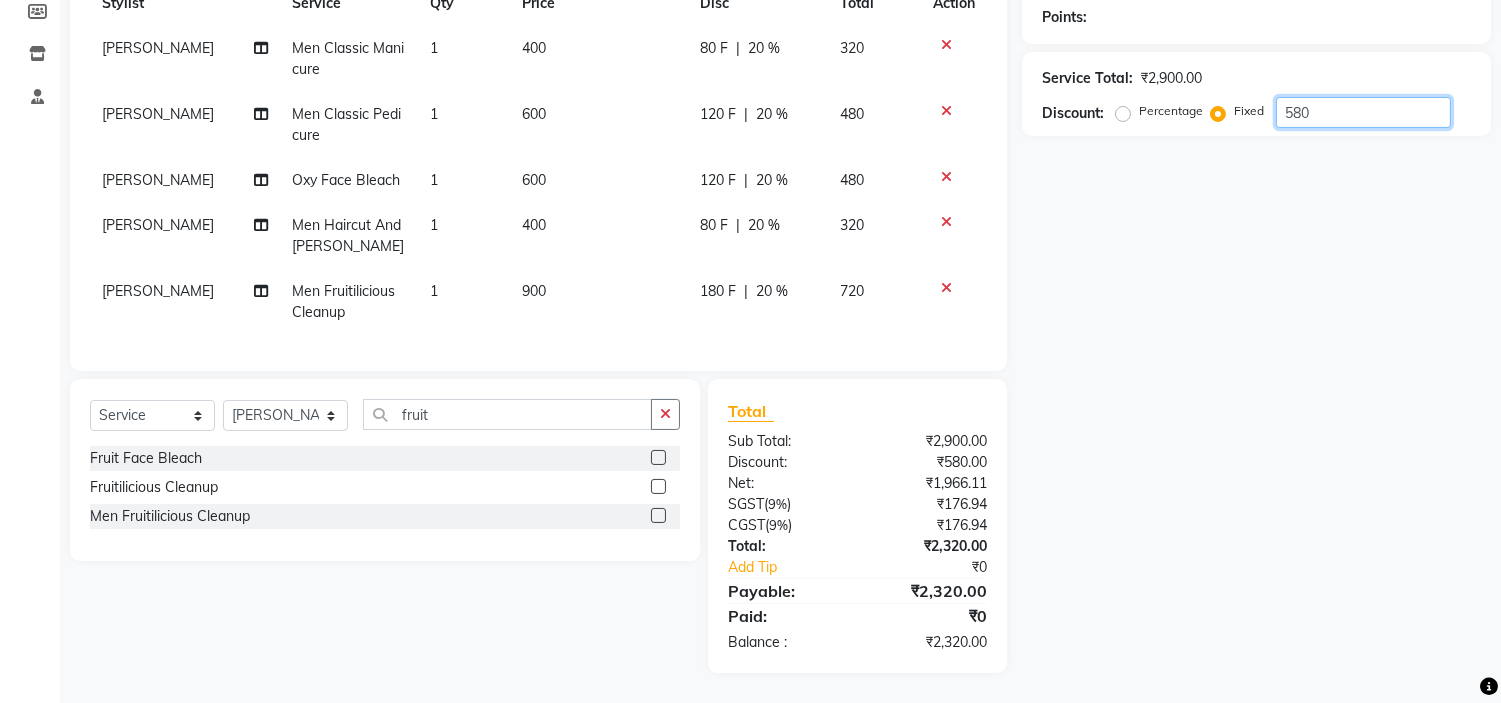 click on "580" 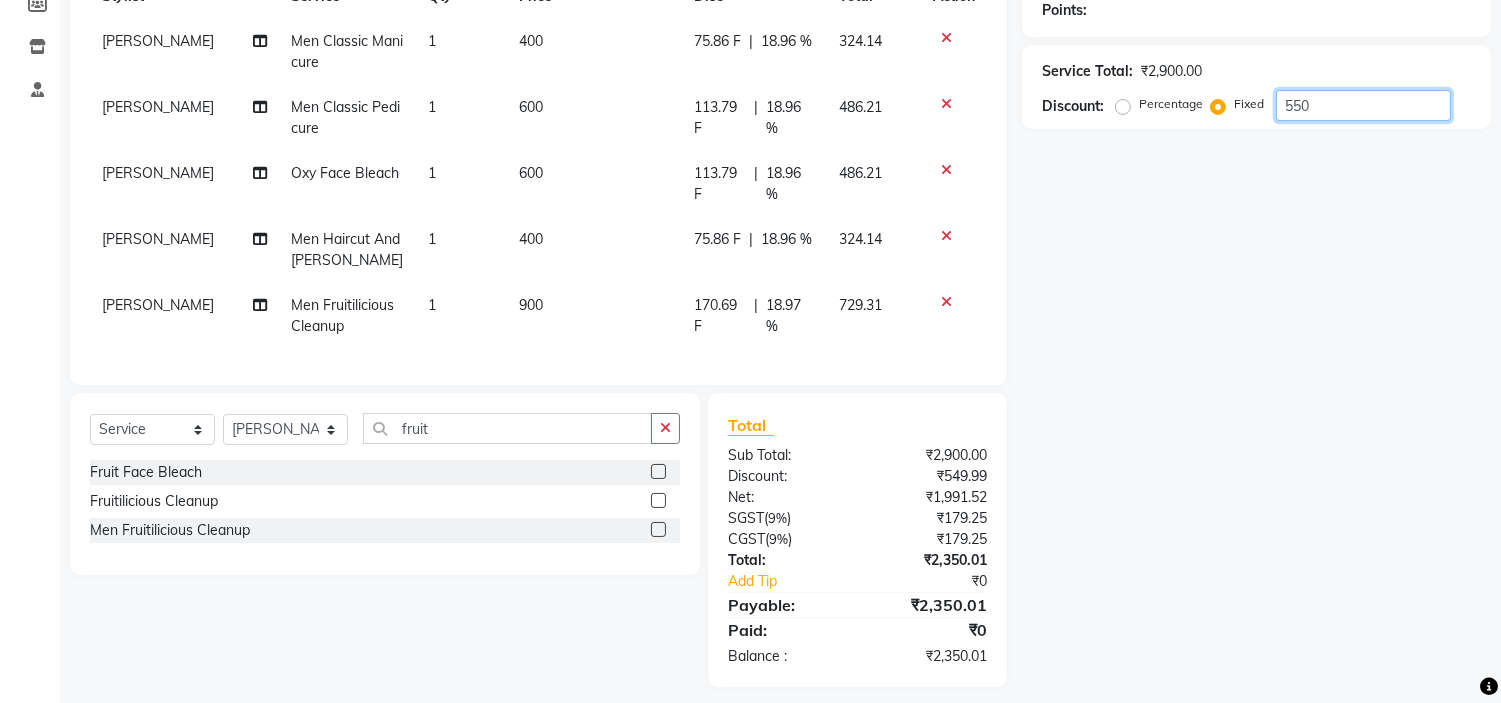type on "550" 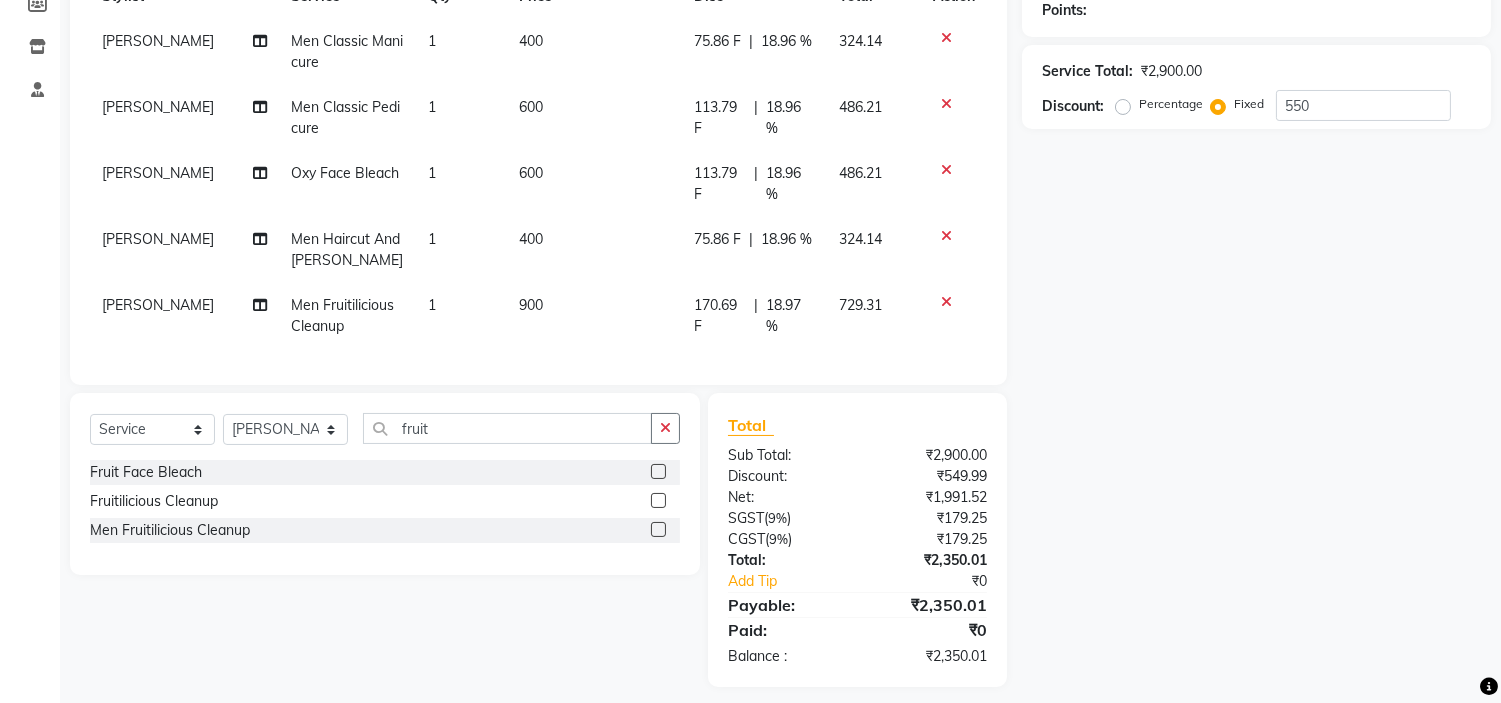 click on "Name: Membership: Total Visits: Card on file: Last Visit:  Points:  Service Total:  ₹2,900.00  Discount:  Percentage   Fixed  550" 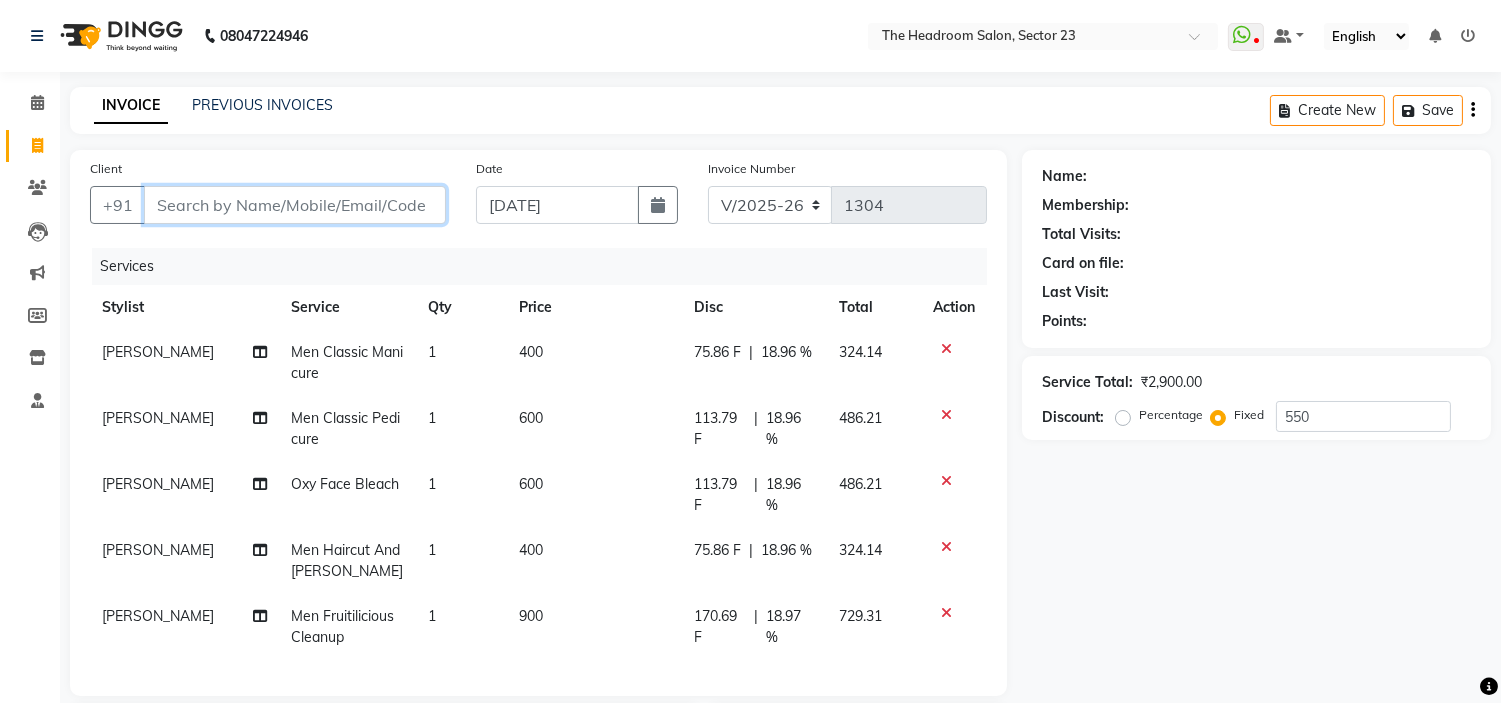 click on "Client" at bounding box center (295, 205) 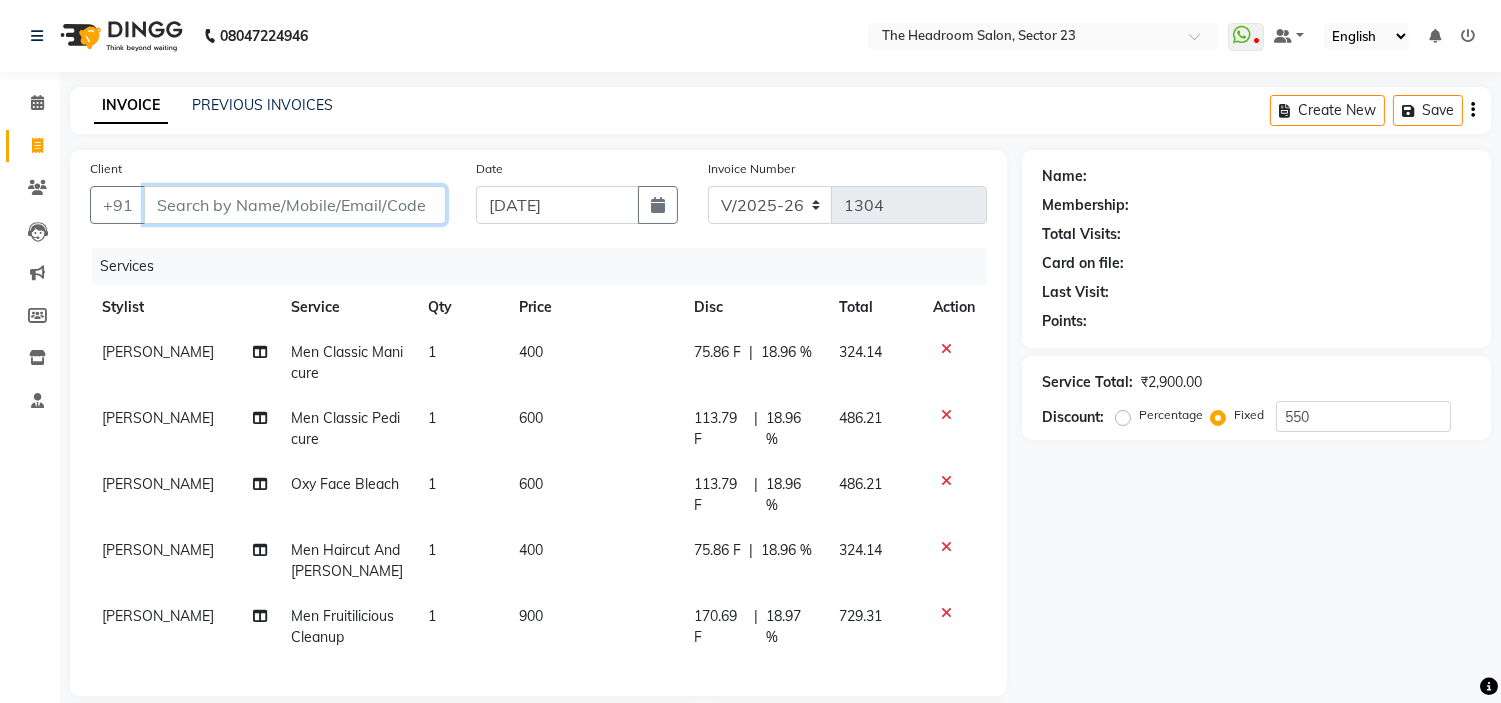 type on "a" 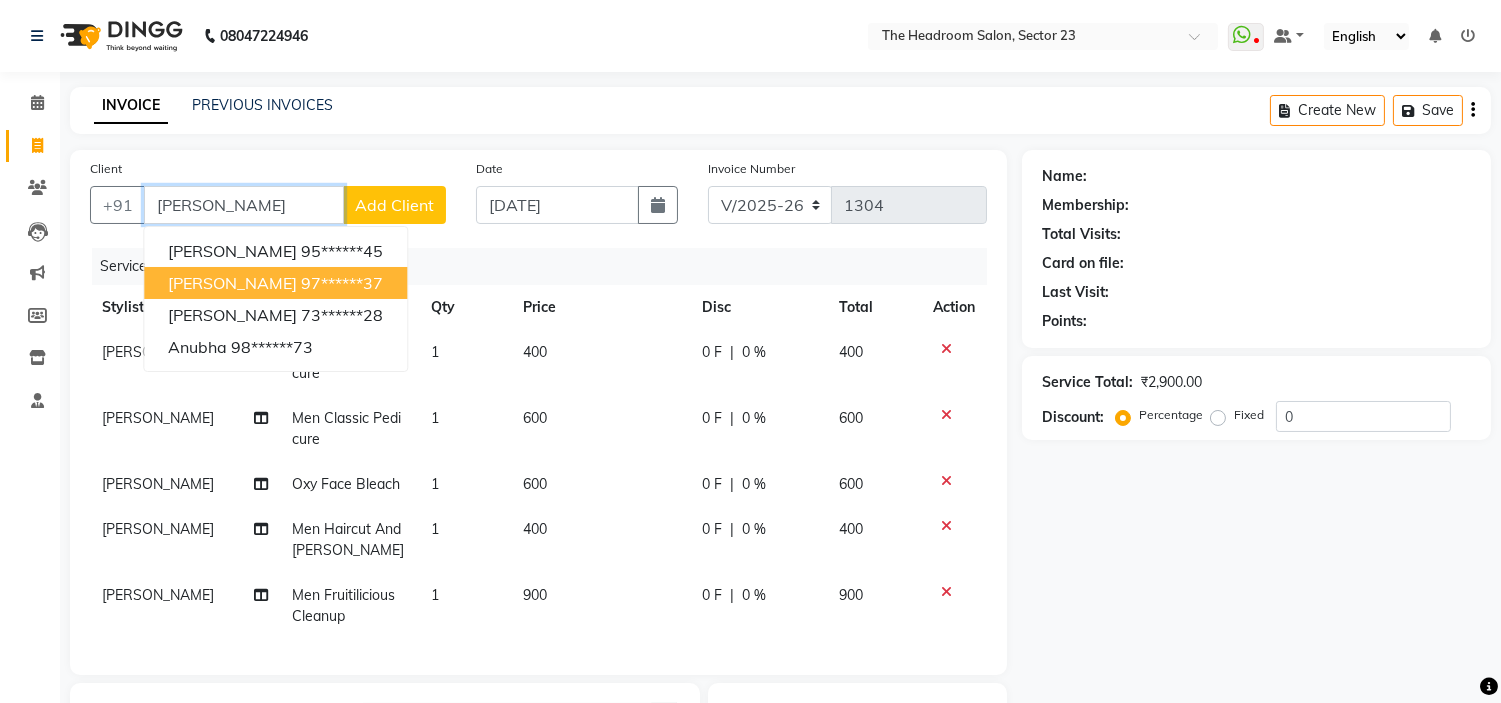 click on "97******37" at bounding box center (342, 283) 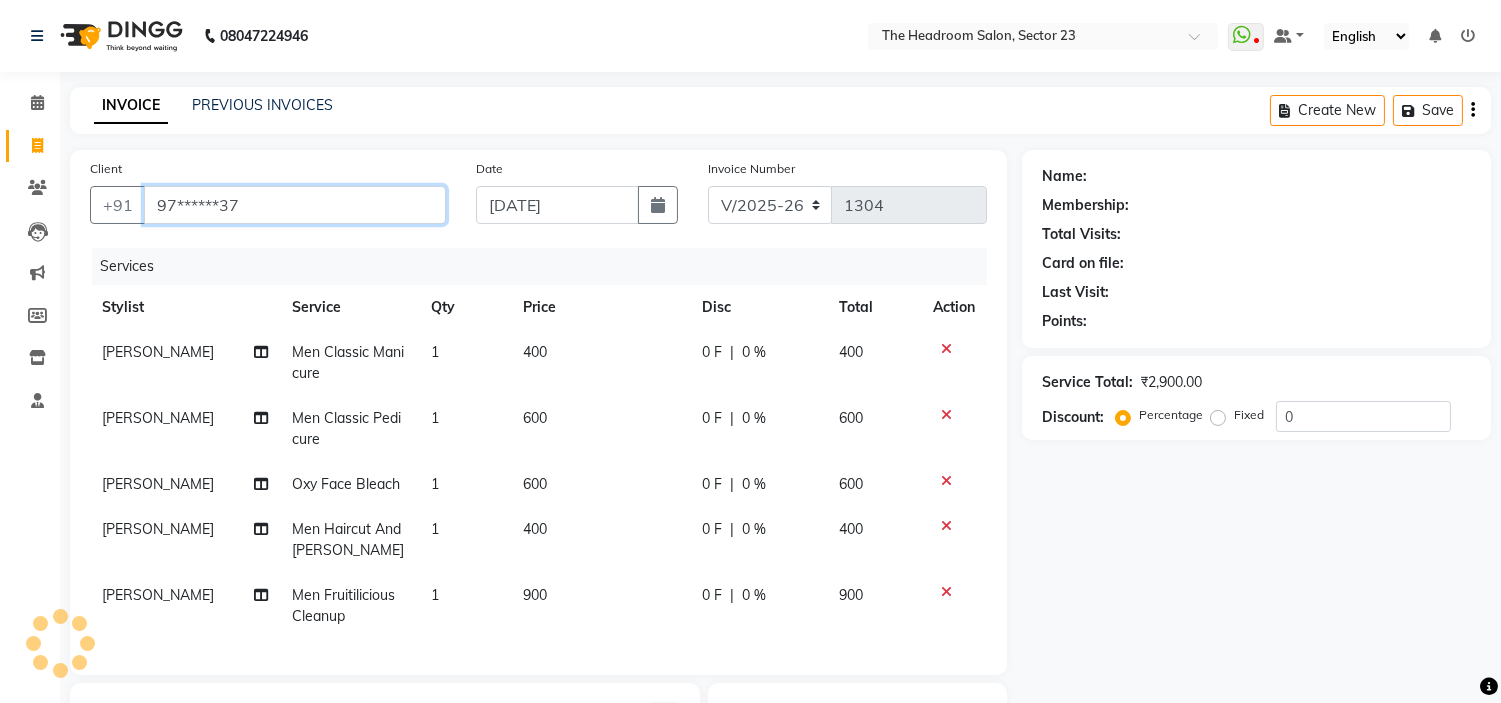 type on "97******37" 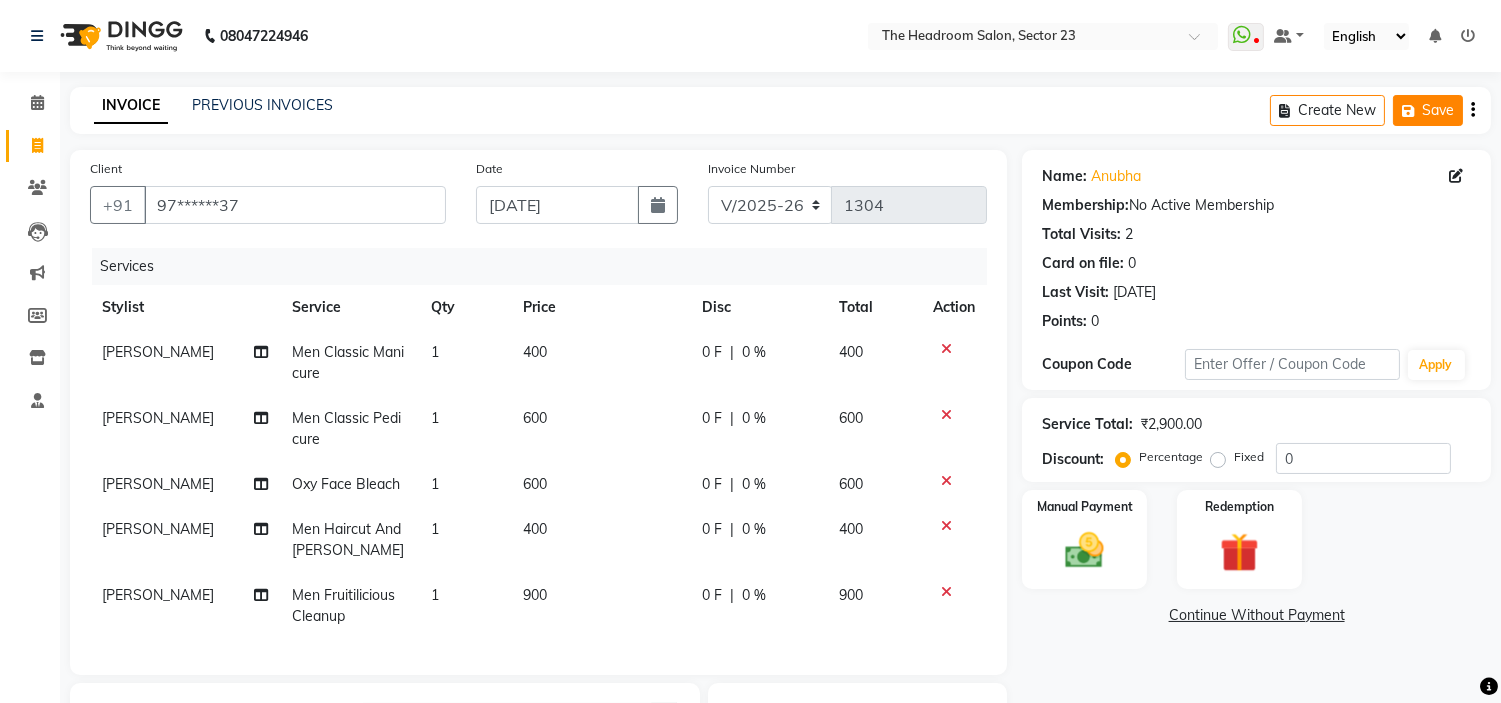 click on "Save" 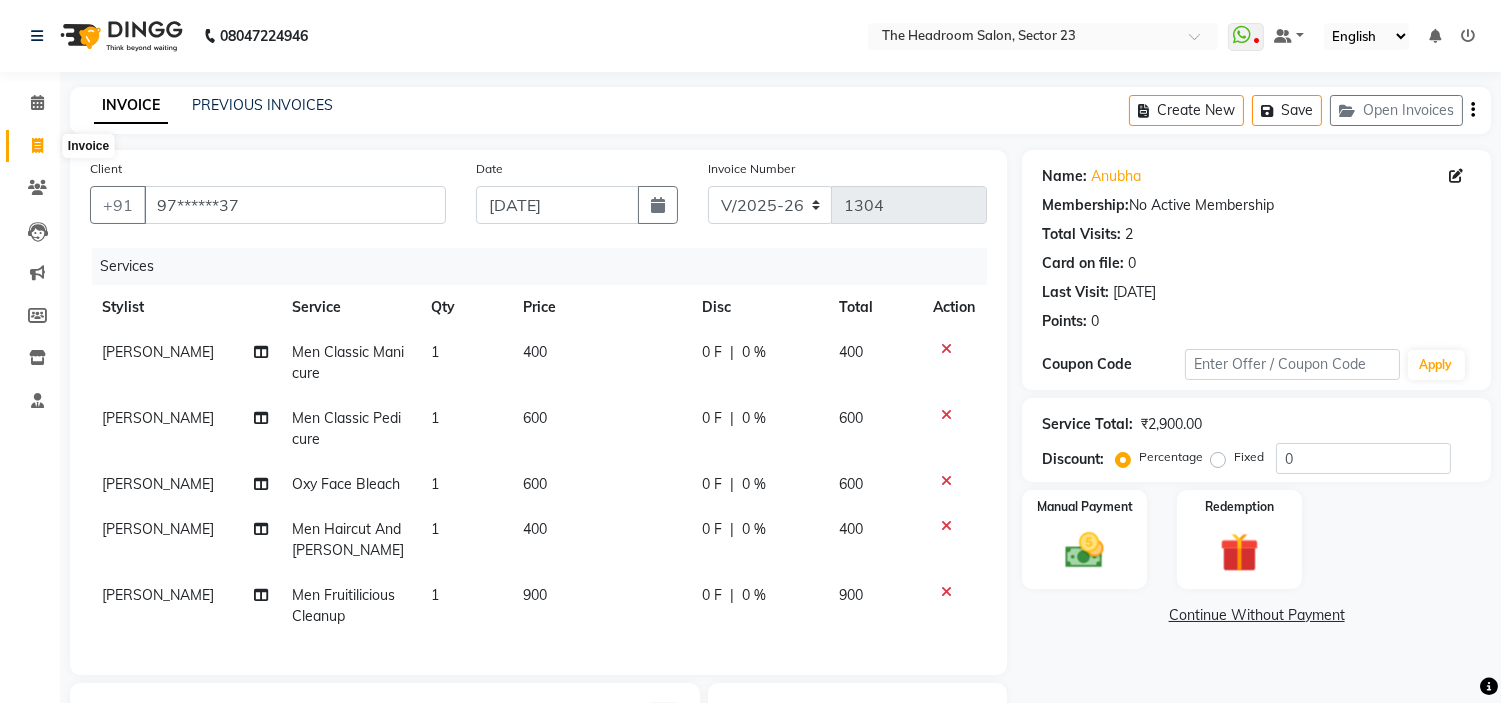 click 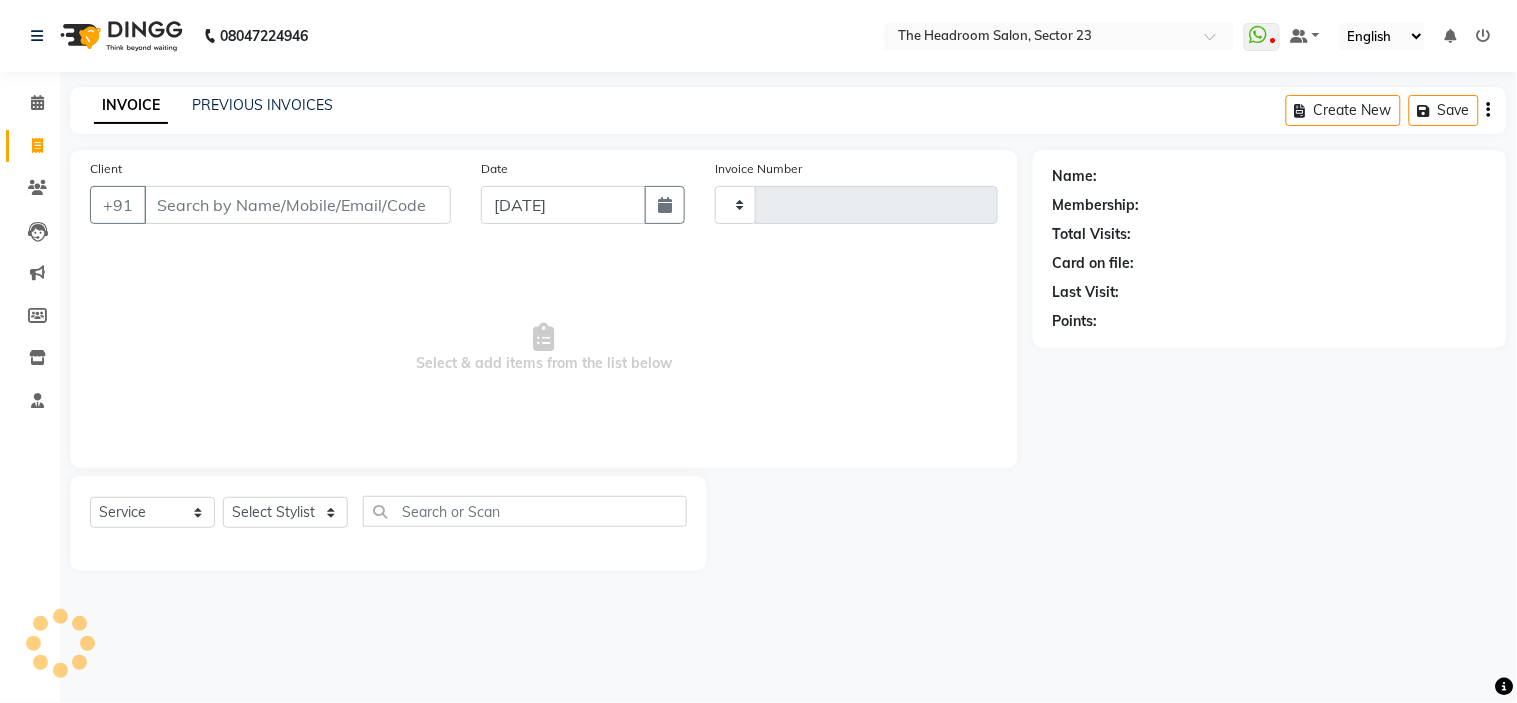 type on "1304" 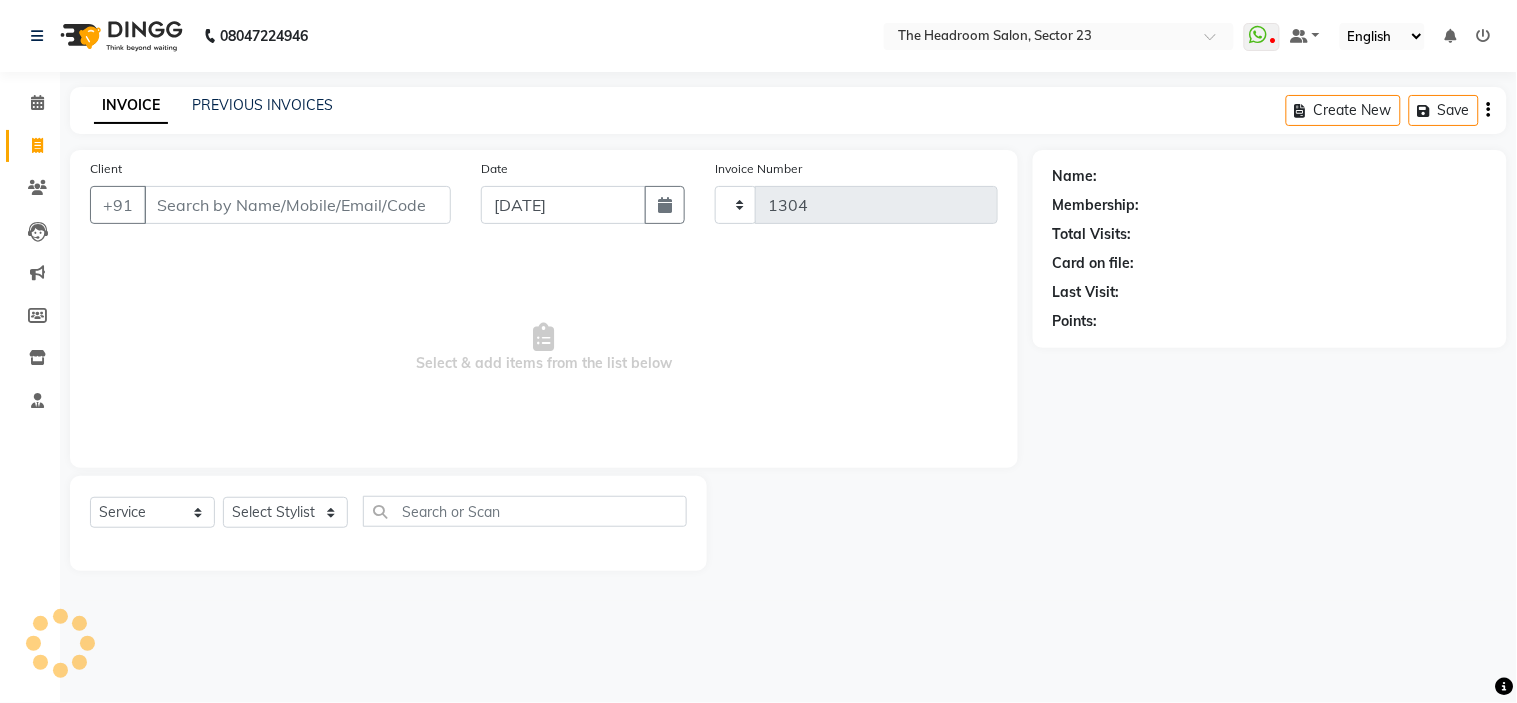 select on "6796" 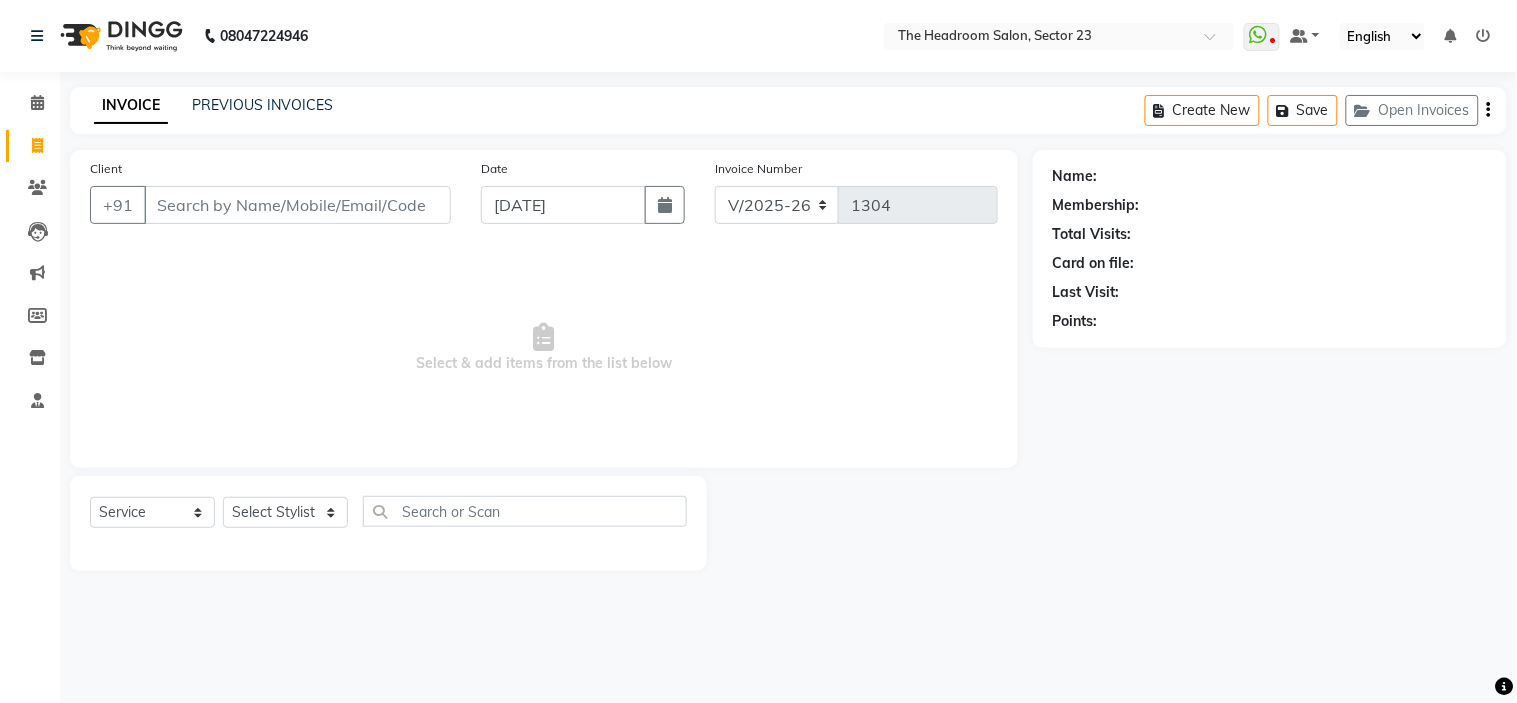 click on "08047224946 Select Location × The Headroom Salon, Sector 23  WhatsApp Status  ✕ Status:  Disconnected Most Recent Message: [DATE]     09:25 PM Recent Service Activity: [DATE]     01:12 PM  08047224946 Whatsapp Settings Default Panel My Panel English ENGLISH Español العربية मराठी हिंदी ગુજરાતી தமிழ் 中文 Notifications nothing to show" 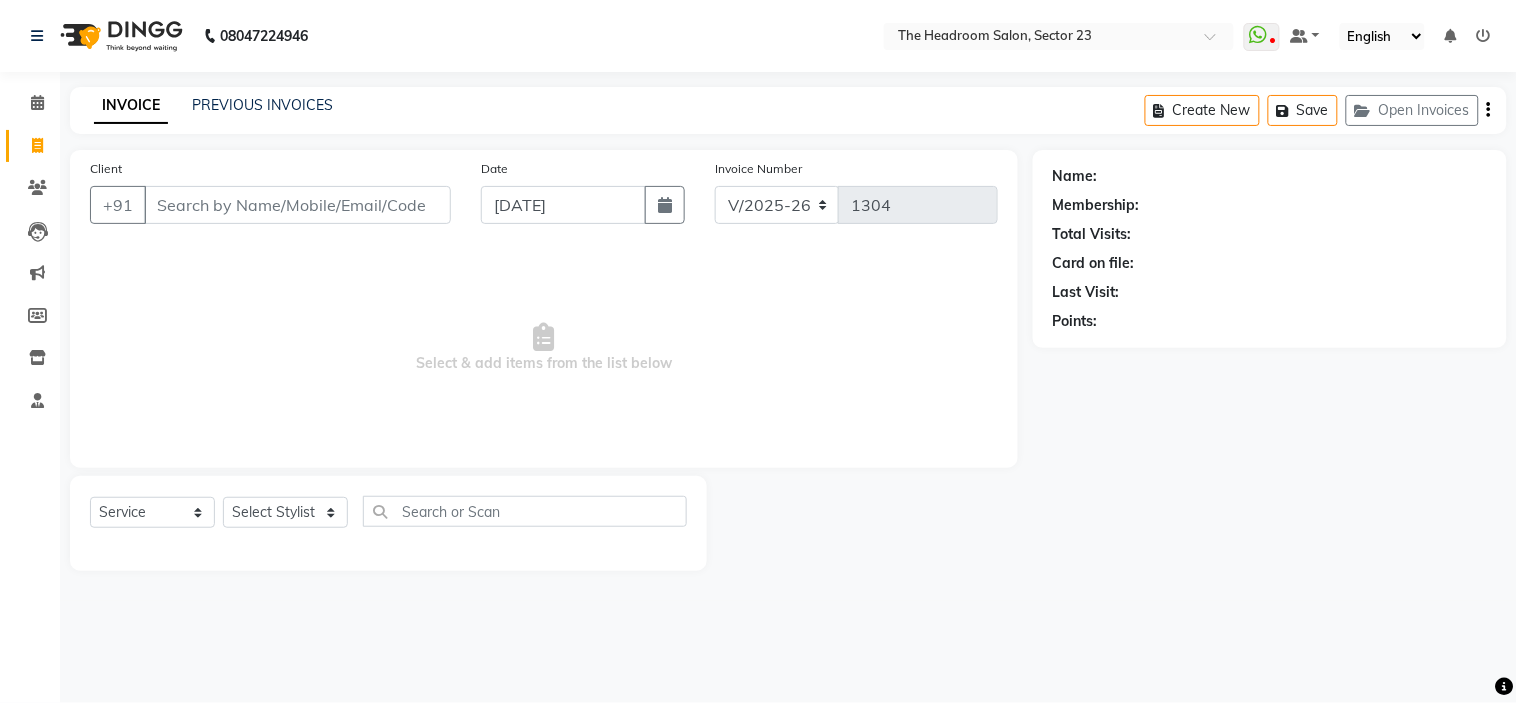 click on "08047224946 Select Location × The Headroom Salon, Sector 23  WhatsApp Status  ✕ Status:  Disconnected Most Recent Message: [DATE]     09:25 PM Recent Service Activity: [DATE]     01:12 PM  08047224946 Whatsapp Settings Default Panel My Panel English ENGLISH Español العربية मराठी हिंदी ગુજરાતી தமிழ் 中文 Notifications nothing to show" 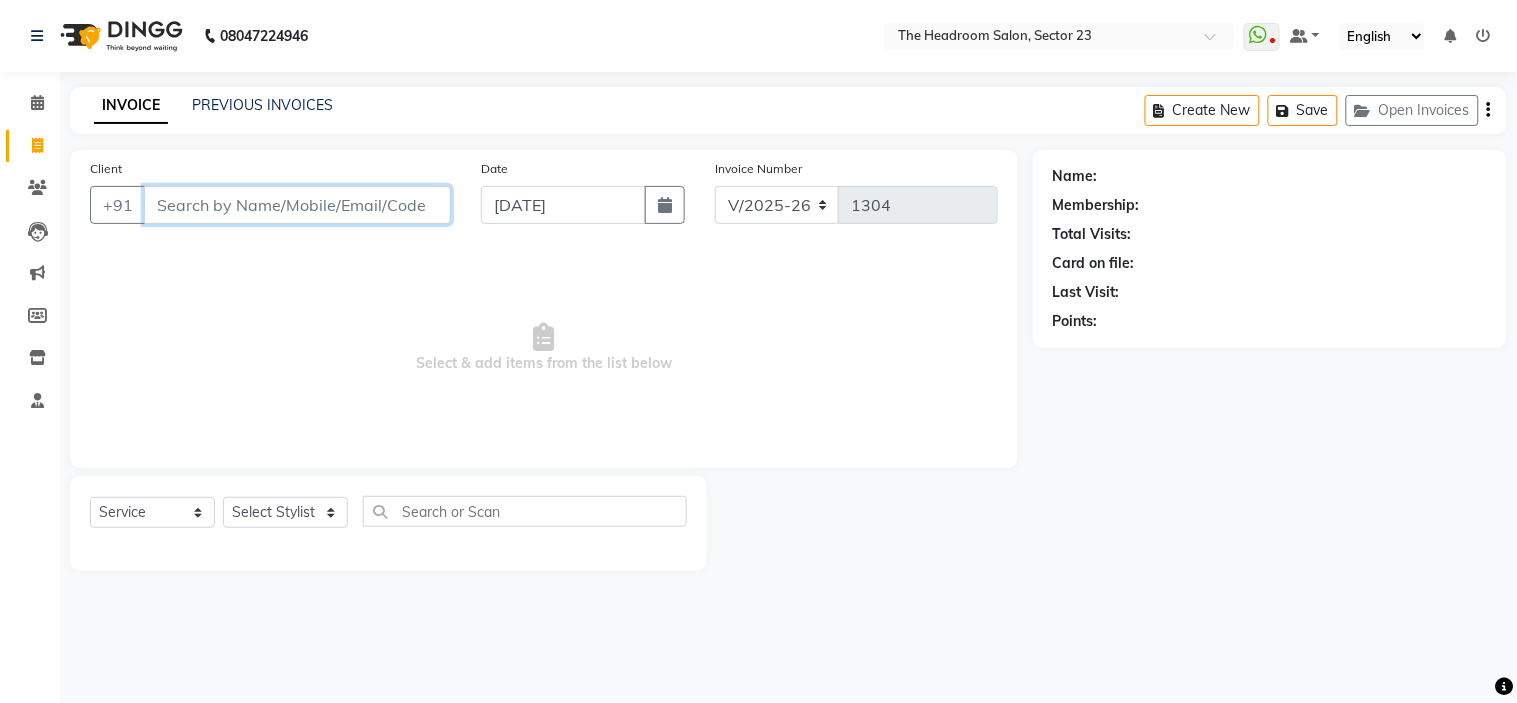 click on "Client" at bounding box center (297, 205) 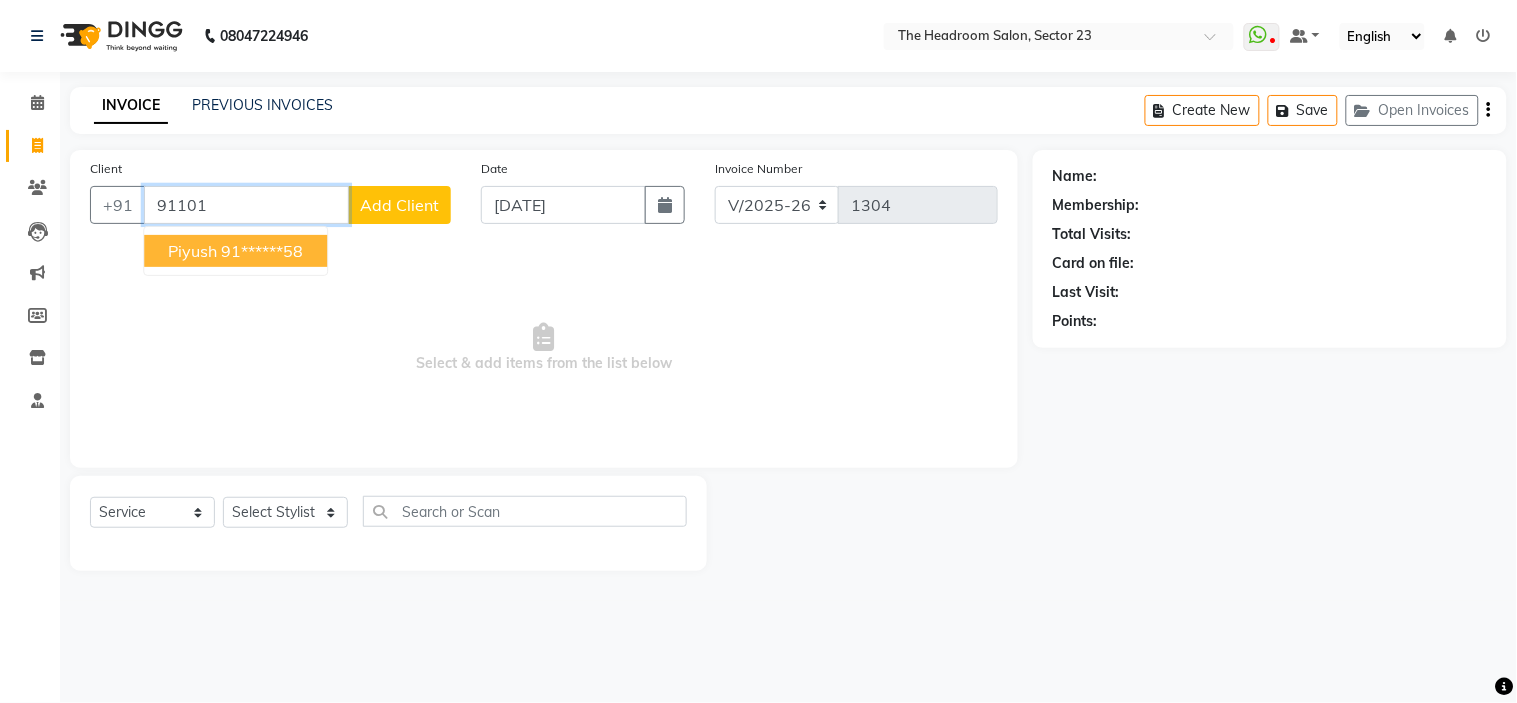 click on "Piyush  91******58" at bounding box center [235, 251] 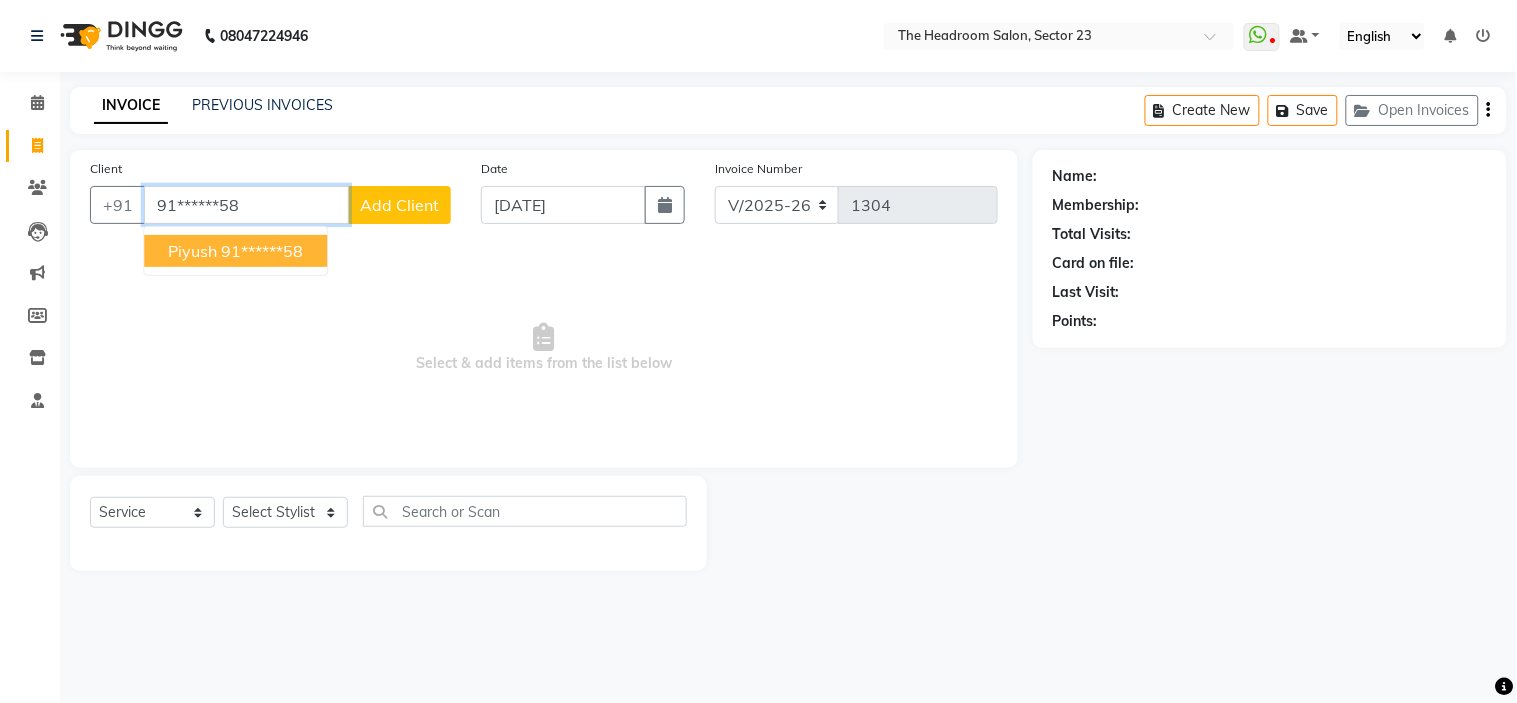 type on "91******58" 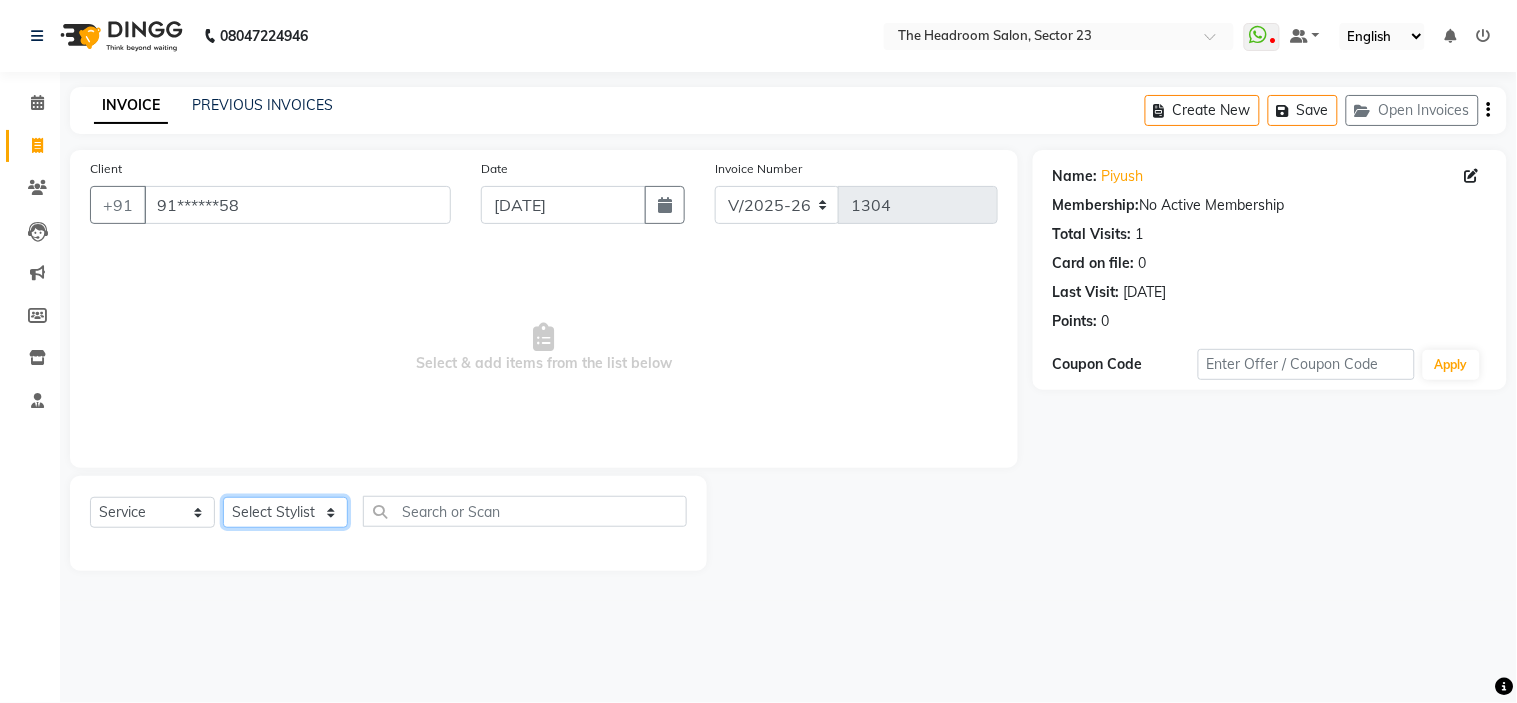 click on "Select Stylist [PERSON_NAME] [PERSON_NAME] [PERSON_NAME] [PERSON_NAME] Manager [PERSON_NAME] [PERSON_NAME]" 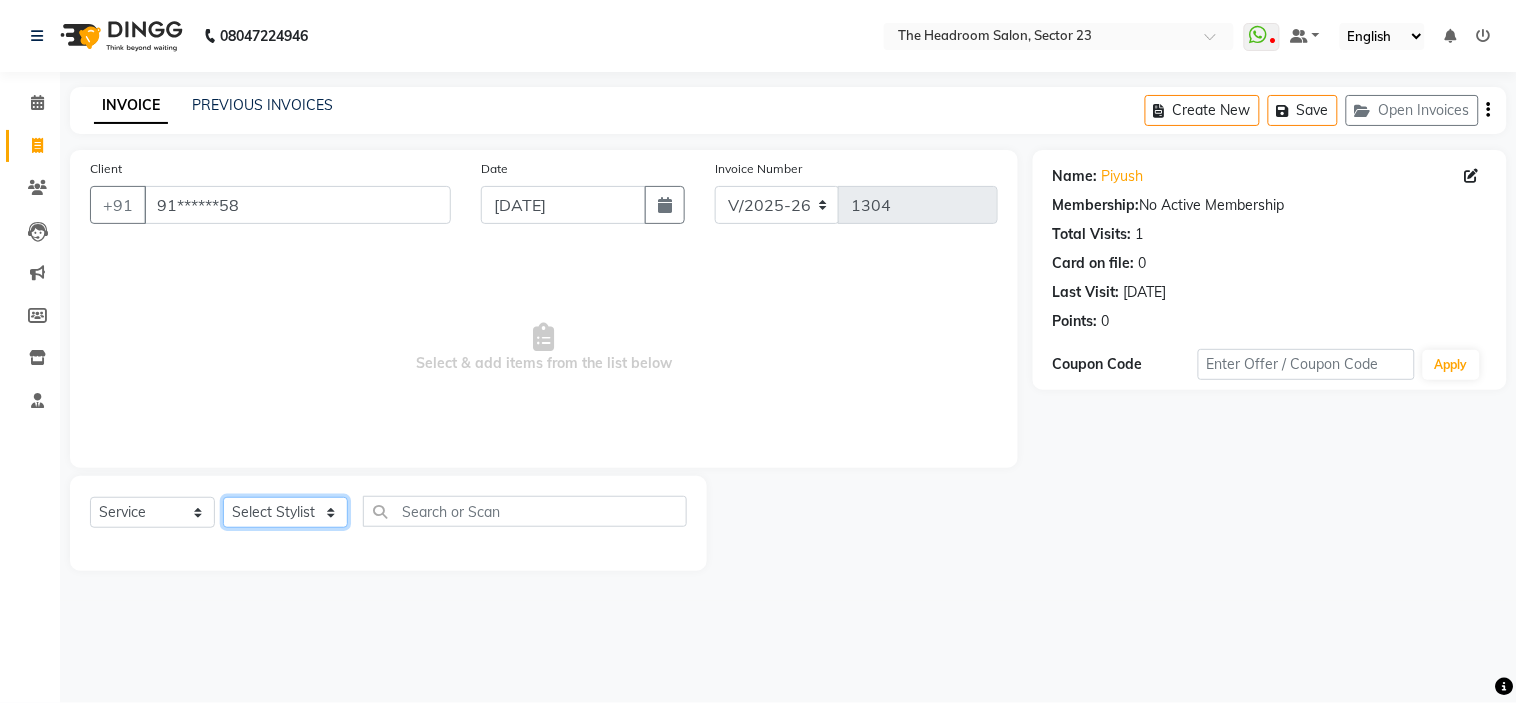 select on "53422" 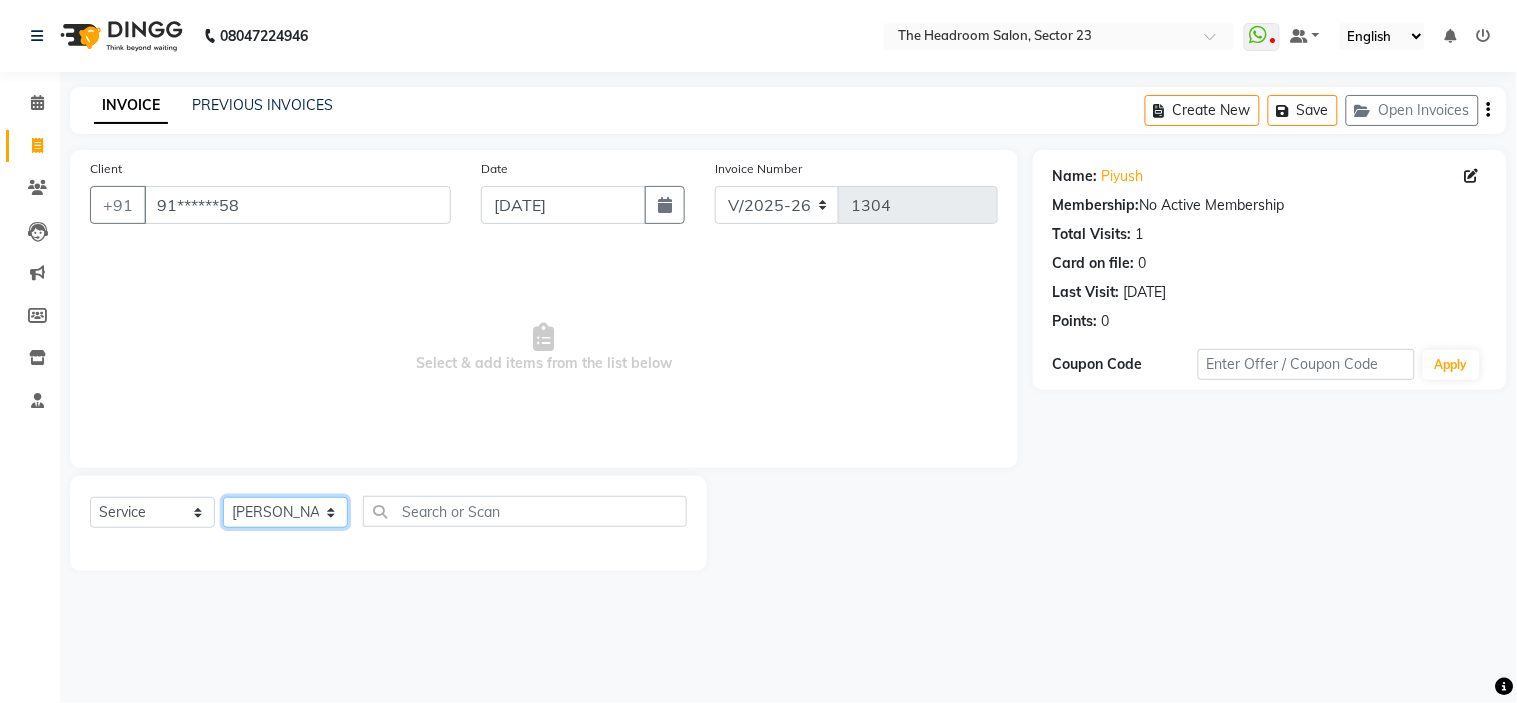 click on "Select Stylist [PERSON_NAME] [PERSON_NAME] [PERSON_NAME] [PERSON_NAME] Manager [PERSON_NAME] [PERSON_NAME]" 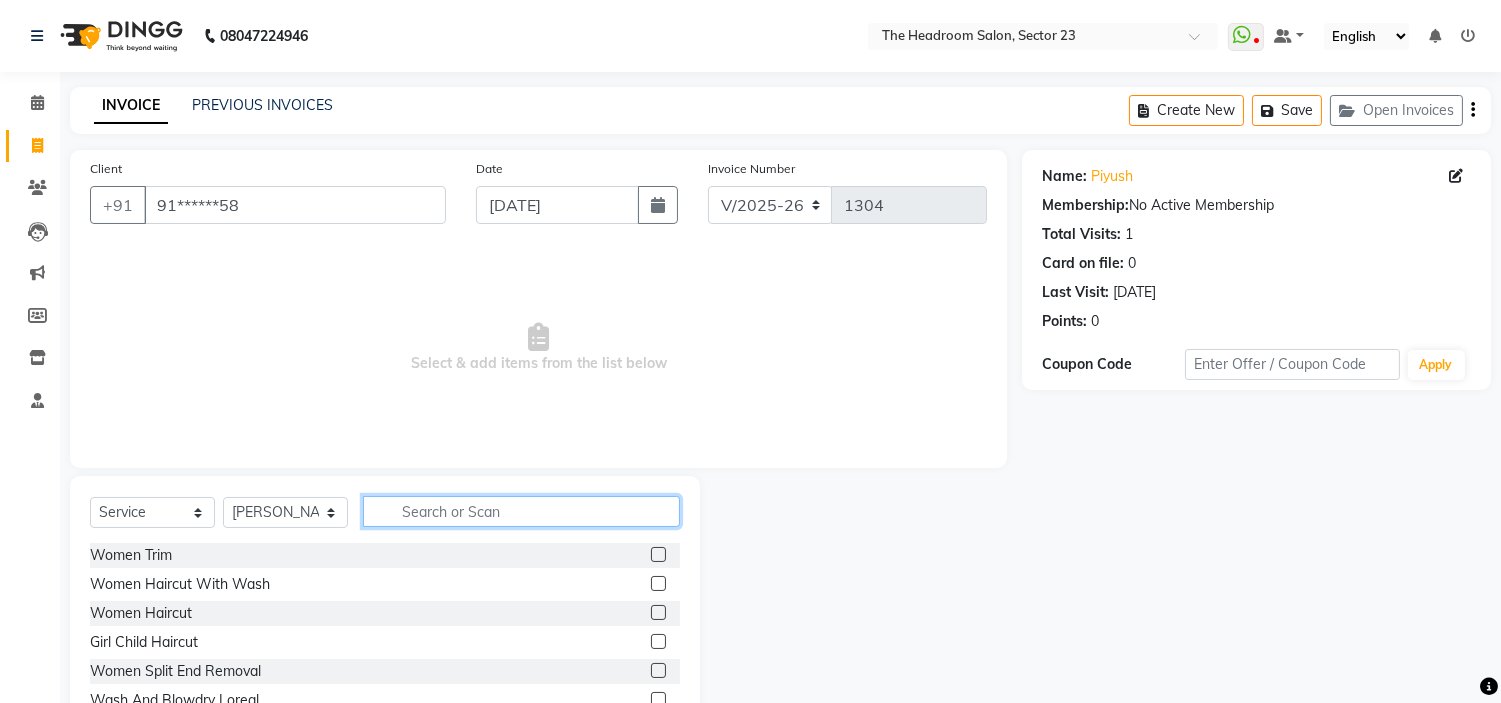 click 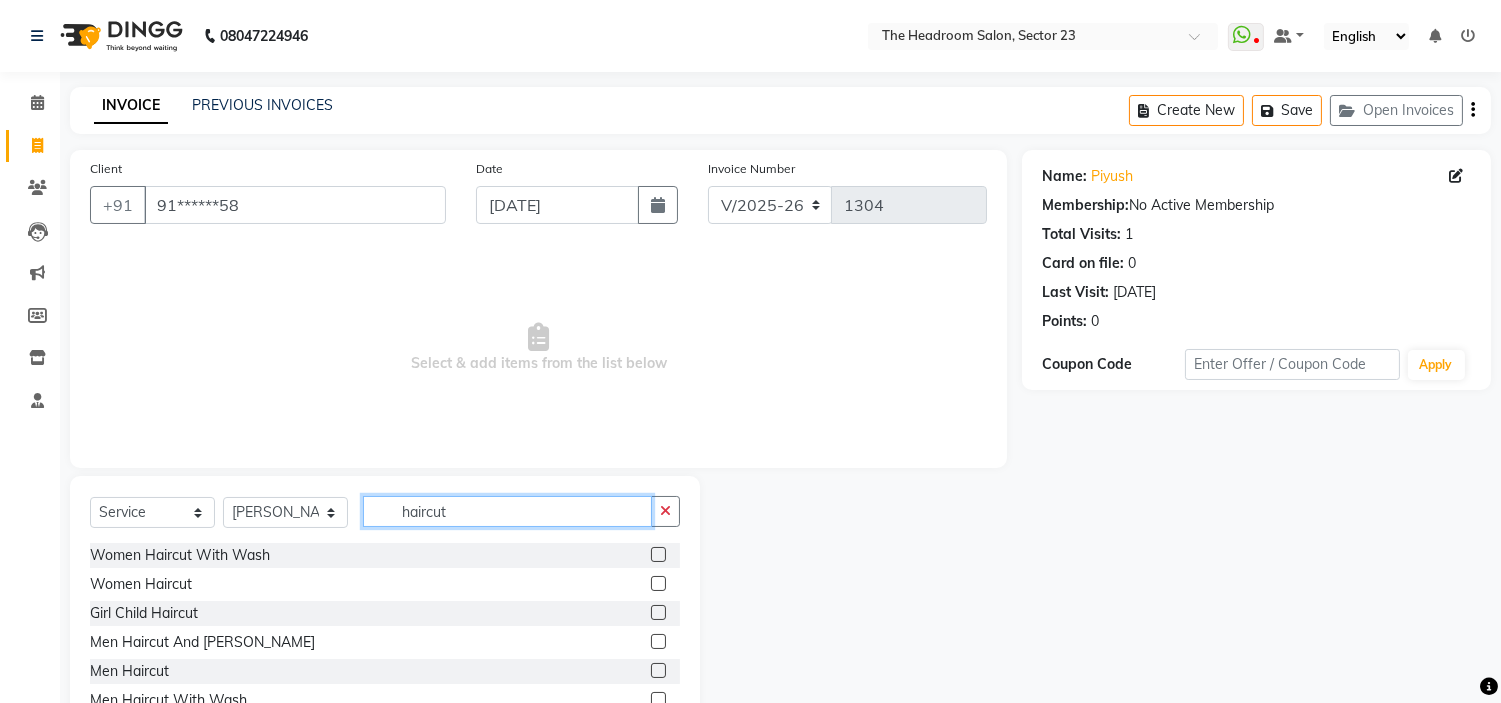 type on "haircut" 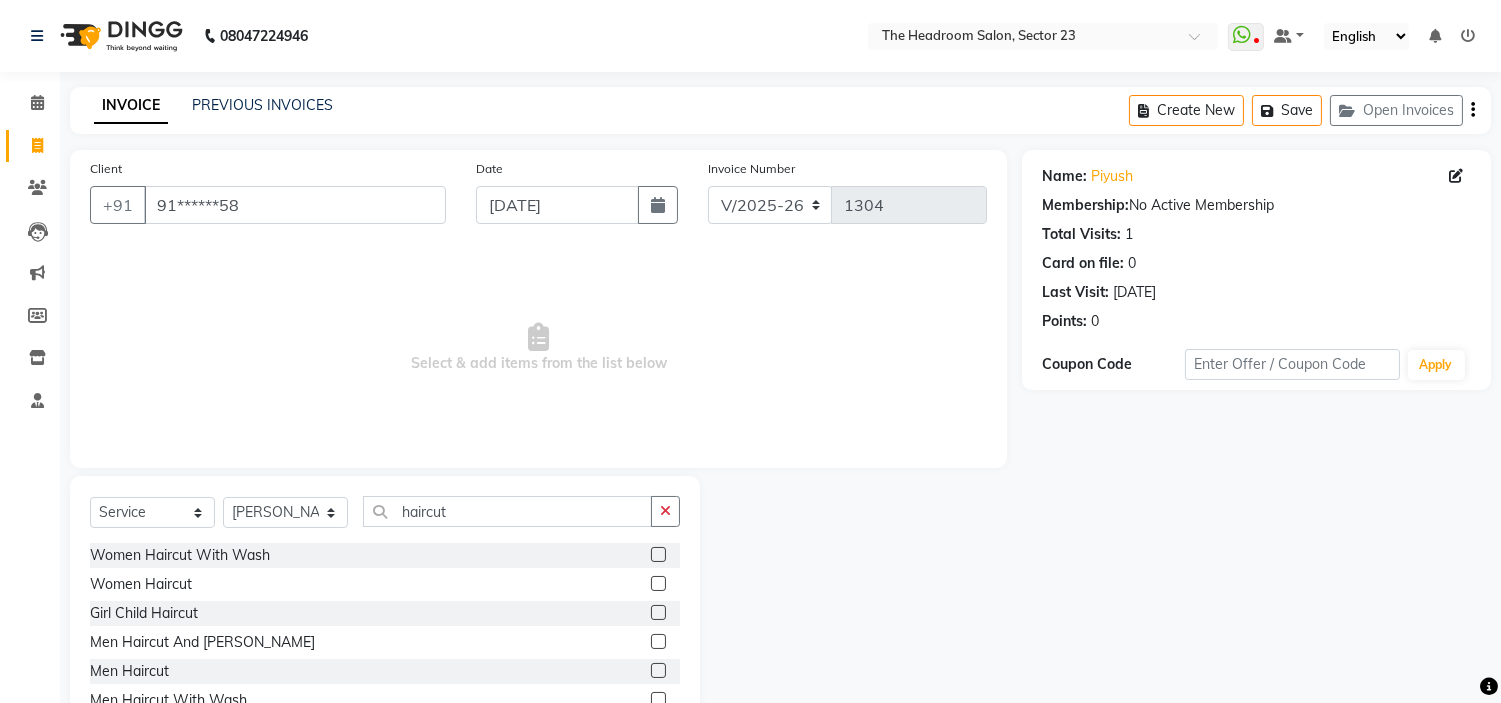 click 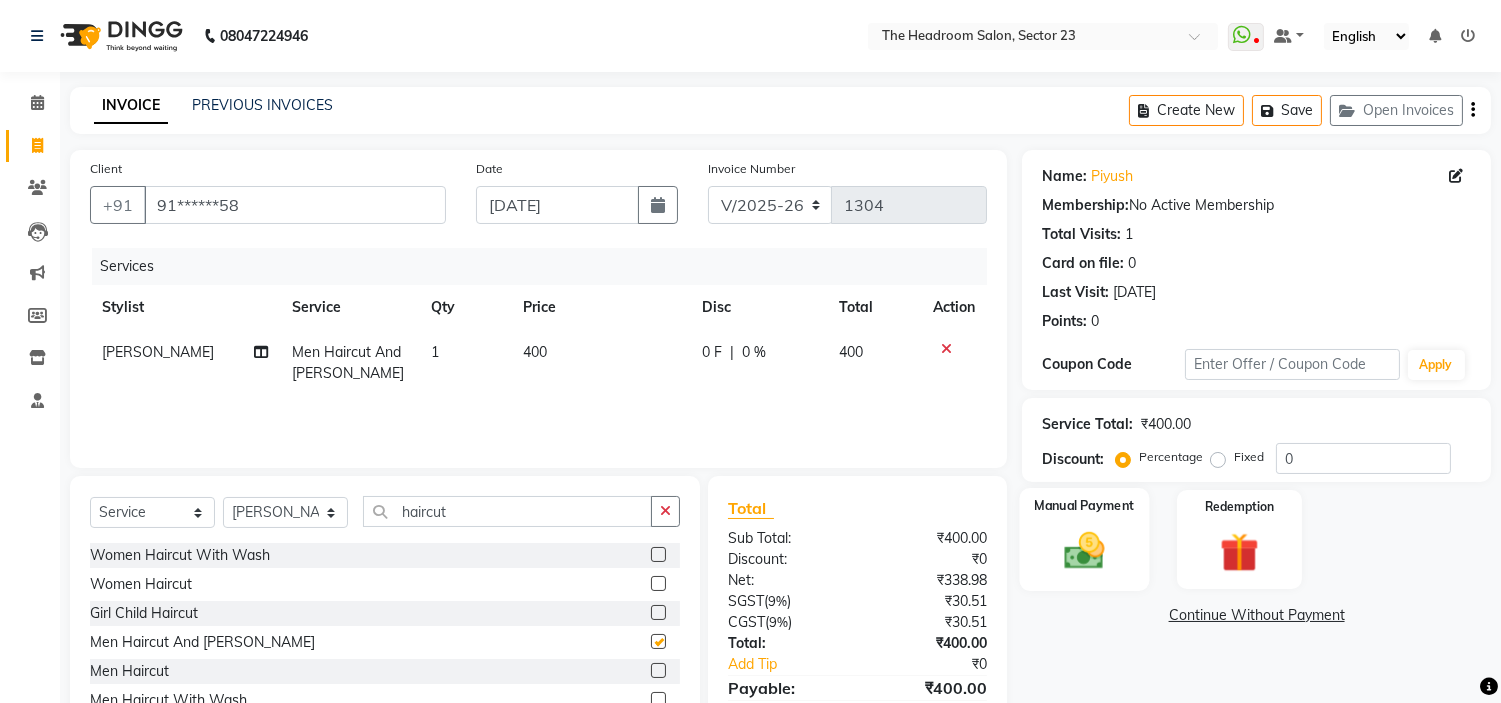 checkbox on "false" 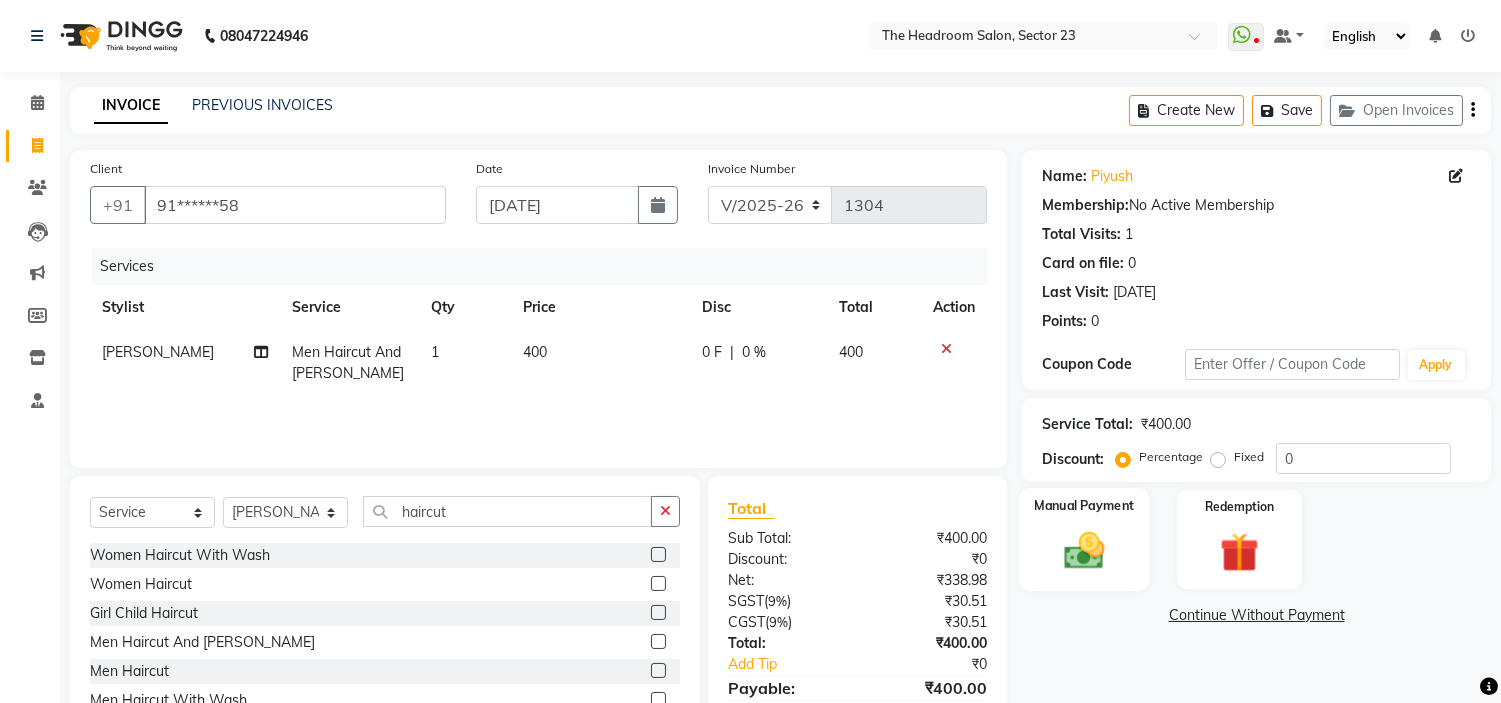 click 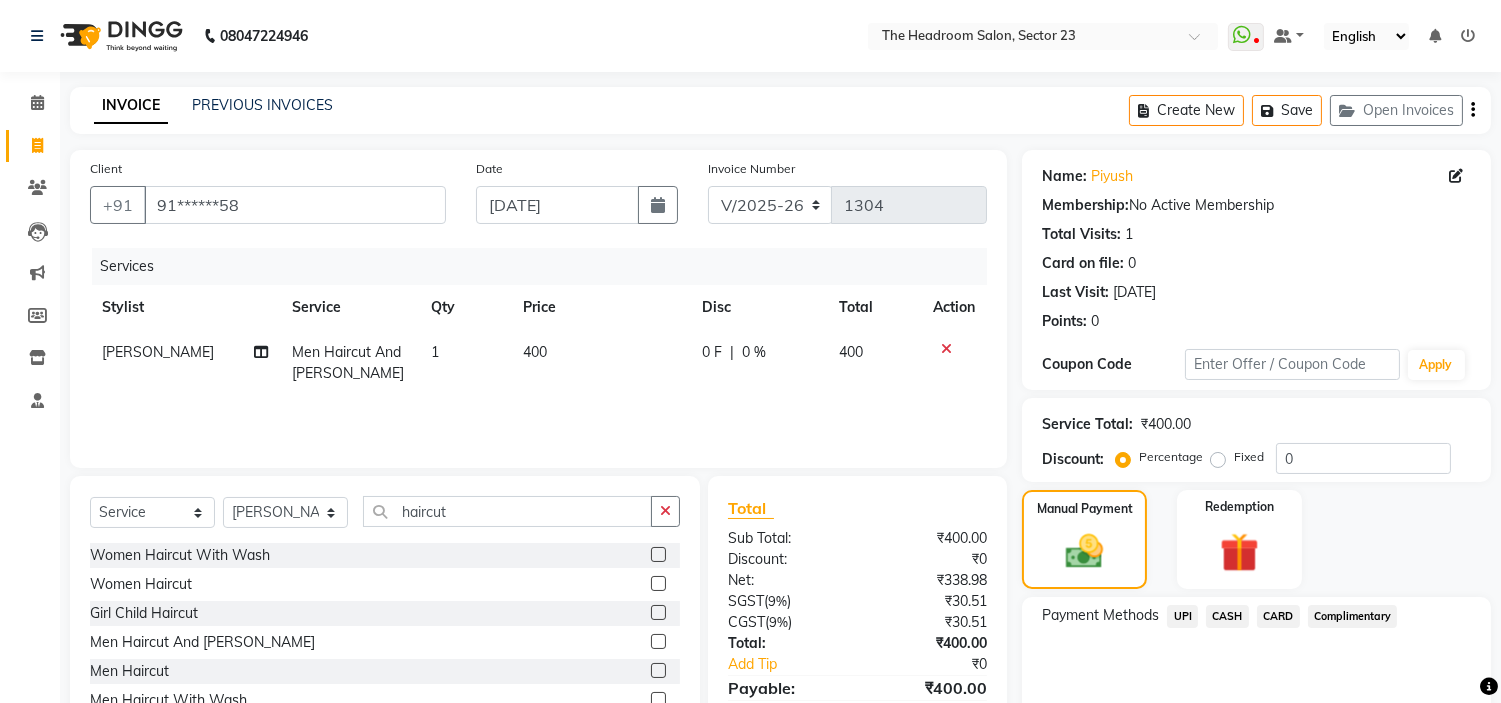click on "UPI" 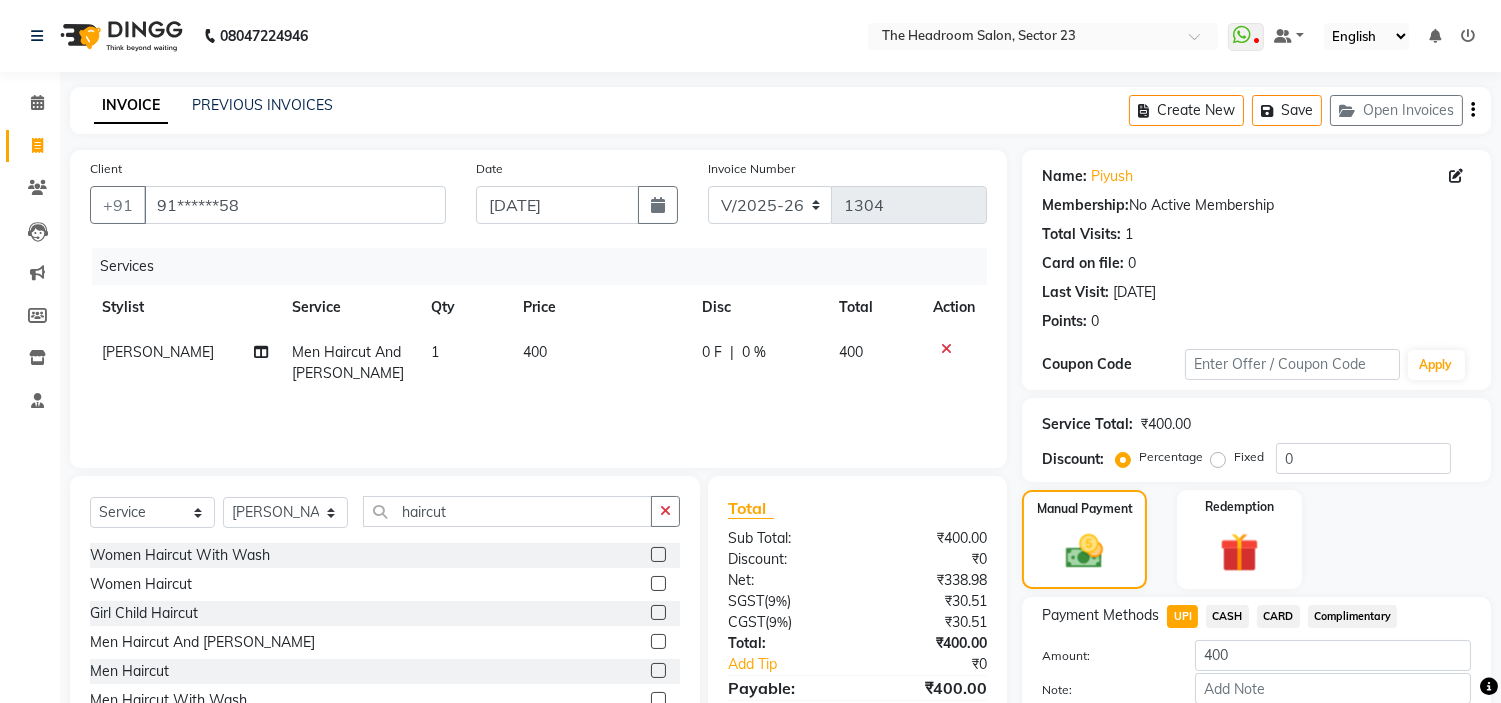 scroll, scrollTop: 113, scrollLeft: 0, axis: vertical 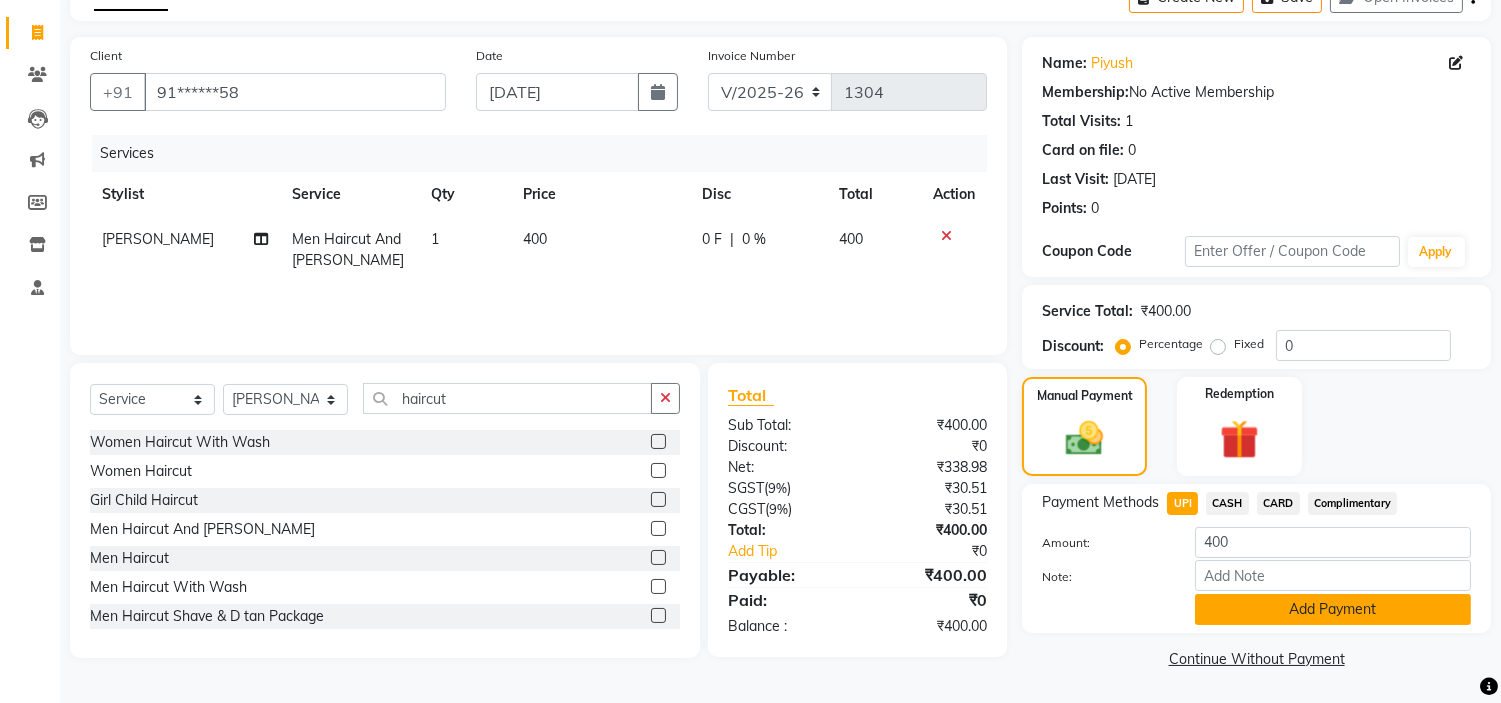 click on "Add Payment" 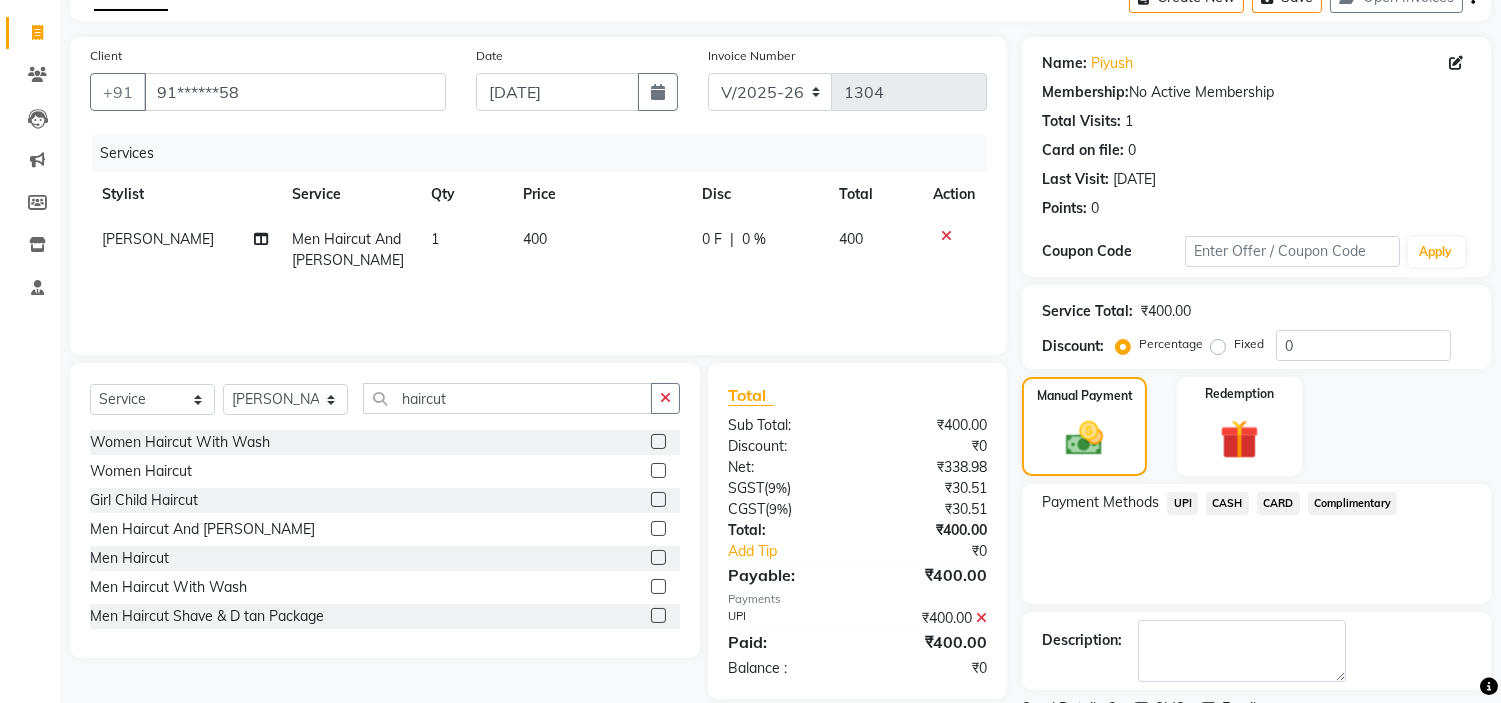 scroll, scrollTop: 196, scrollLeft: 0, axis: vertical 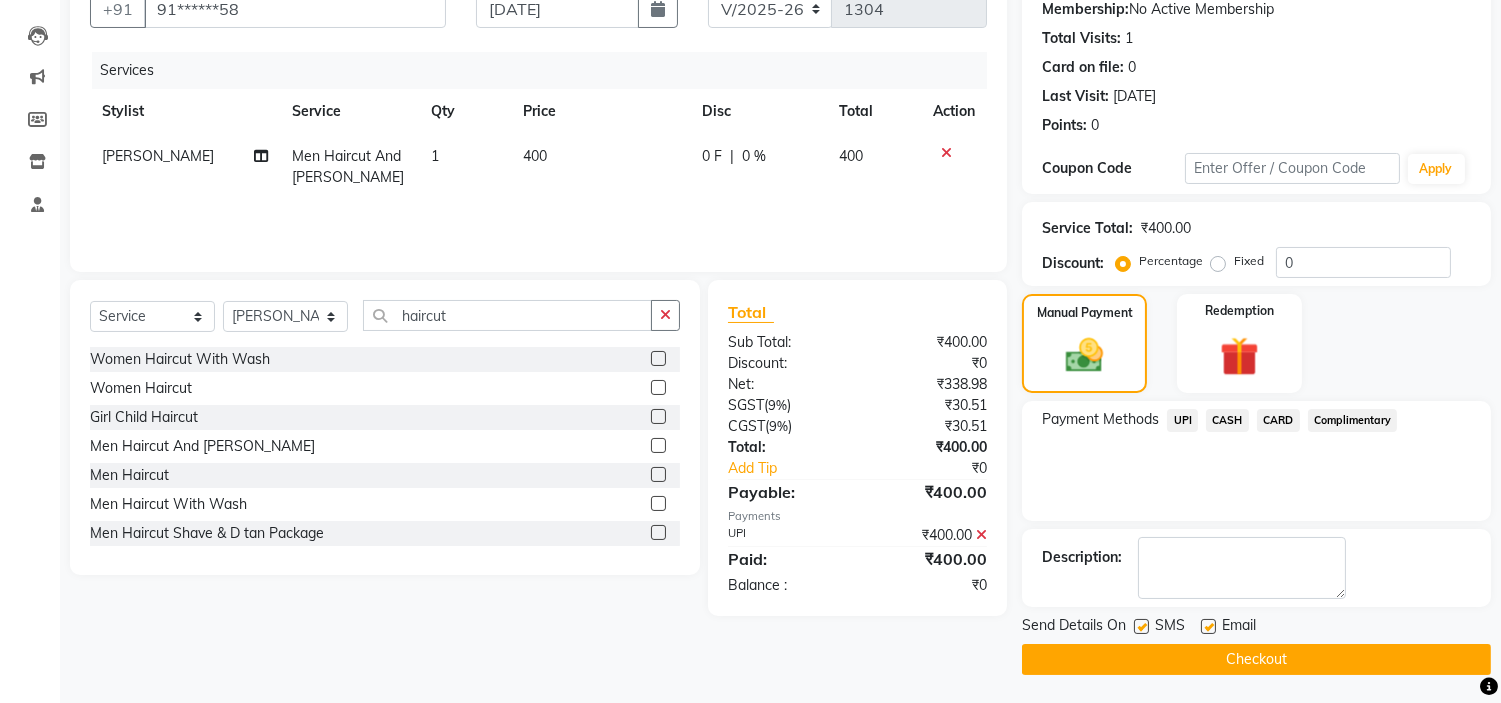 click on "Checkout" 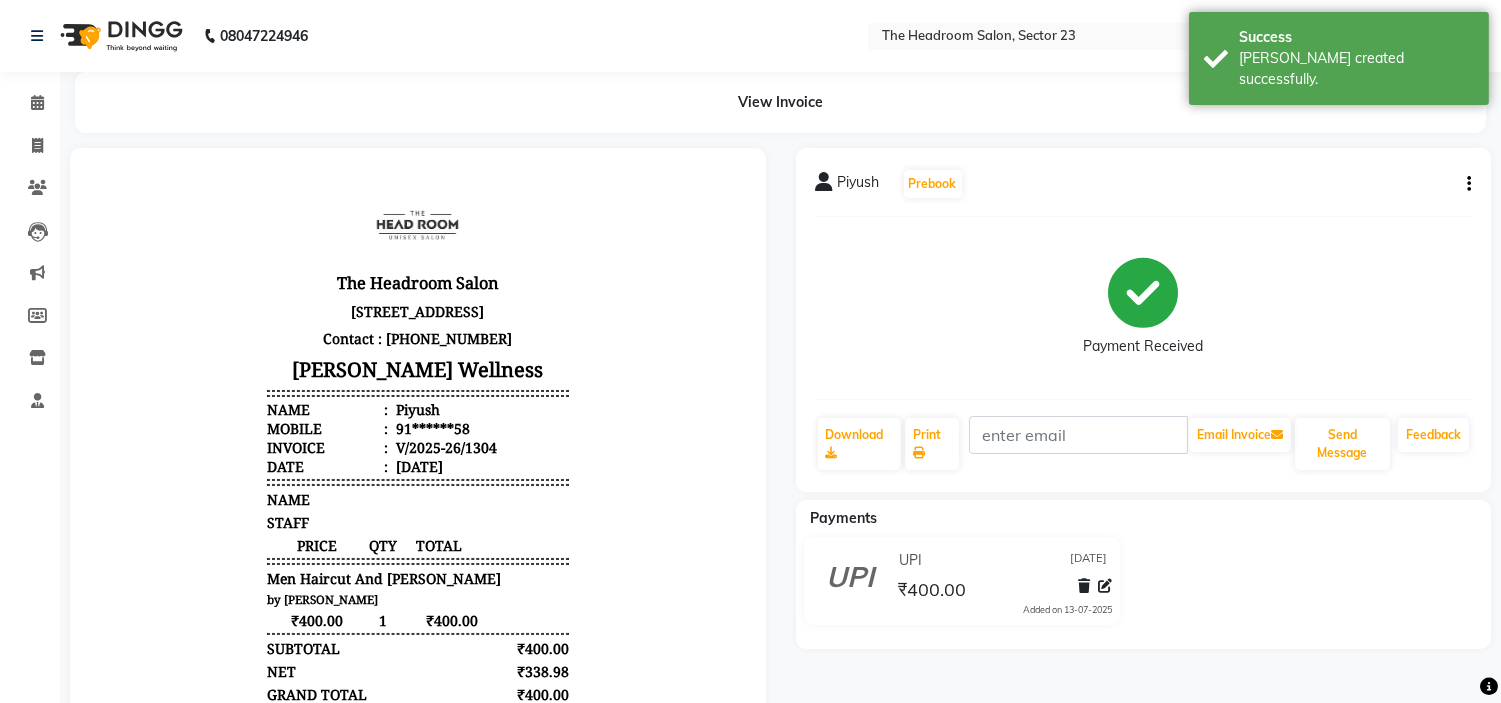scroll, scrollTop: 0, scrollLeft: 0, axis: both 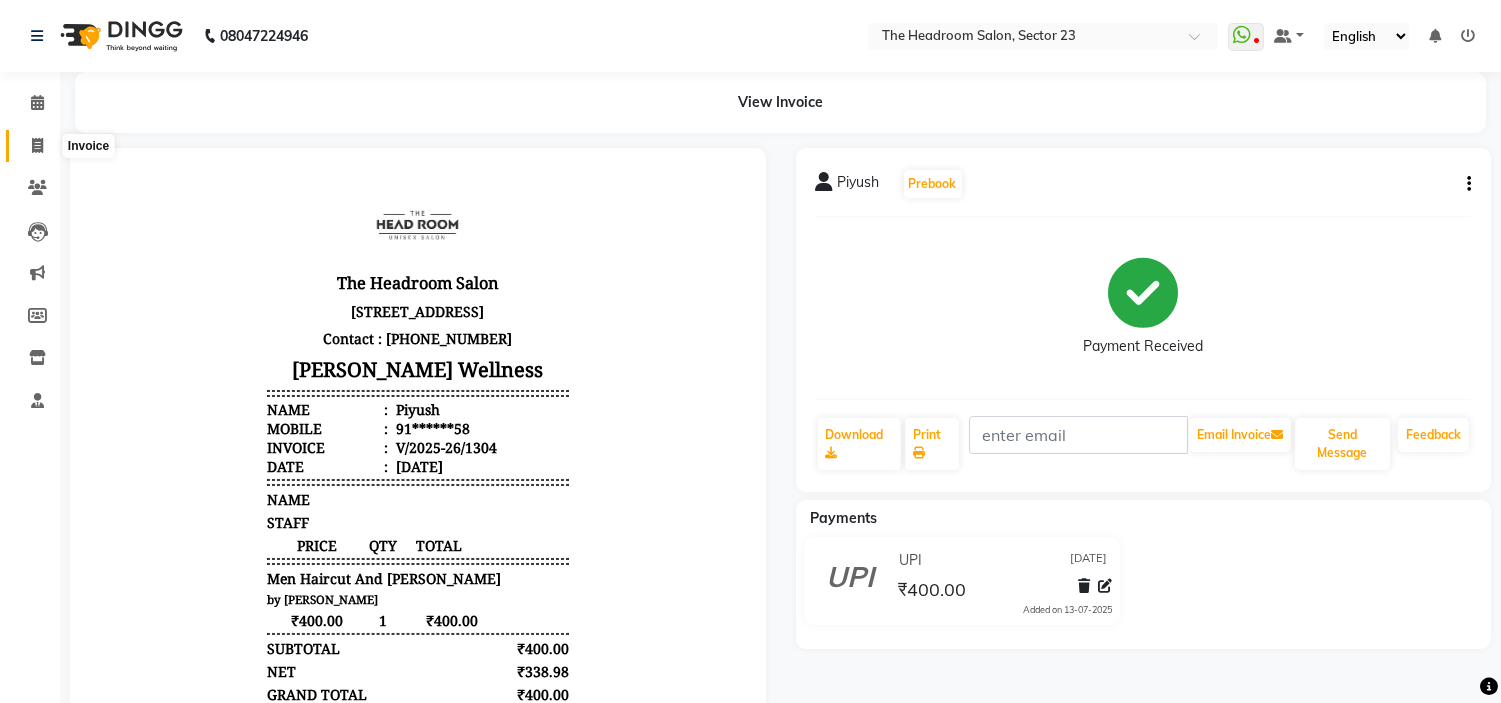 click 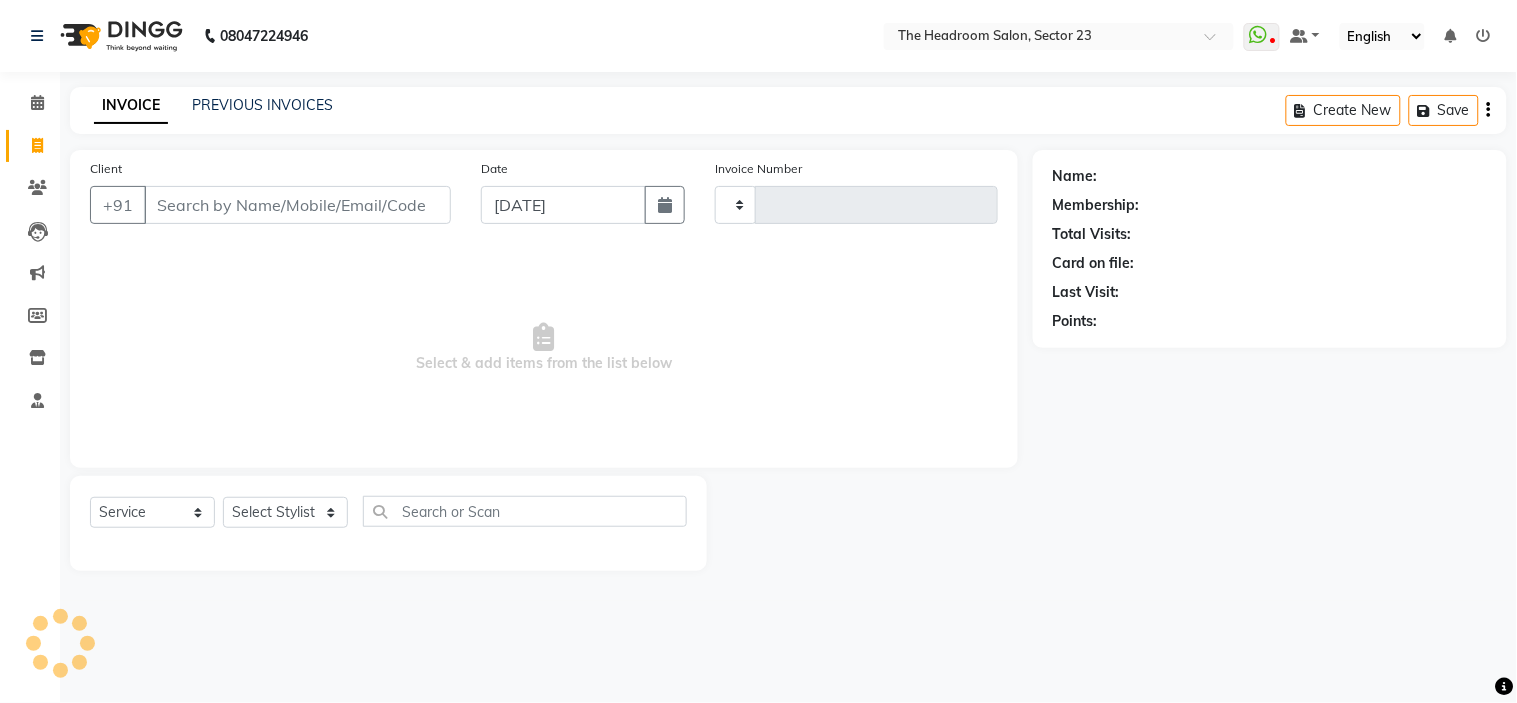 type on "1305" 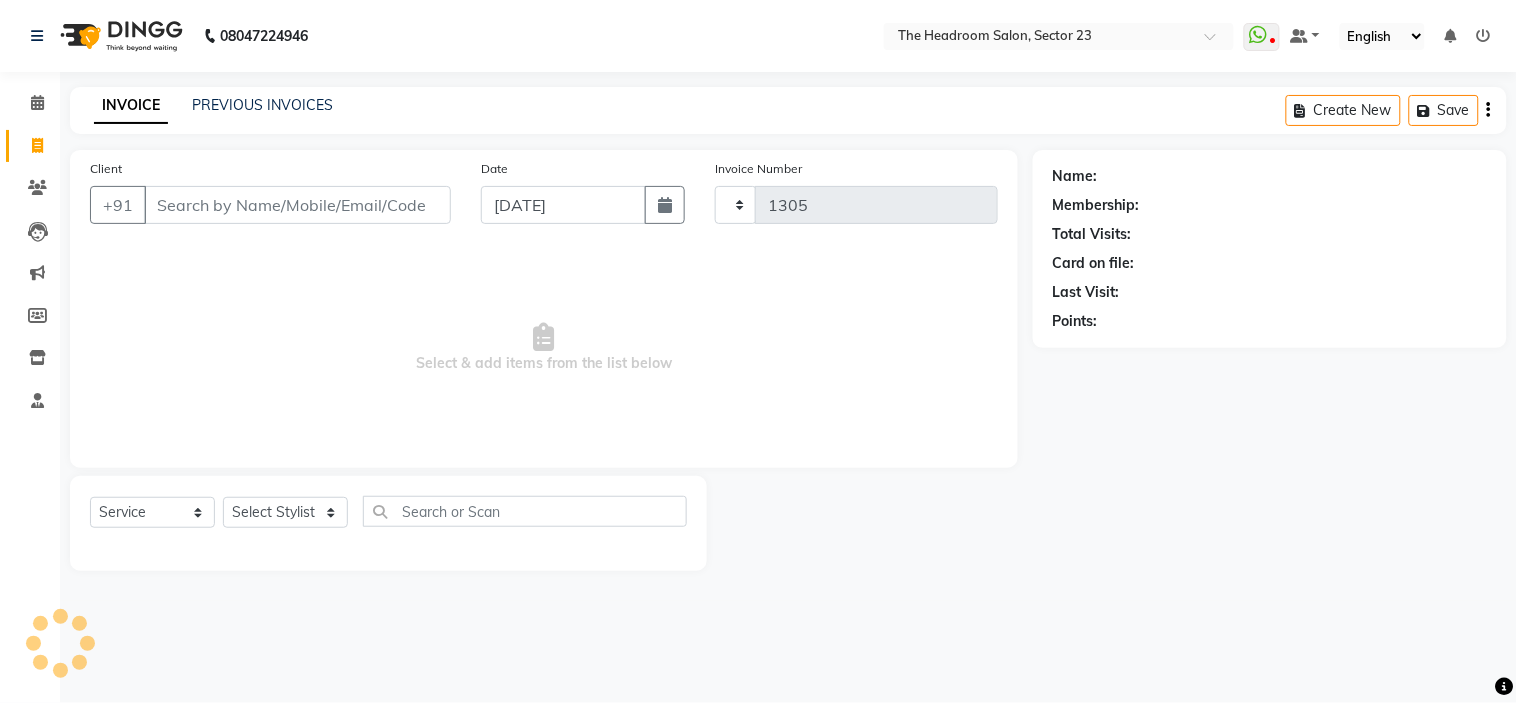 select on "6796" 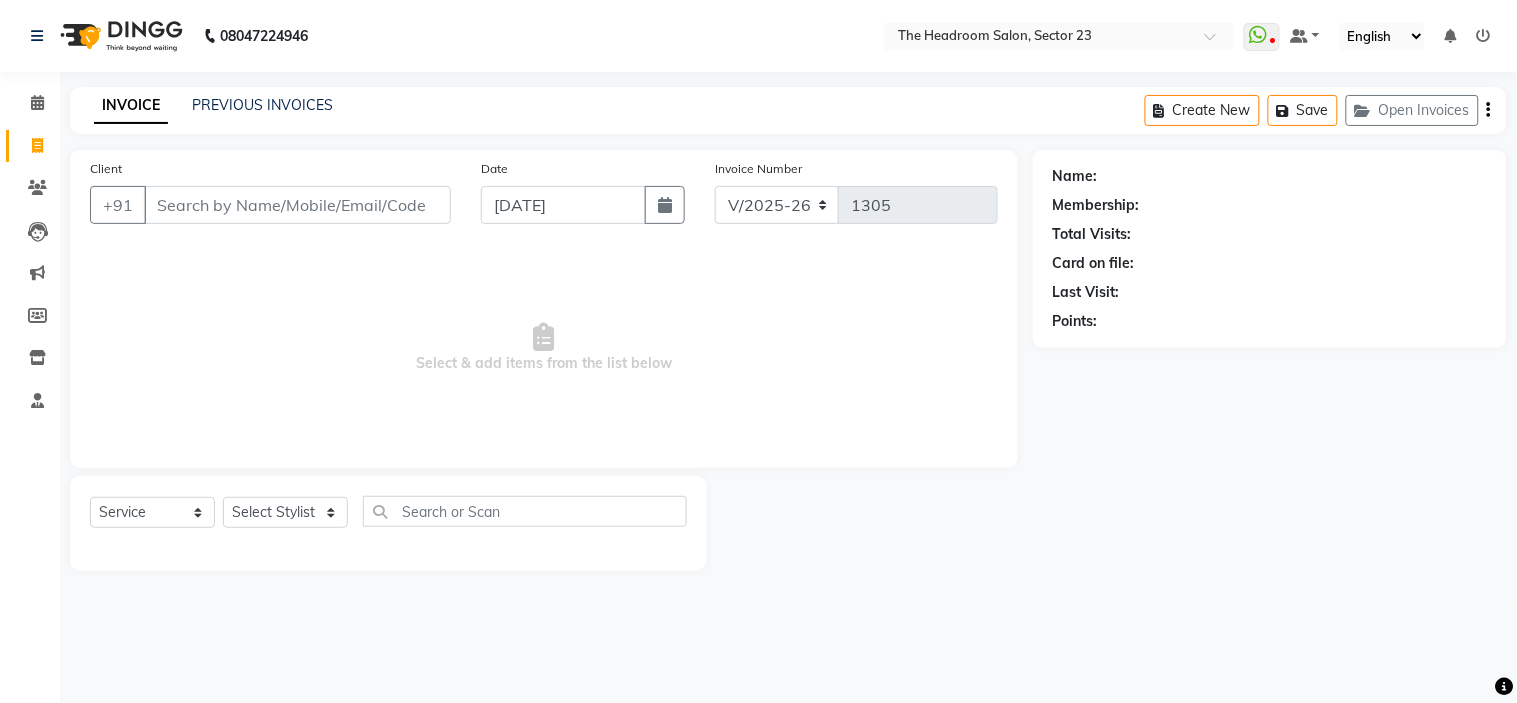 click on "INVOICE PREVIOUS INVOICES Create New   Save   Open Invoices" 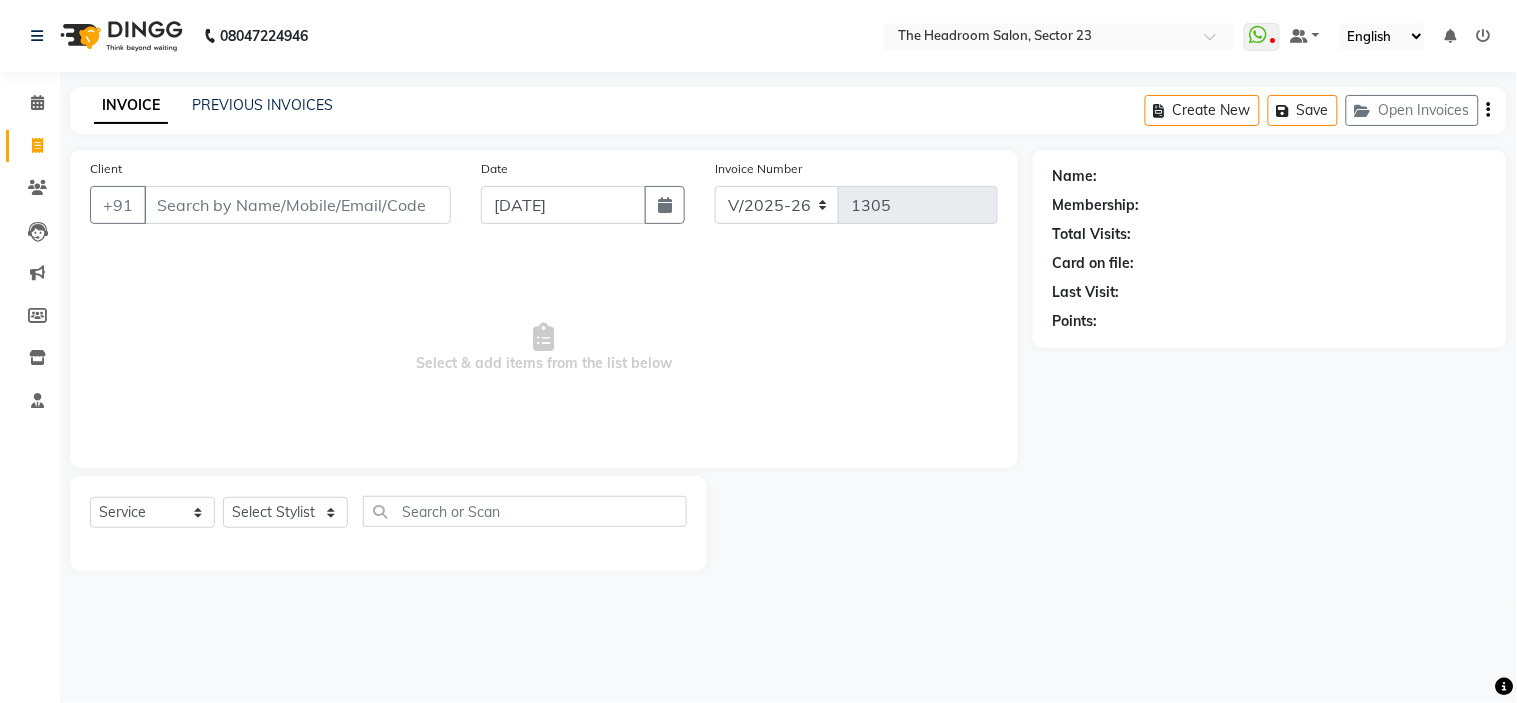 click on "08047224946 Select Location × The Headroom Salon, Sector 23  WhatsApp Status  ✕ Status:  Disconnected Most Recent Message: [DATE]     09:25 PM Recent Service Activity: [DATE]     01:12 PM  08047224946 Whatsapp Settings Default Panel My Panel English ENGLISH Español العربية मराठी हिंदी ગુજરાતી தமிழ் 中文 Notifications nothing to show" 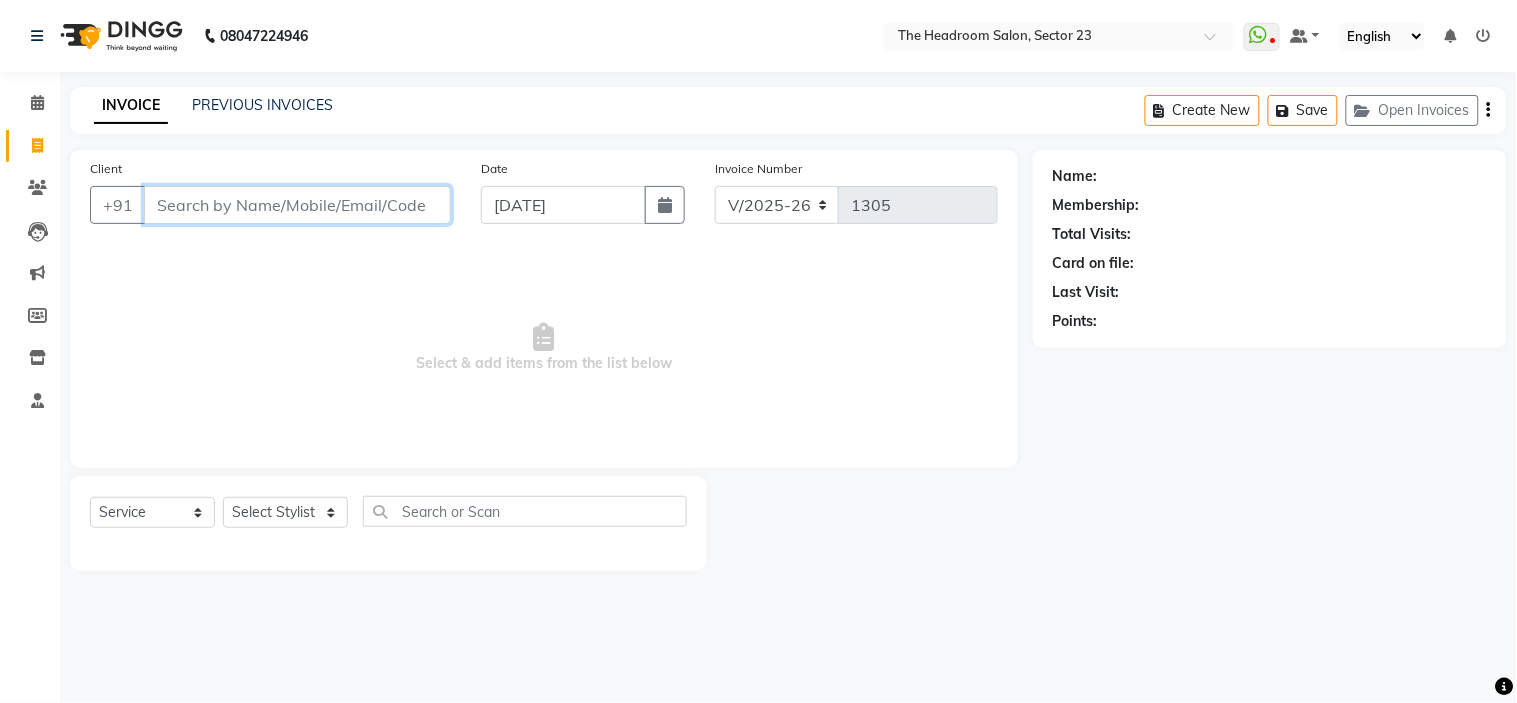 click on "Client" at bounding box center (297, 205) 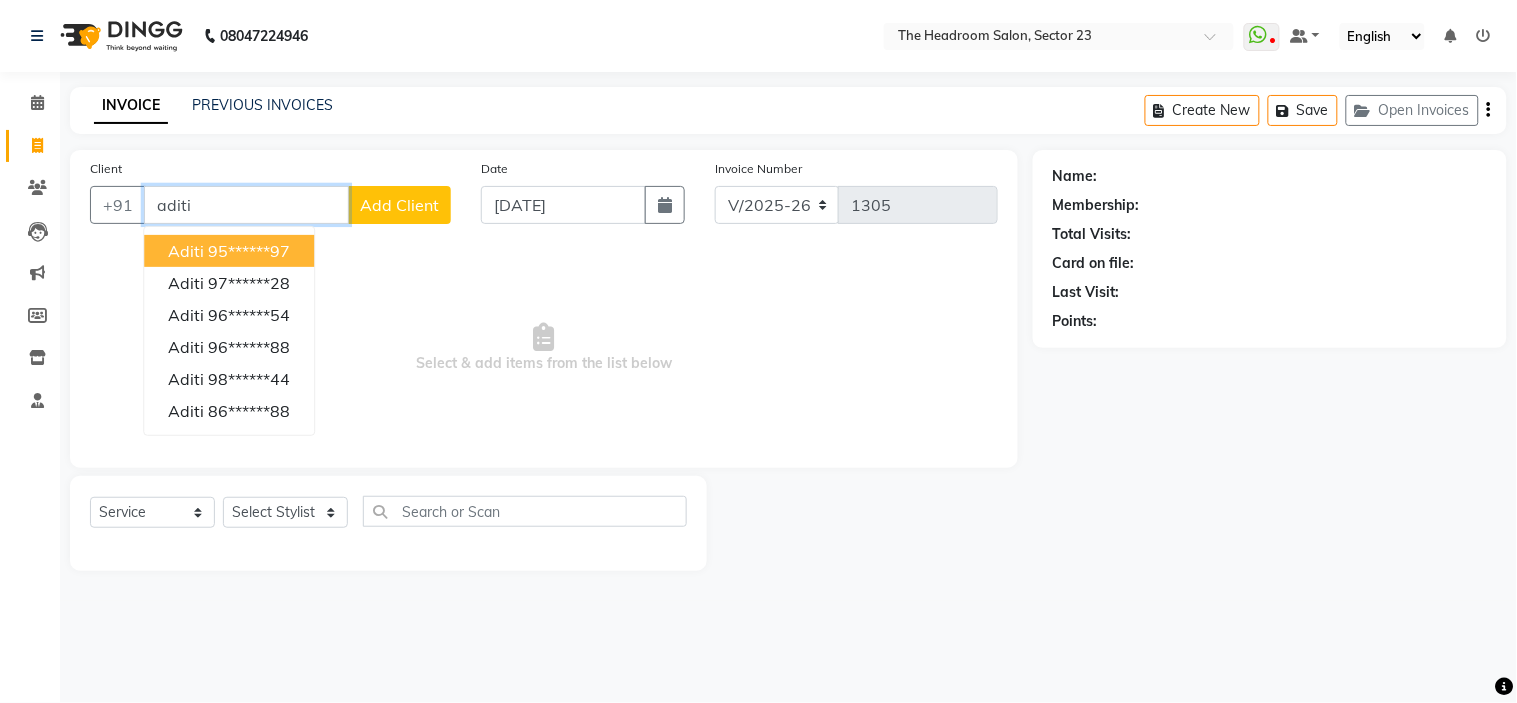drag, startPoint x: 250, startPoint y: 210, endPoint x: 254, endPoint y: 246, distance: 36.221542 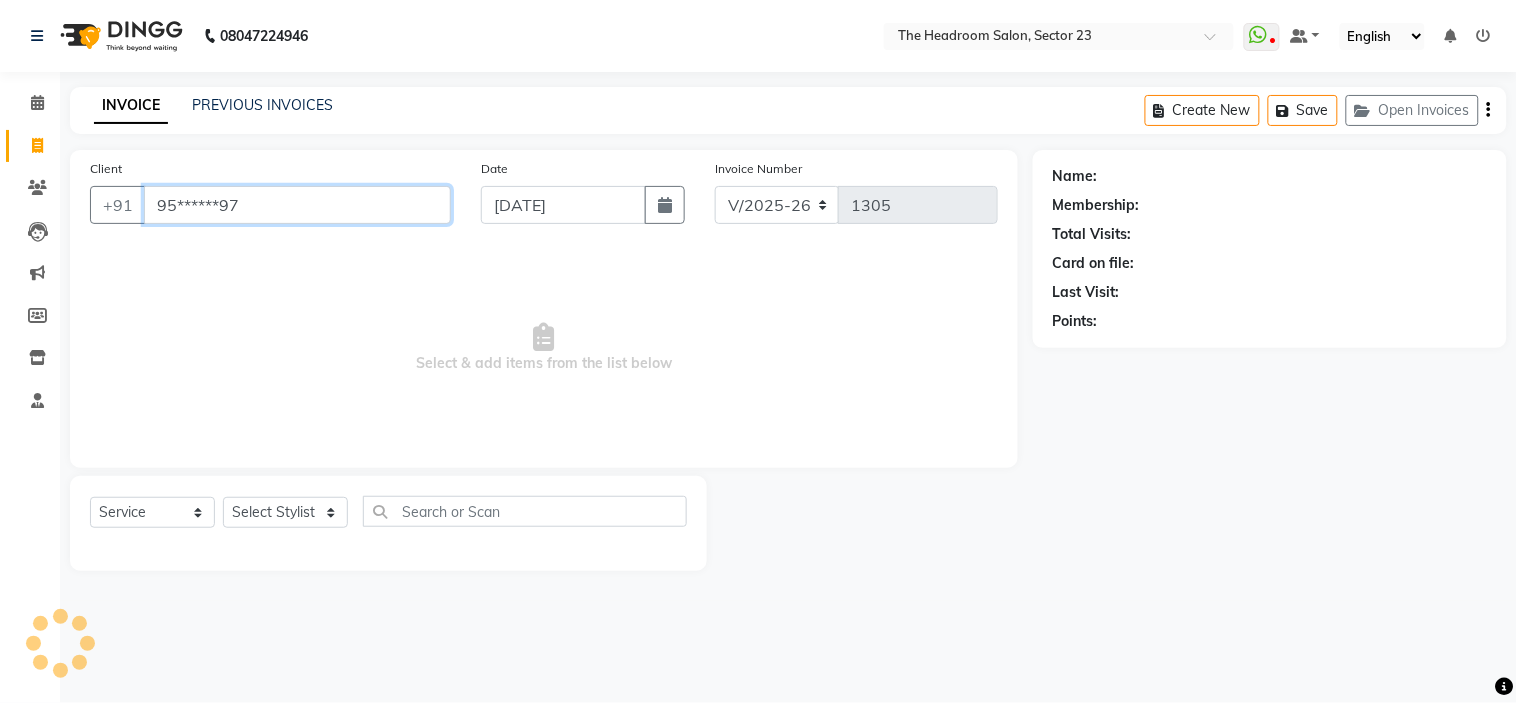 type on "95******97" 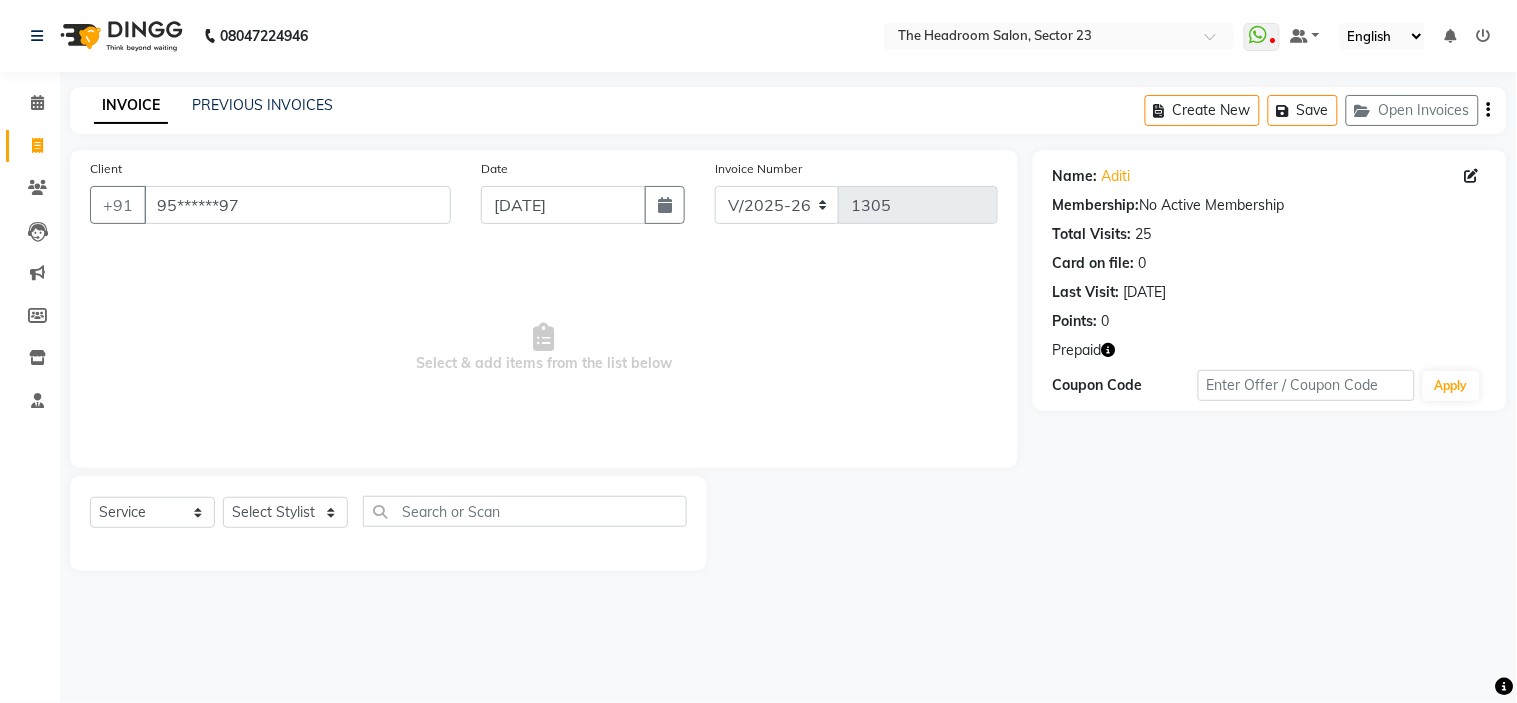 click 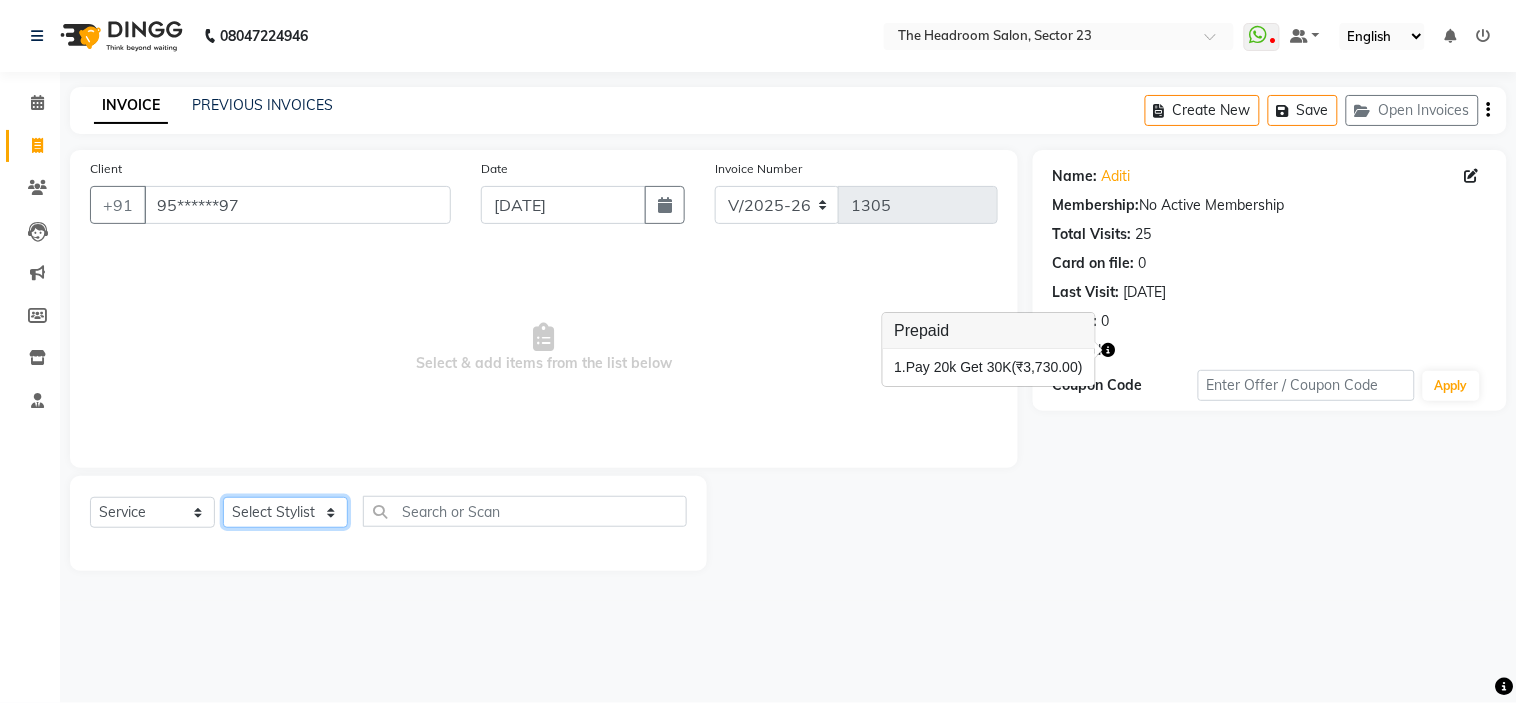 click on "Select Stylist [PERSON_NAME] [PERSON_NAME] [PERSON_NAME] [PERSON_NAME] Manager [PERSON_NAME] [PERSON_NAME]" 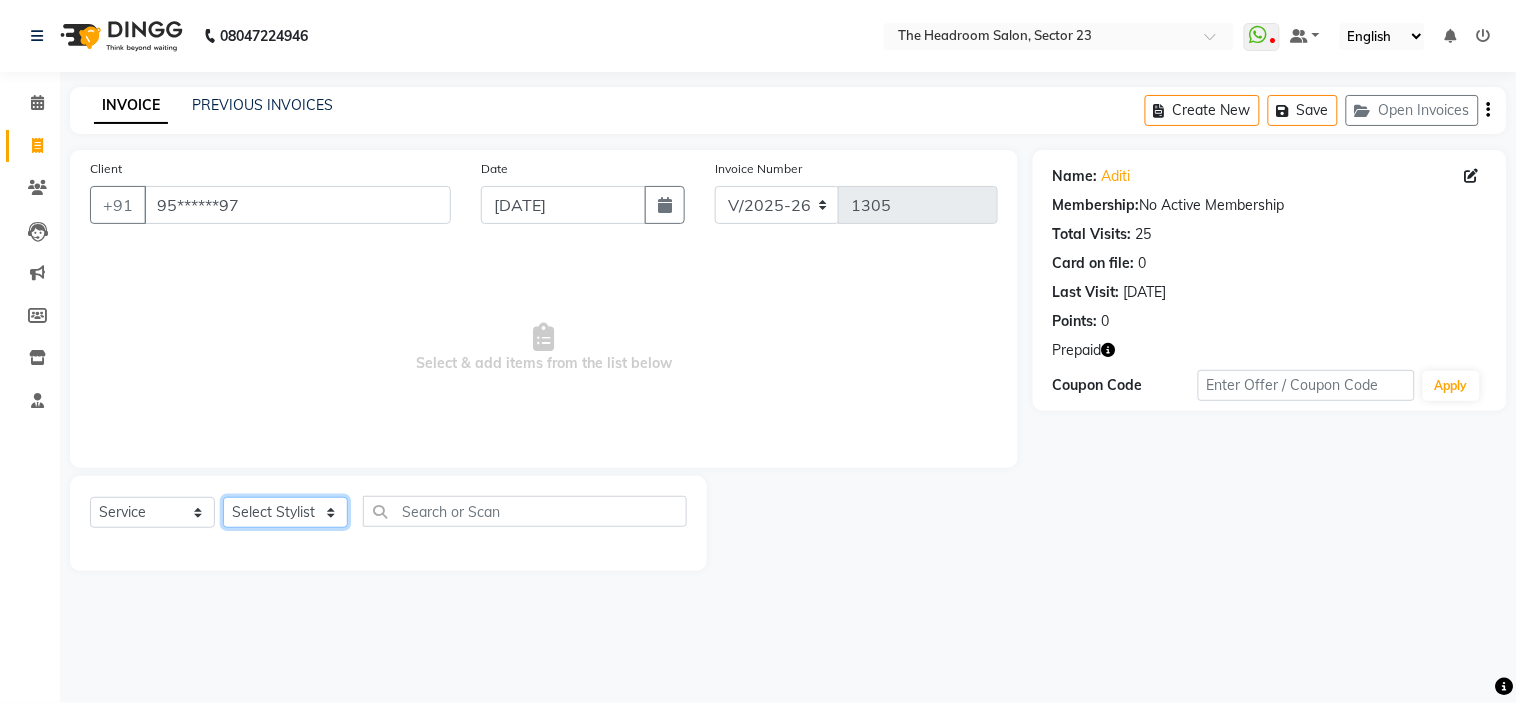 select on "81462" 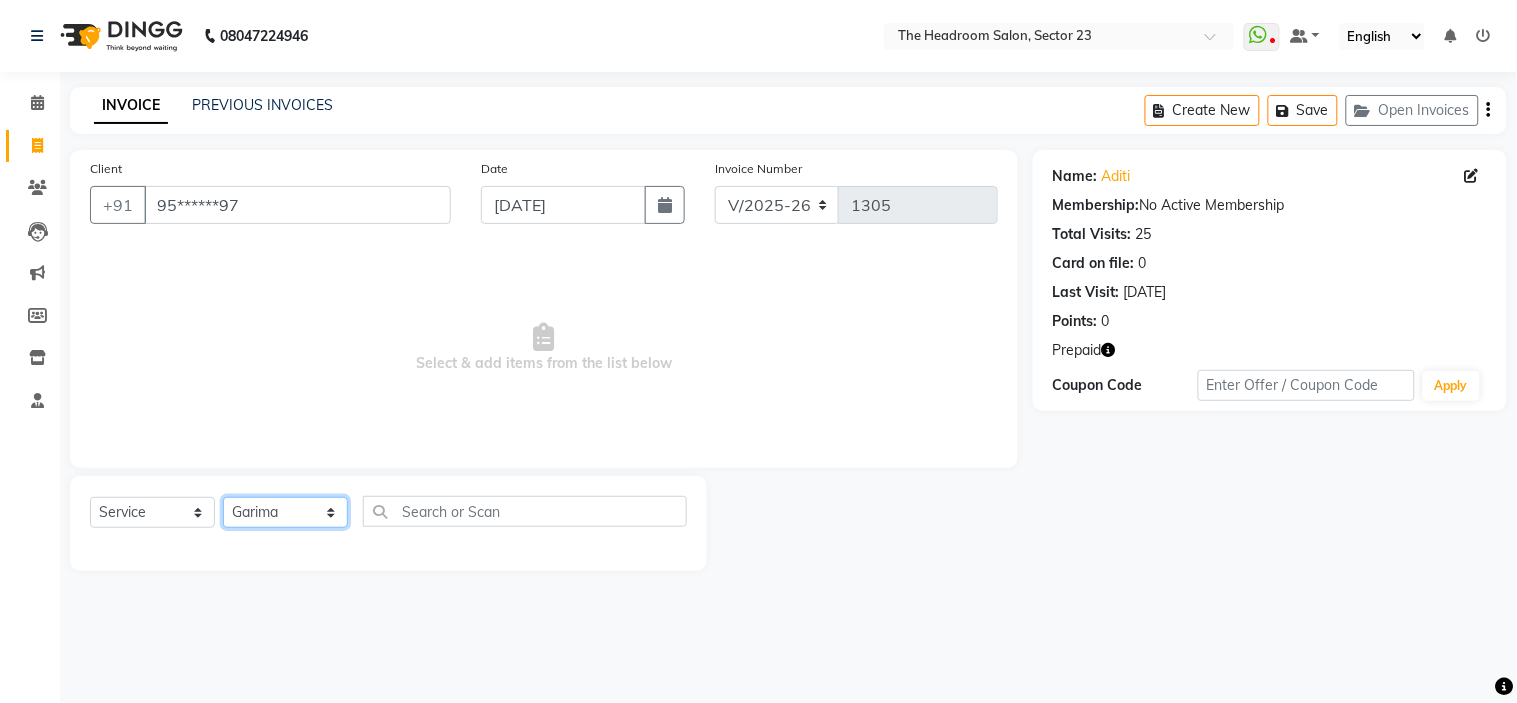 click on "Select Stylist [PERSON_NAME] [PERSON_NAME] [PERSON_NAME] [PERSON_NAME] Manager [PERSON_NAME] [PERSON_NAME]" 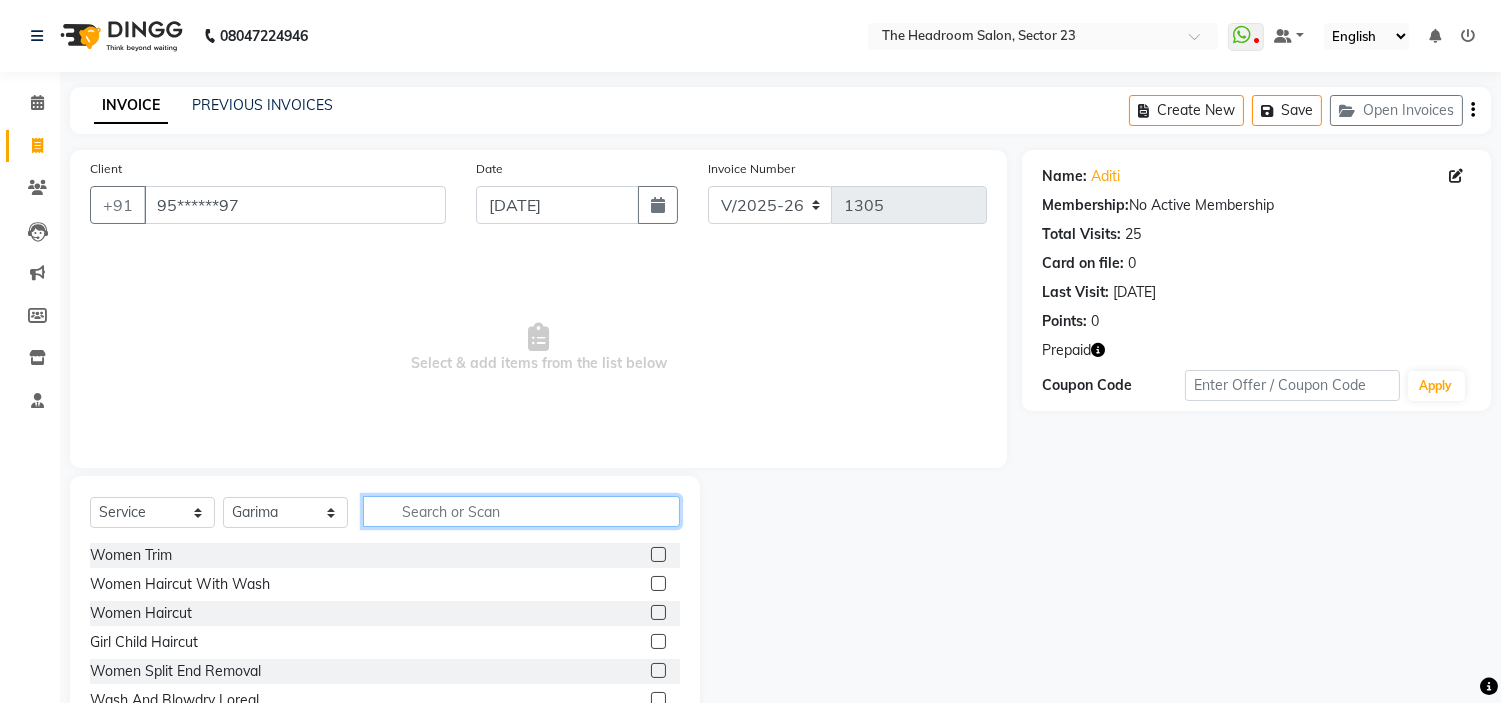 click 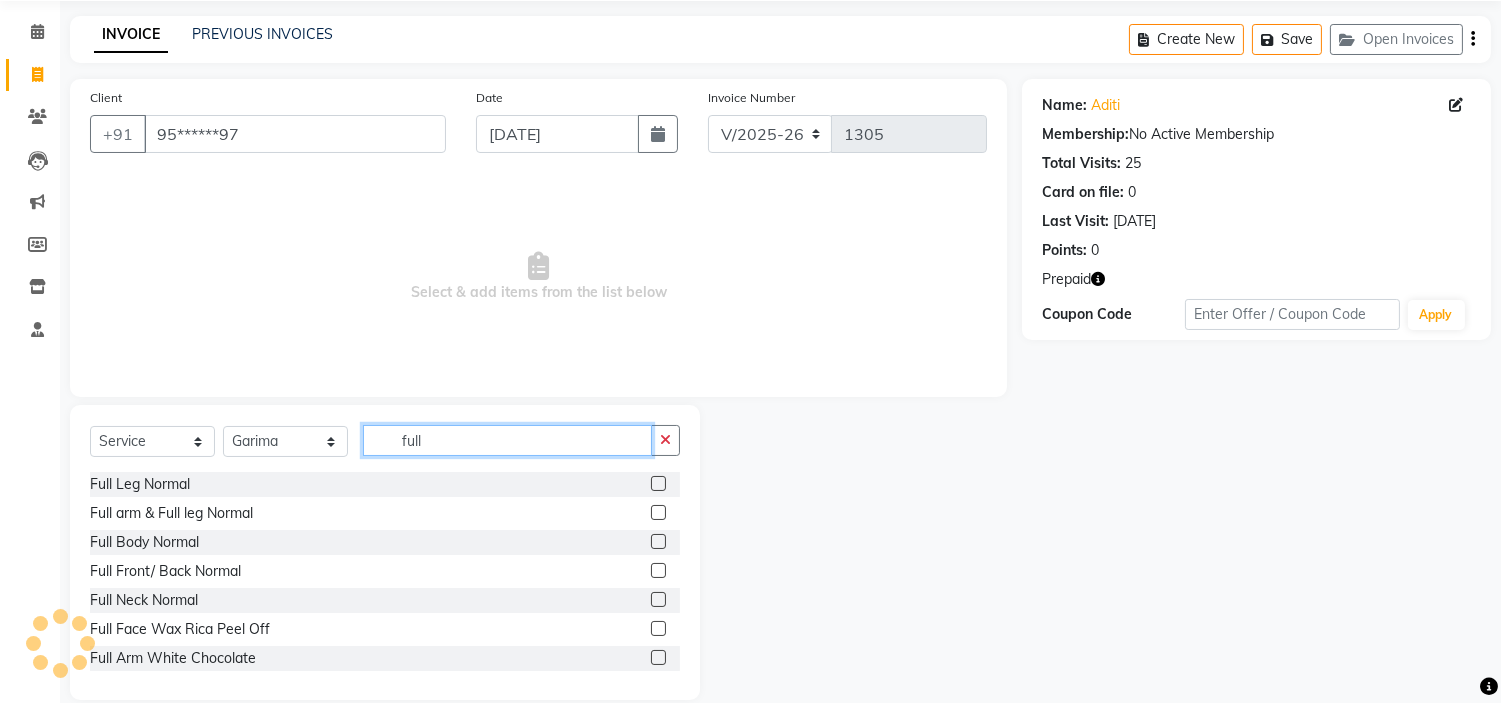 scroll, scrollTop: 85, scrollLeft: 0, axis: vertical 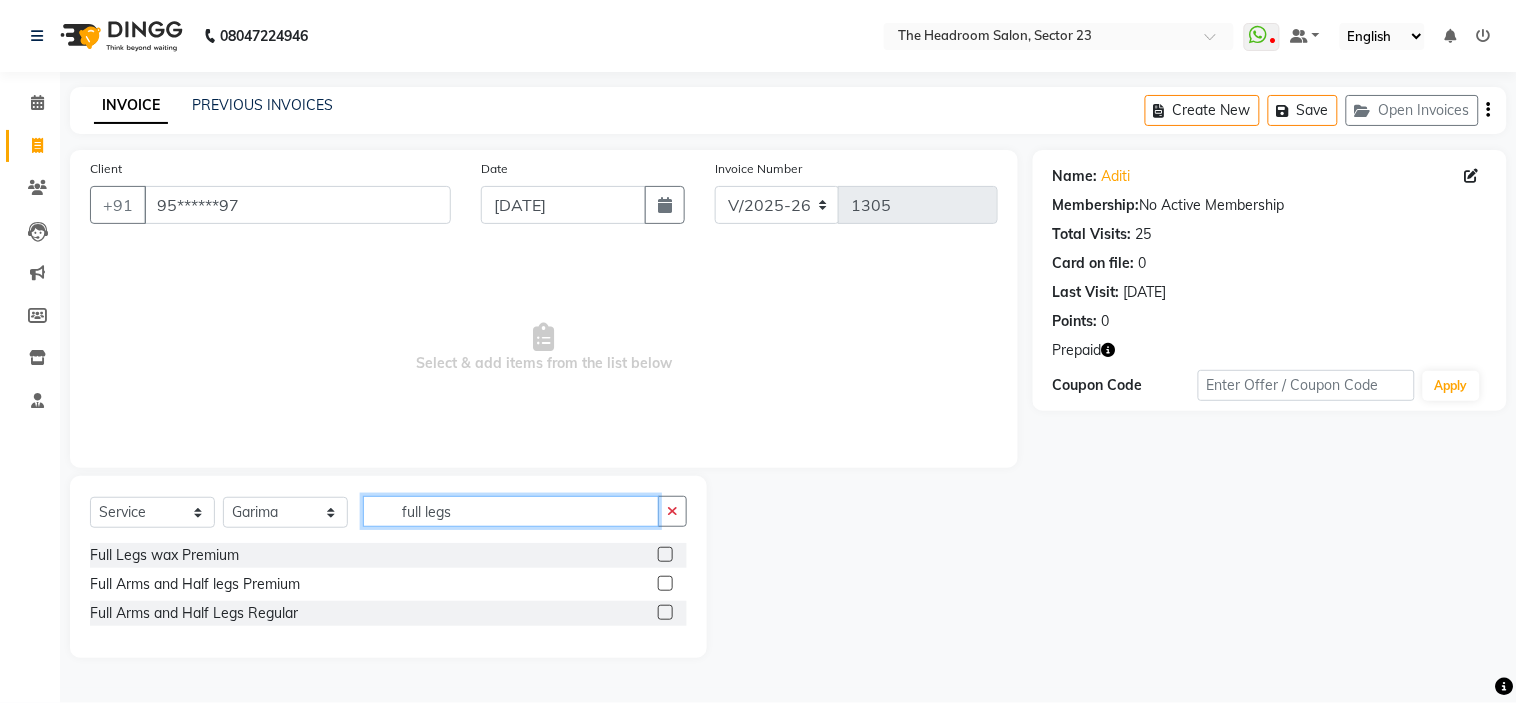 type on "full legs" 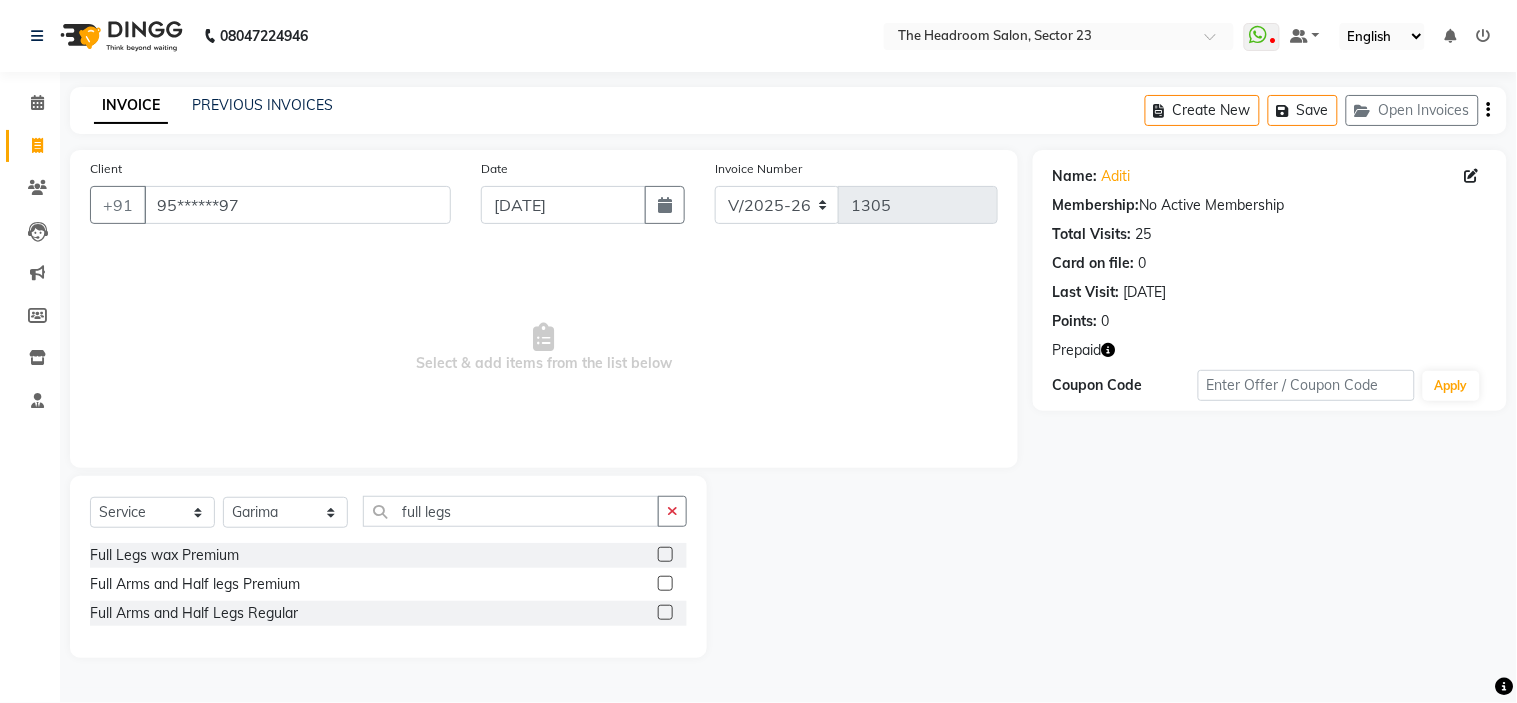 click 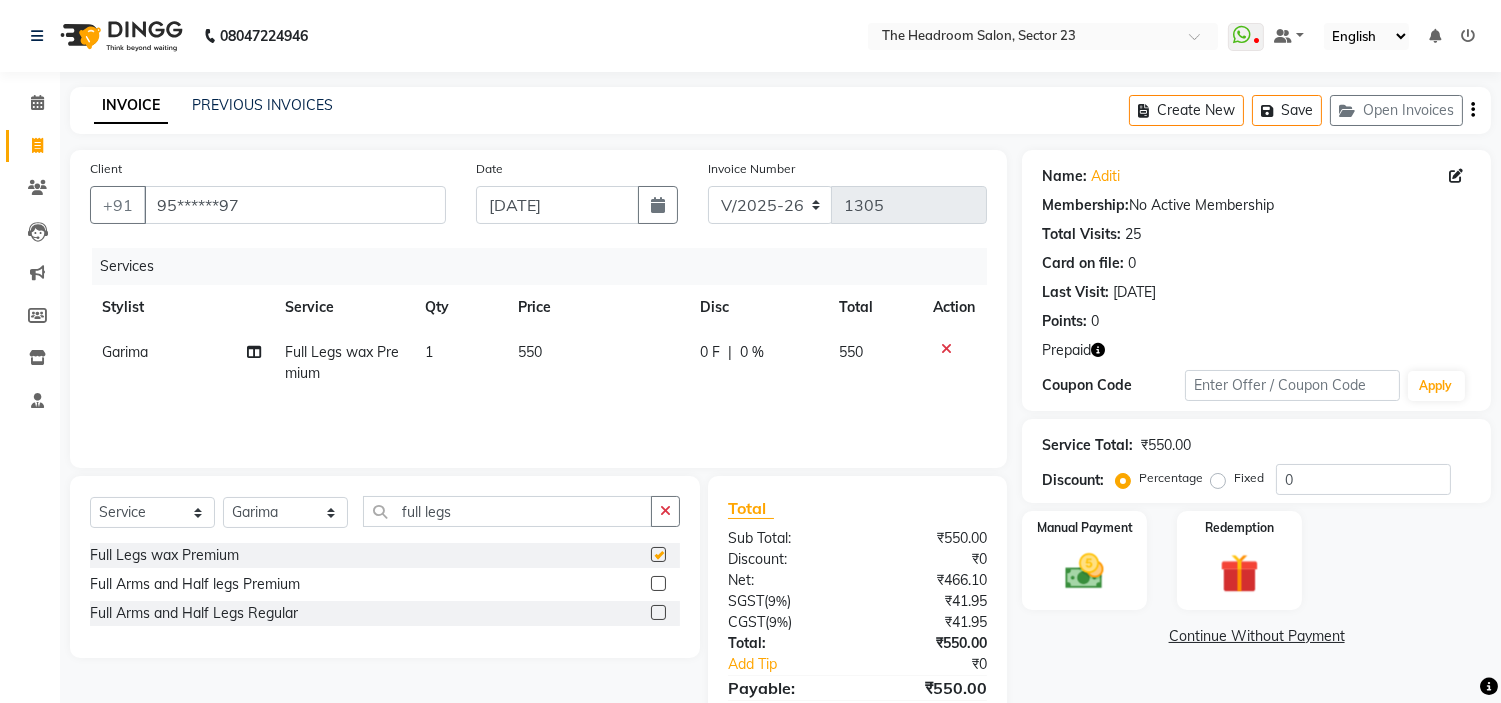 checkbox on "false" 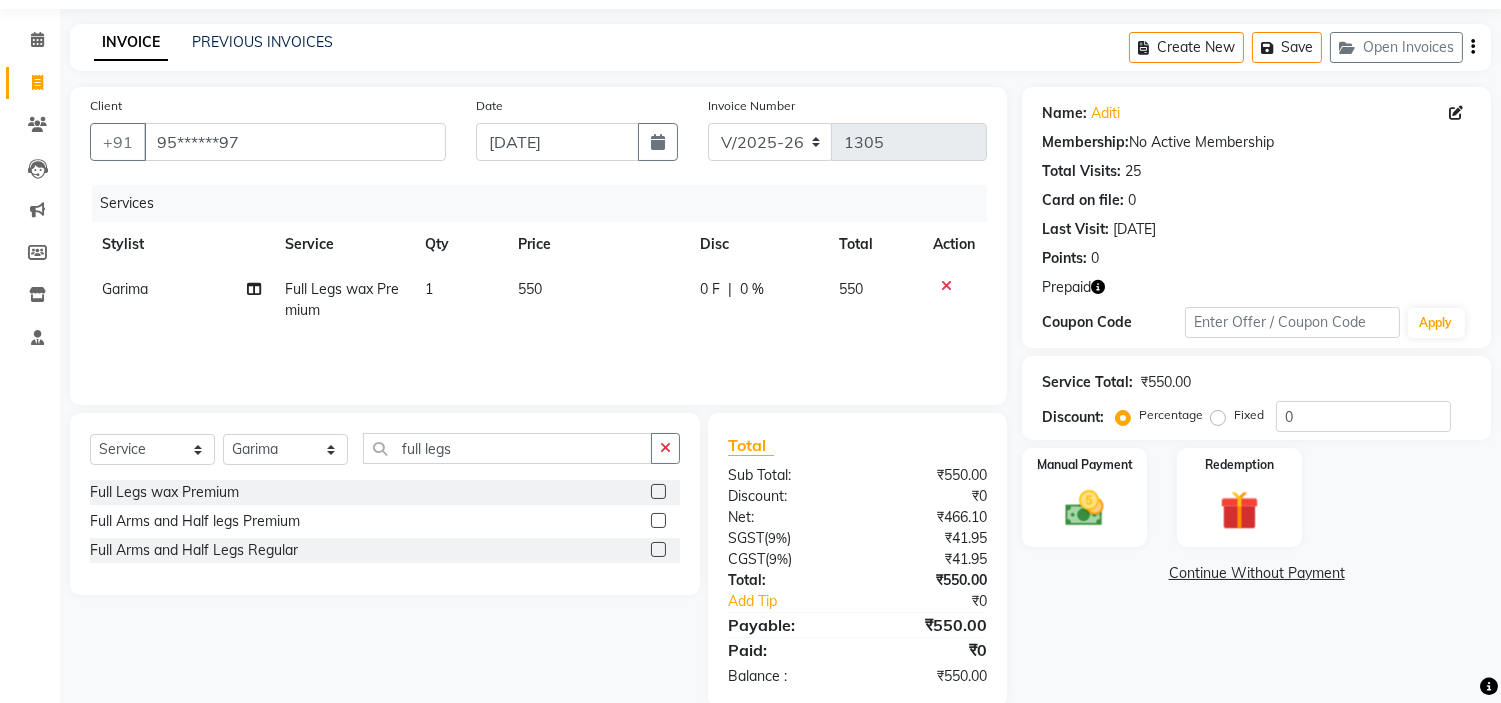 scroll, scrollTop: 96, scrollLeft: 0, axis: vertical 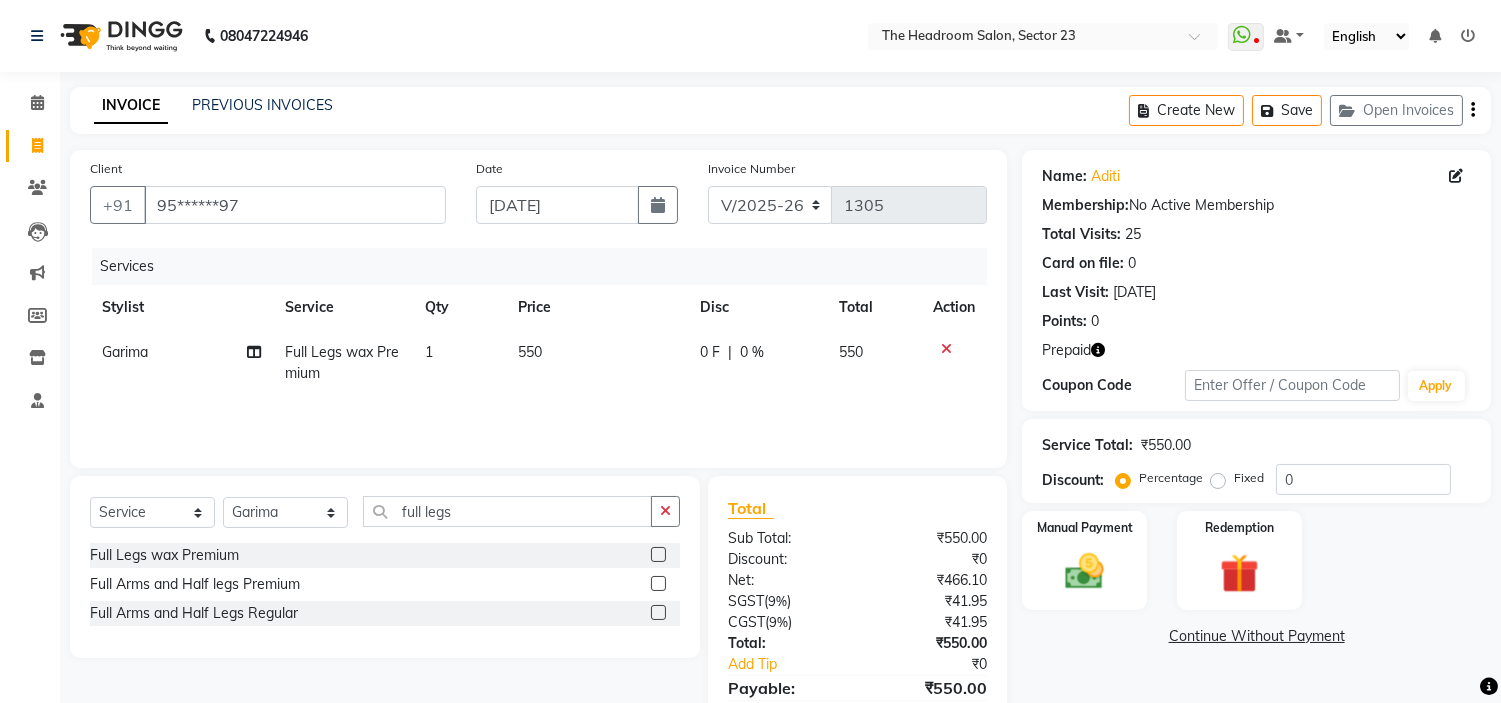 click on "08047224946 Select Location × The Headroom Salon, Sector 23  WhatsApp Status  ✕ Status:  Disconnected Most Recent Message: [DATE]     09:25 PM Recent Service Activity: [DATE]     01:12 PM  08047224946 Whatsapp Settings Default Panel My Panel English ENGLISH Español العربية मराठी हिंदी ગુજરાતી தமிழ் 中文 Notifications nothing to show" 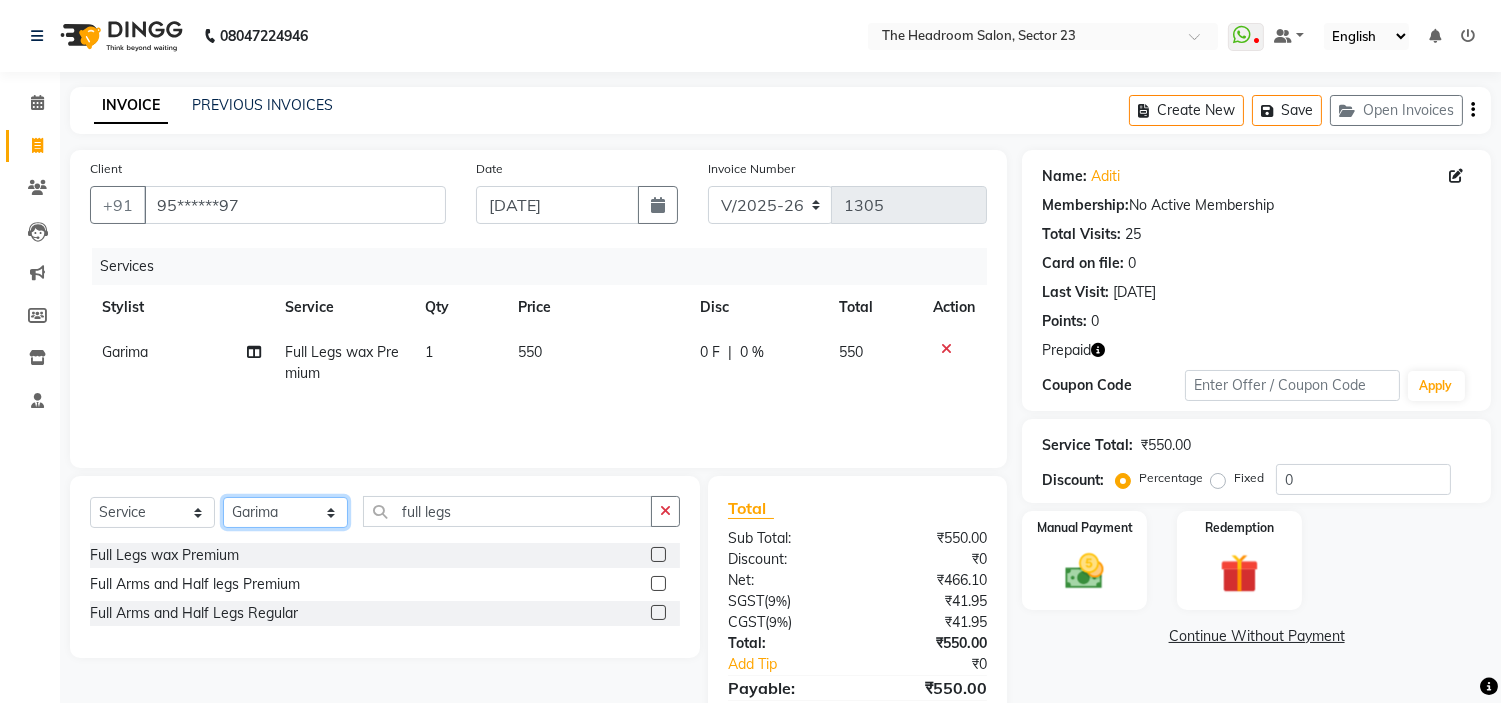 click on "Select Stylist [PERSON_NAME] [PERSON_NAME] [PERSON_NAME] [PERSON_NAME] Manager [PERSON_NAME] [PERSON_NAME]" 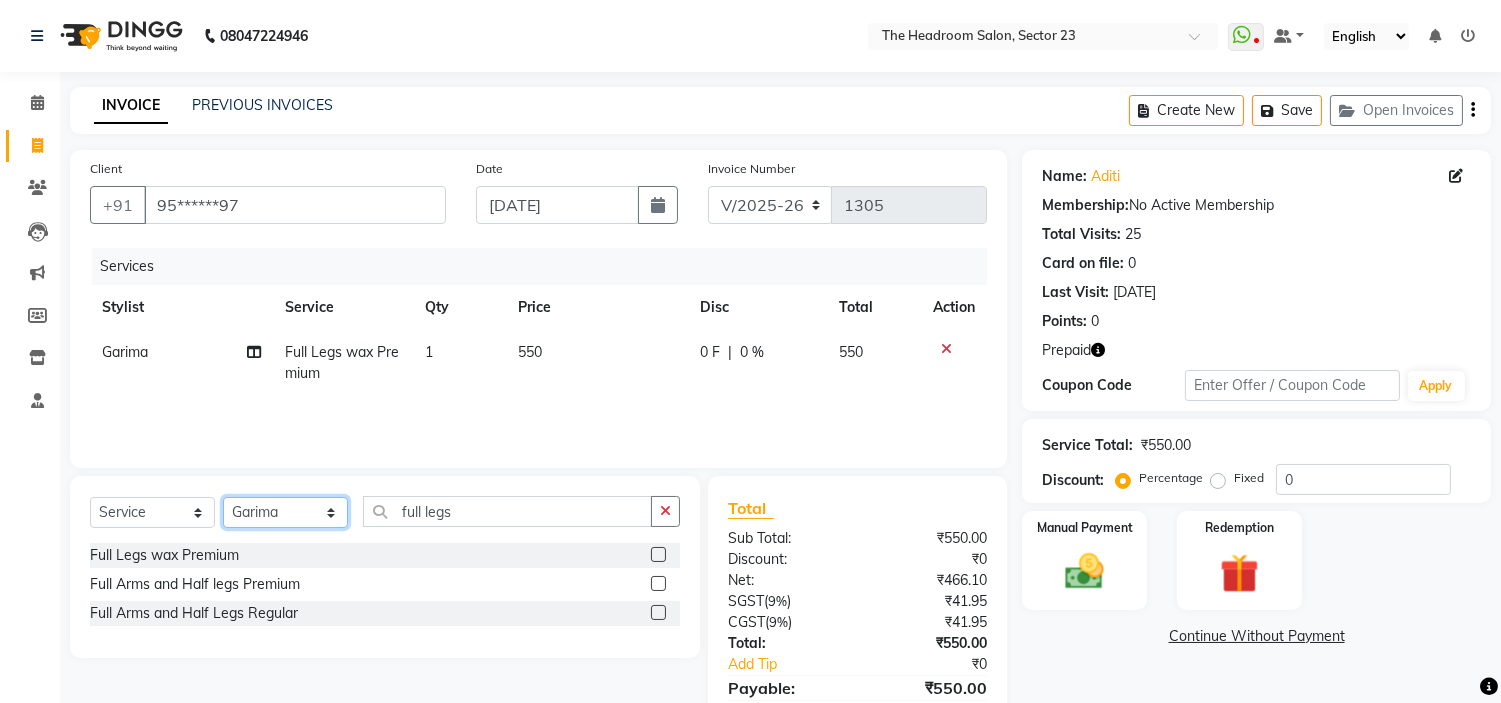 select on "53424" 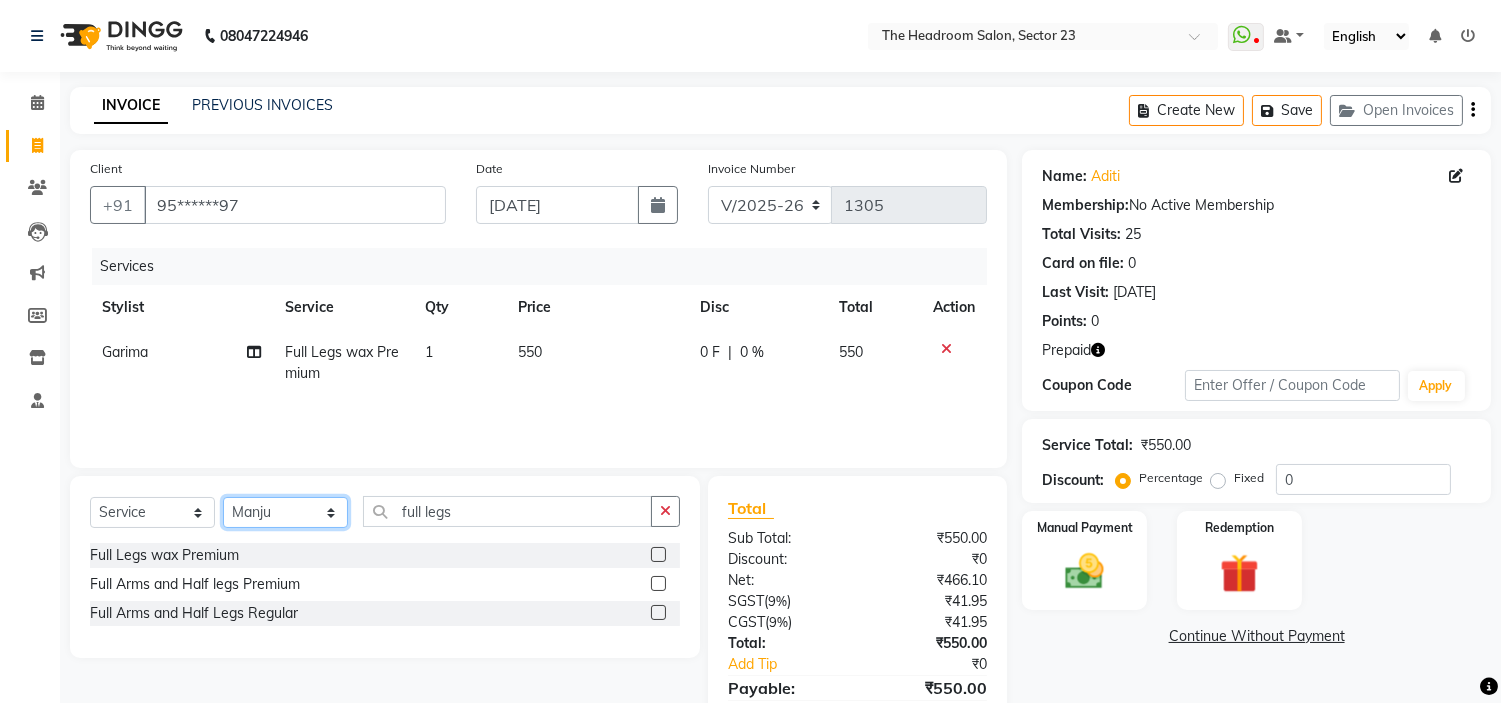 click on "Select Stylist [PERSON_NAME] [PERSON_NAME] [PERSON_NAME] [PERSON_NAME] Manager [PERSON_NAME] [PERSON_NAME]" 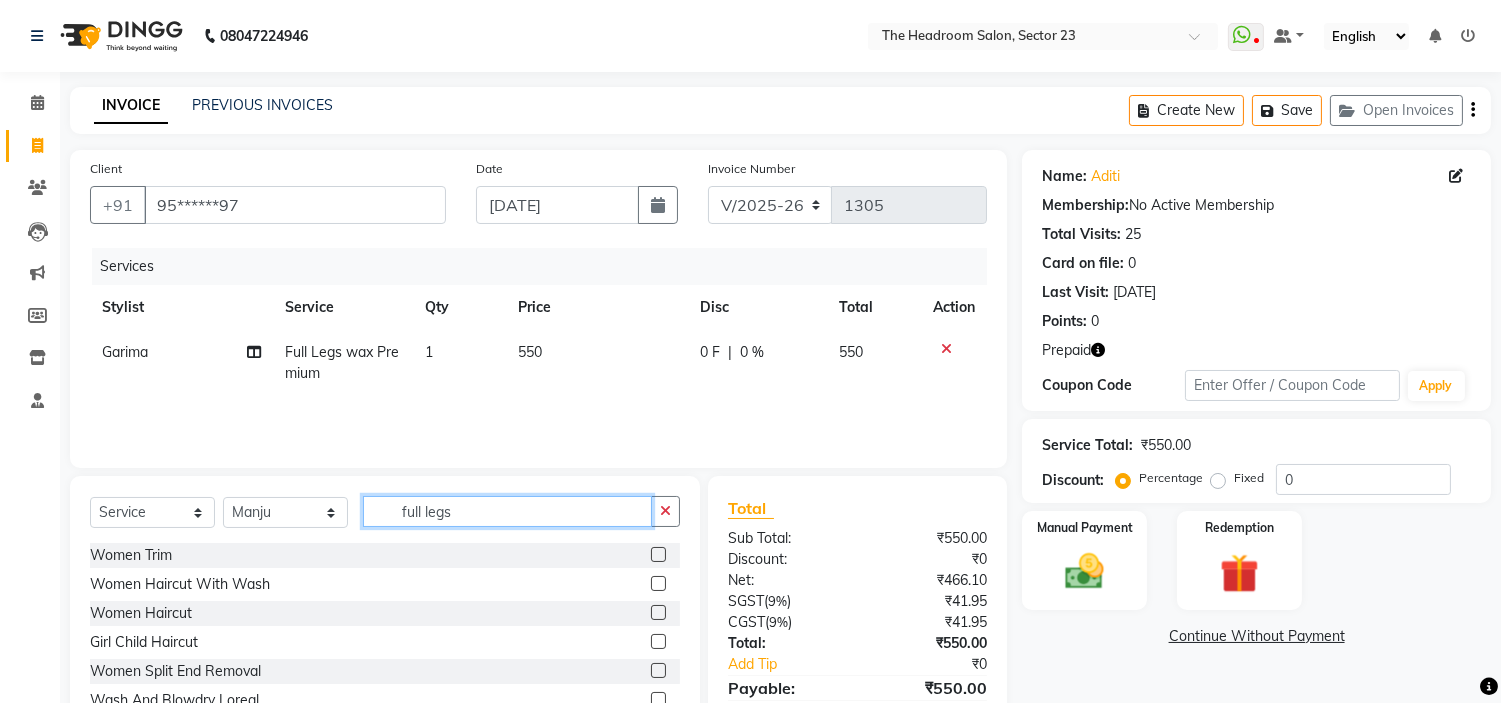 click on "full legs" 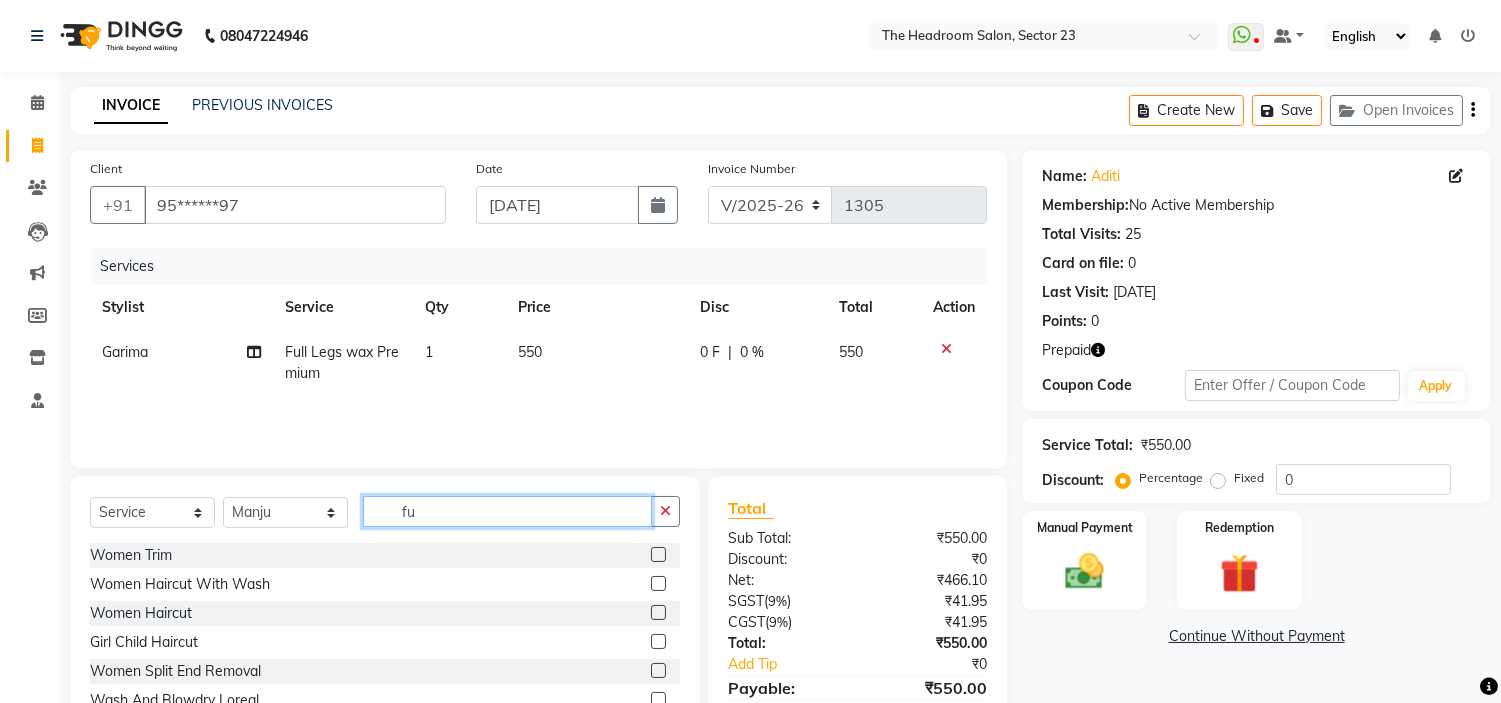 type on "f" 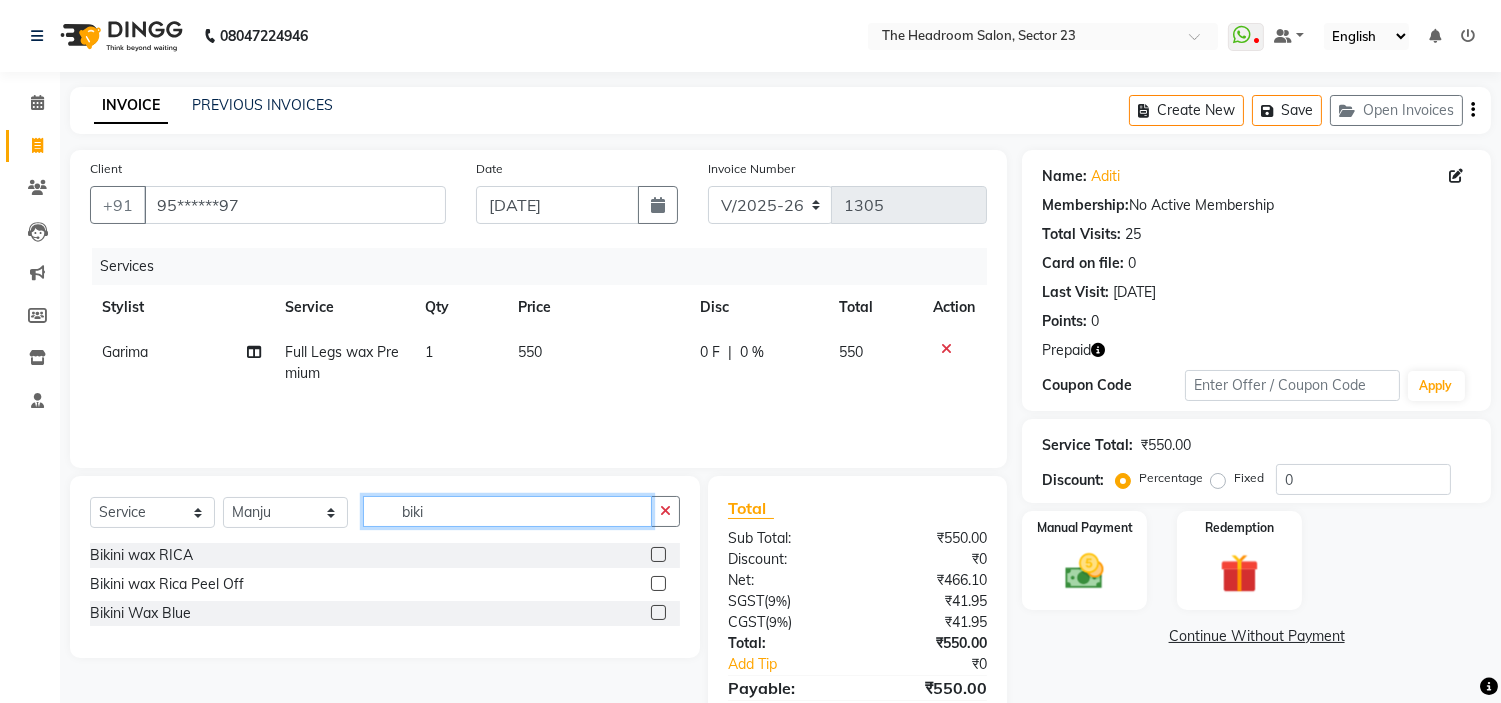 type on "biki" 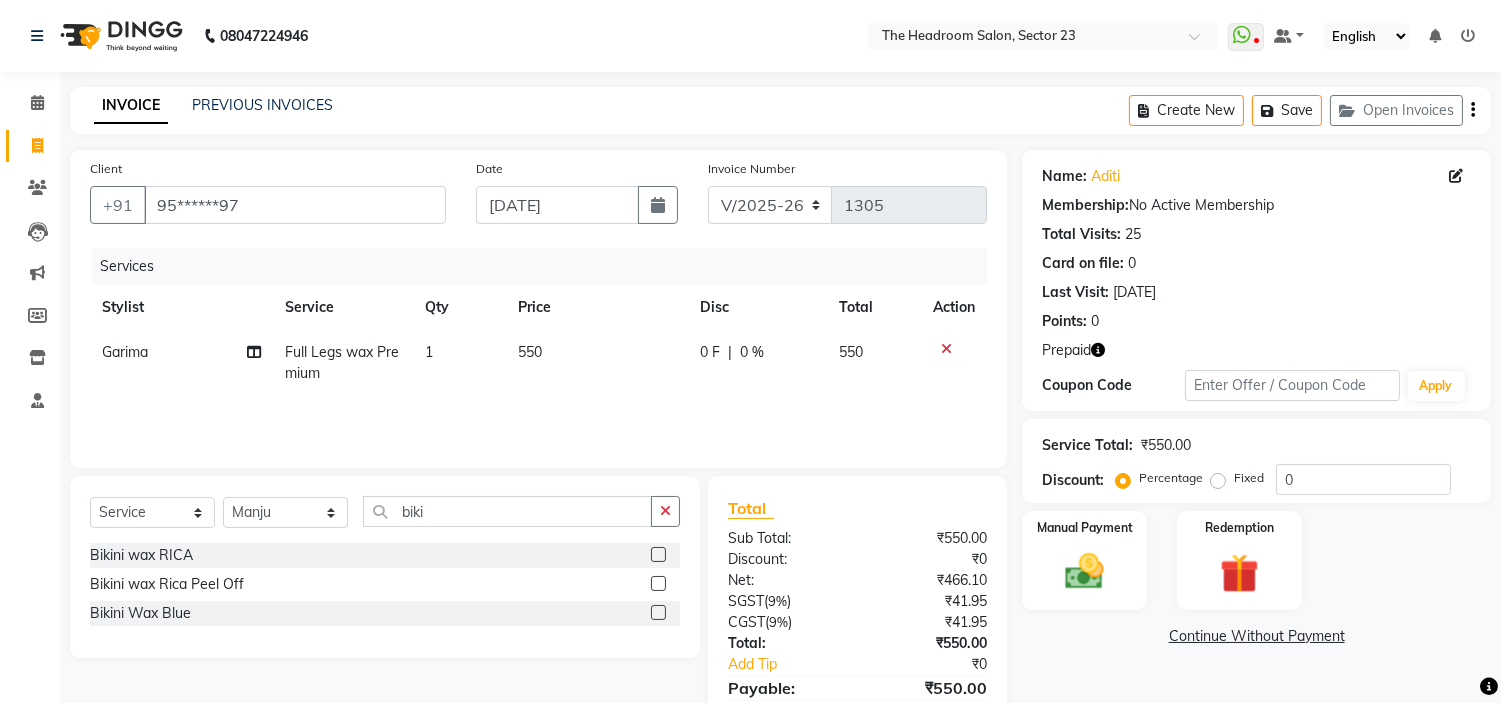 click 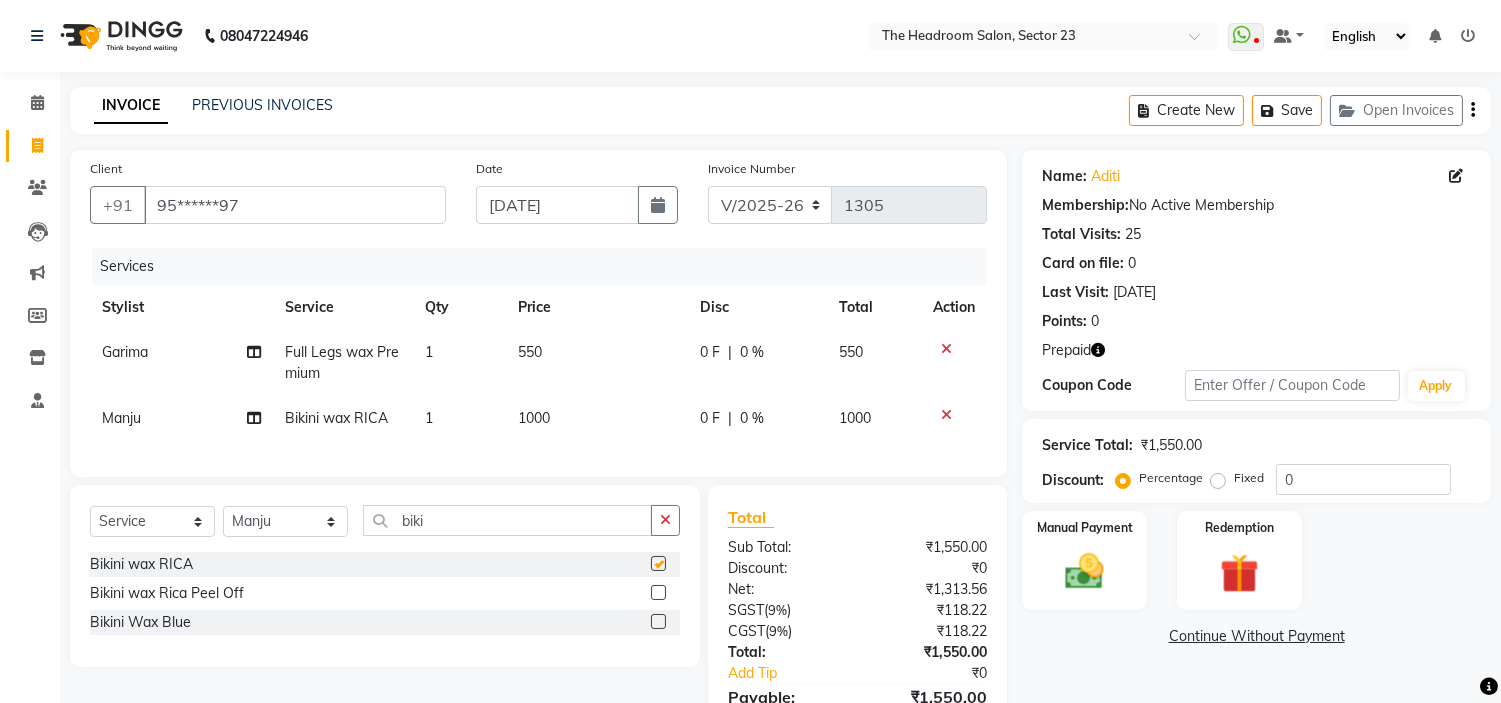 checkbox on "false" 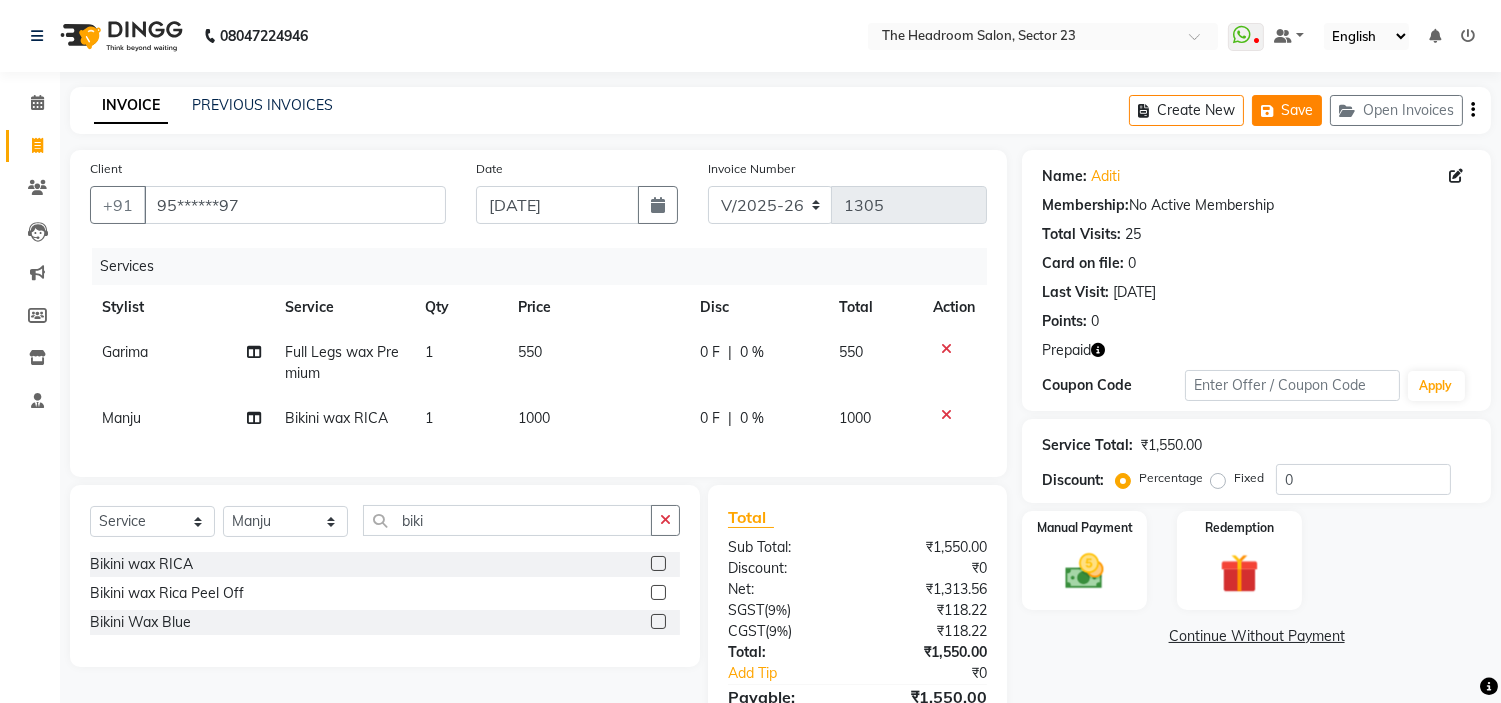 click on "Save" 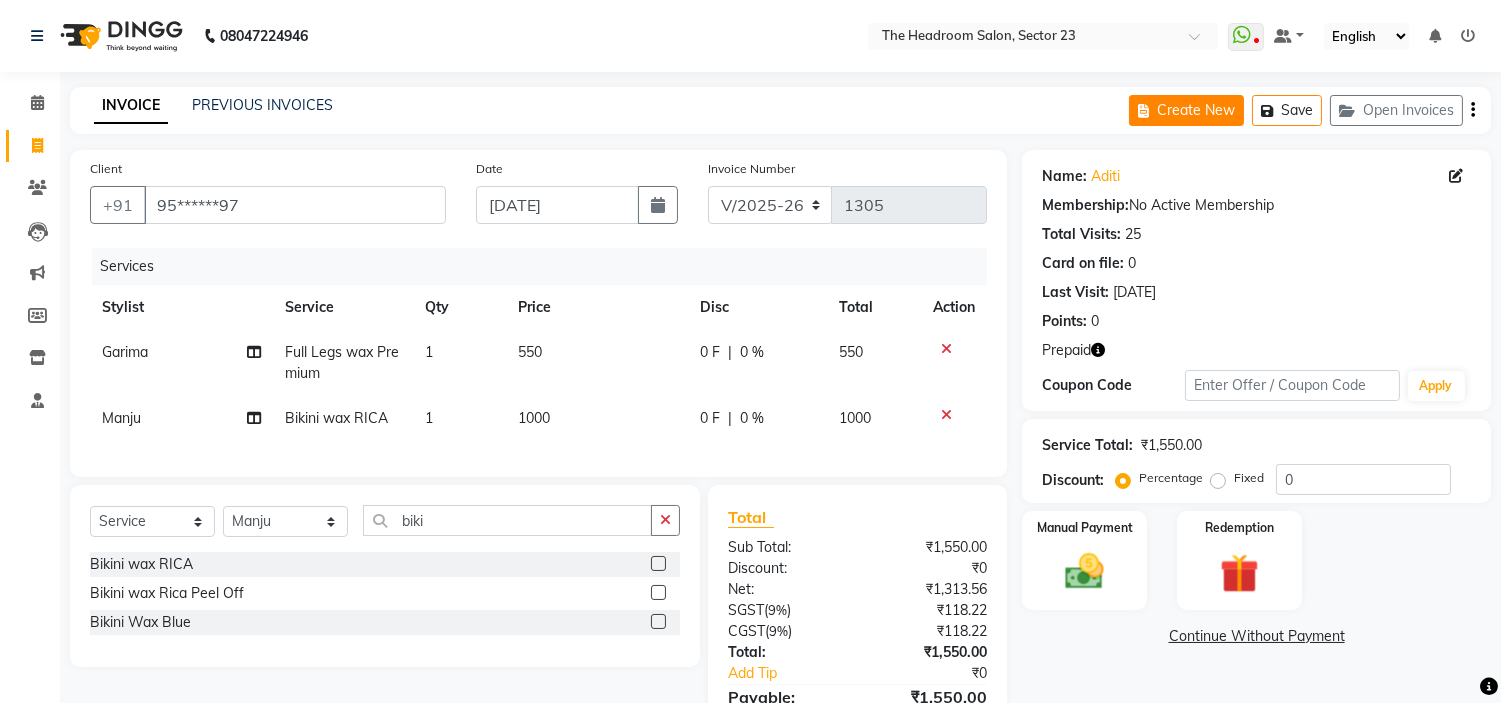 click on "Create New" 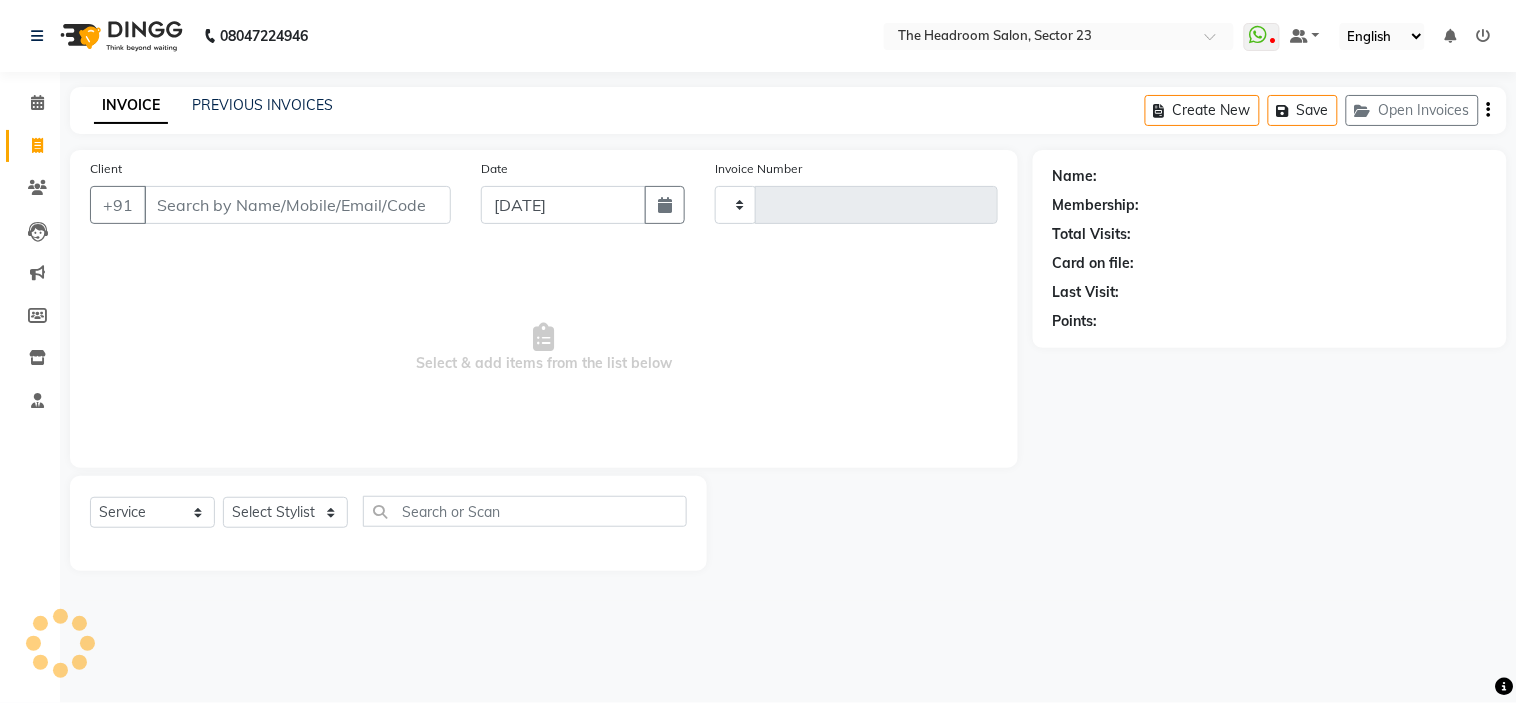 type on "1305" 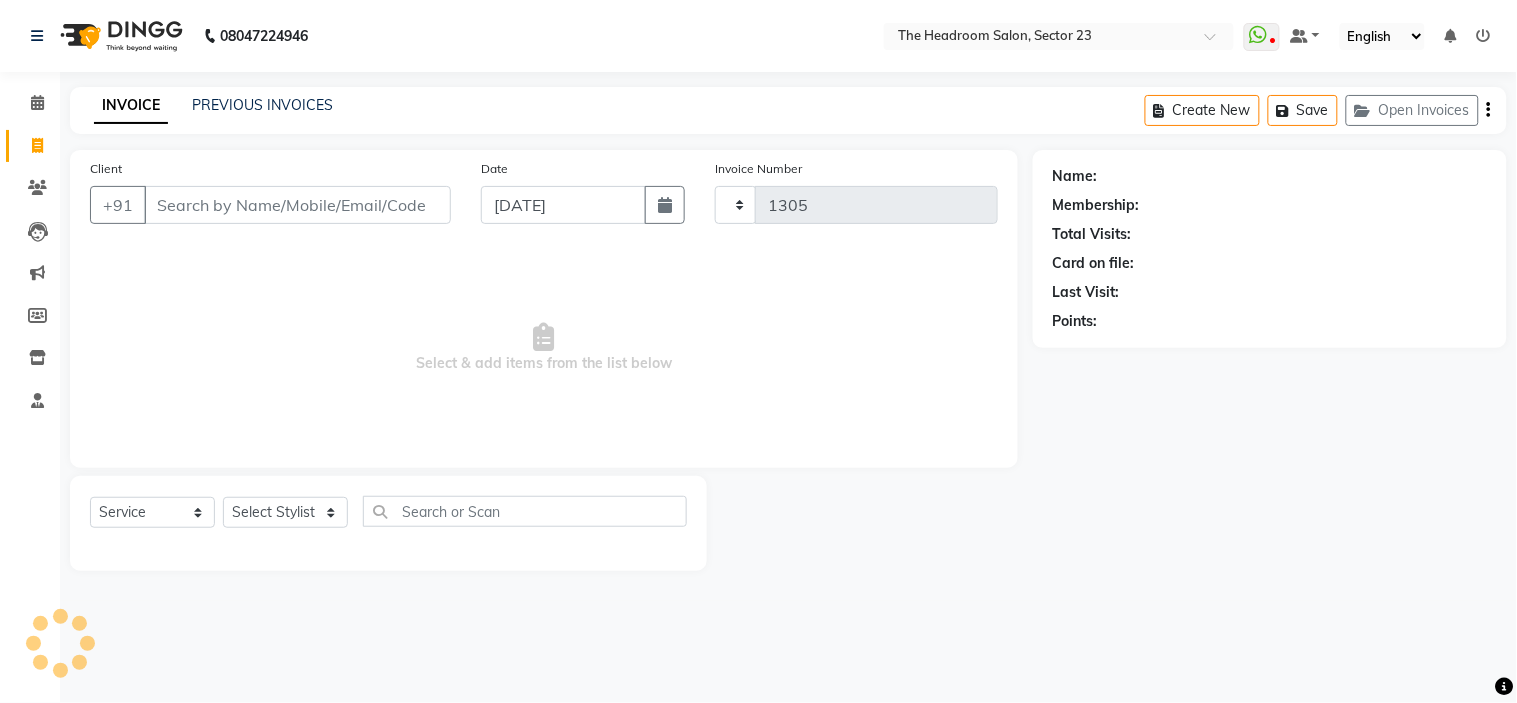 select on "6796" 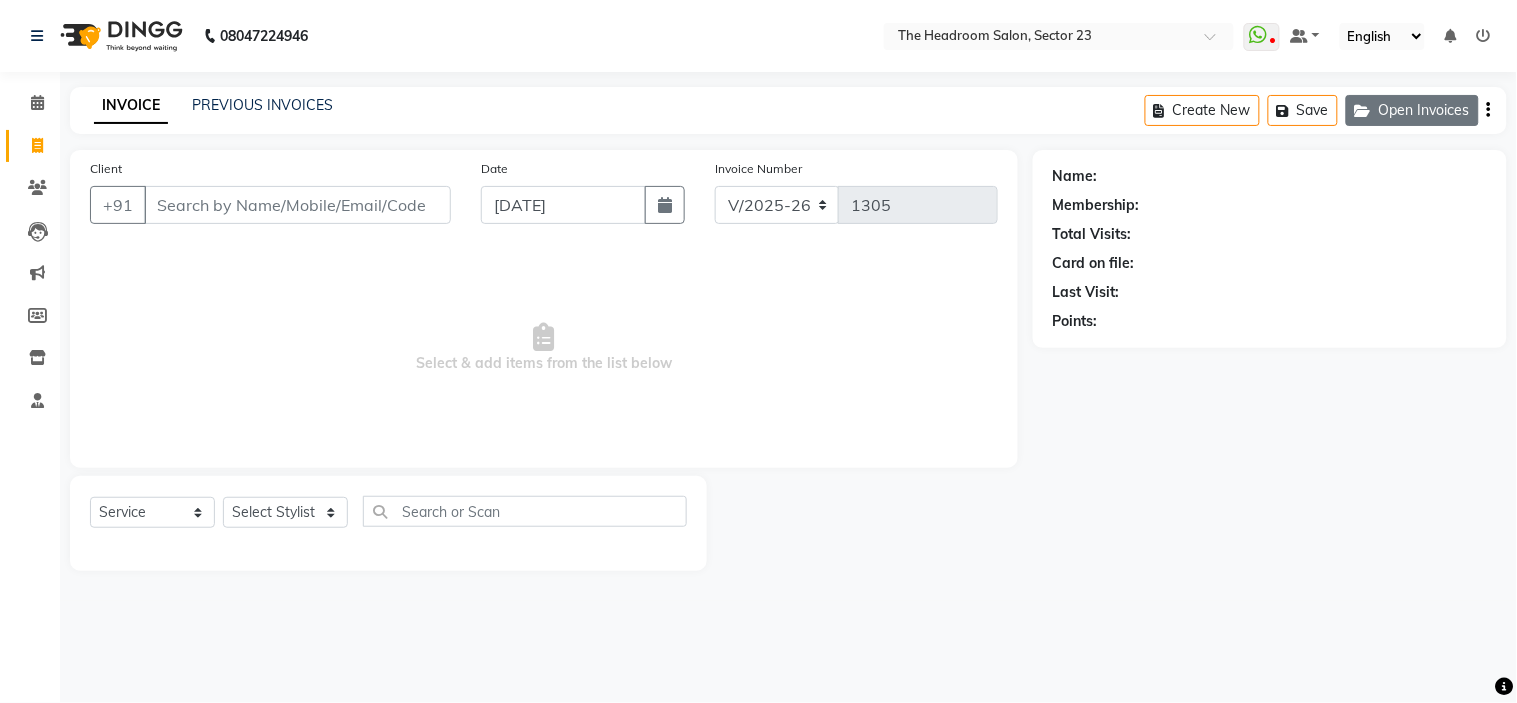 click on "Open Invoices" 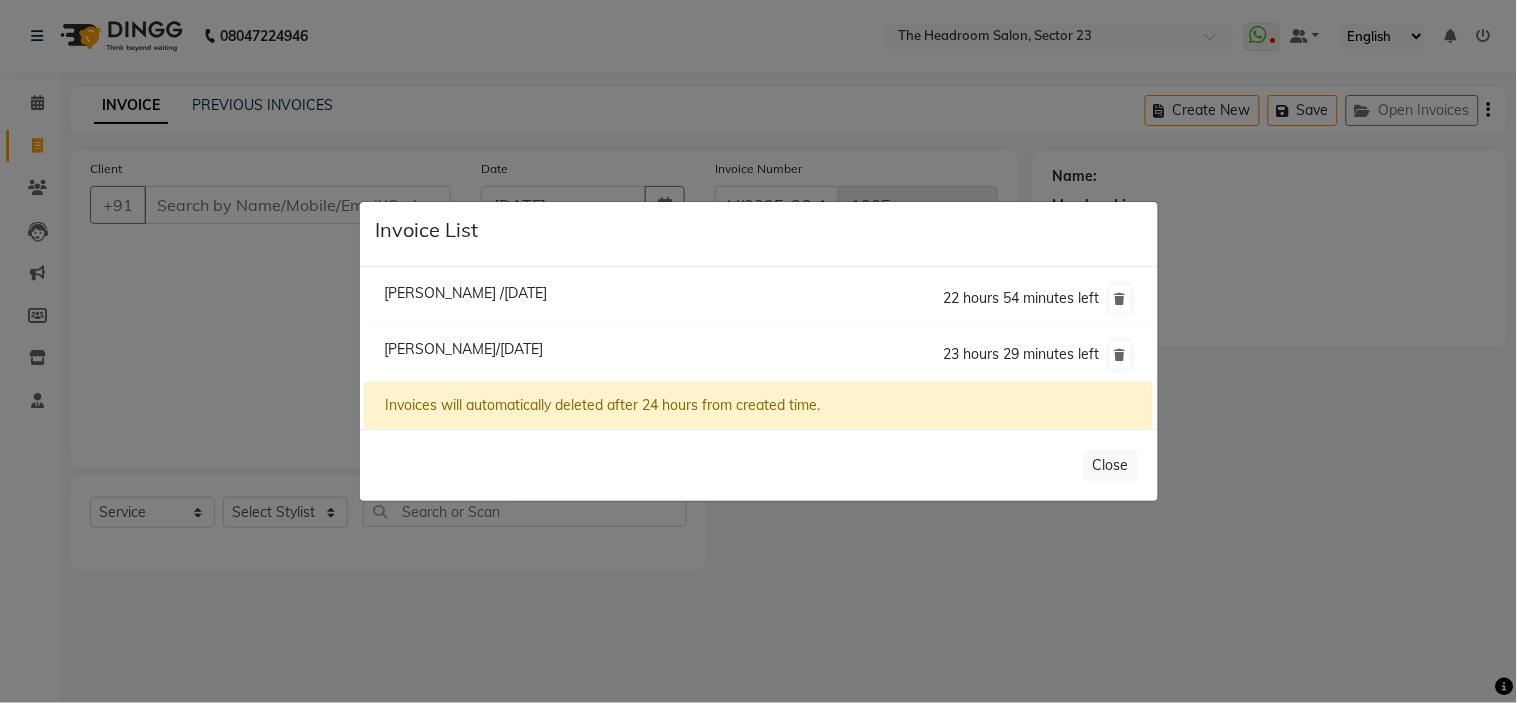 click on "[PERSON_NAME]/[DATE]" 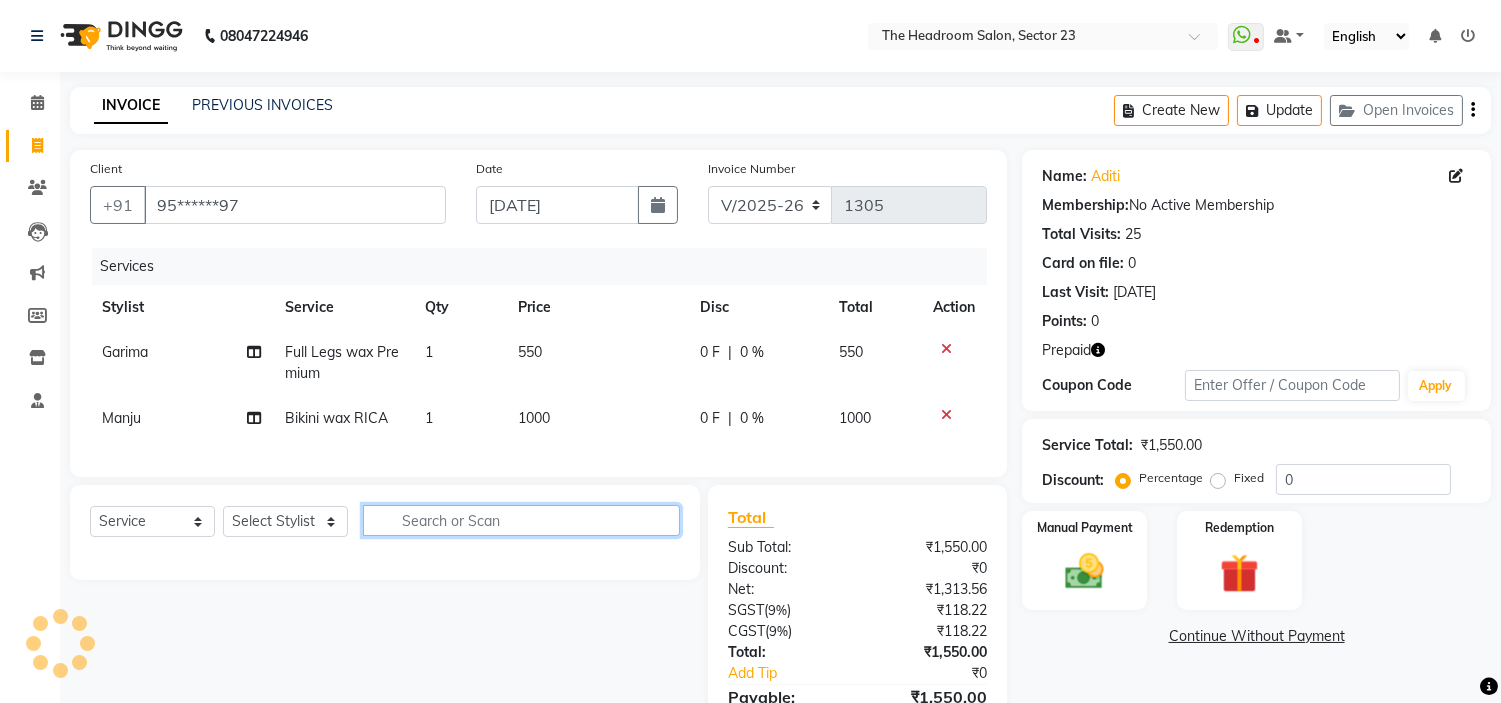 click 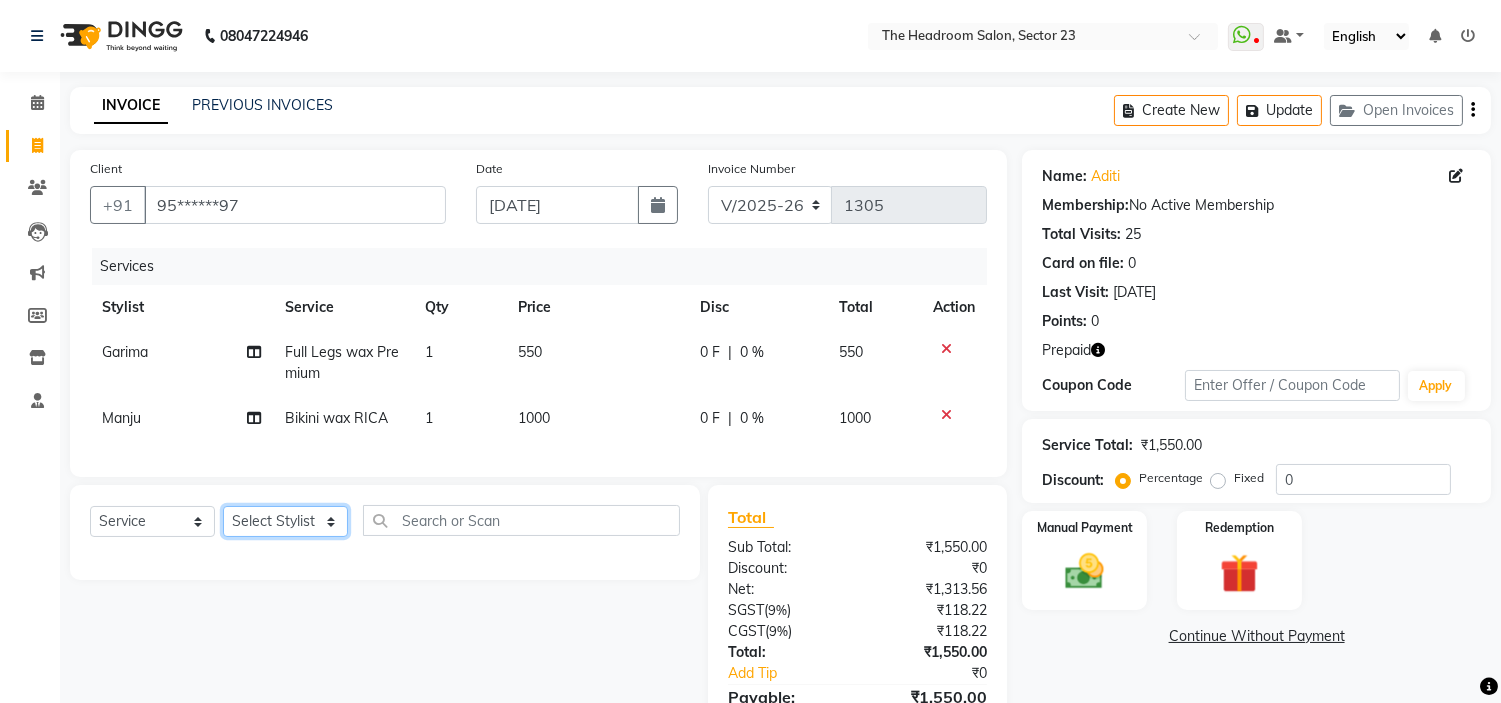 click on "Select Stylist [PERSON_NAME] [PERSON_NAME] [PERSON_NAME] [PERSON_NAME] Manager [PERSON_NAME] [PERSON_NAME]" 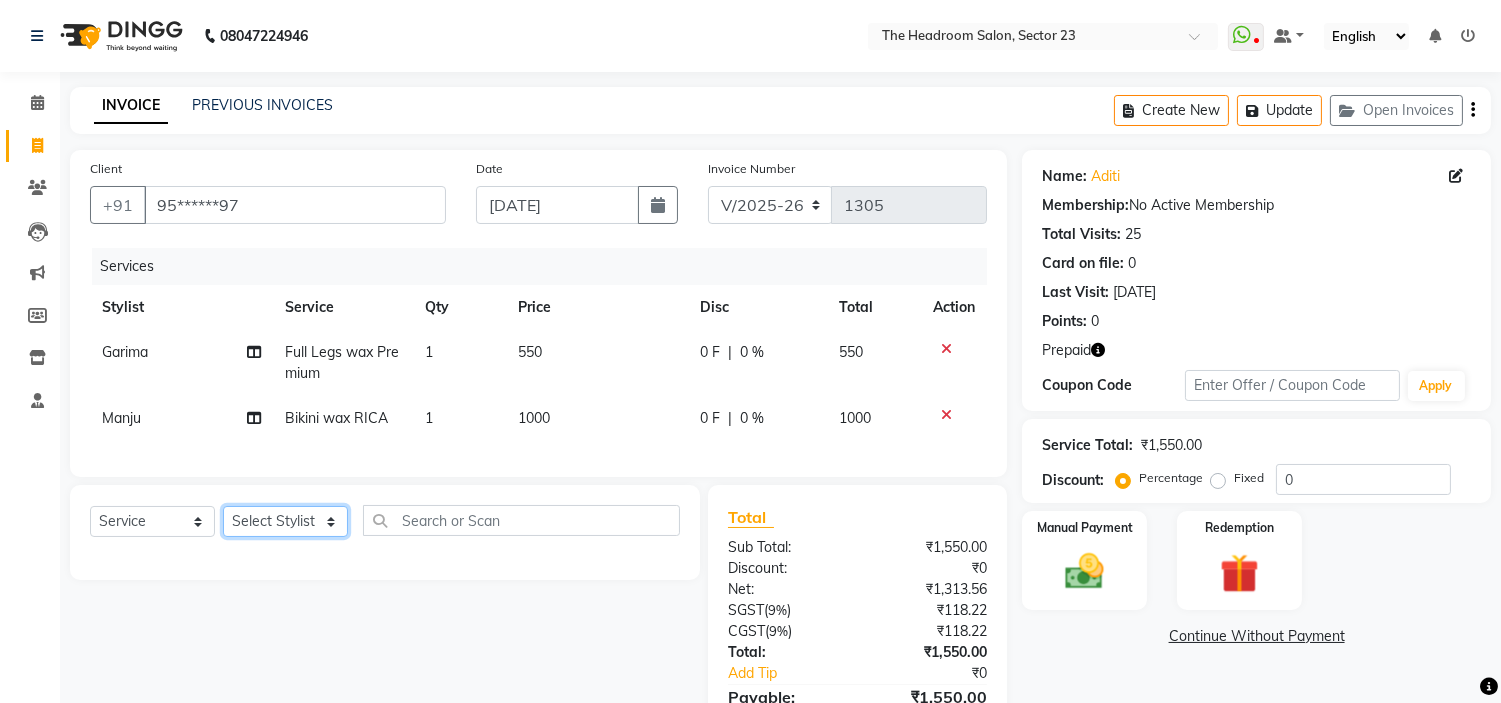 select on "53424" 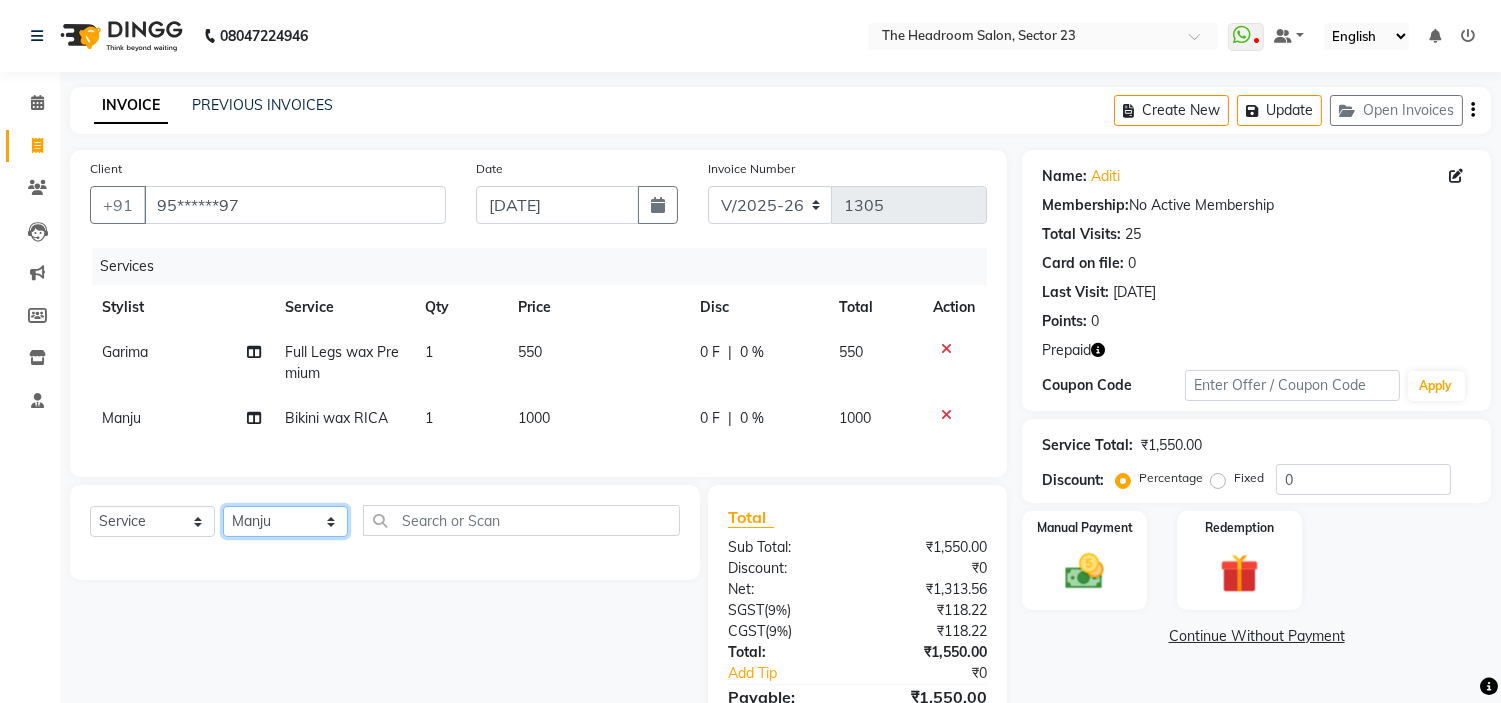 click on "Select Stylist [PERSON_NAME] [PERSON_NAME] [PERSON_NAME] [PERSON_NAME] Manager [PERSON_NAME] [PERSON_NAME]" 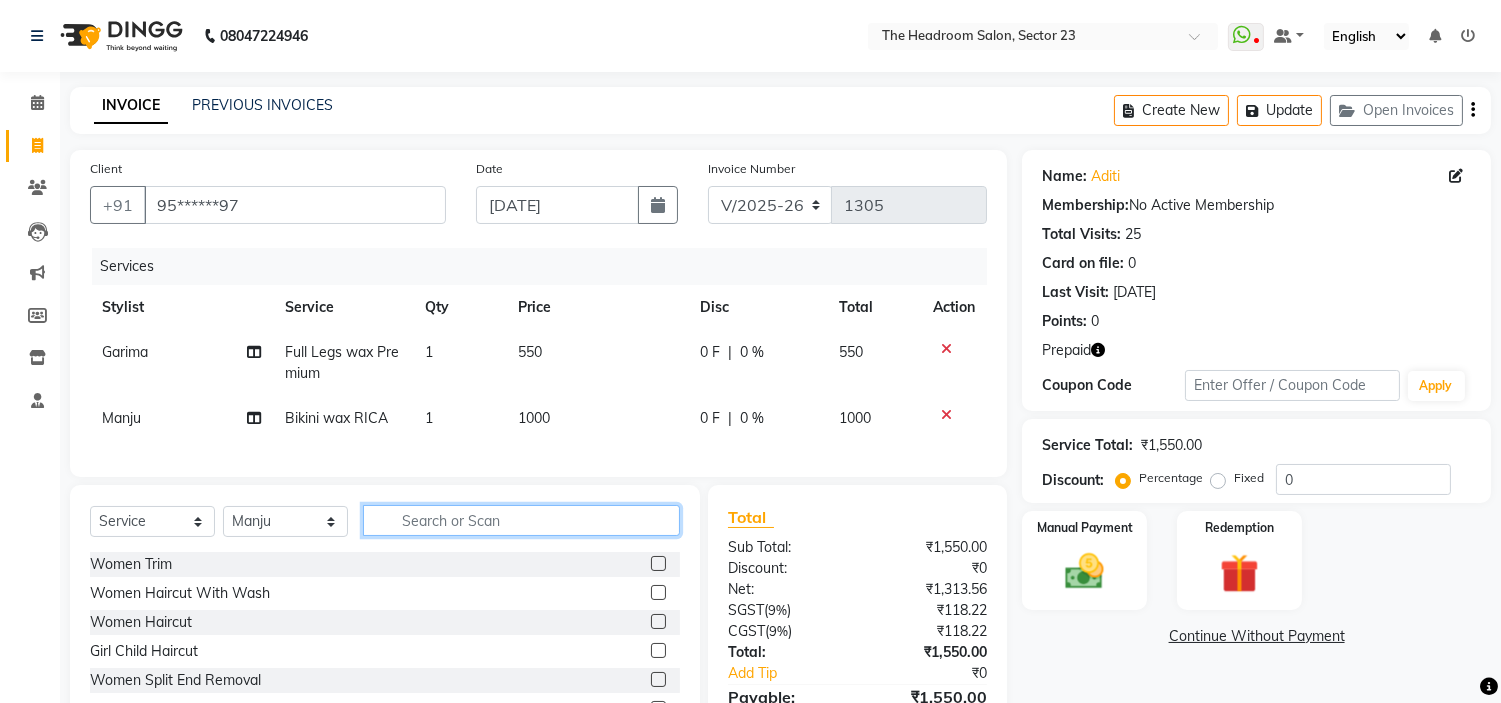 click 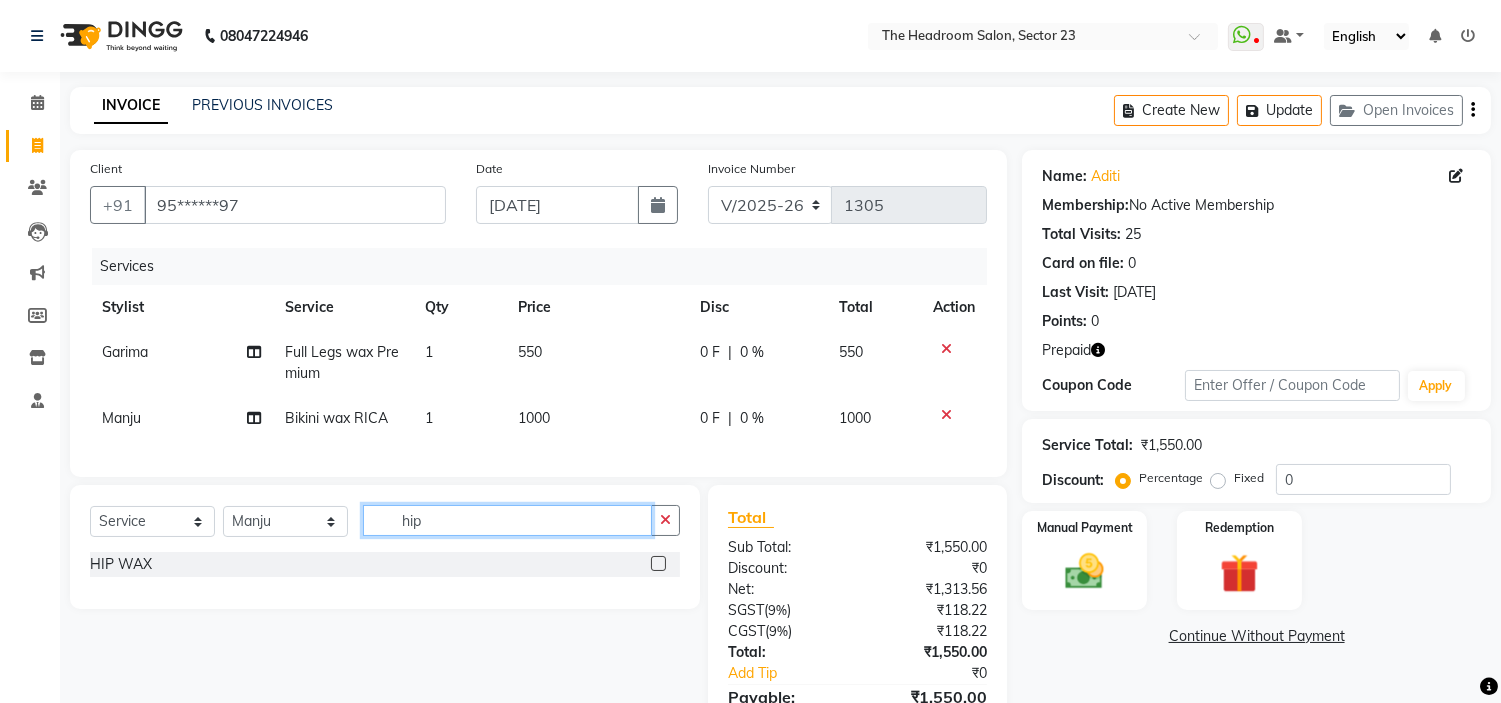 type on "hip" 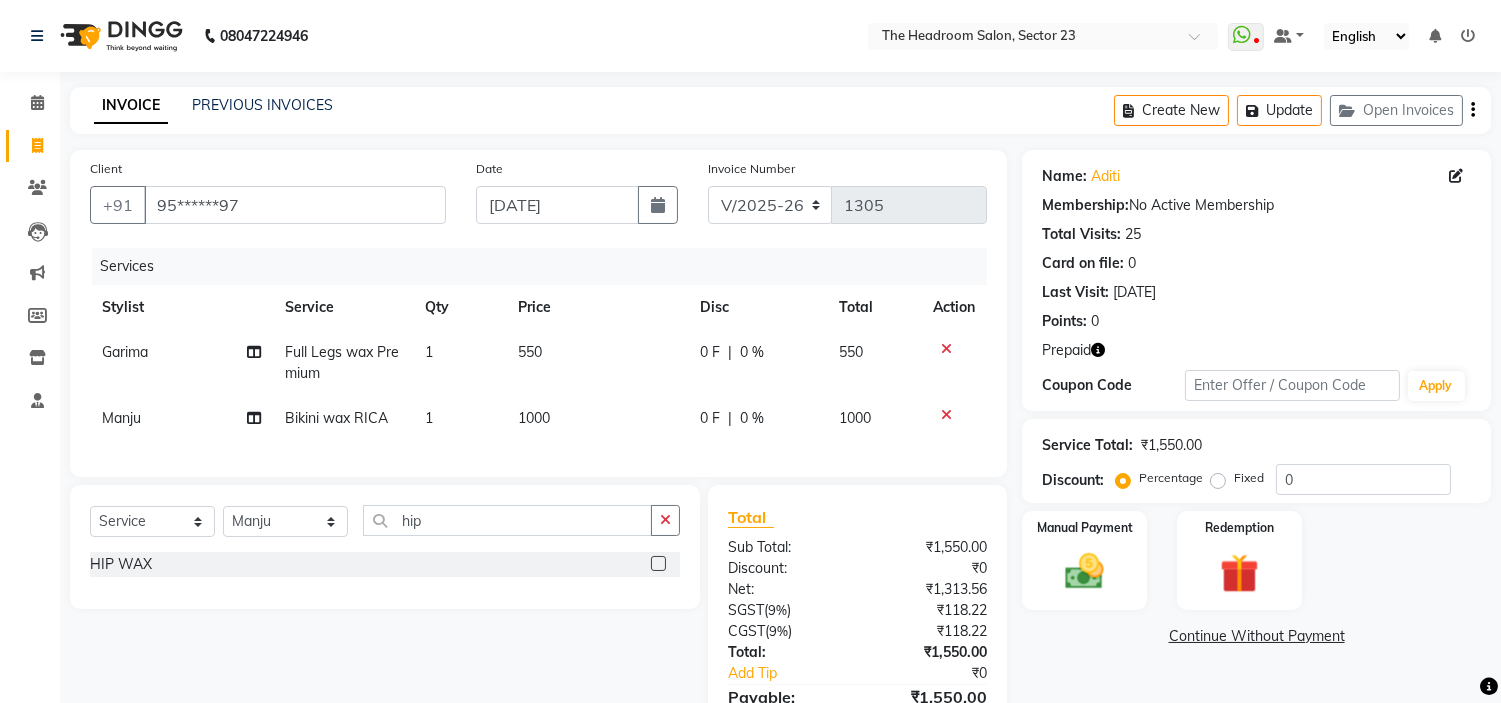 click 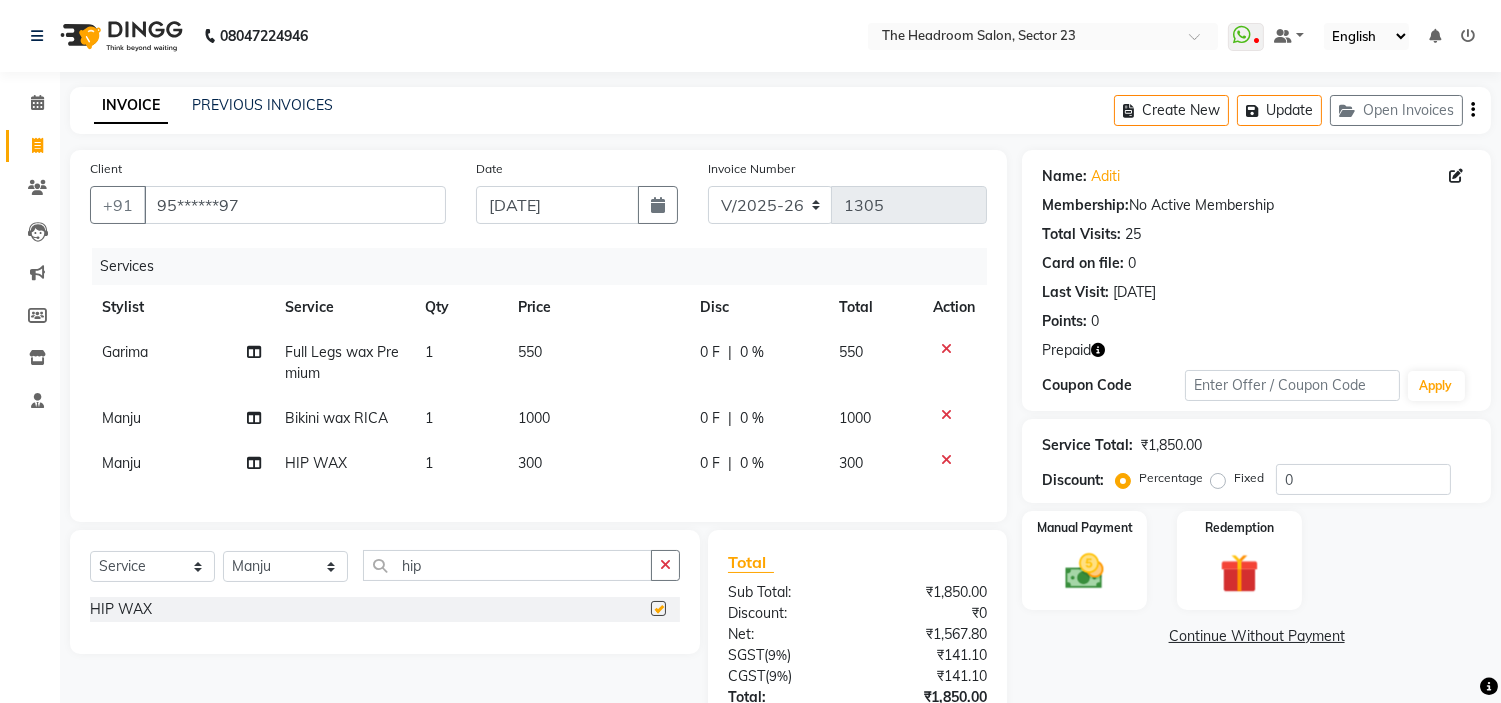 checkbox on "false" 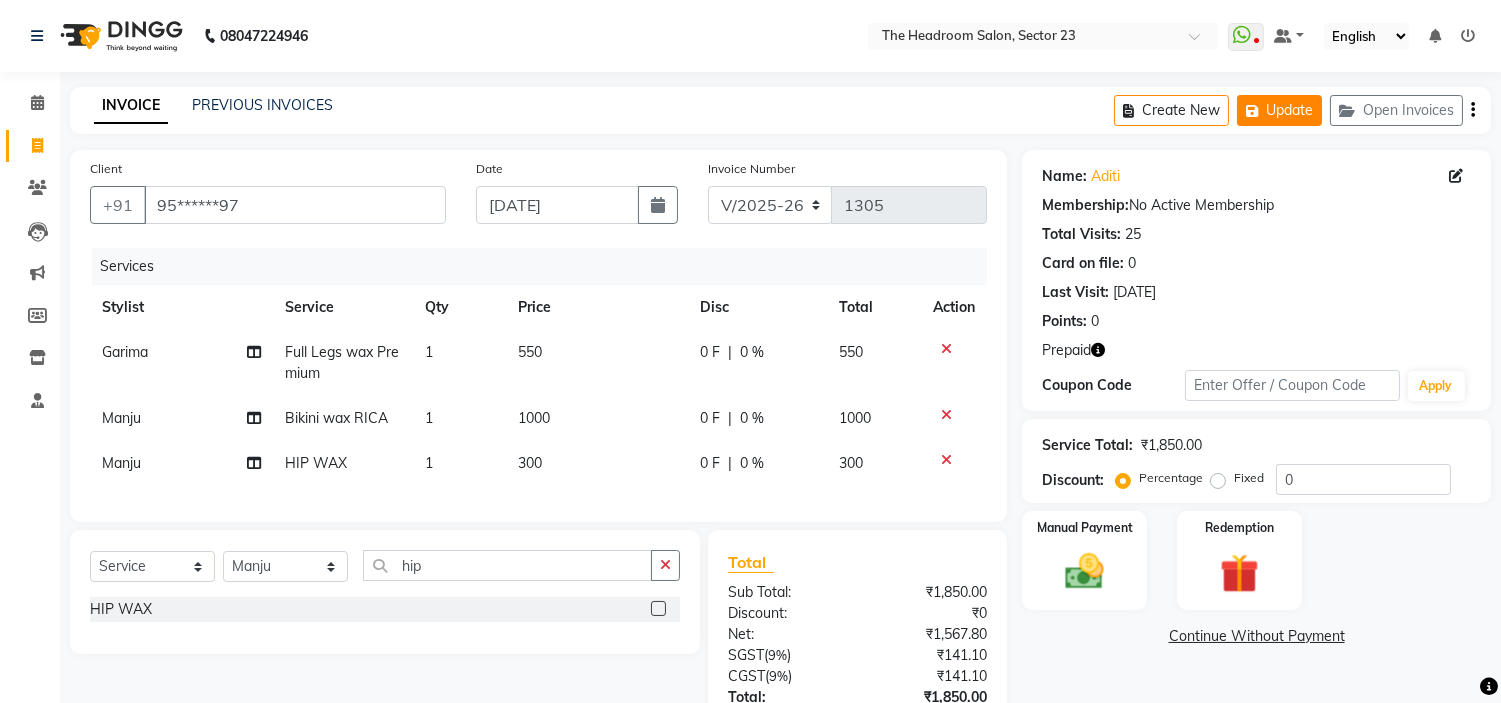 click on "Update" 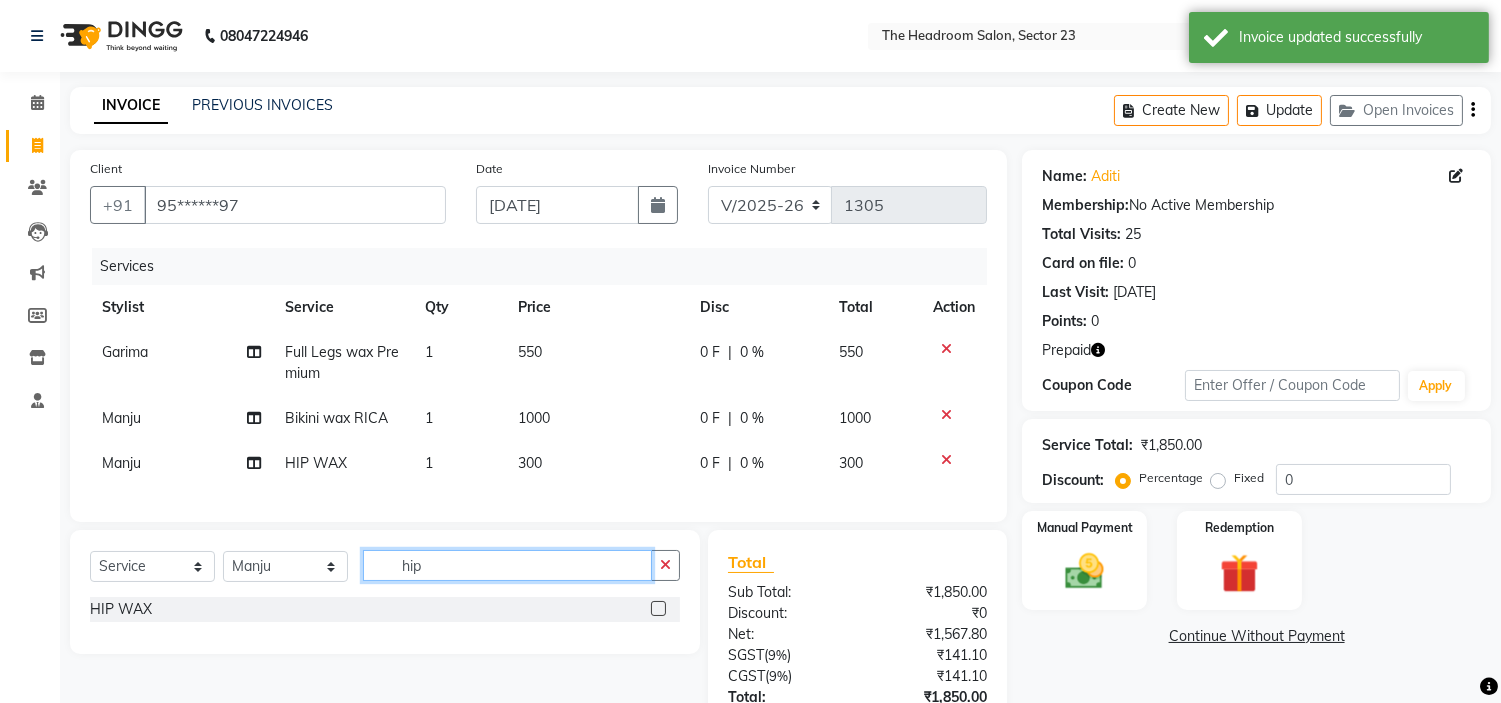 click on "hip" 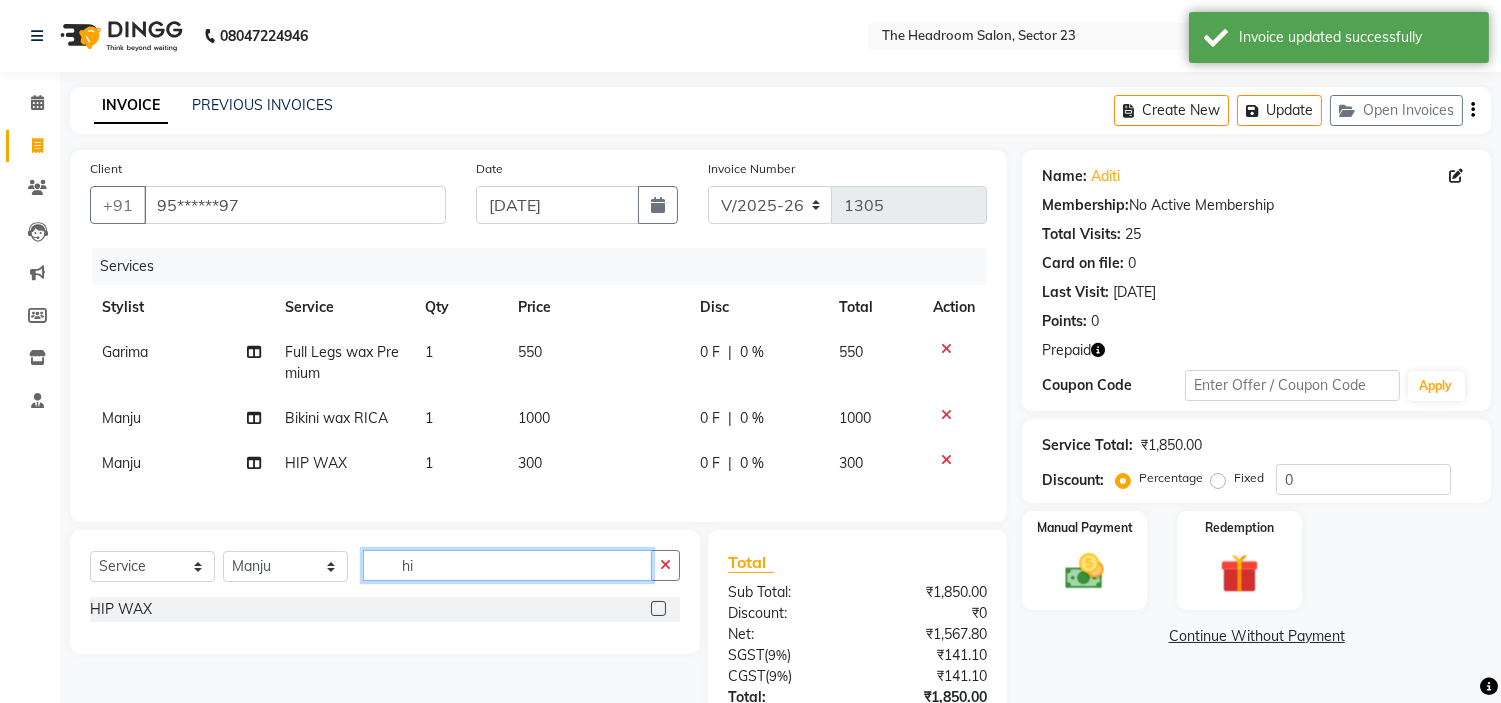 type on "h" 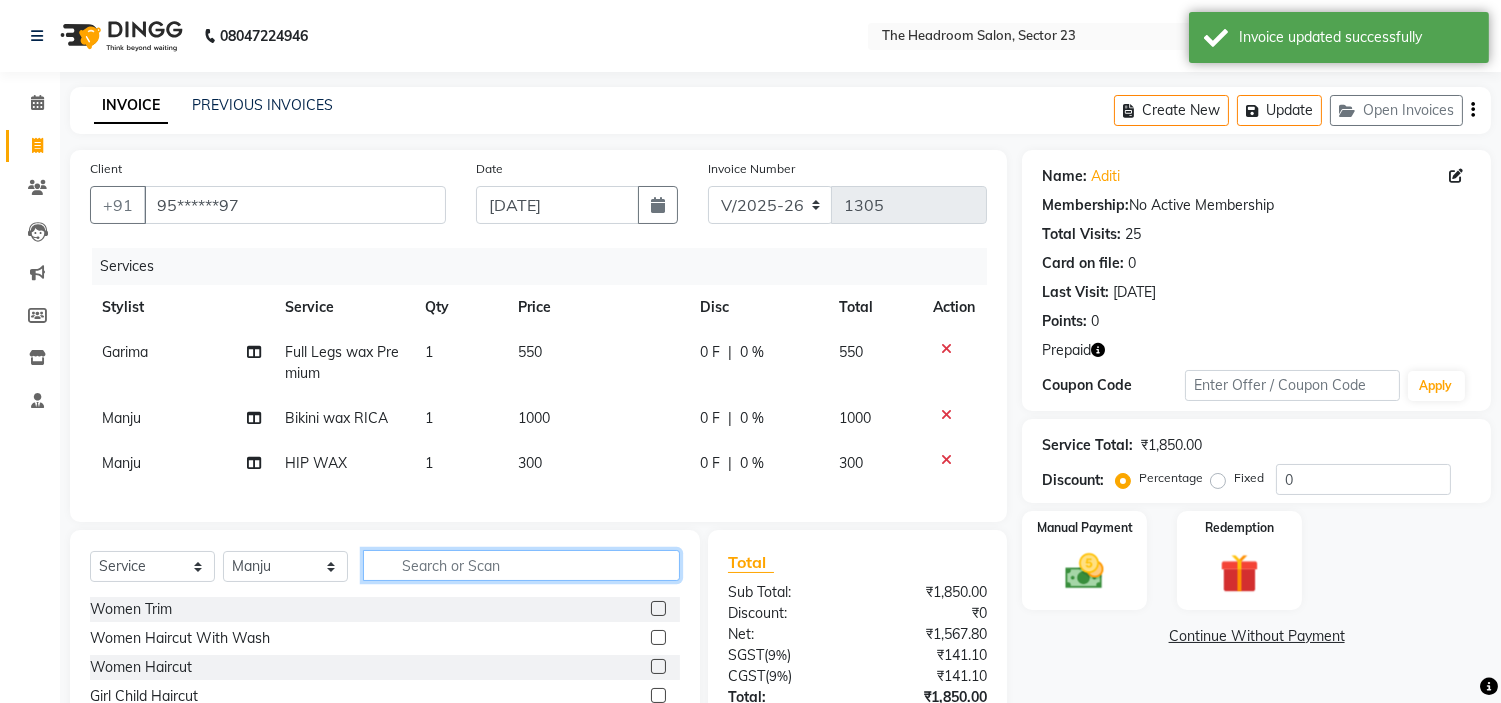 type 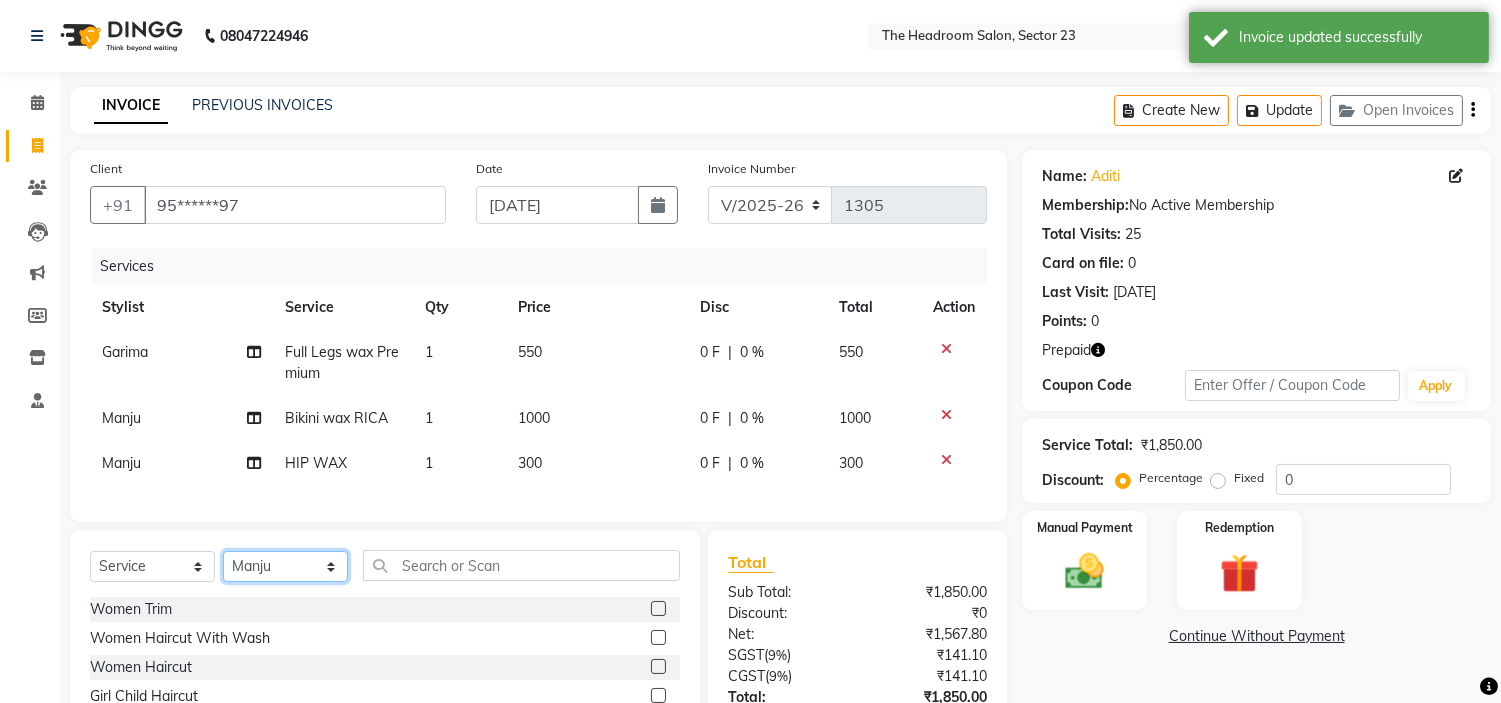 click on "Select Stylist [PERSON_NAME] [PERSON_NAME] [PERSON_NAME] [PERSON_NAME] Manager [PERSON_NAME] [PERSON_NAME]" 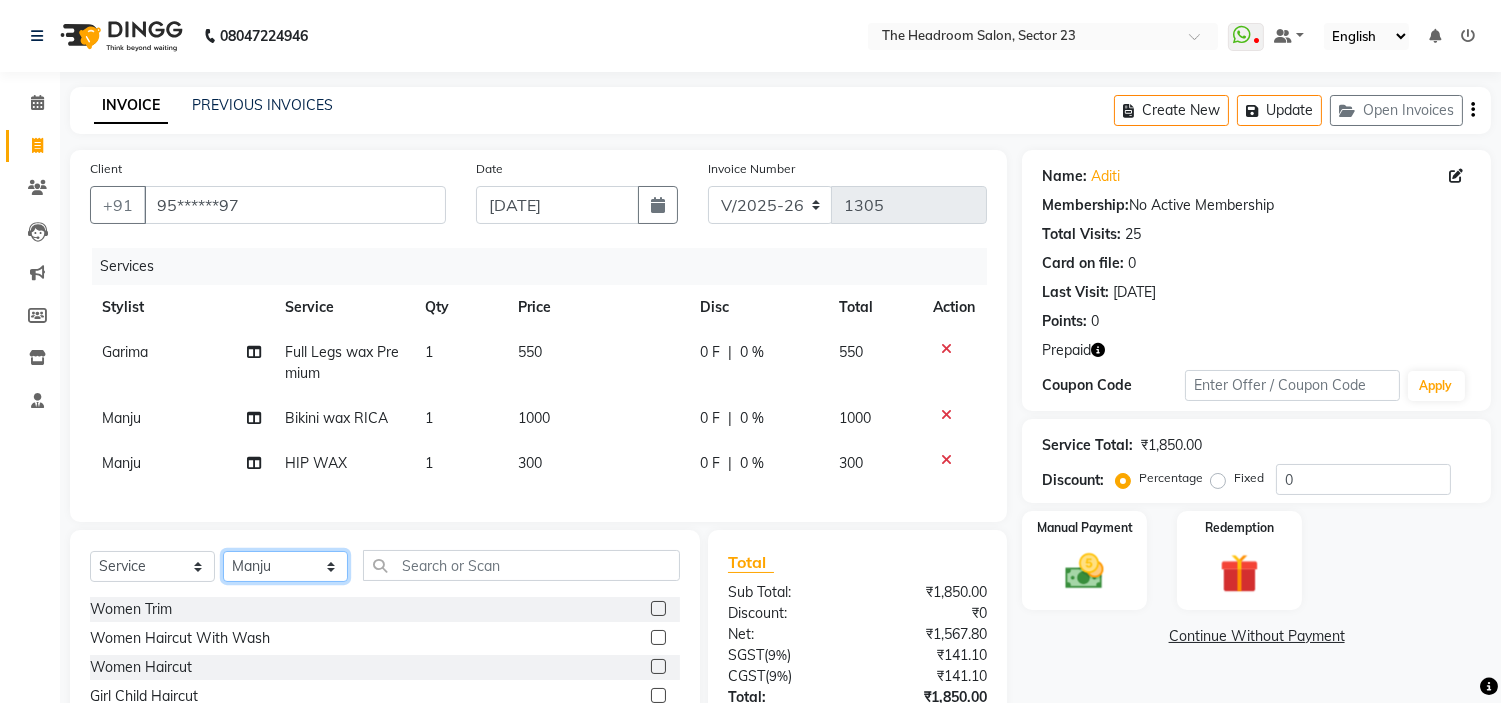 select on "53421" 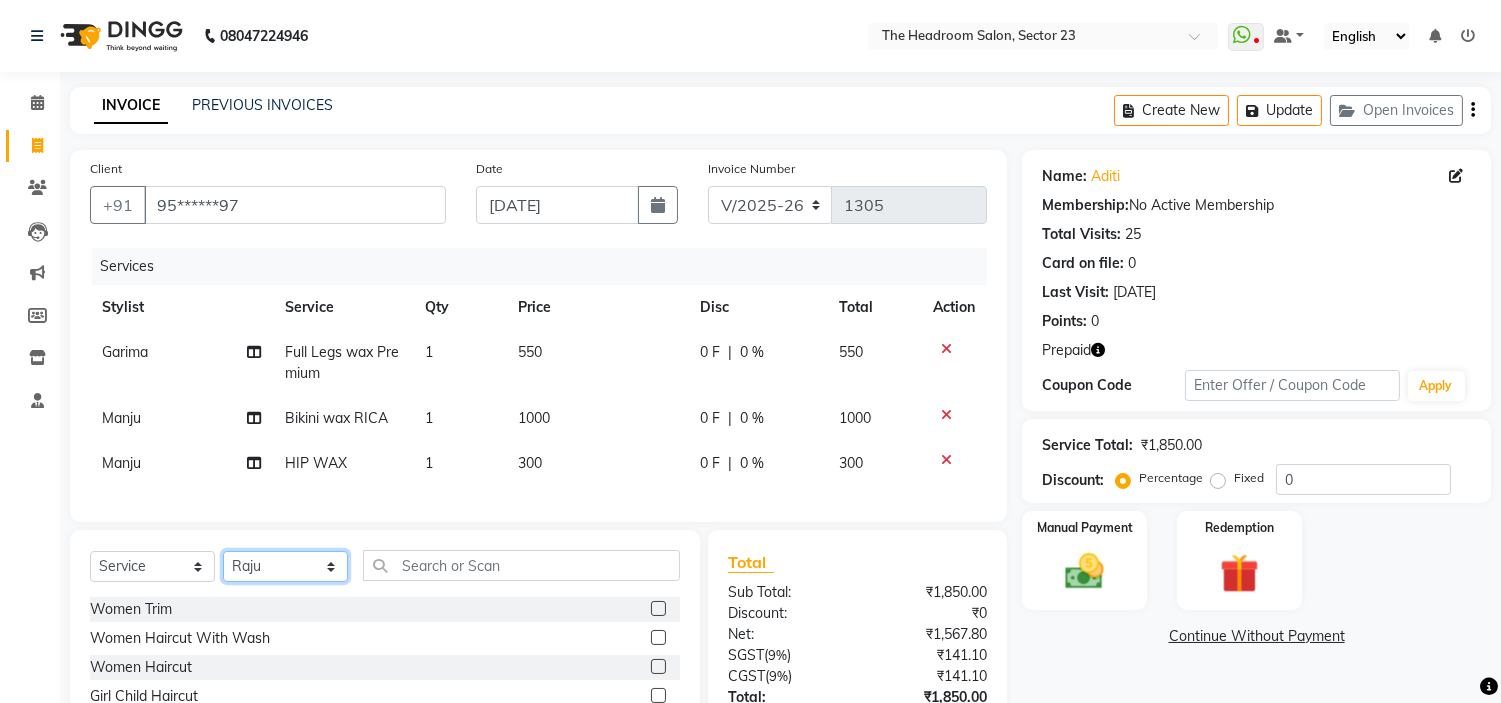 click on "Select Stylist [PERSON_NAME] [PERSON_NAME] [PERSON_NAME] [PERSON_NAME] Manager [PERSON_NAME] [PERSON_NAME]" 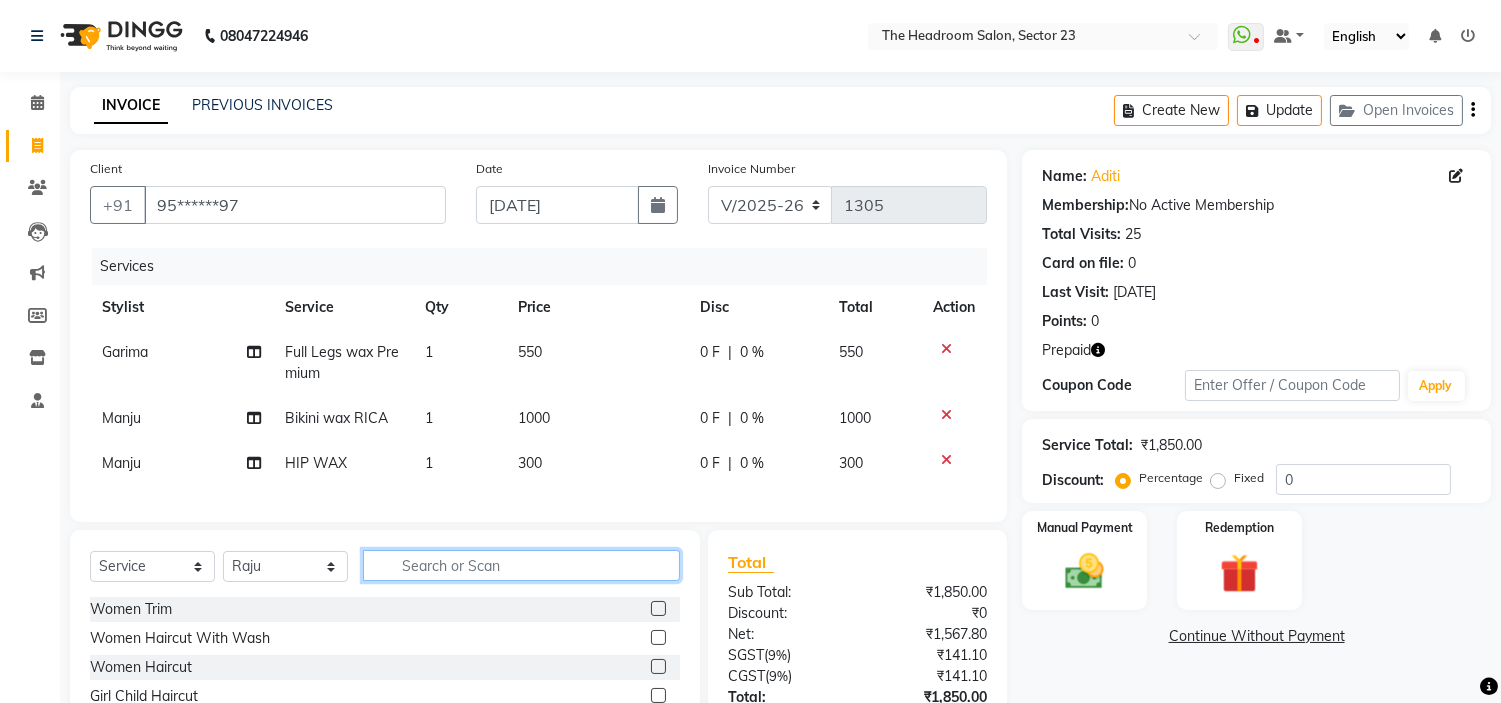 click 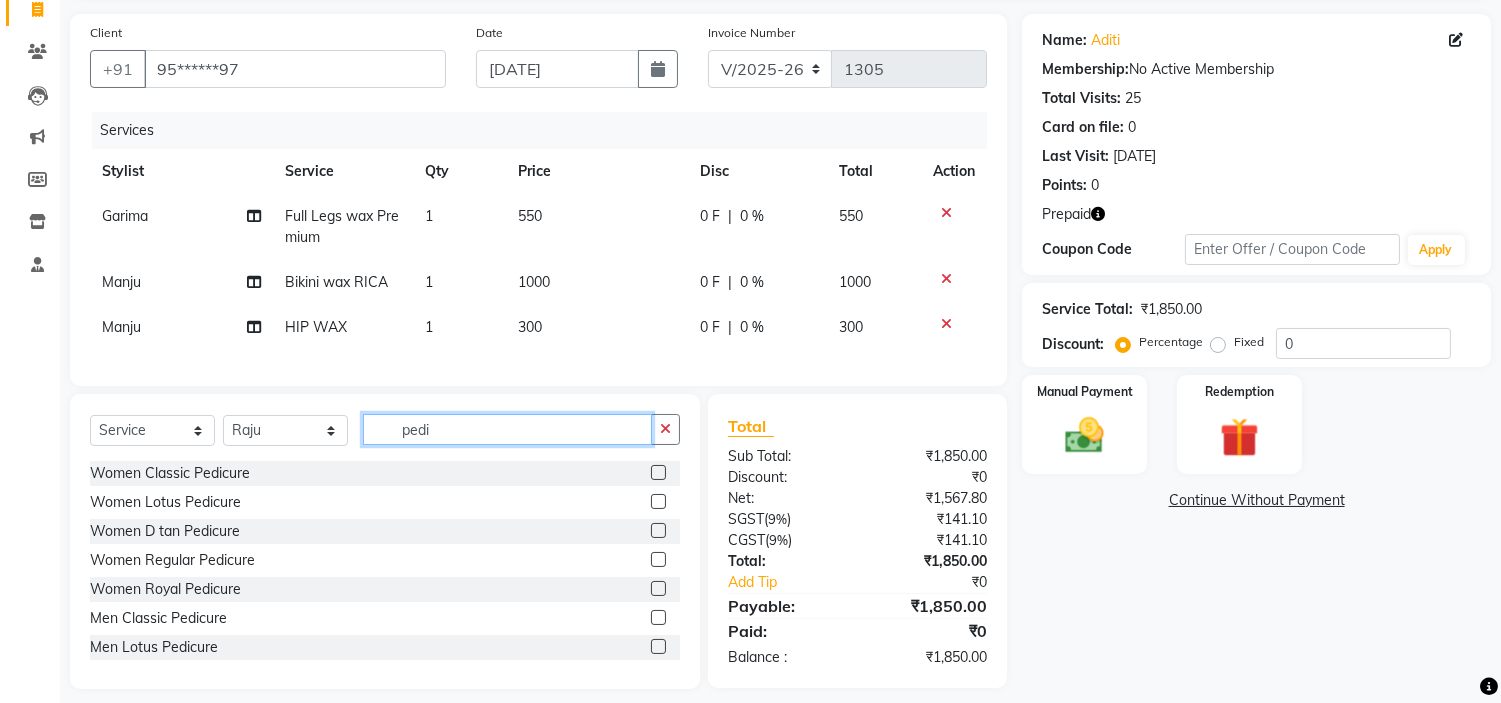 scroll, scrollTop: 168, scrollLeft: 0, axis: vertical 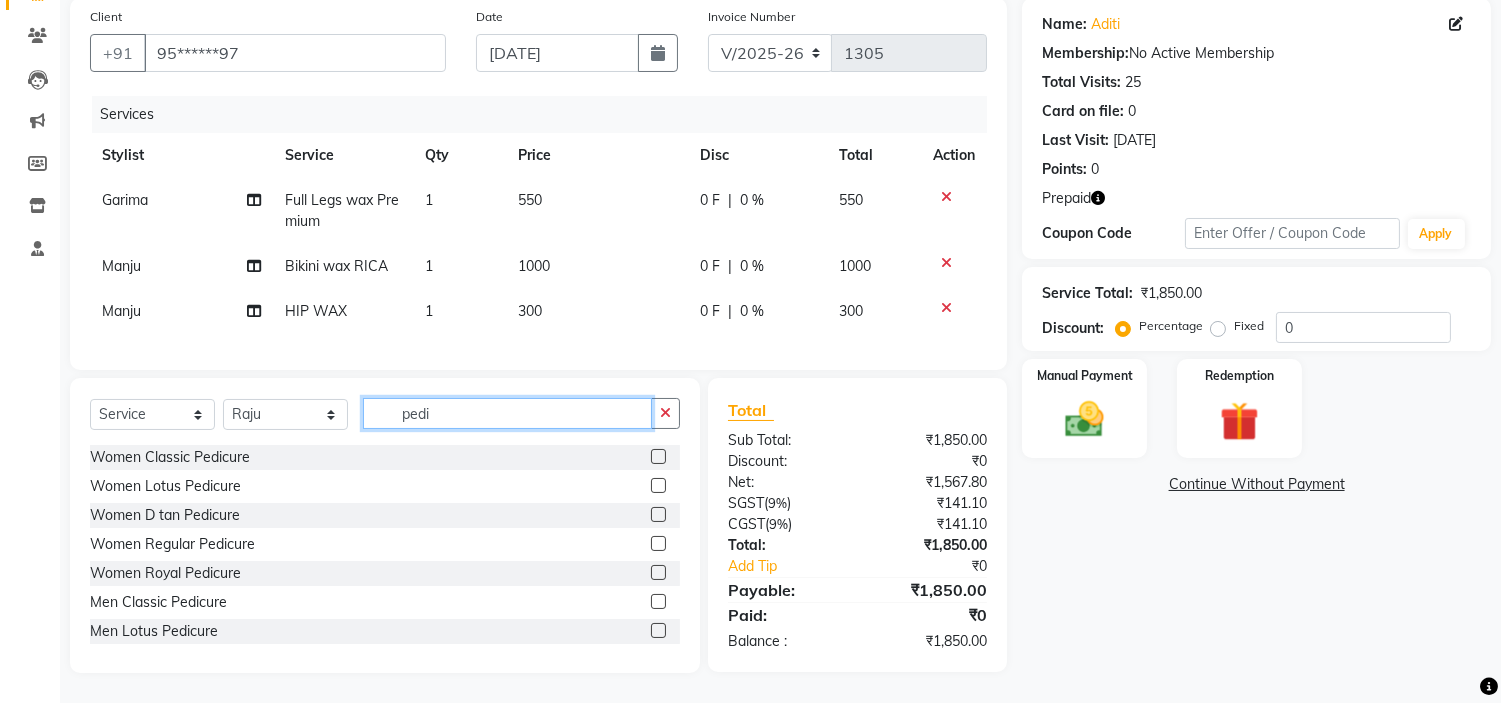 type on "pedi" 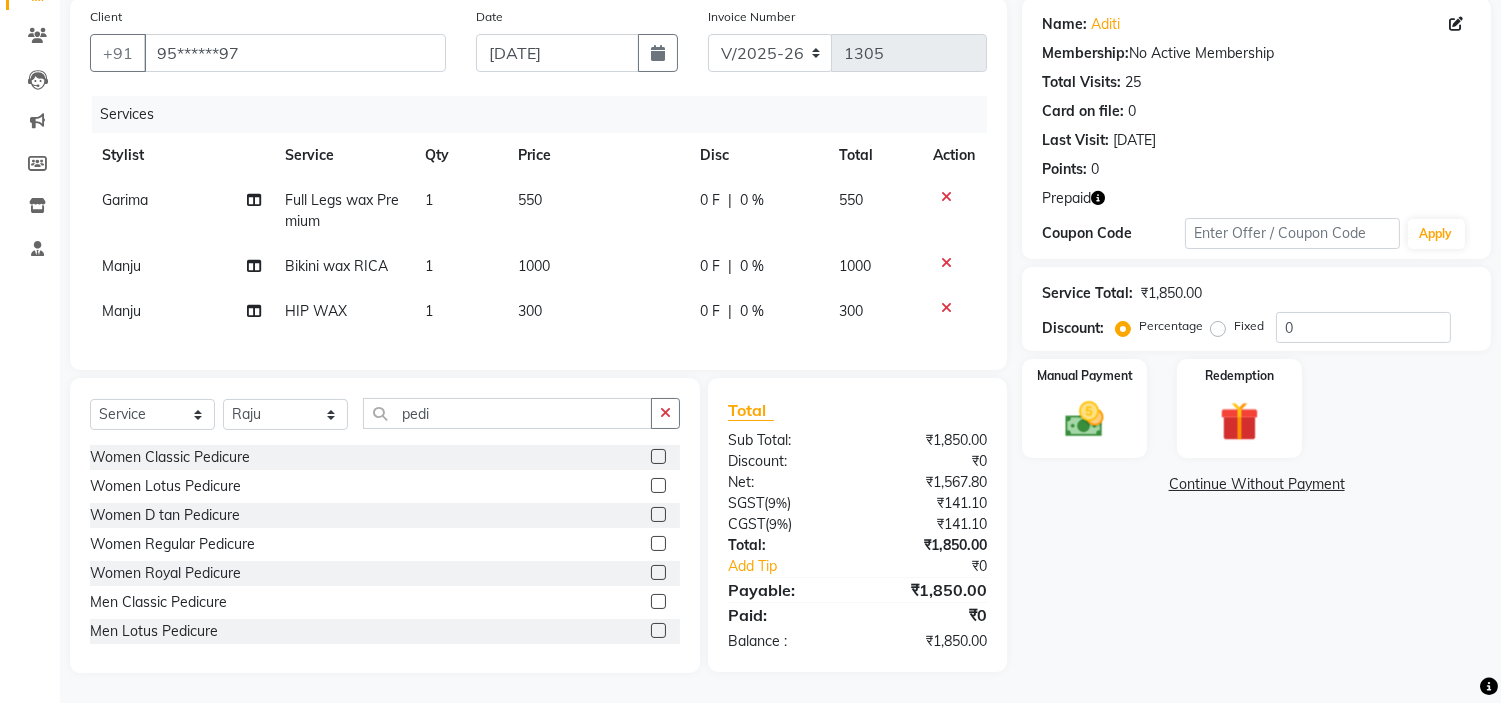 click 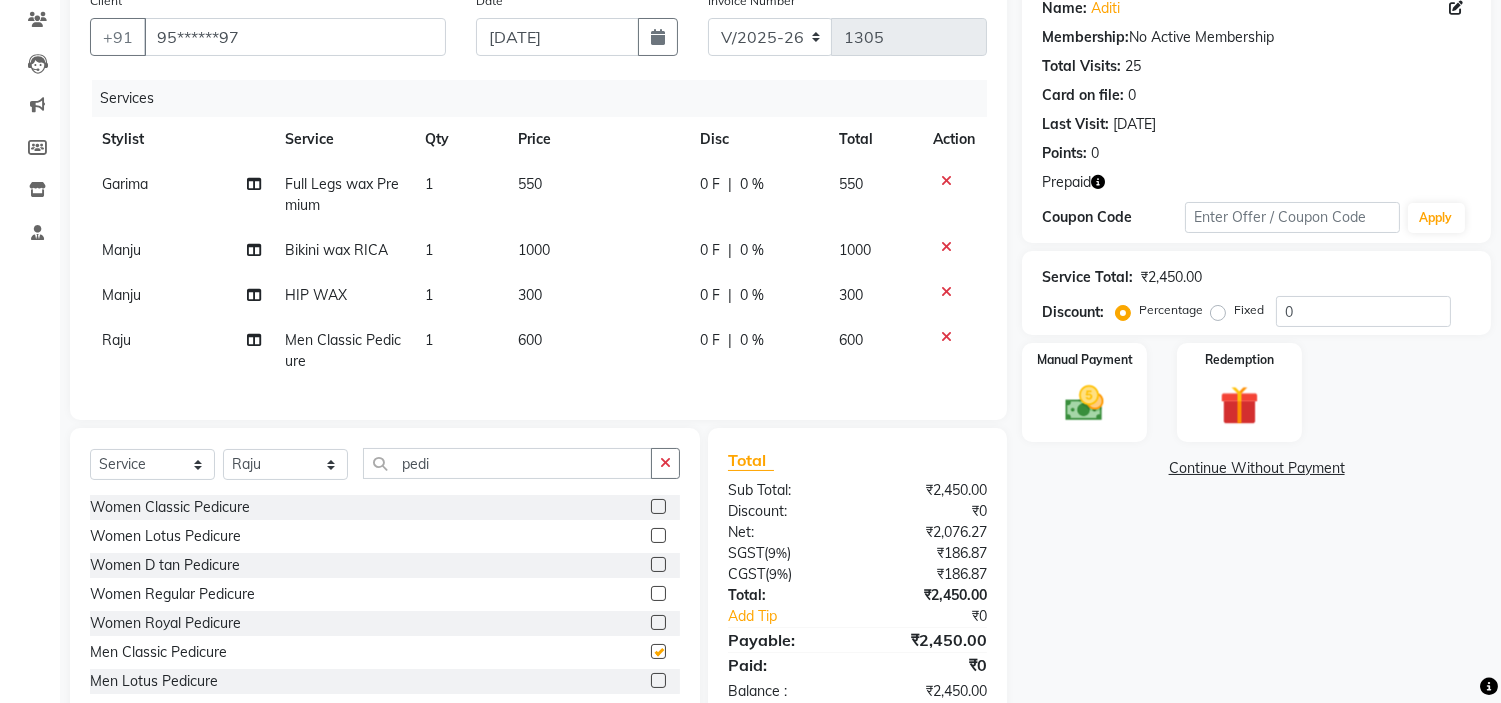 checkbox on "false" 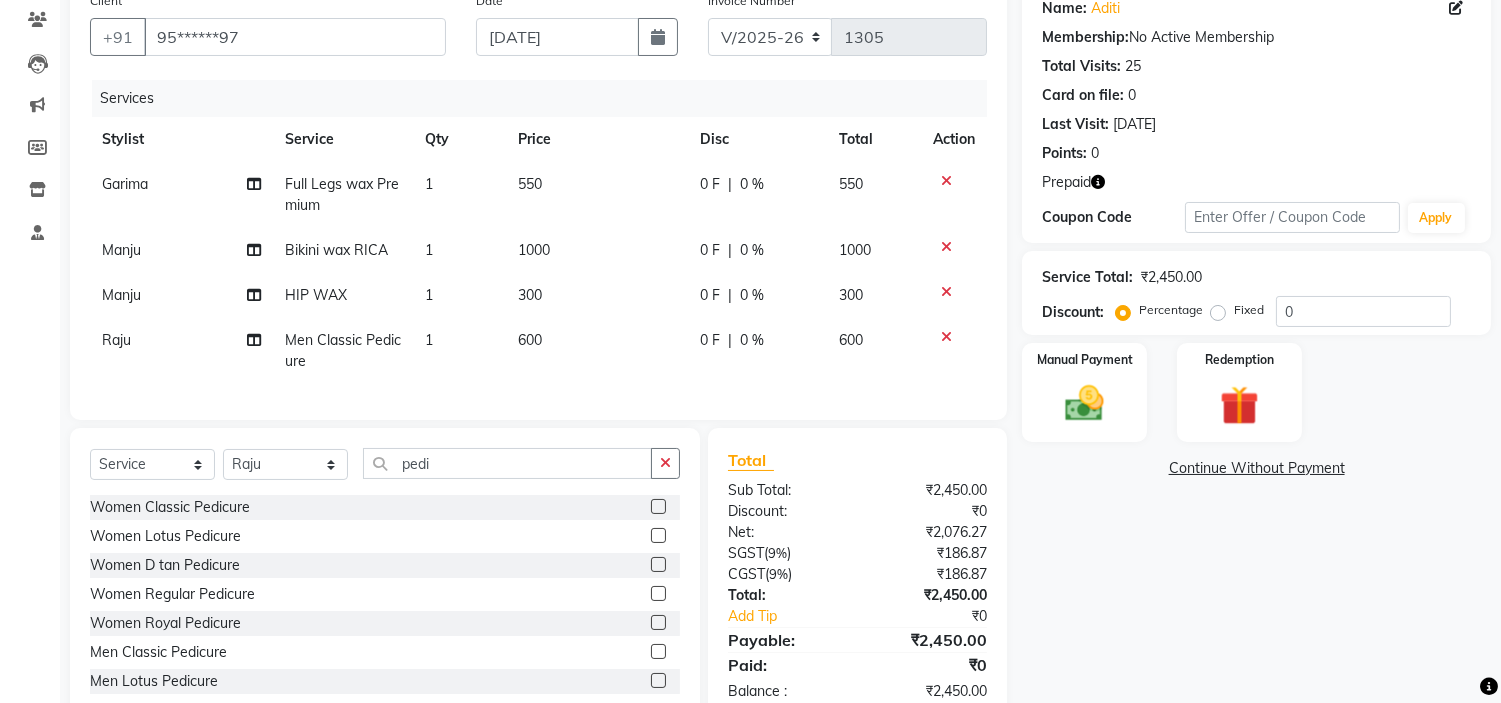 click 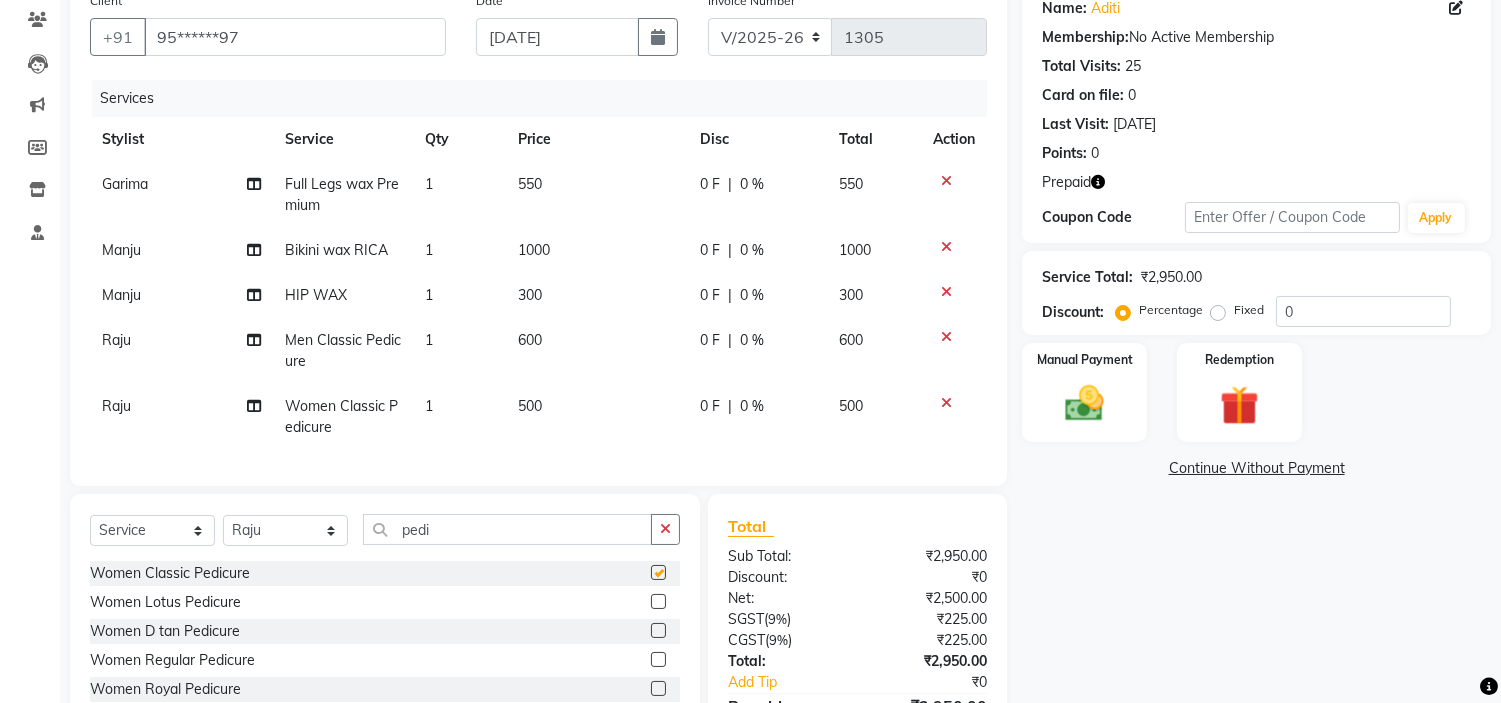 checkbox on "false" 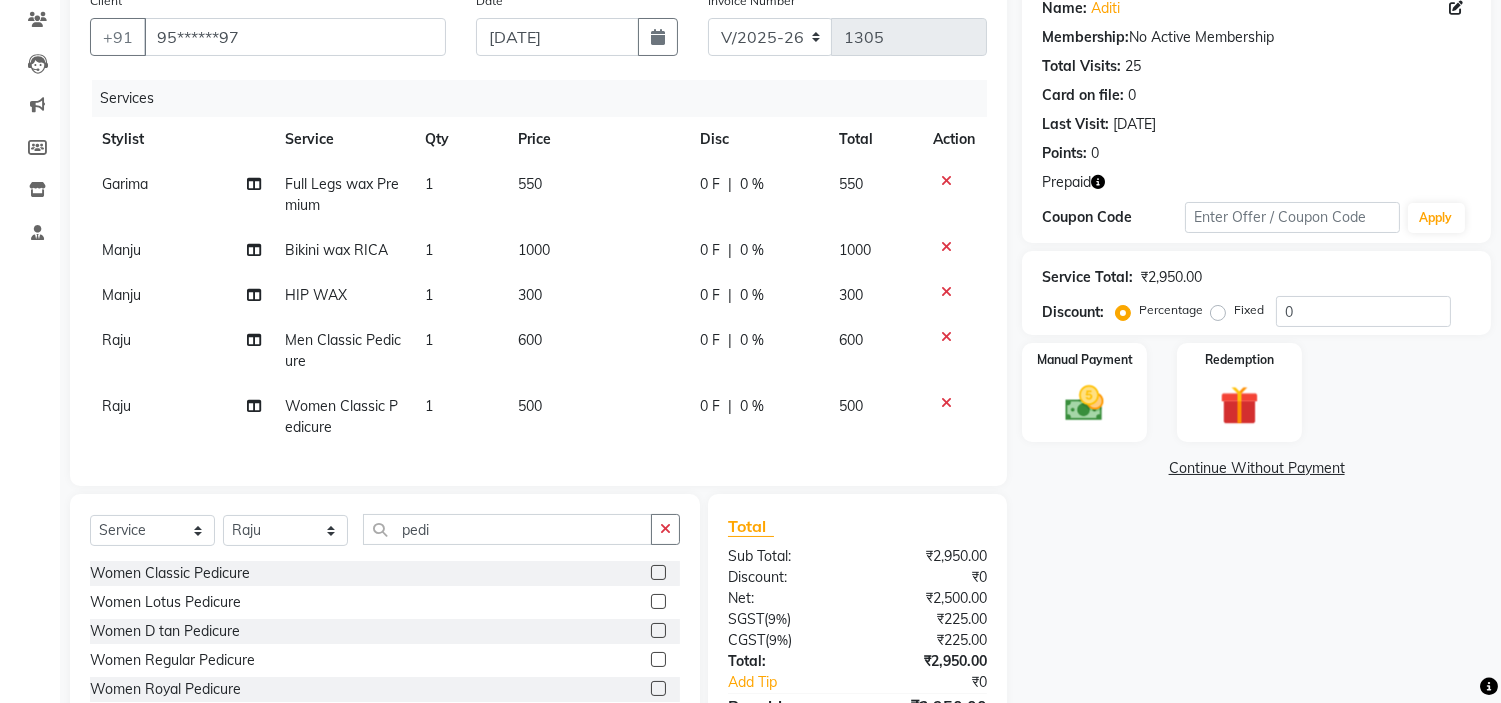 click 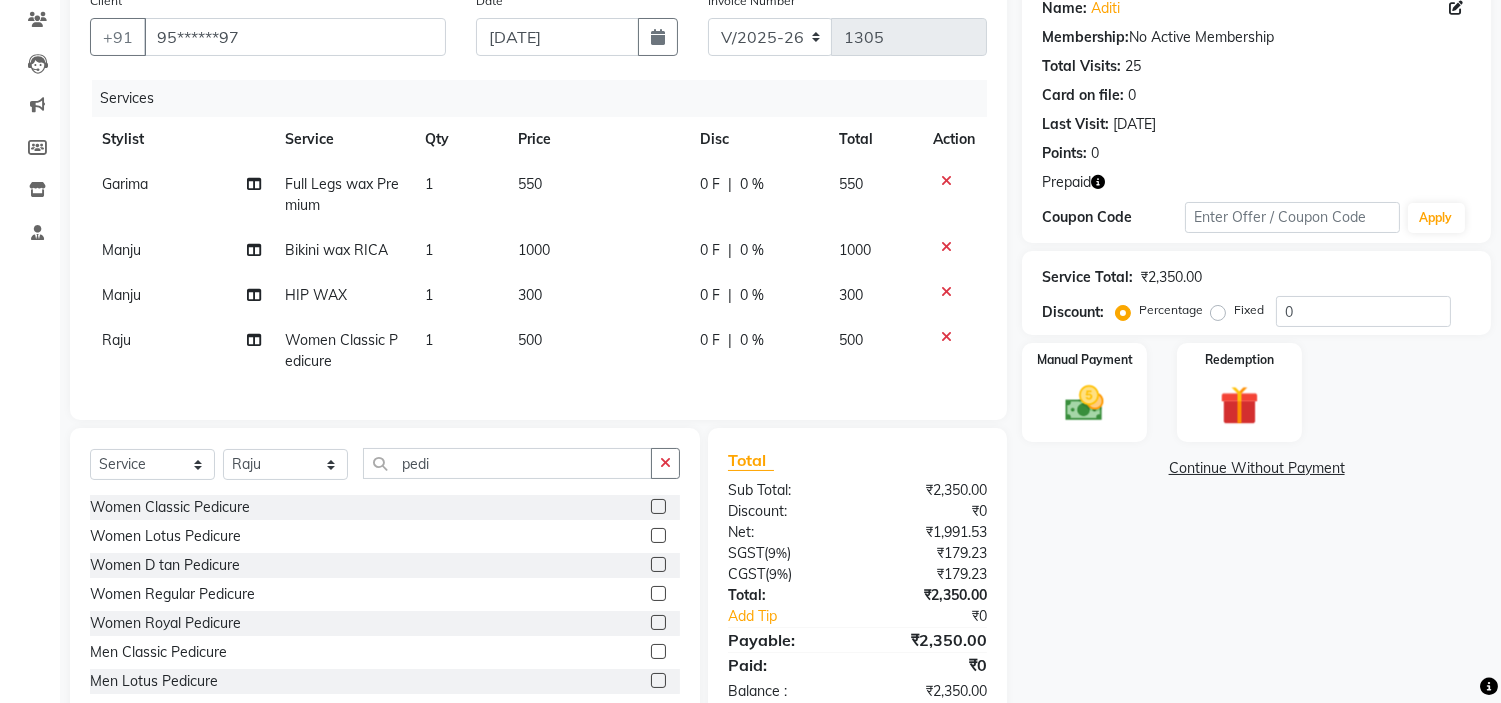 click on "Name: Aditi  Membership:  No Active Membership  Total Visits:  25 Card on file:  0 Last Visit:   [DATE] Points:   0  Prepaid Coupon Code Apply Service Total:  ₹2,350.00  Discount:  Percentage   Fixed  0 Manual Payment Redemption  Continue Without Payment" 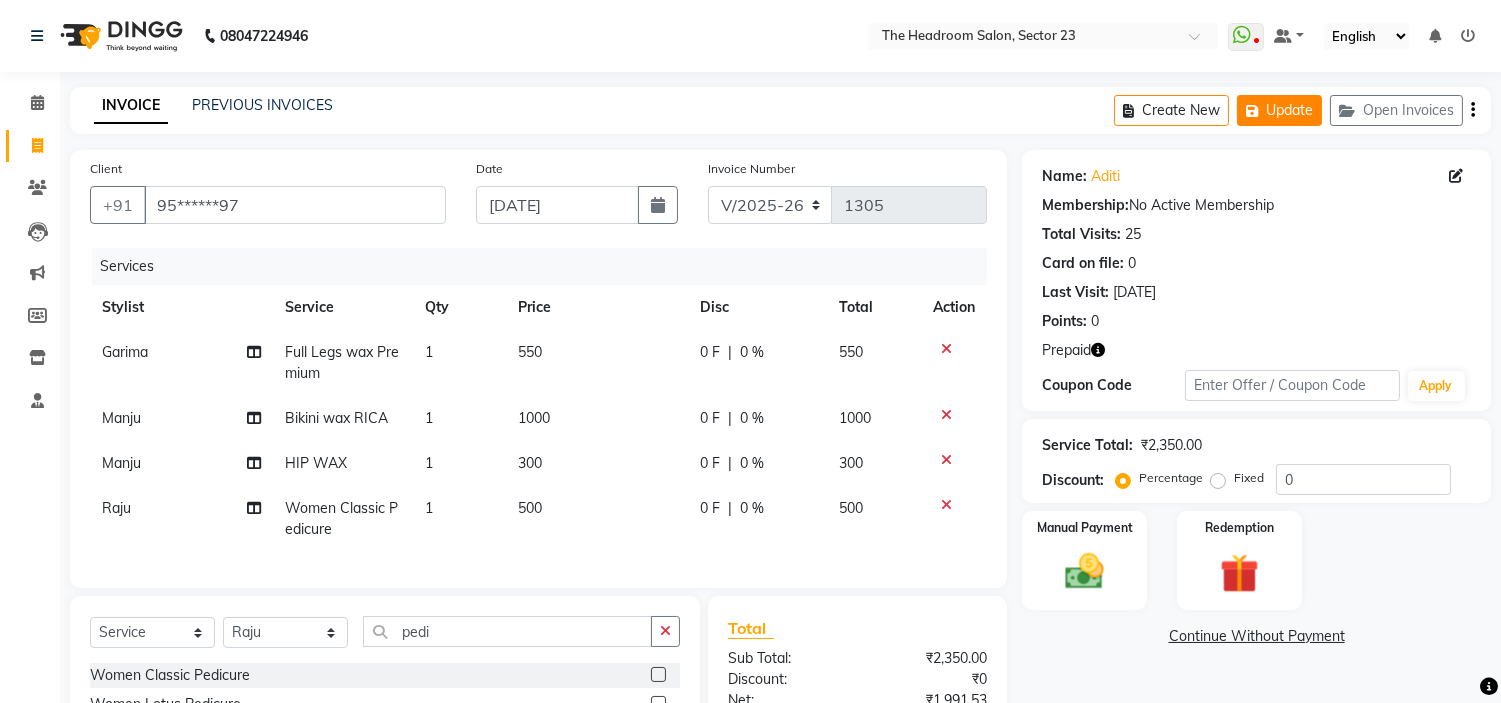click on "Update" 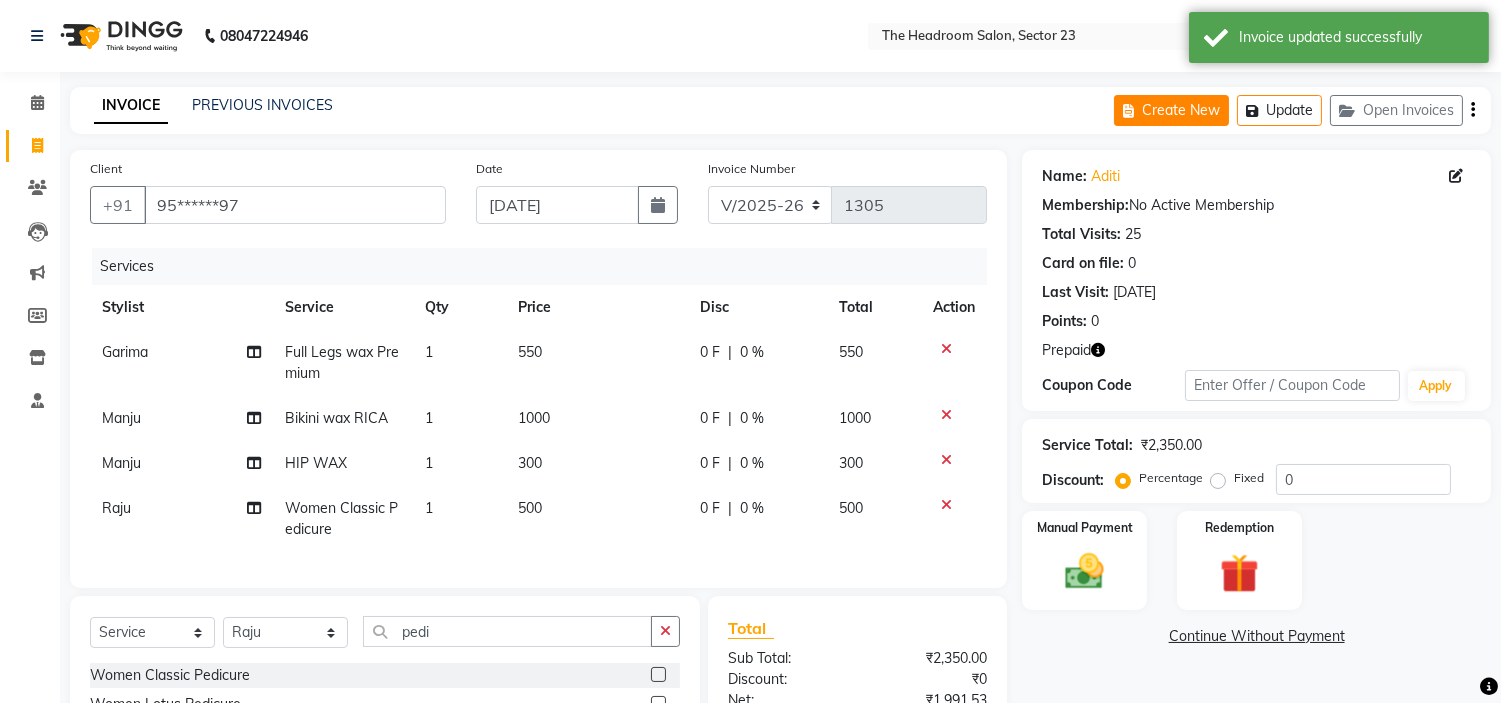 click on "Create New" 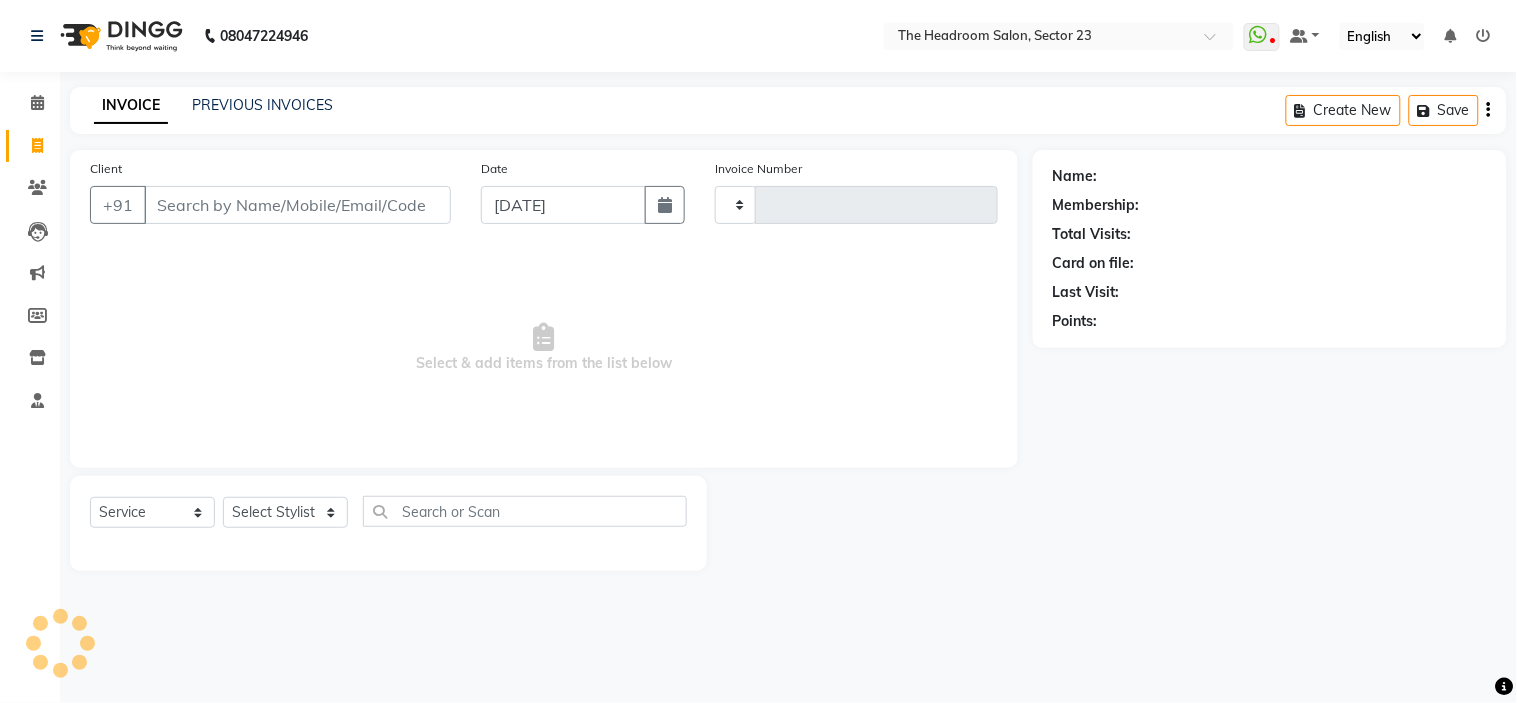 type on "1305" 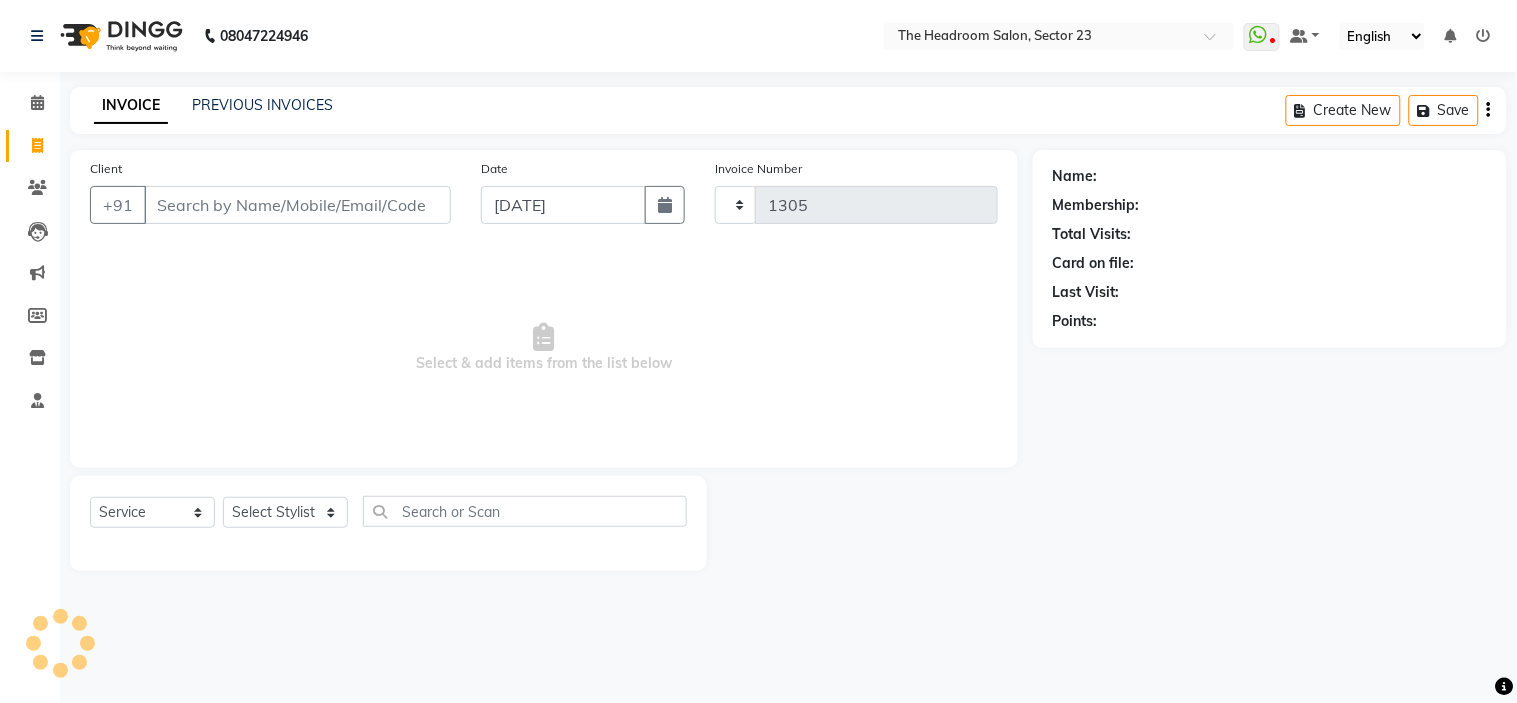 select on "6796" 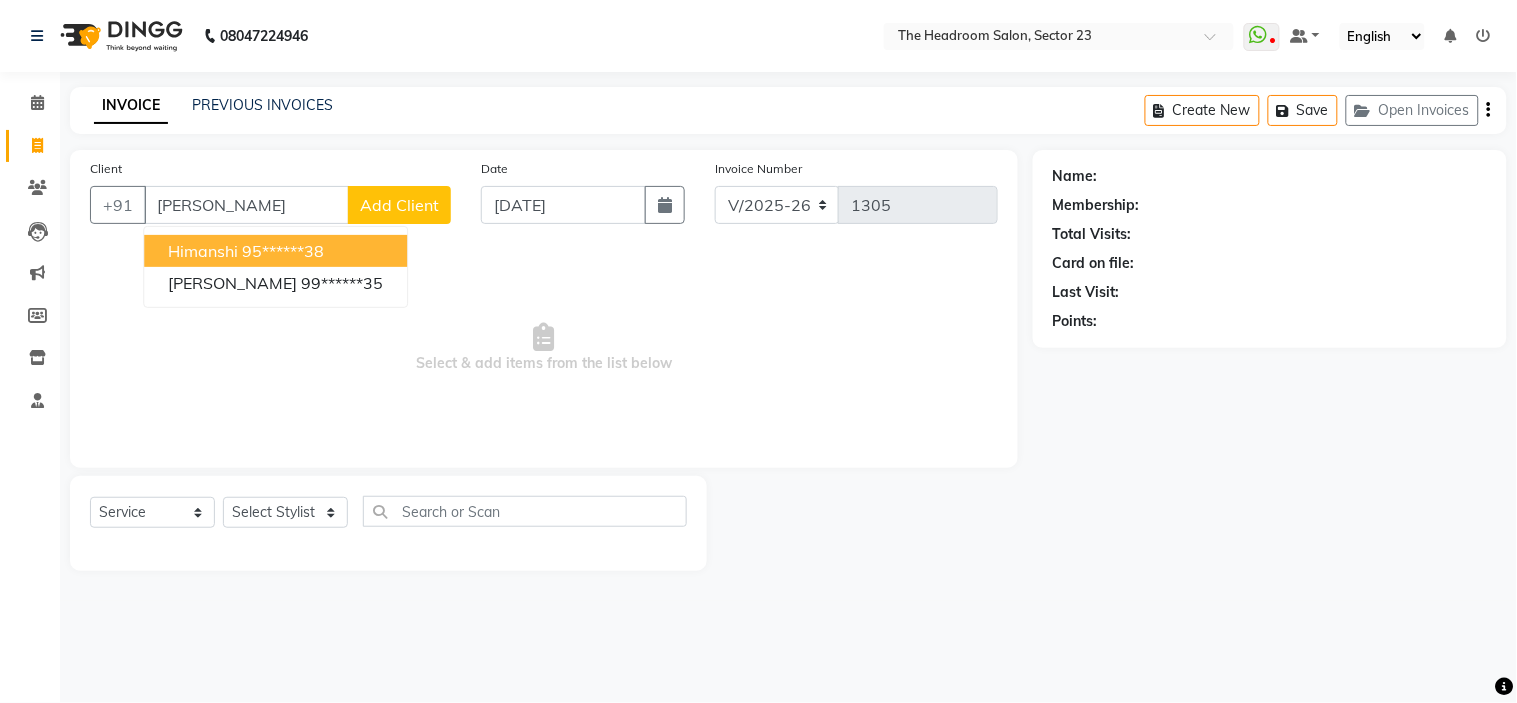 click on "Select & add items from the list below" at bounding box center (544, 348) 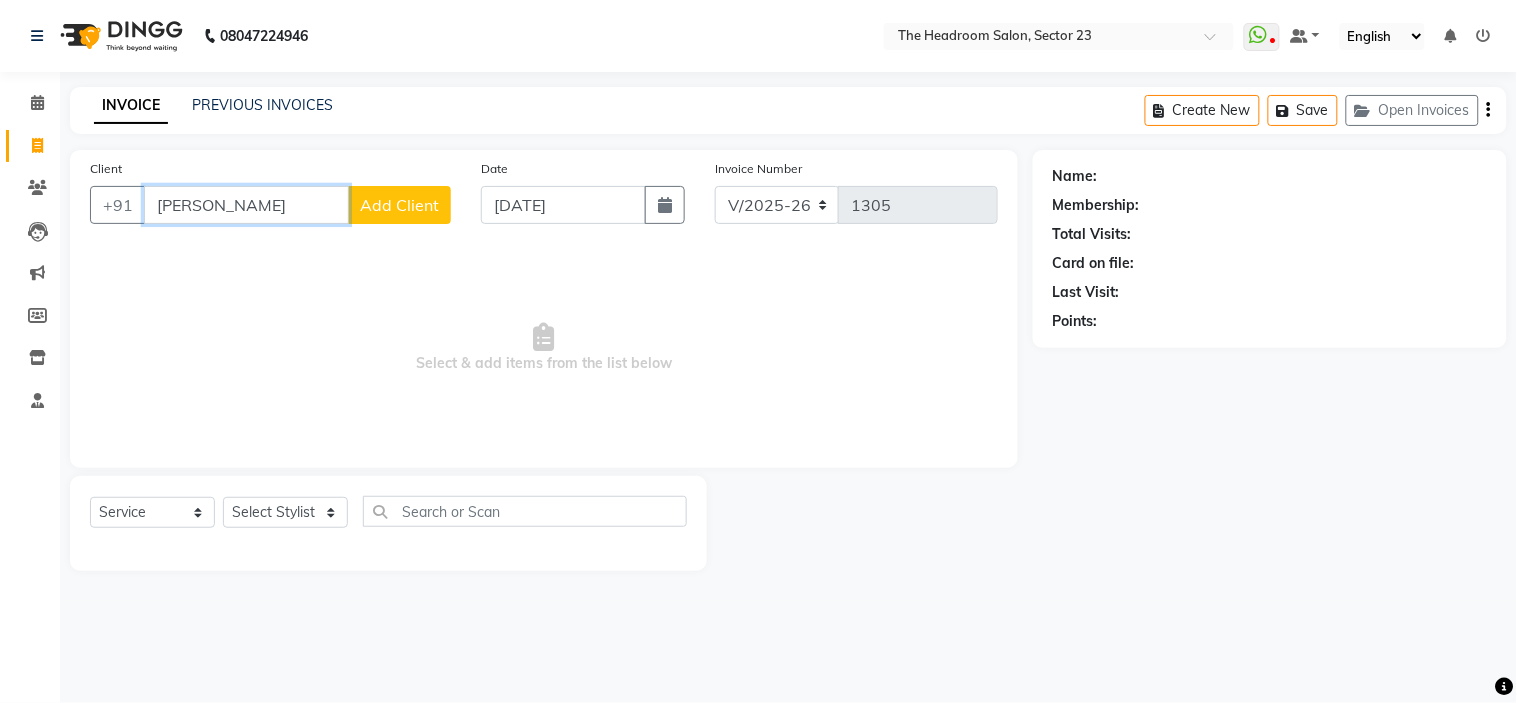 click on "[PERSON_NAME]" at bounding box center (246, 205) 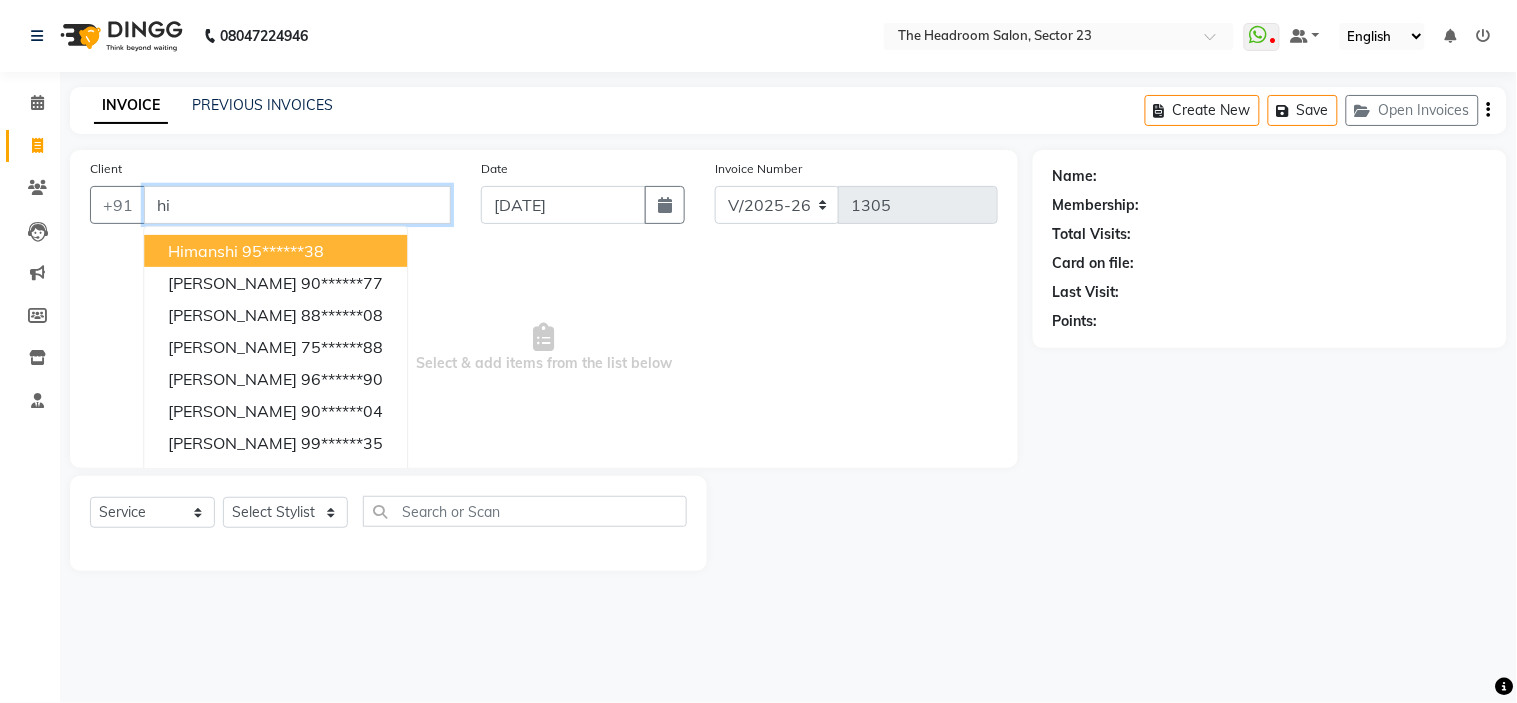 type on "h" 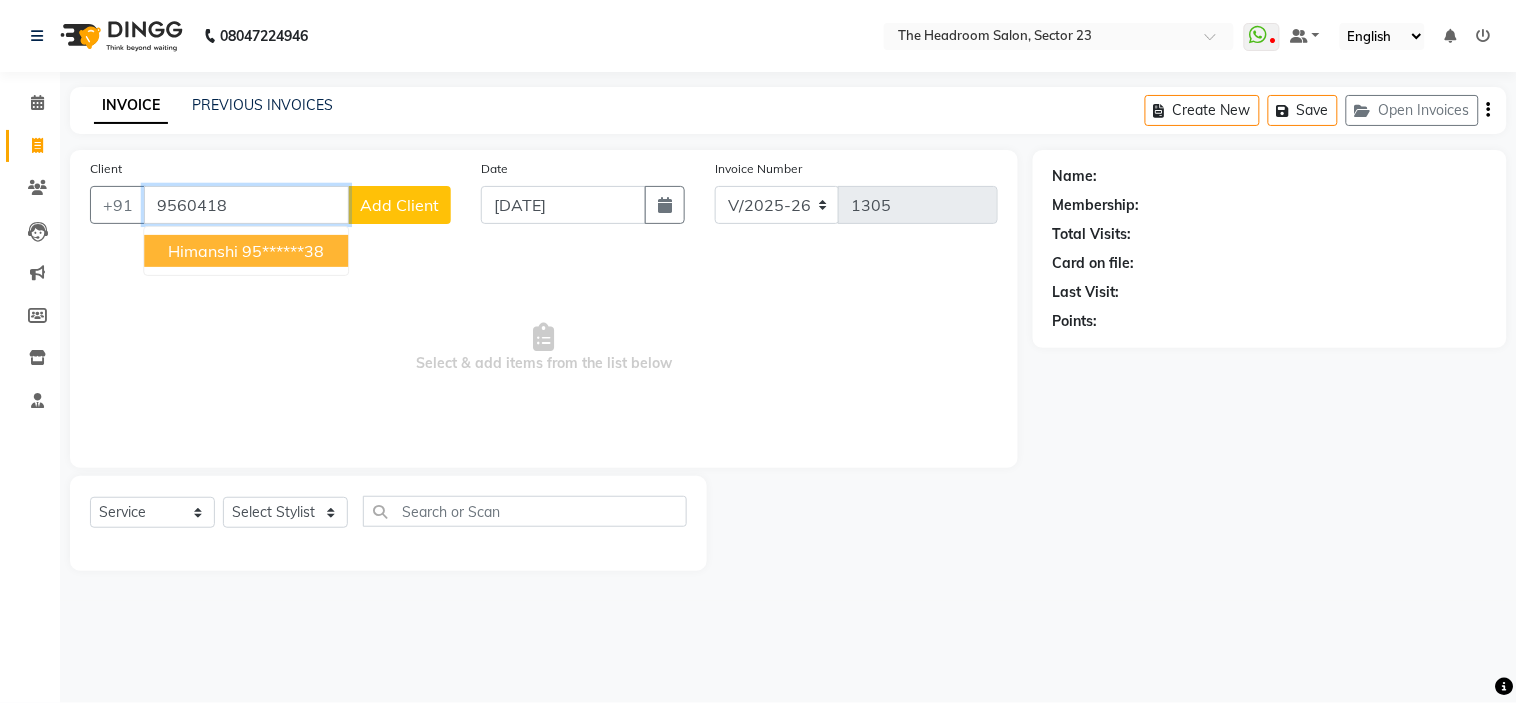 click on "95******38" at bounding box center [283, 251] 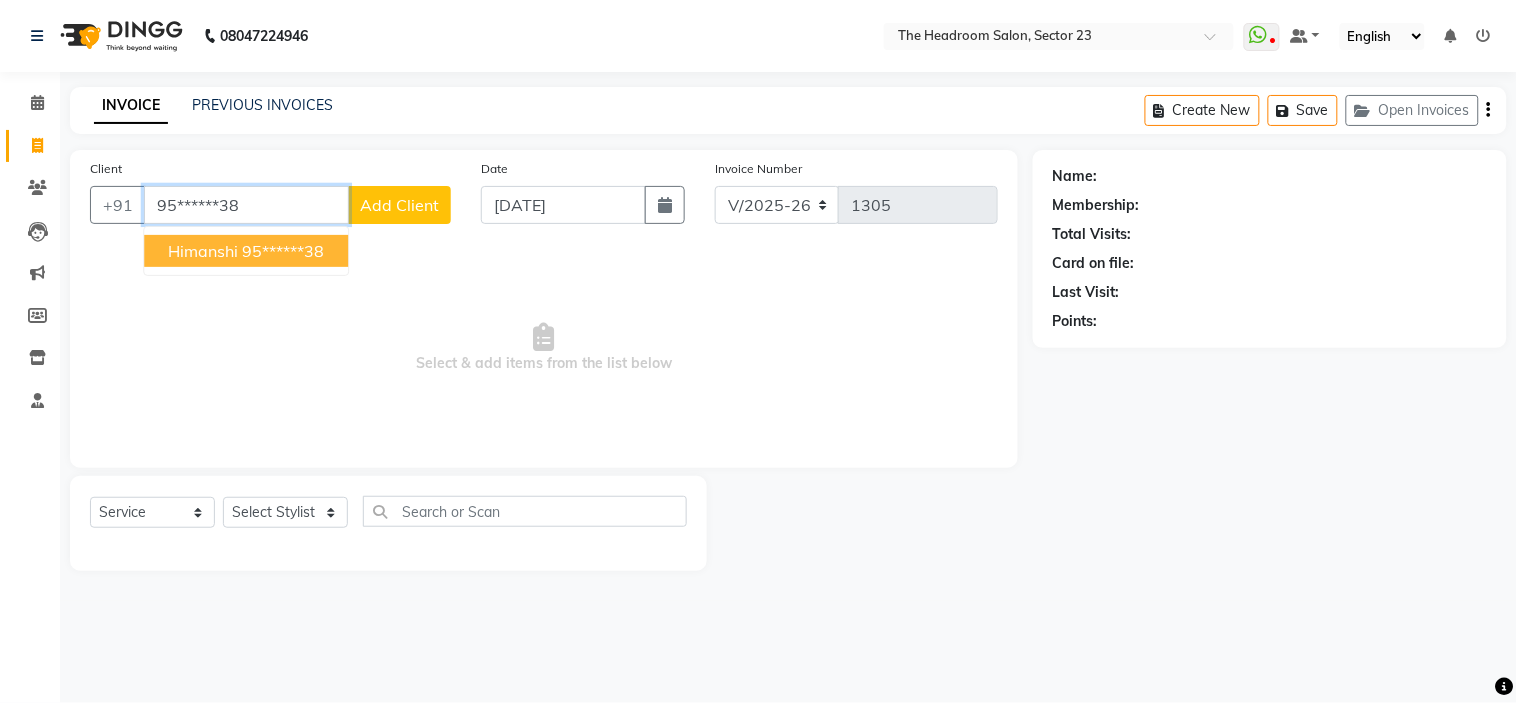 type on "95******38" 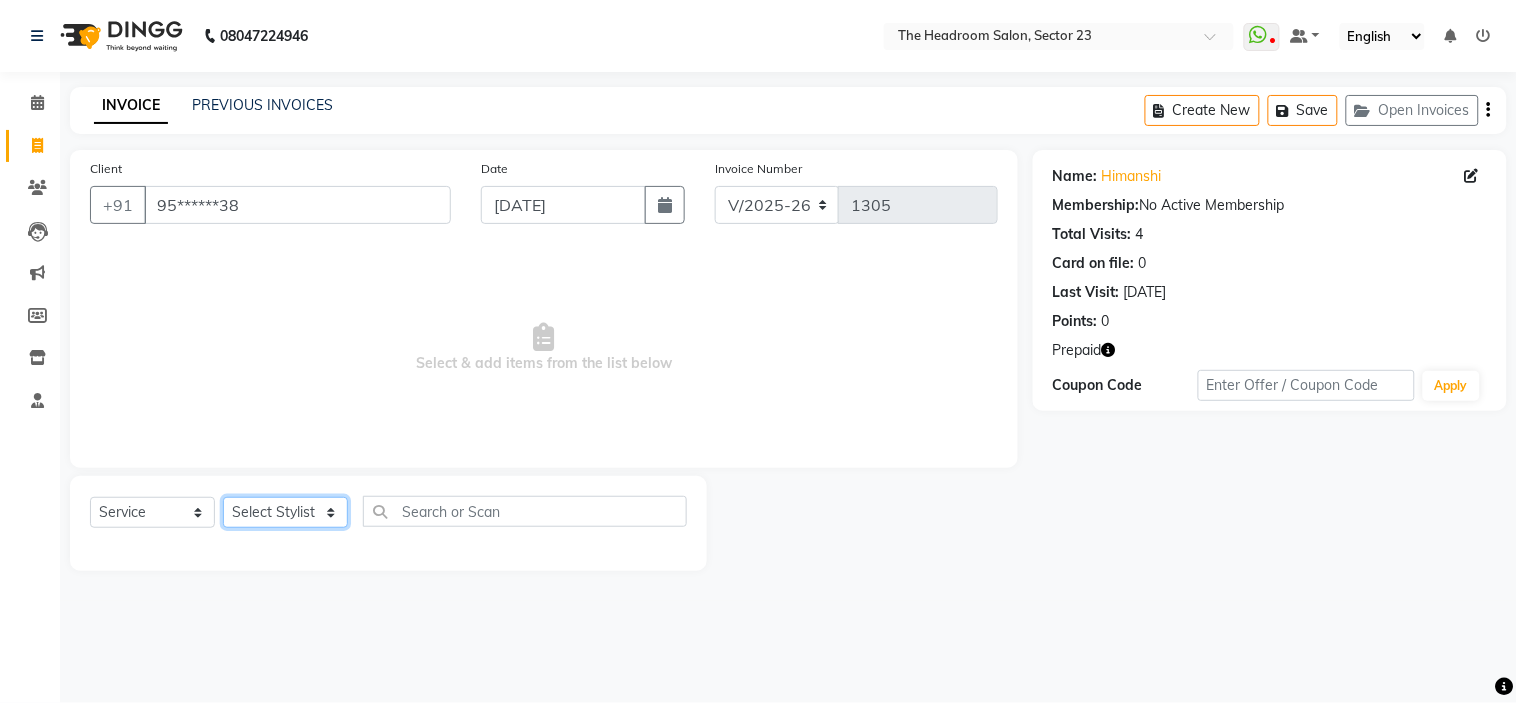 click on "Select Stylist [PERSON_NAME] [PERSON_NAME] [PERSON_NAME] [PERSON_NAME] Manager [PERSON_NAME] [PERSON_NAME]" 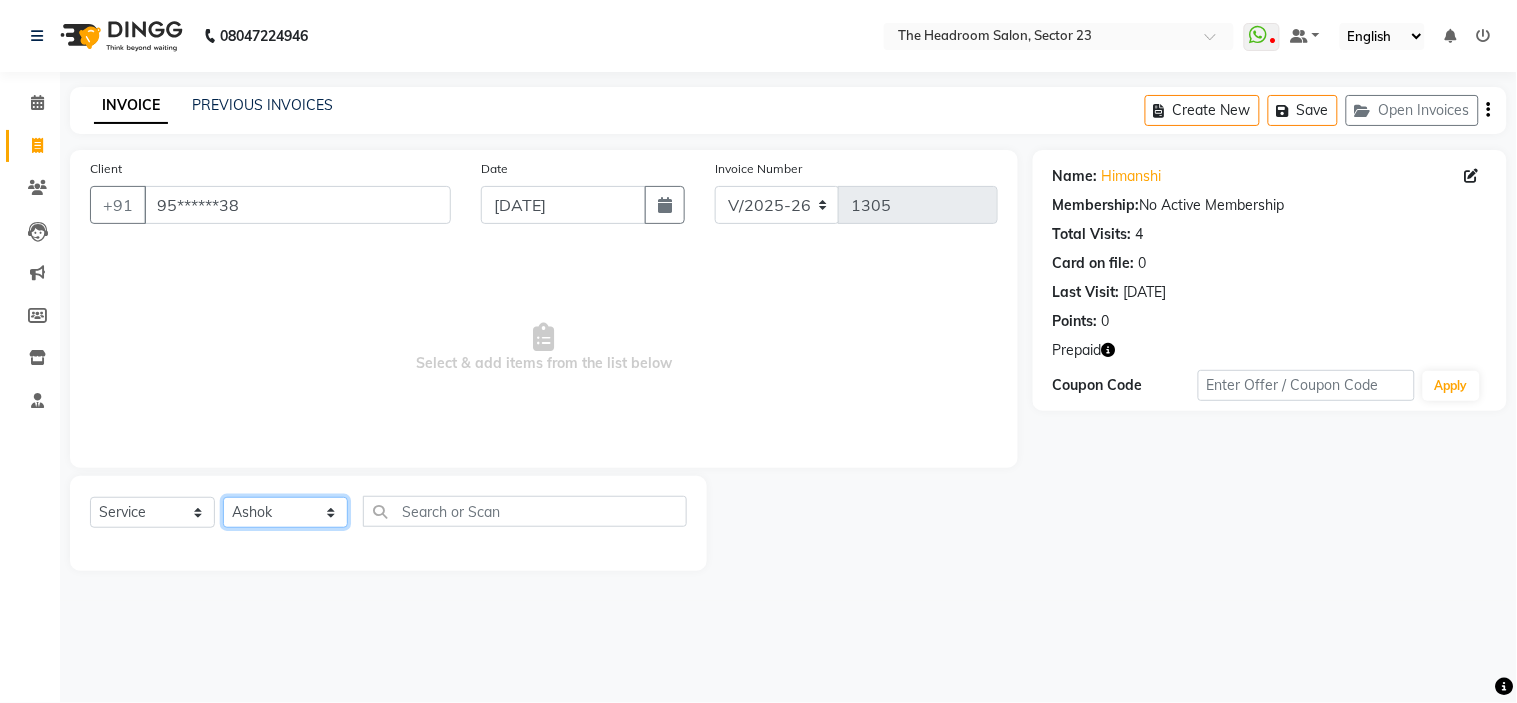 click on "Select Stylist [PERSON_NAME] [PERSON_NAME] [PERSON_NAME] [PERSON_NAME] Manager [PERSON_NAME] [PERSON_NAME]" 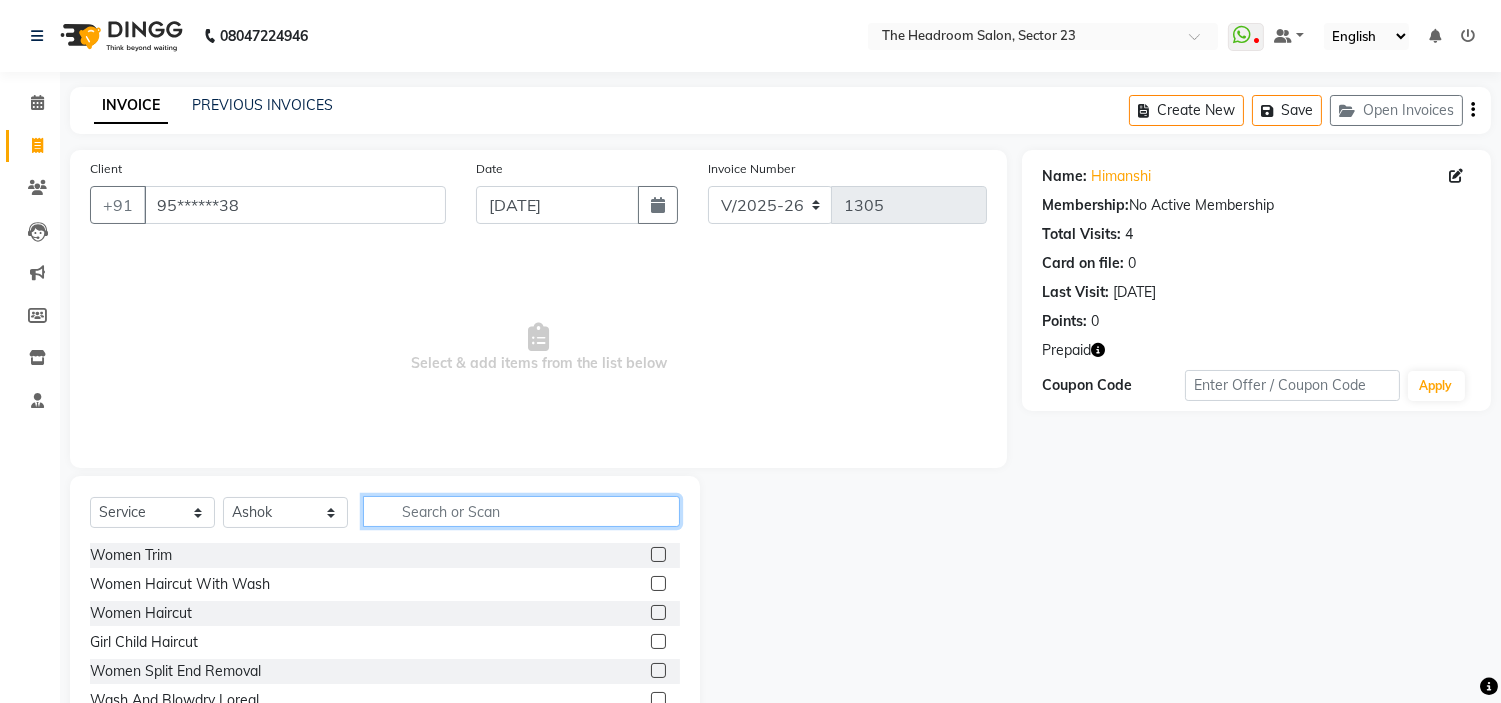 click 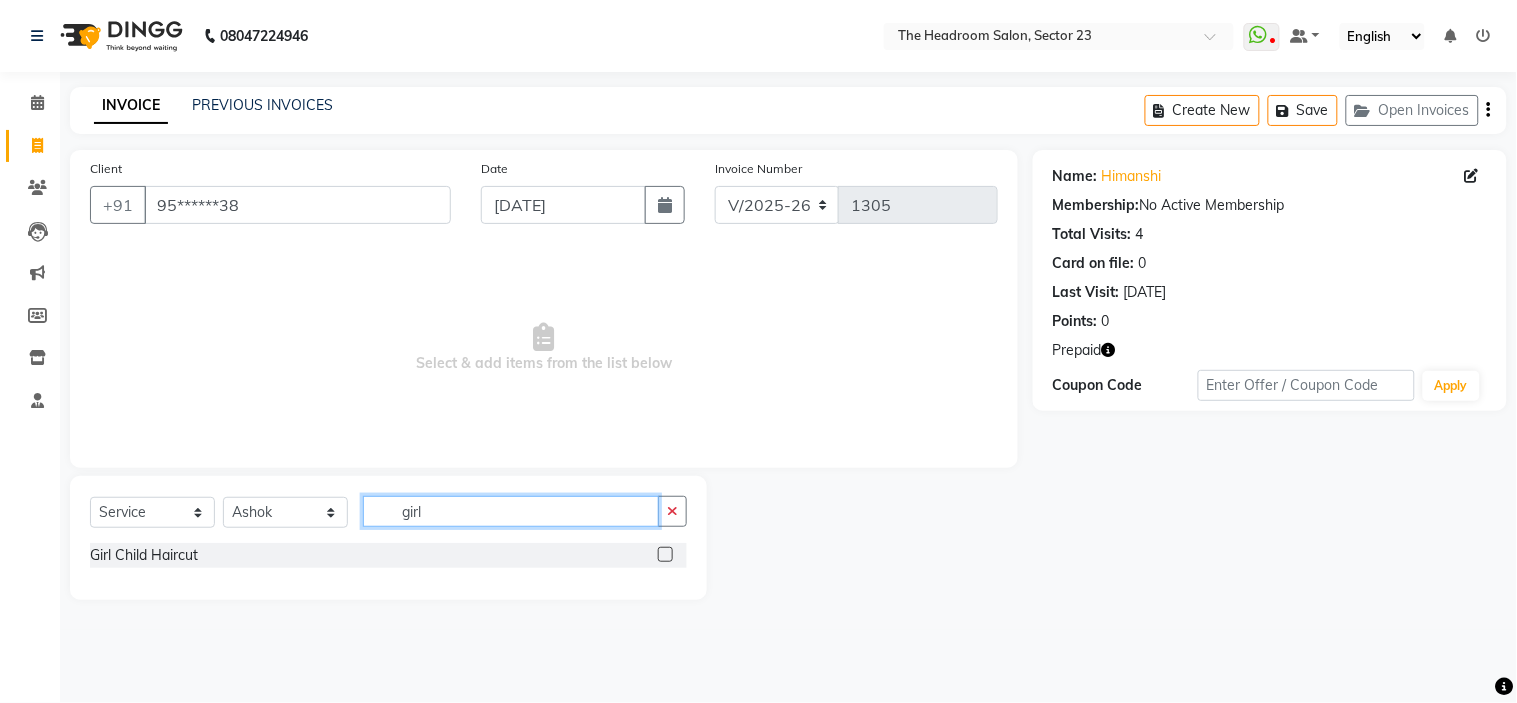 type on "girl" 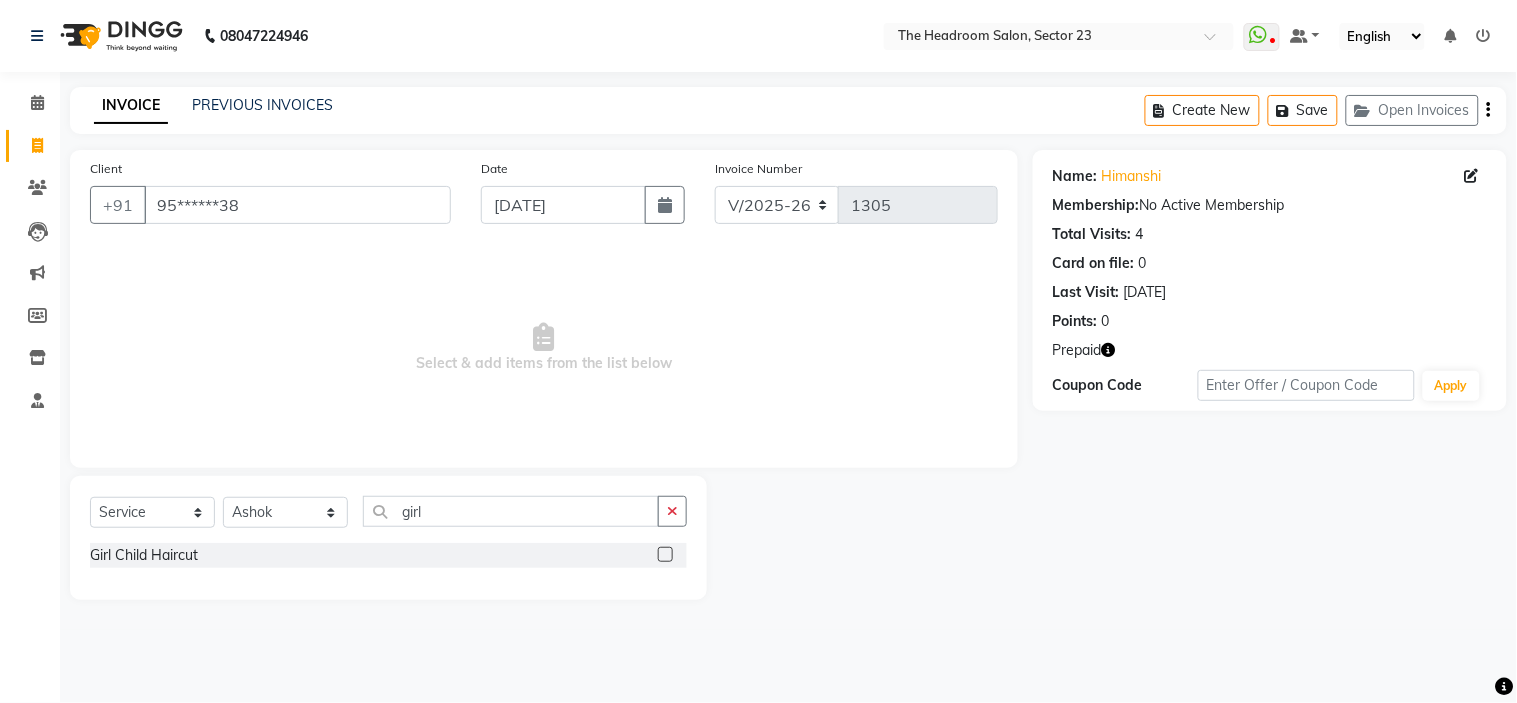 click 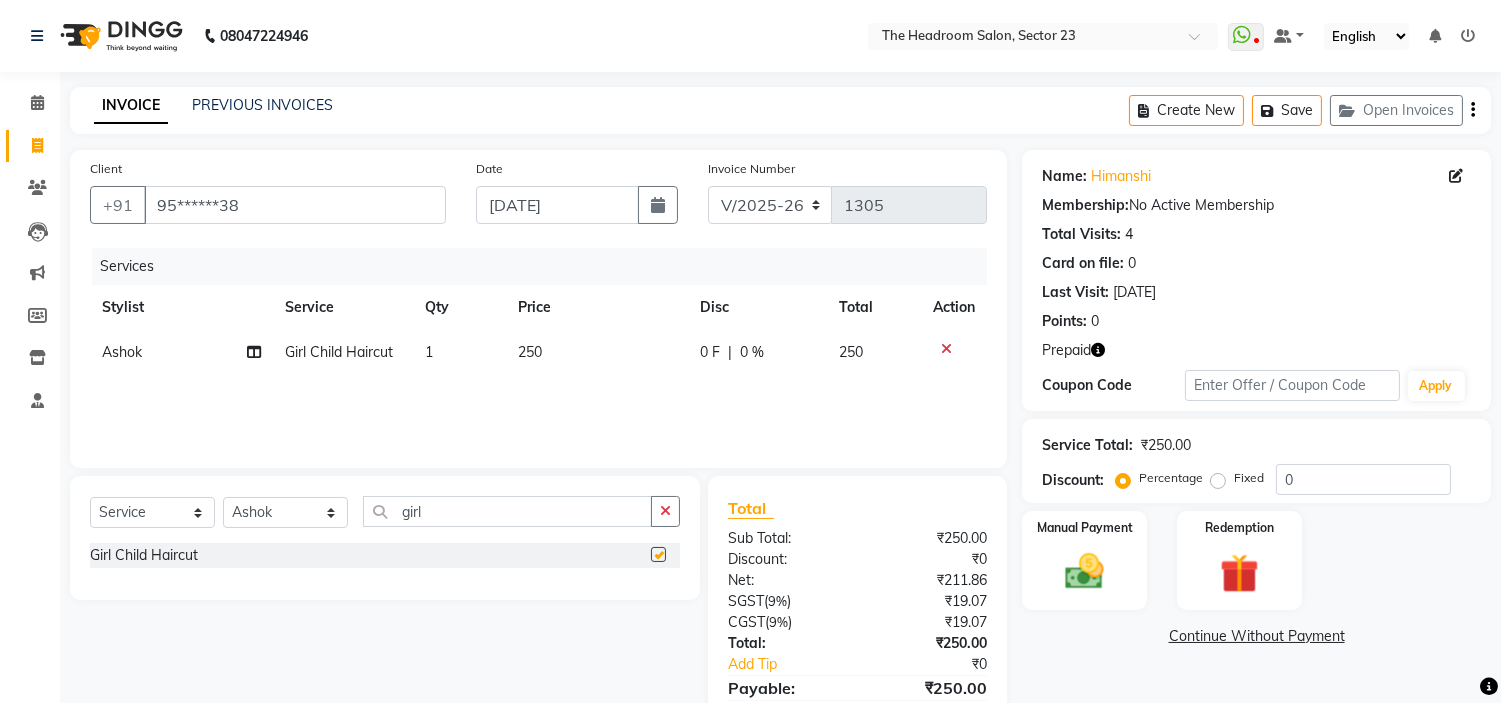checkbox on "false" 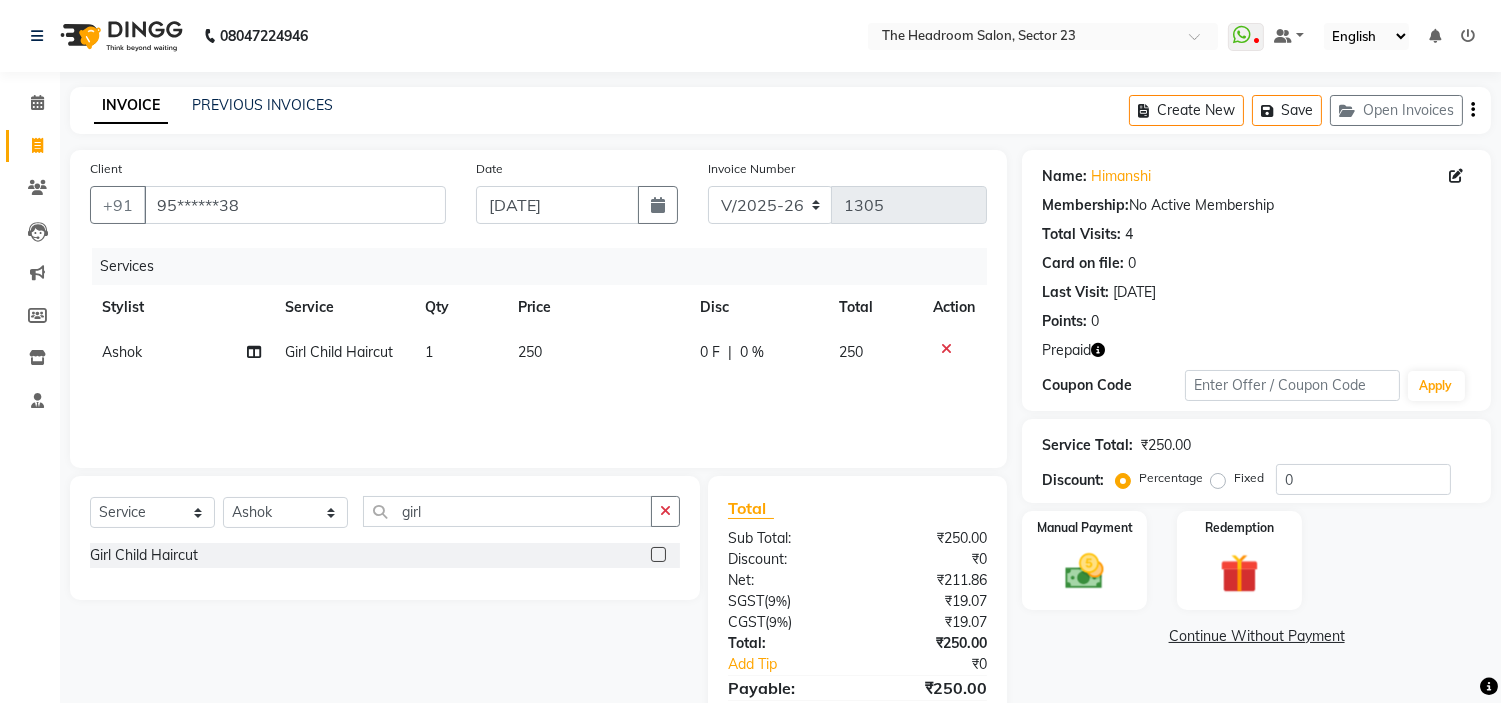 click on "1" 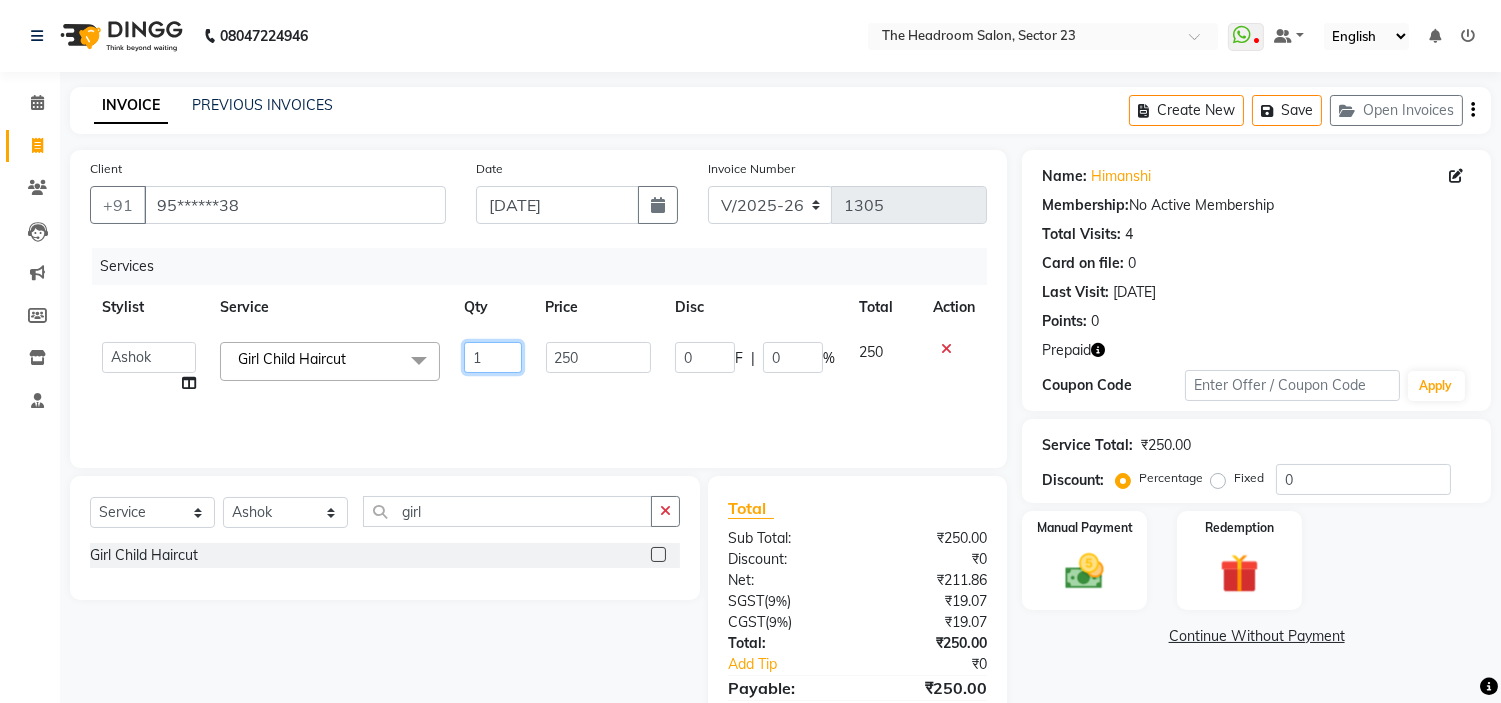 click on "1" 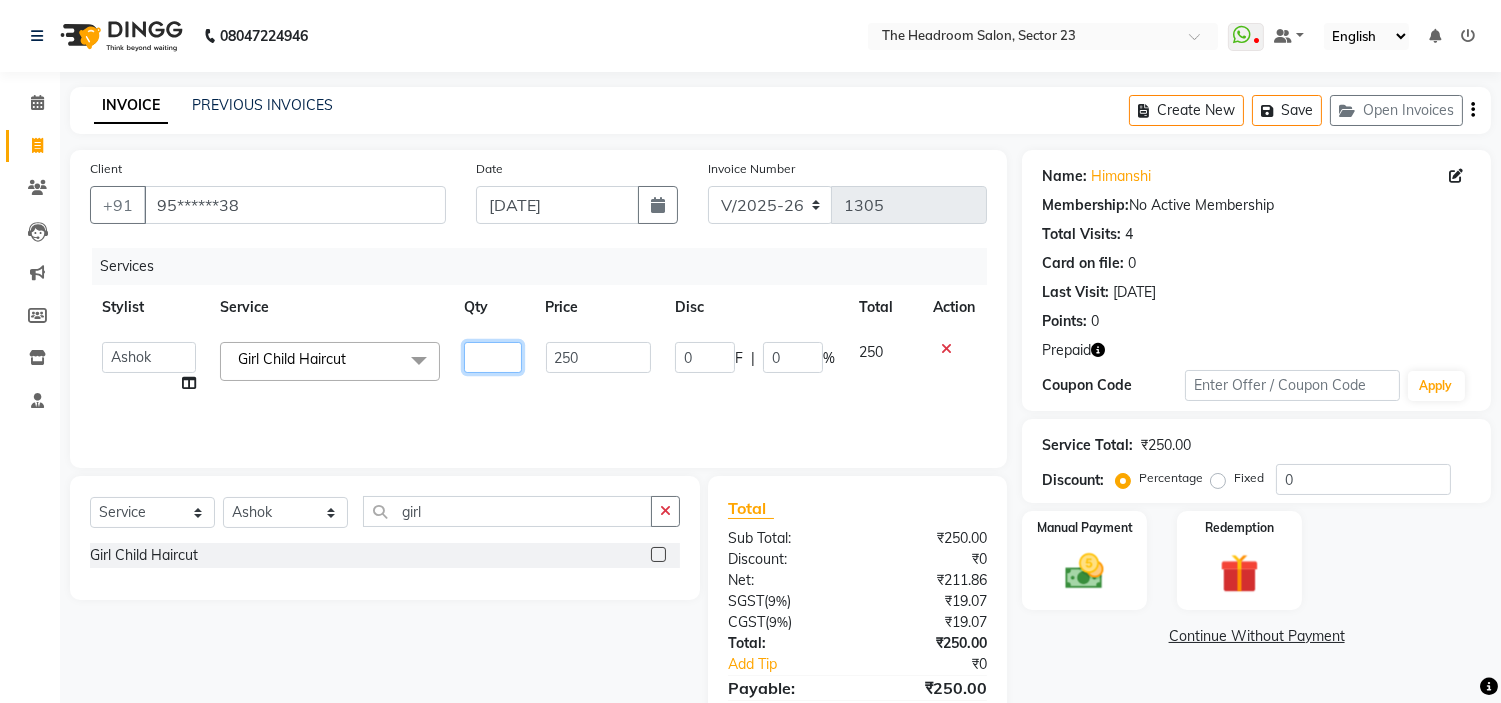 type on "2" 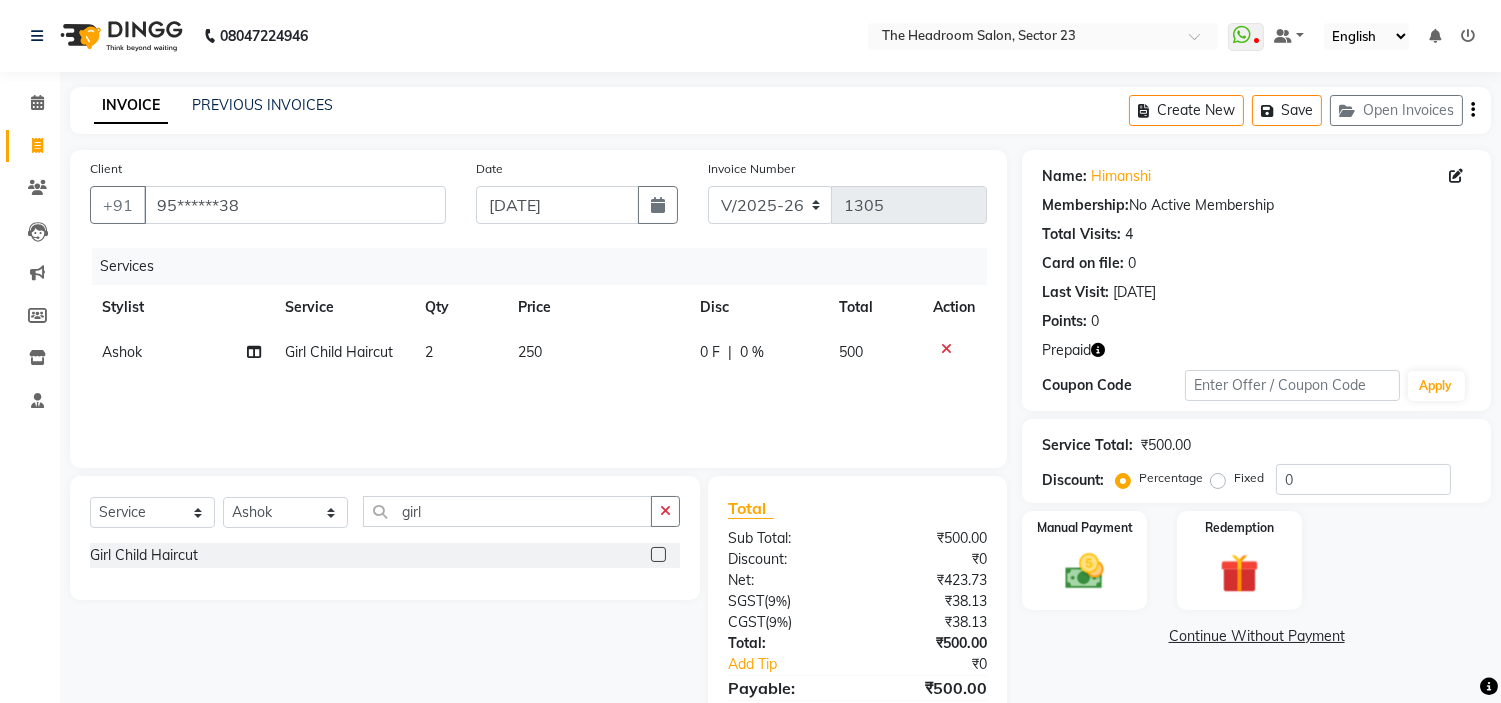 click on "Services Stylist Service Qty Price Disc Total Action Ashok Girl Child Haircut 2 250 0 F | 0 % 500" 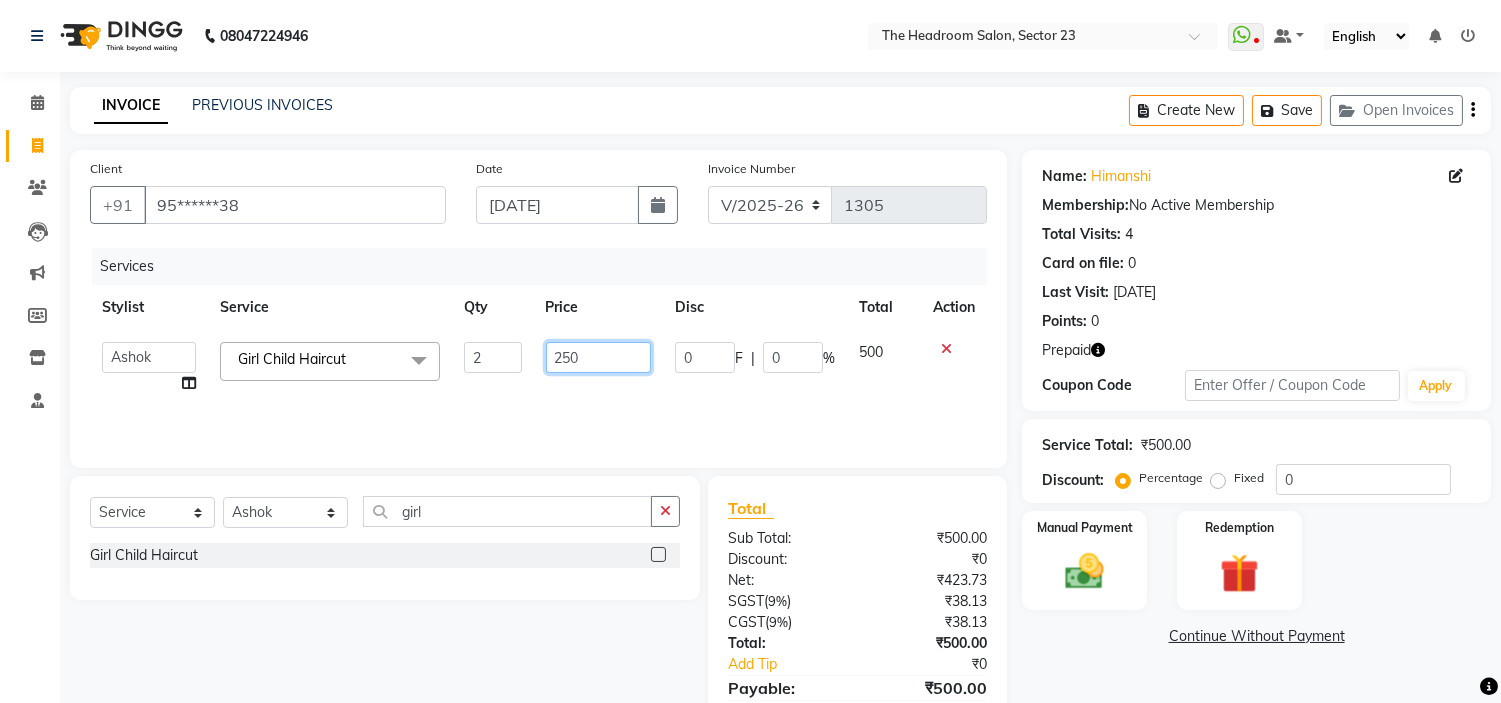 click on "250" 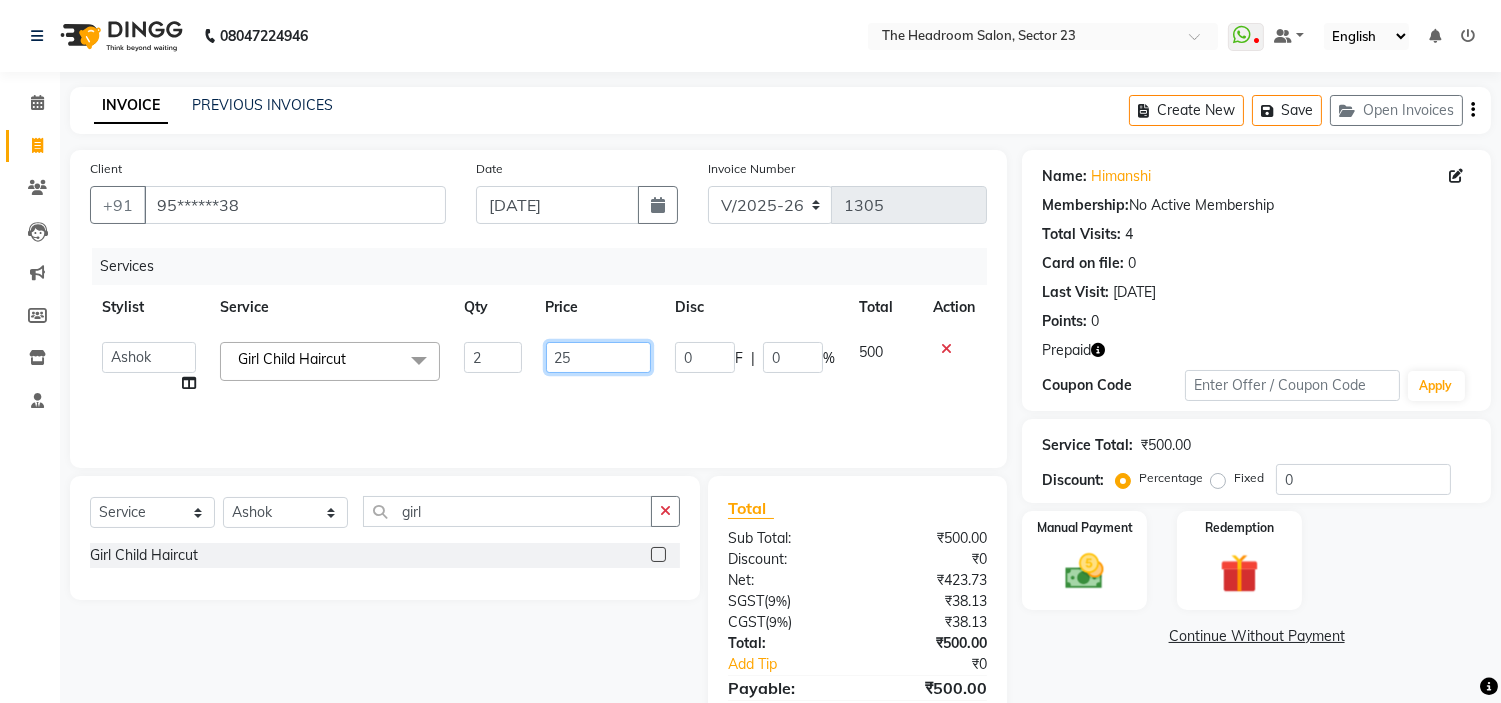 type on "2" 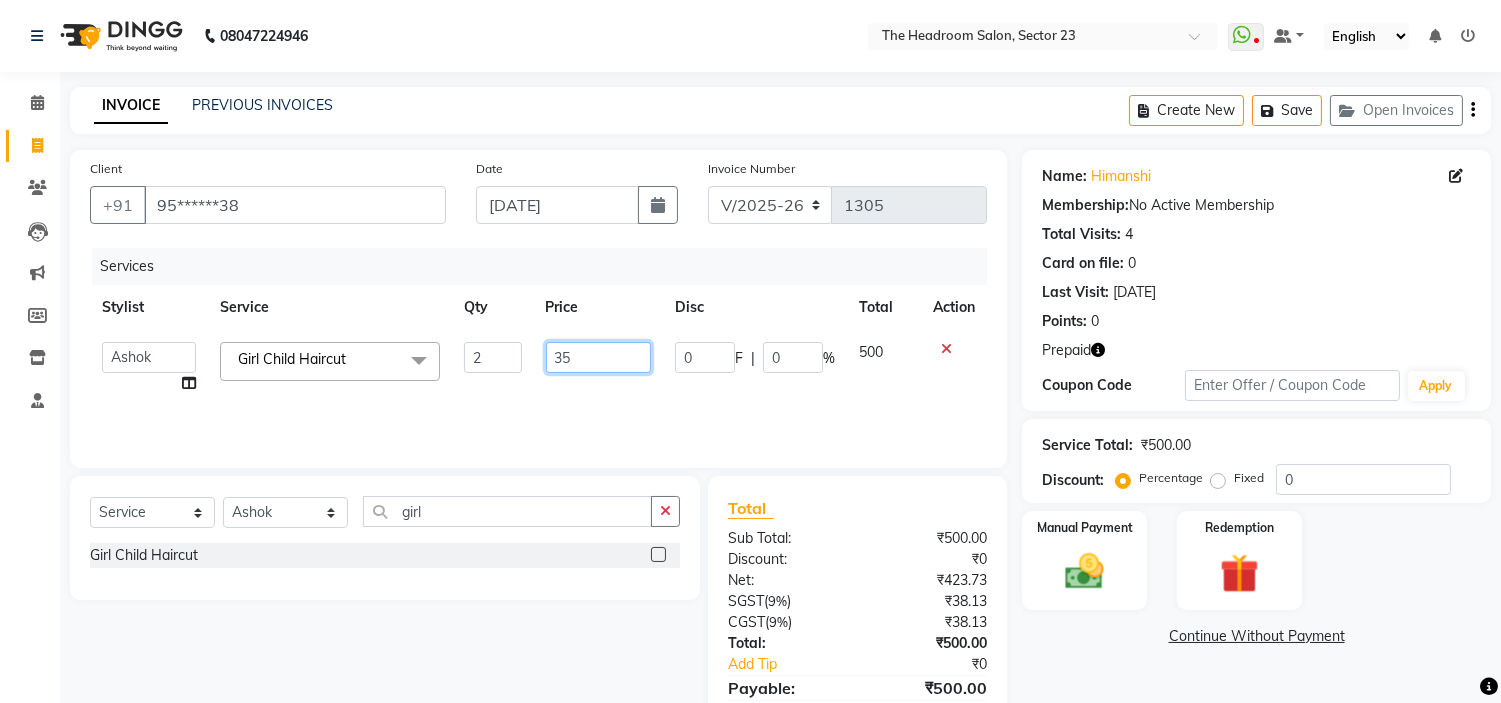 type on "350" 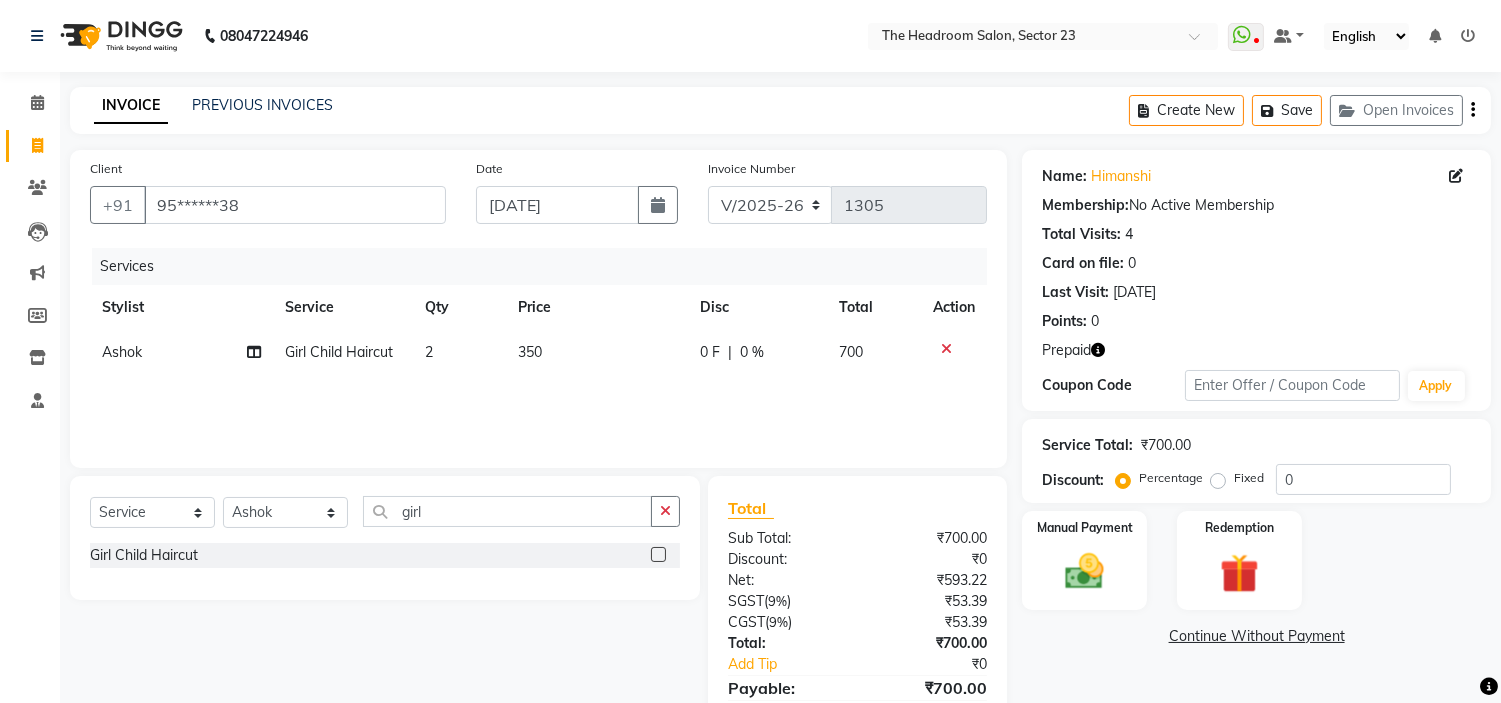 click on "Services Stylist Service Qty Price Disc Total Action Ashok Girl Child Haircut 2 350 0 F | 0 % 700" 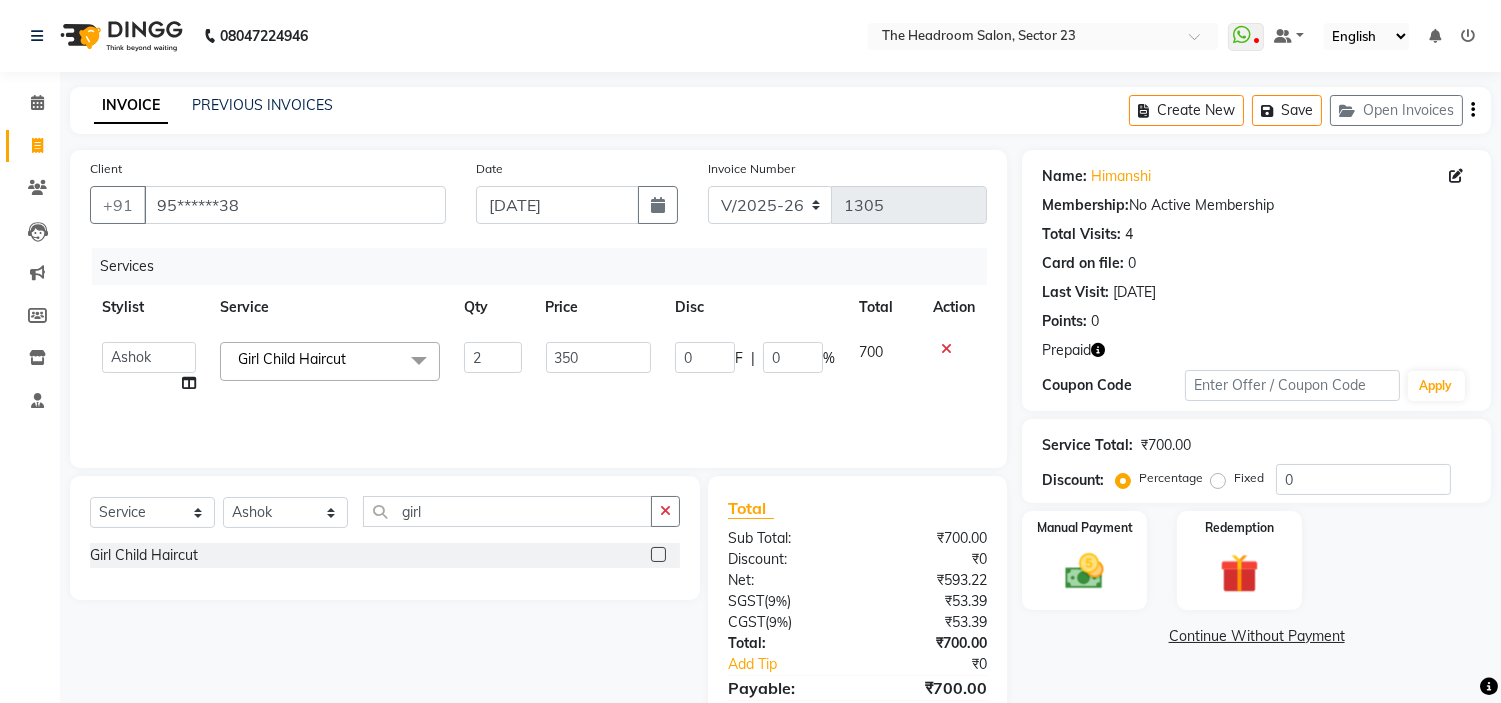 click on "Name: [PERSON_NAME]  Membership:  No Active Membership  Total Visits:  4 Card on file:  0 Last Visit:   [DATE] Points:   0  Prepaid Coupon Code Apply Service Total:  ₹700.00  Discount:  Percentage   Fixed  0 Manual Payment Redemption  Continue Without Payment" 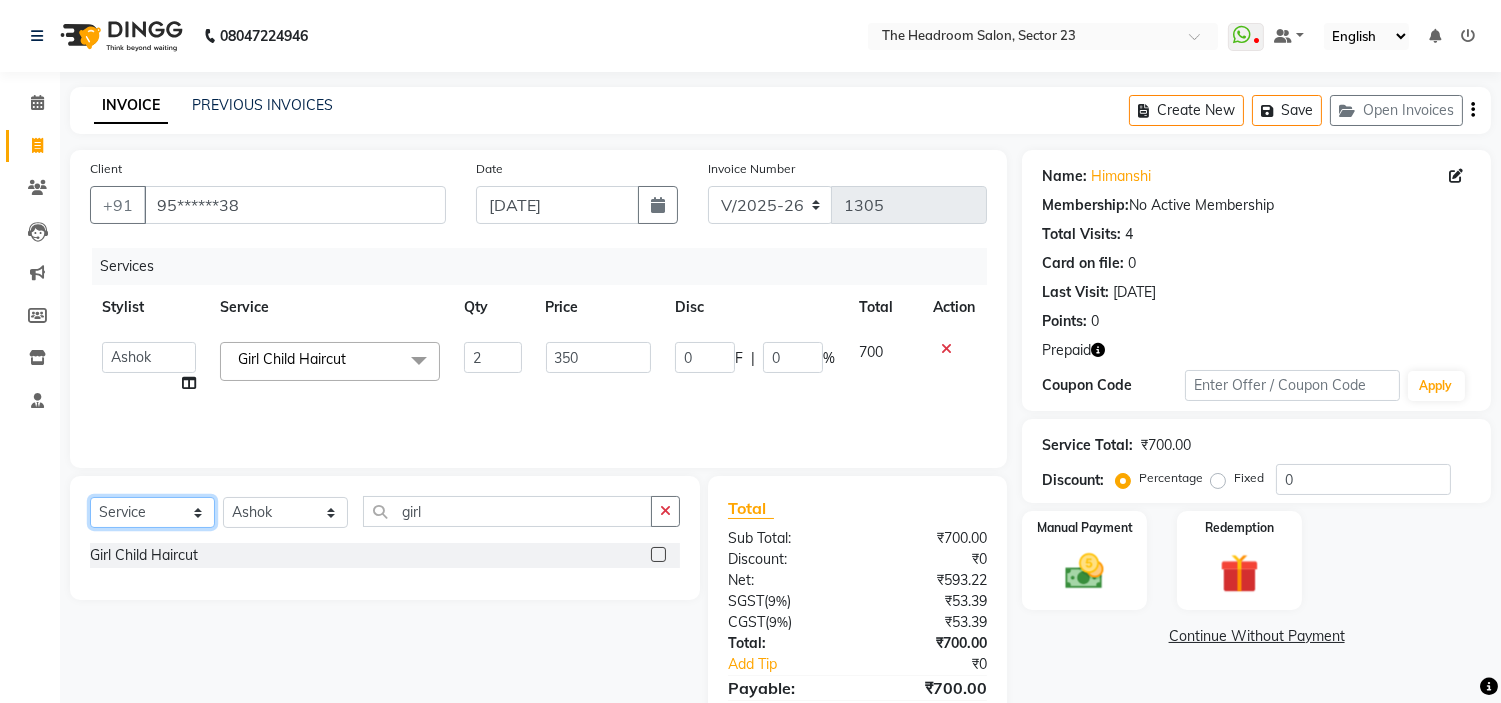 click on "Select  Service  Product  Membership  Package Voucher Prepaid Gift Card" 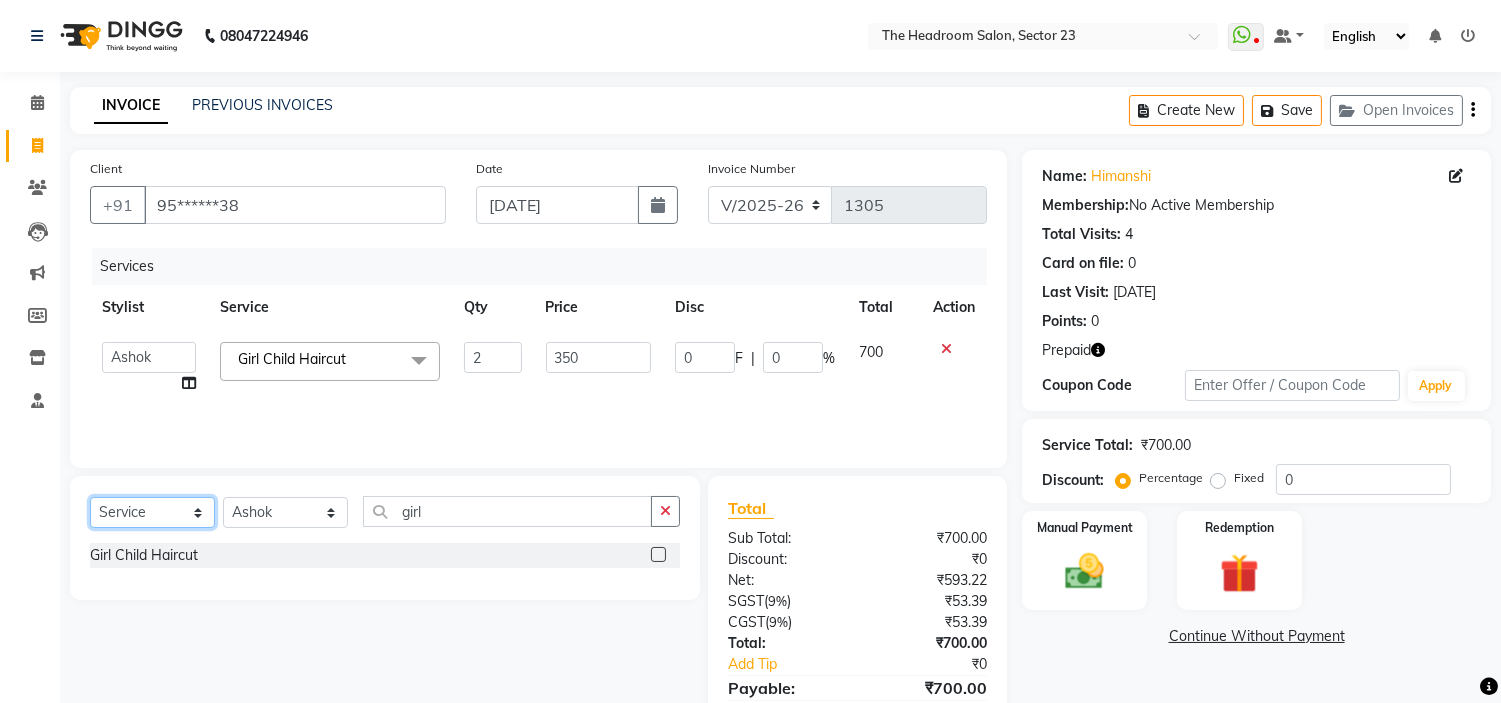 select on "product" 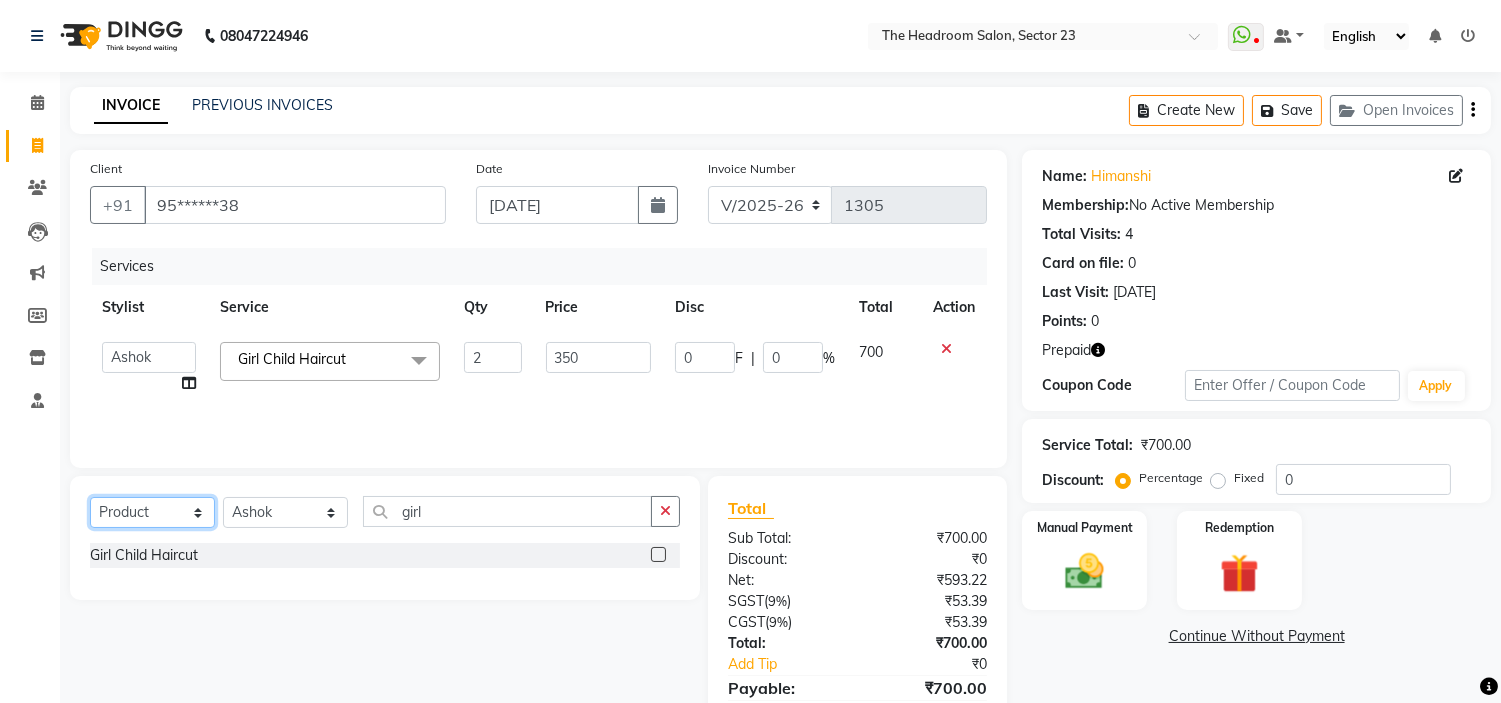 click on "Select  Service  Product  Membership  Package Voucher Prepaid Gift Card" 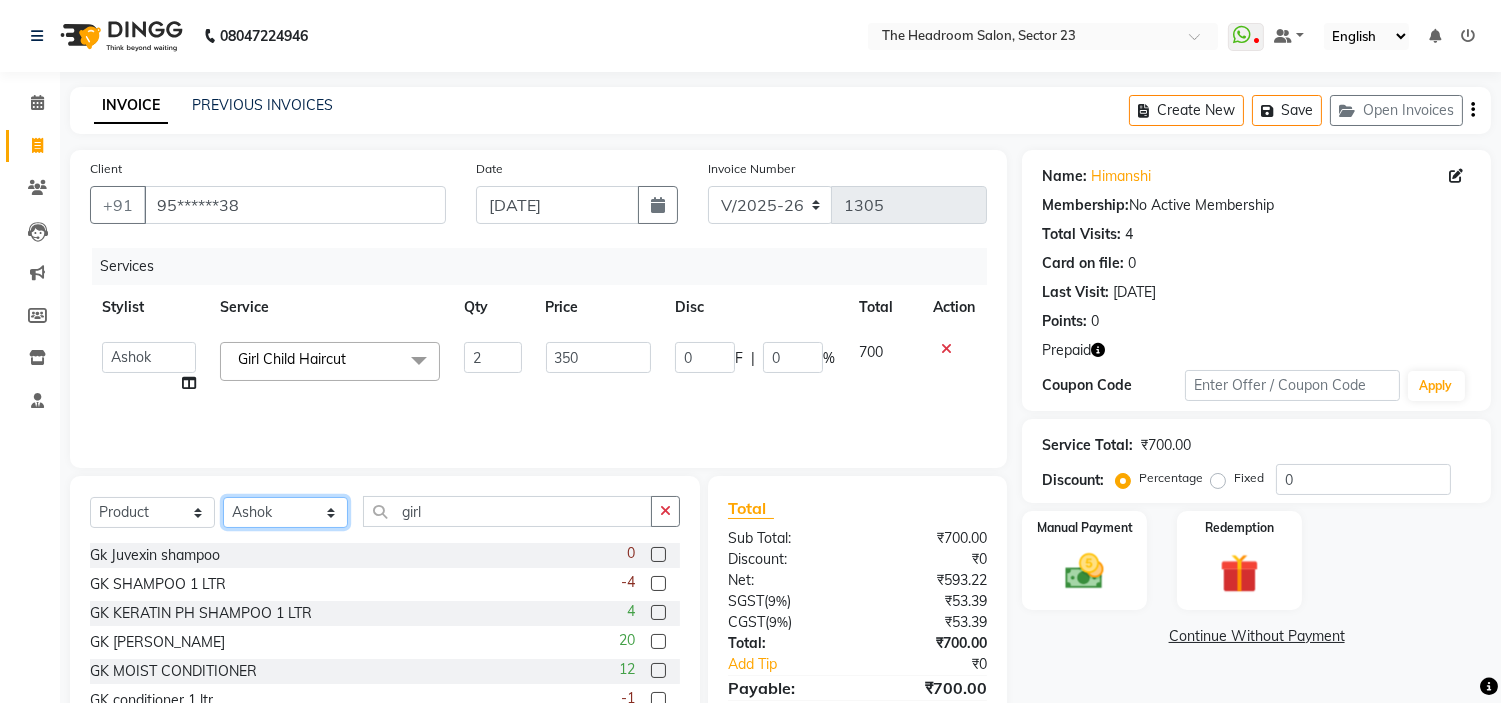 click on "Select Stylist [PERSON_NAME] [PERSON_NAME] [PERSON_NAME] [PERSON_NAME] Manager [PERSON_NAME] [PERSON_NAME]" 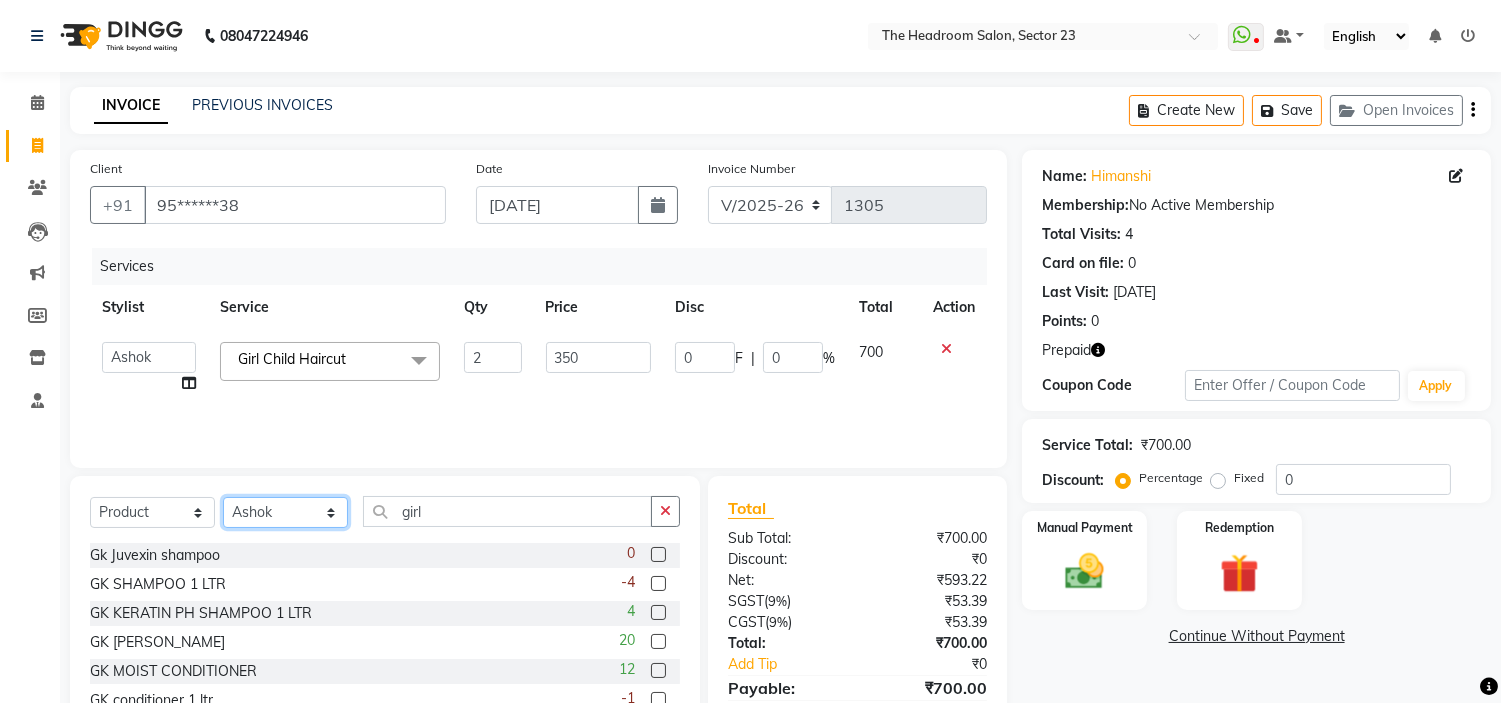 select on "53426" 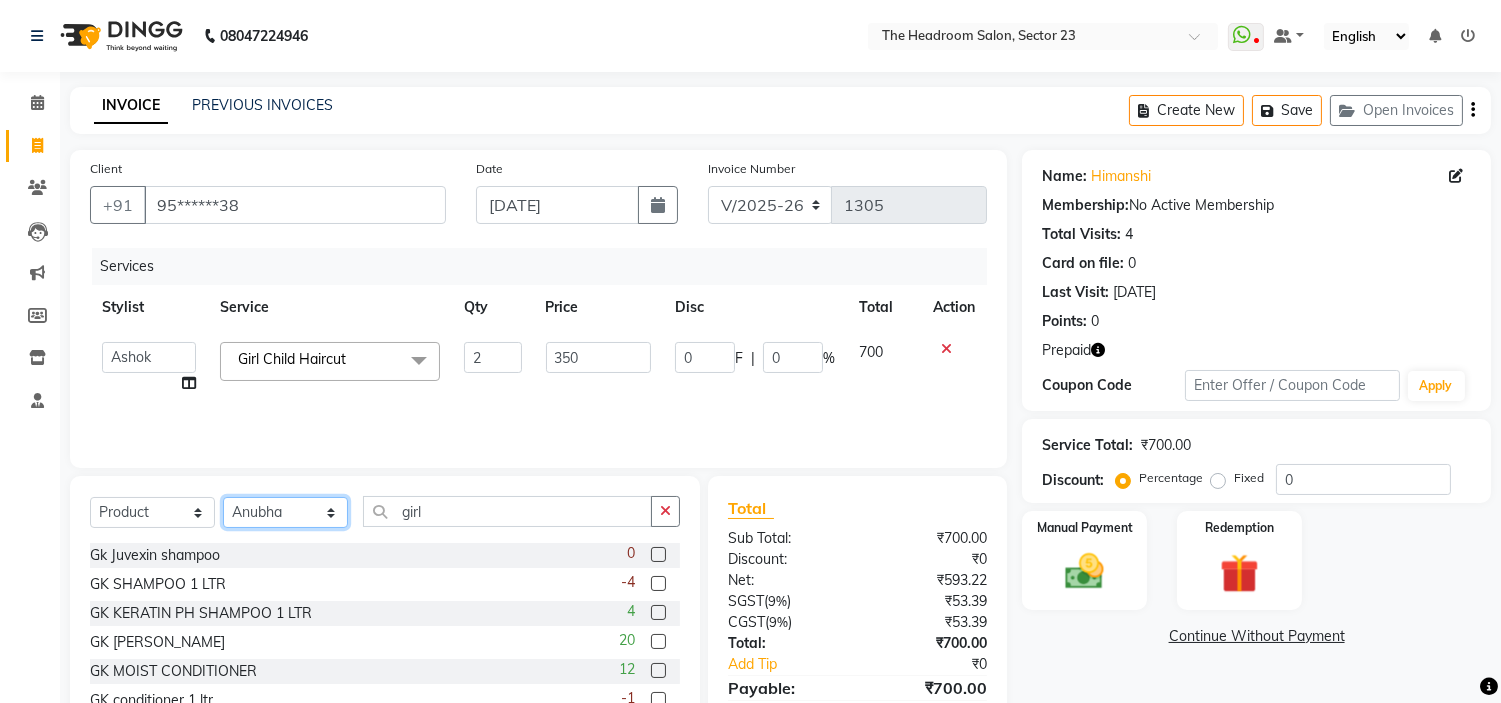 click on "Select Stylist [PERSON_NAME] [PERSON_NAME] [PERSON_NAME] [PERSON_NAME] Manager [PERSON_NAME] [PERSON_NAME]" 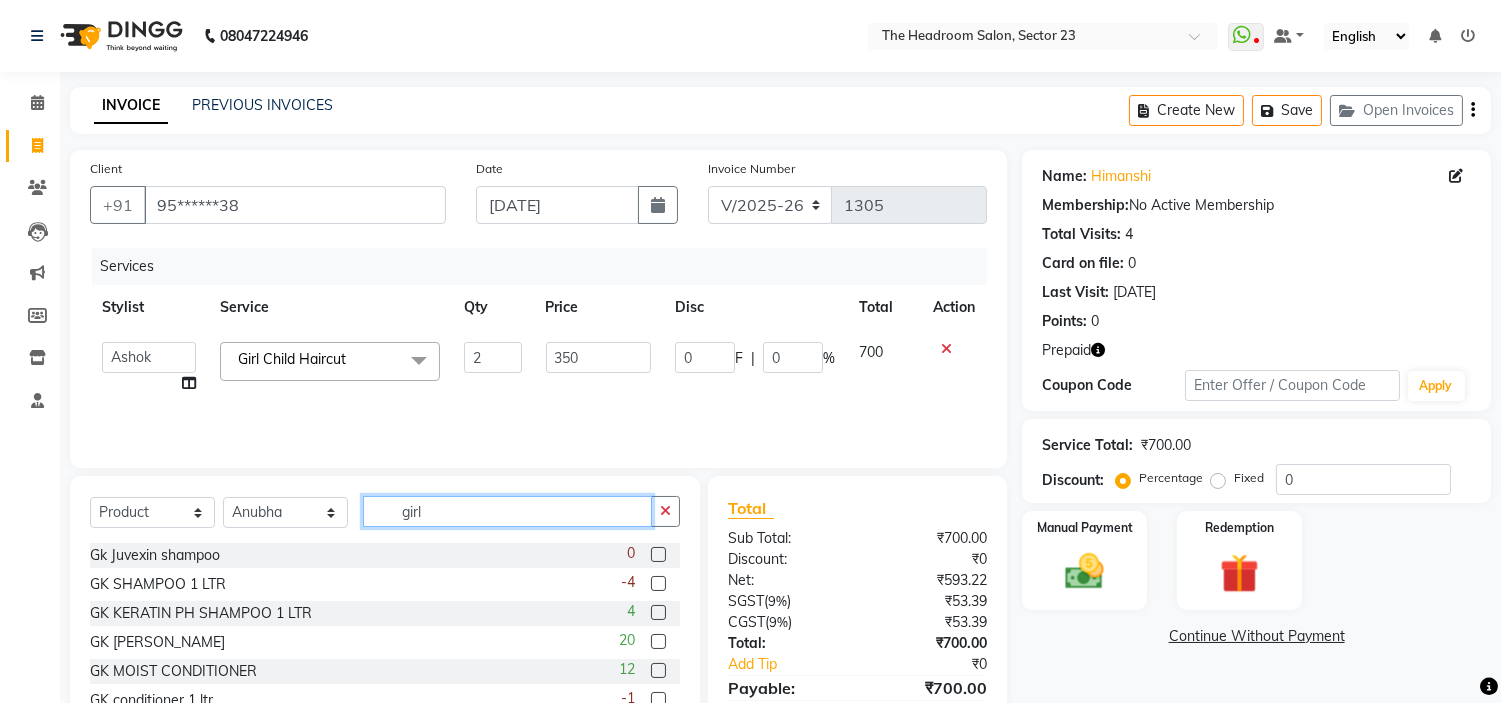 click on "girl" 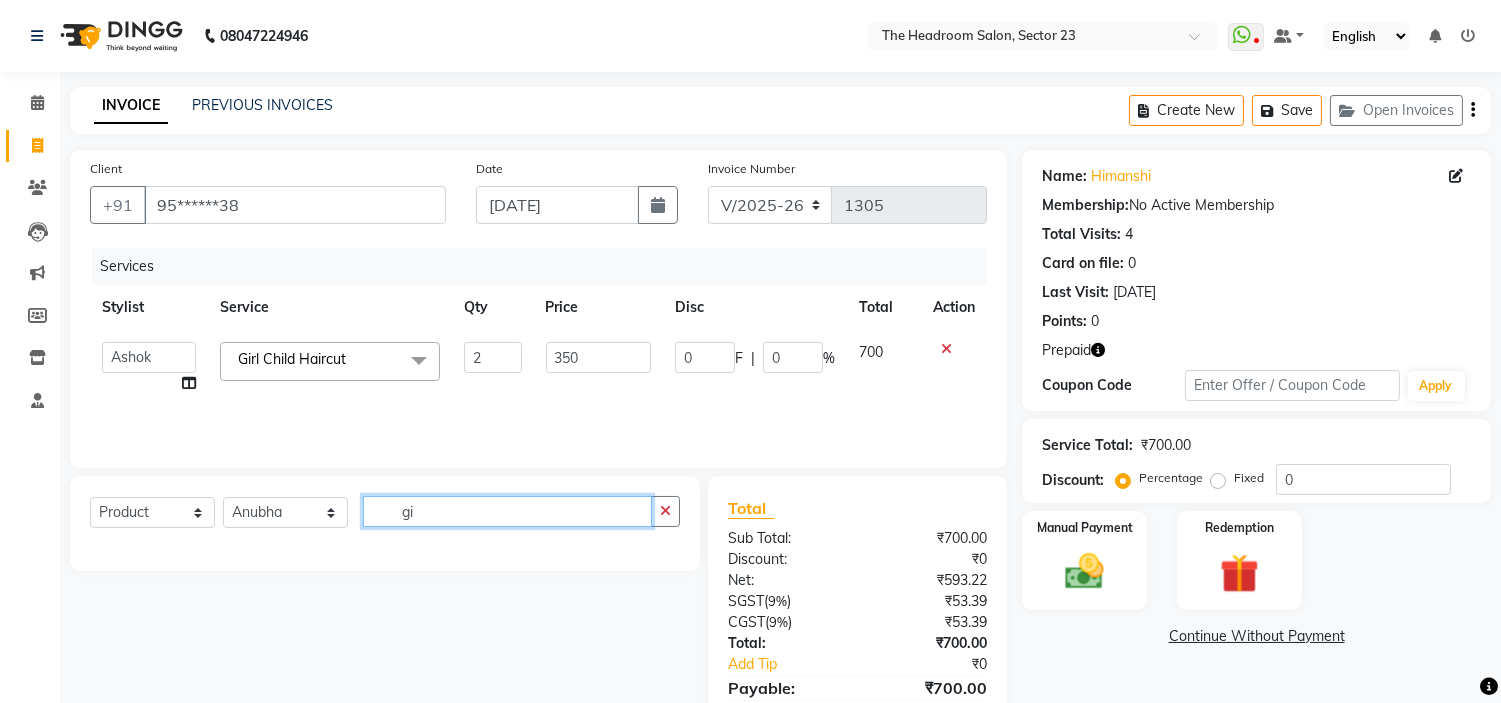 type on "g" 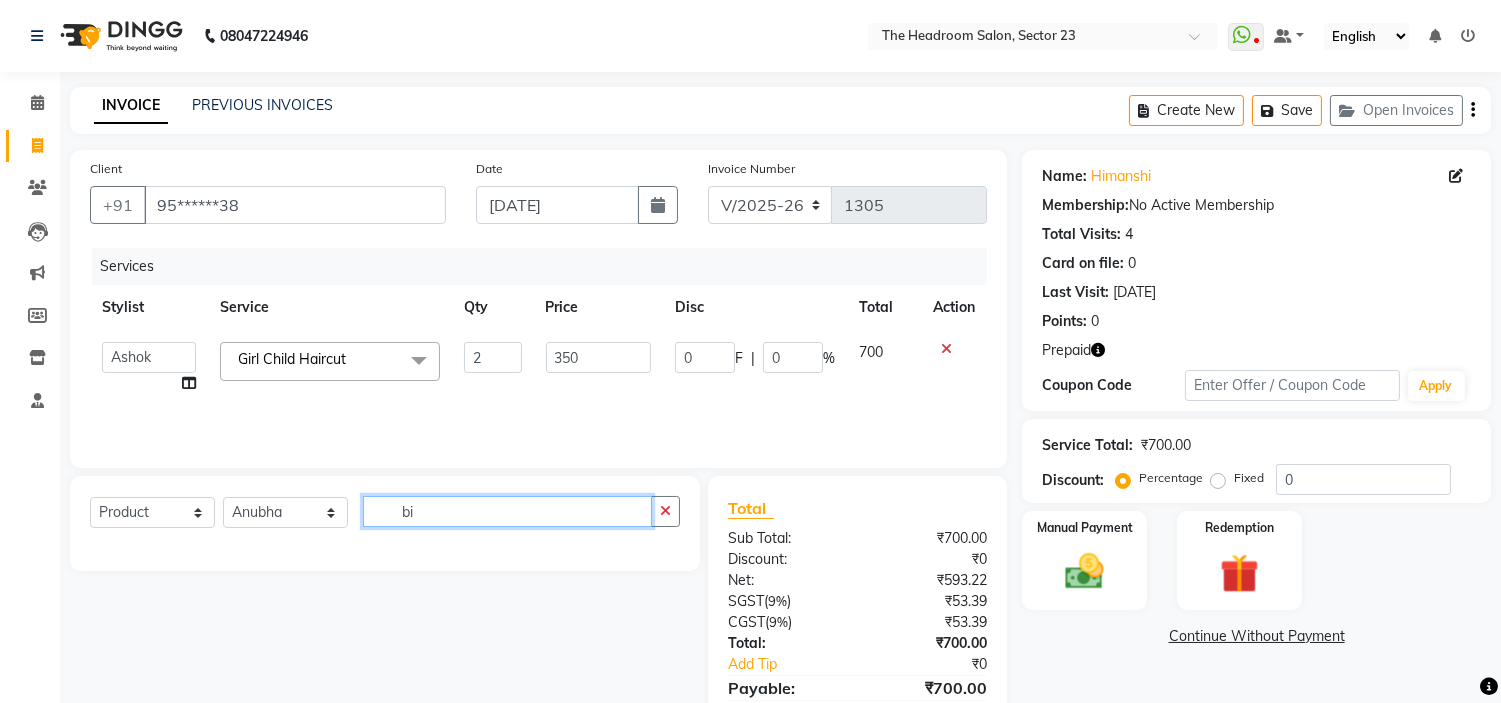 type on "b" 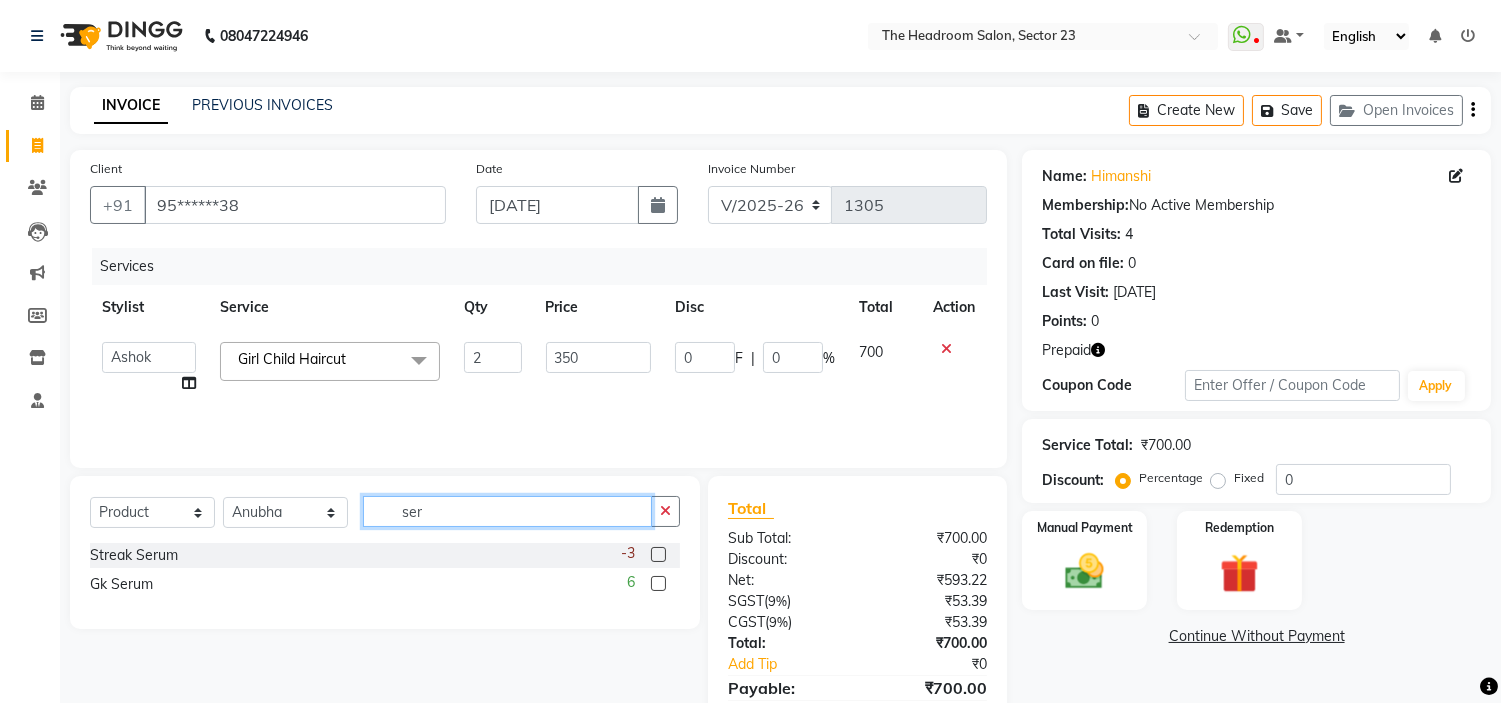 type on "ser" 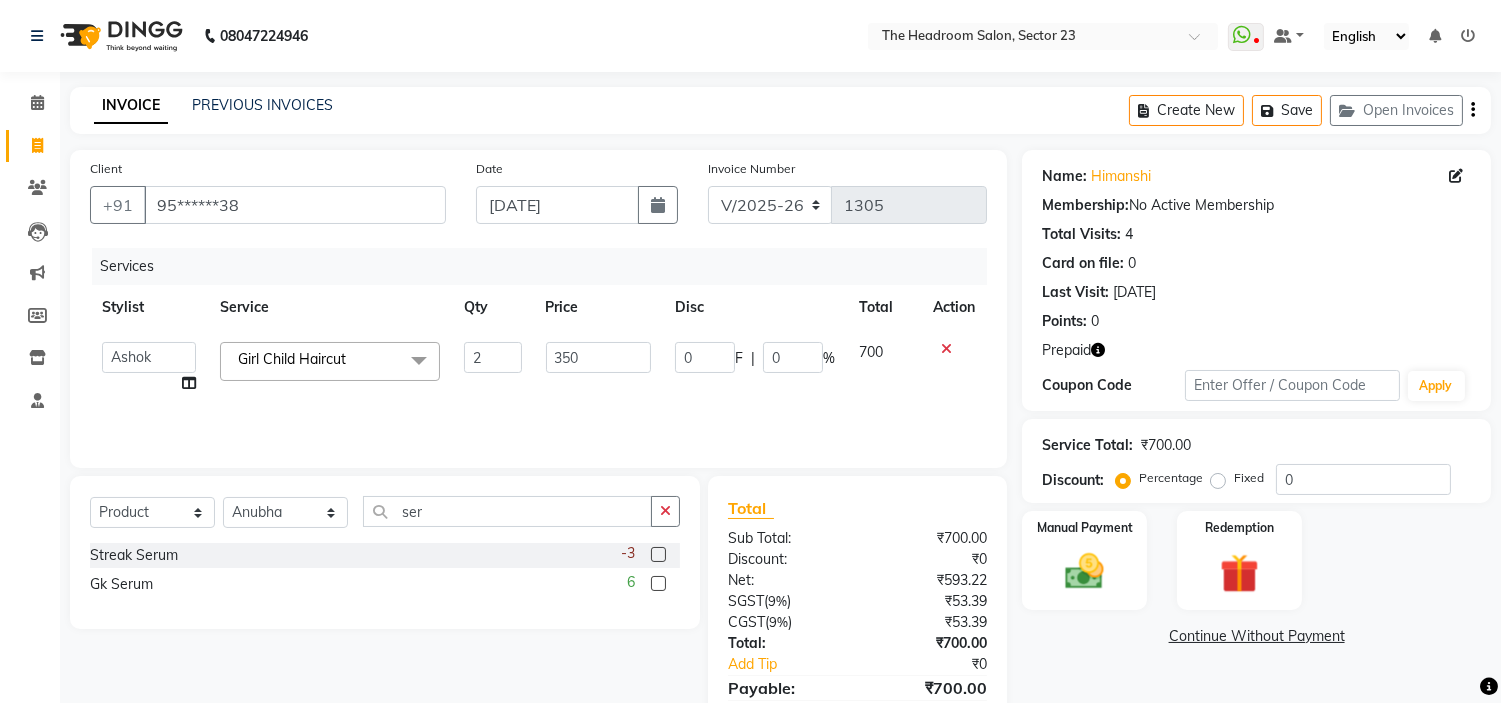 click on "-3" 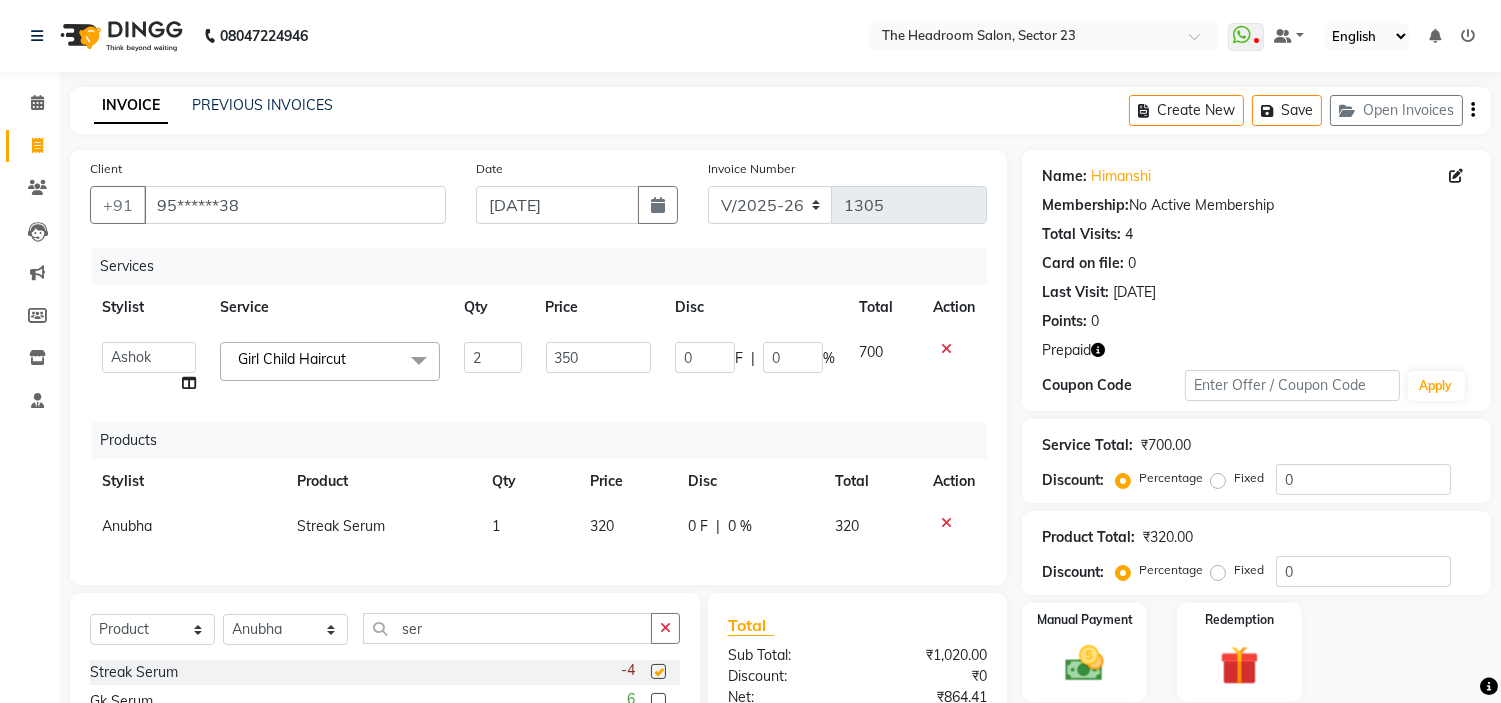 checkbox on "false" 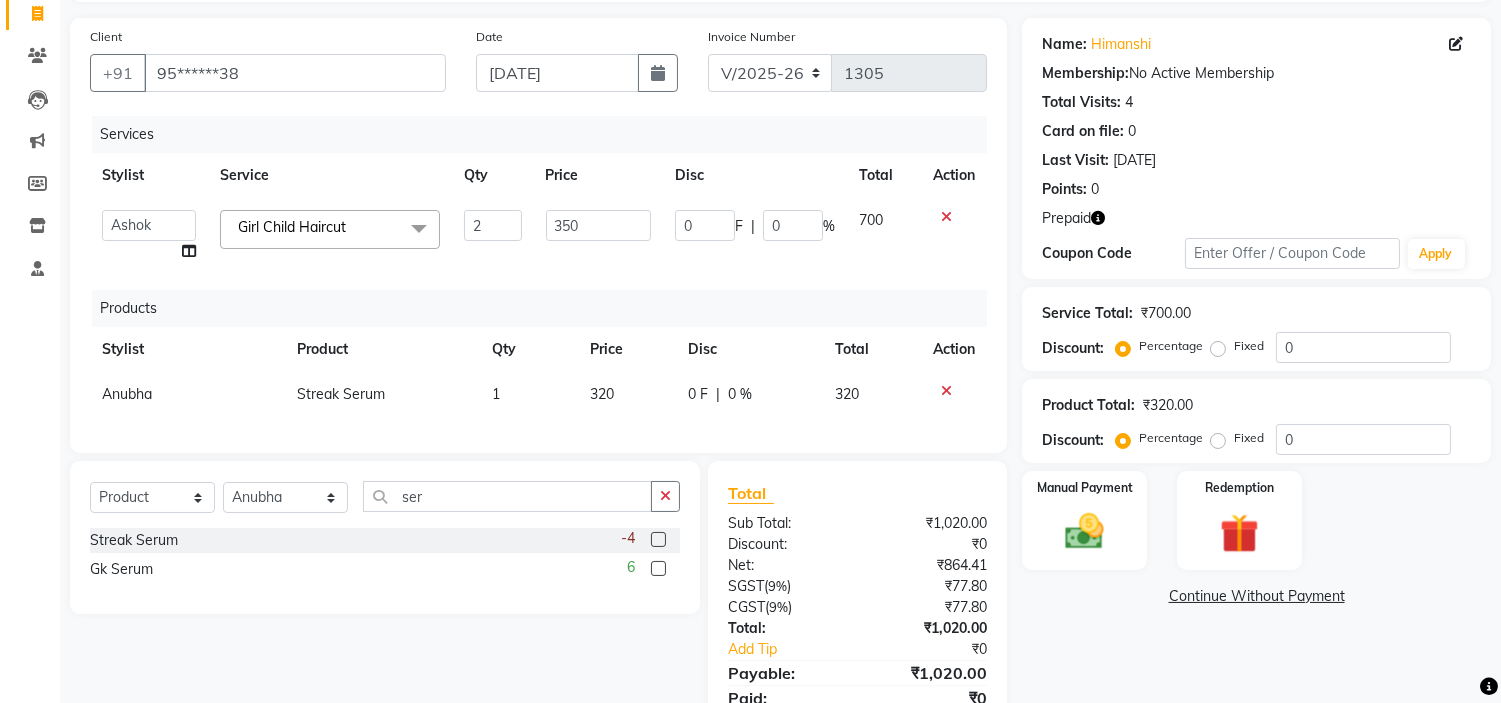 scroll, scrollTop: 140, scrollLeft: 0, axis: vertical 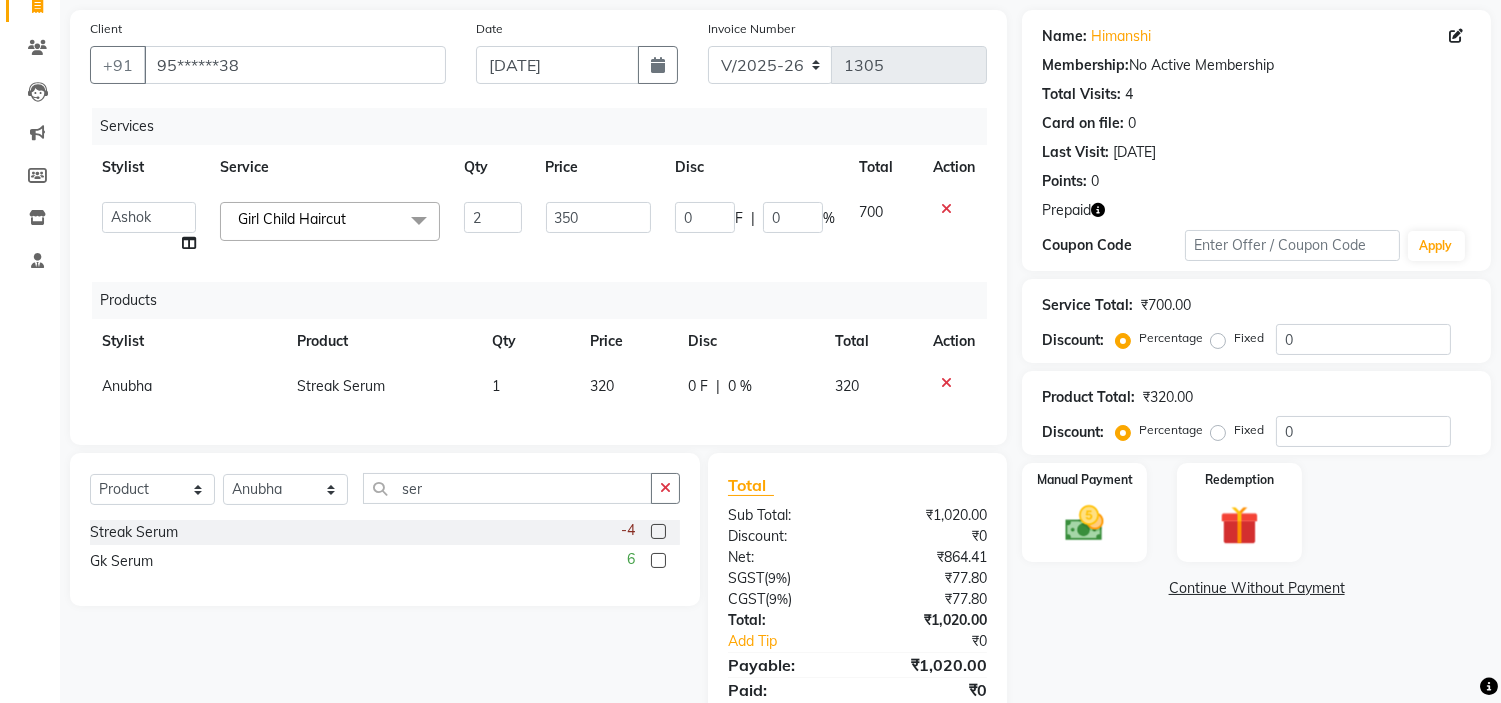 click on "320" 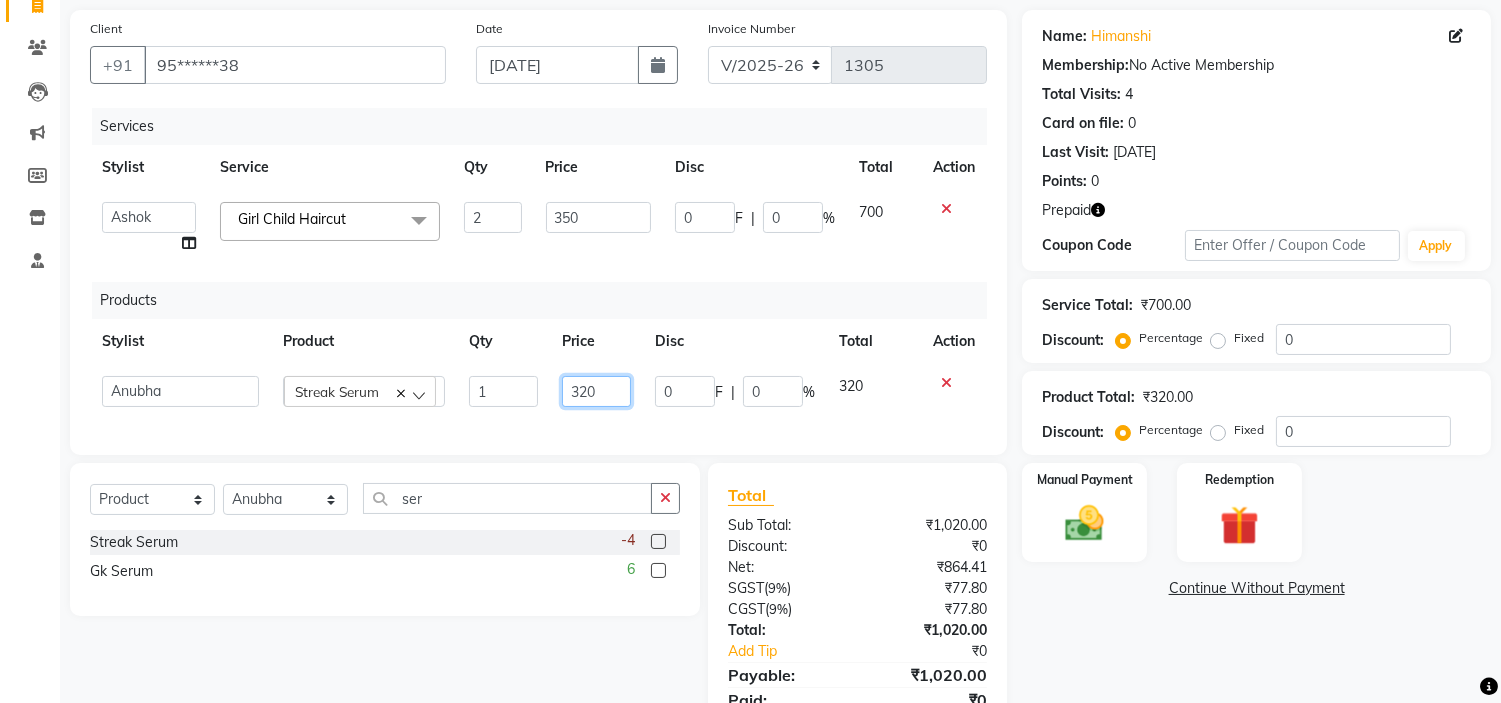 click on "320" 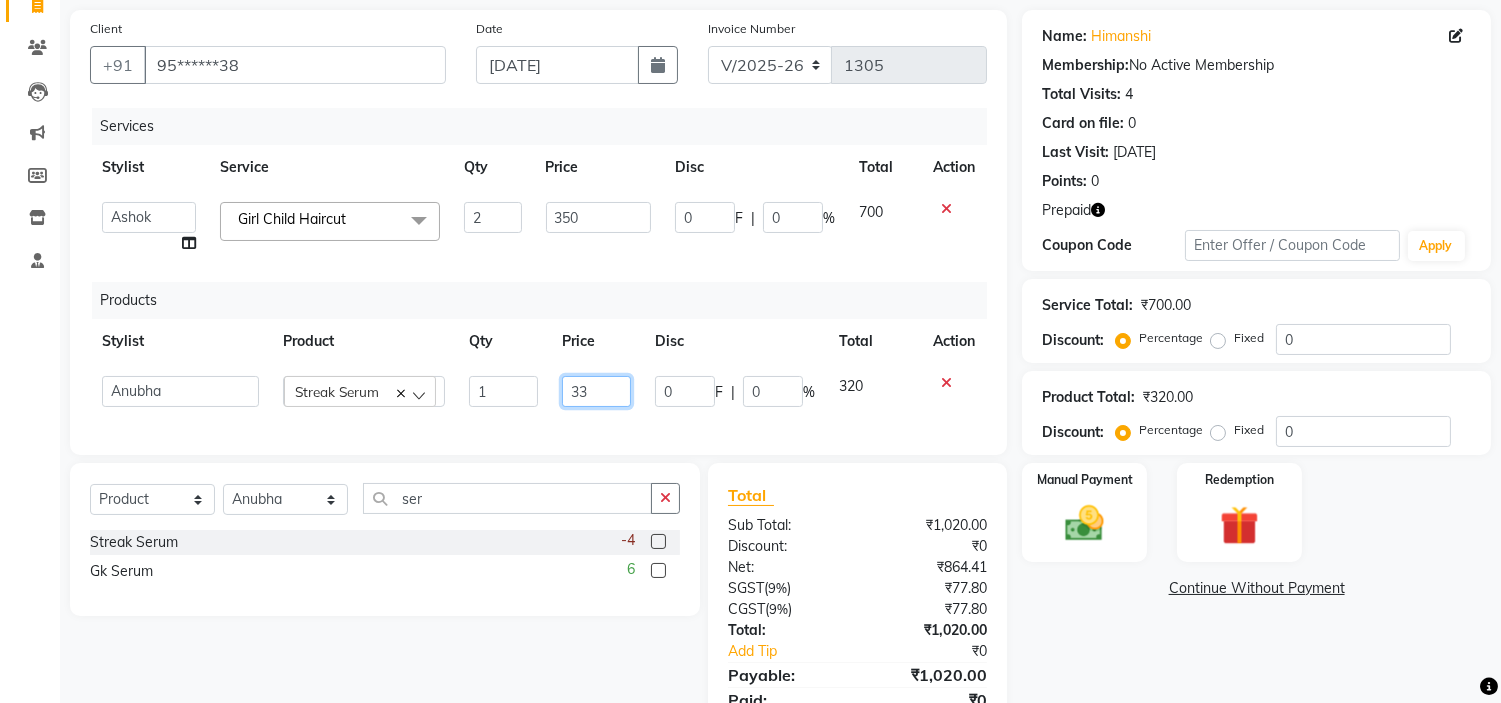 type on "330" 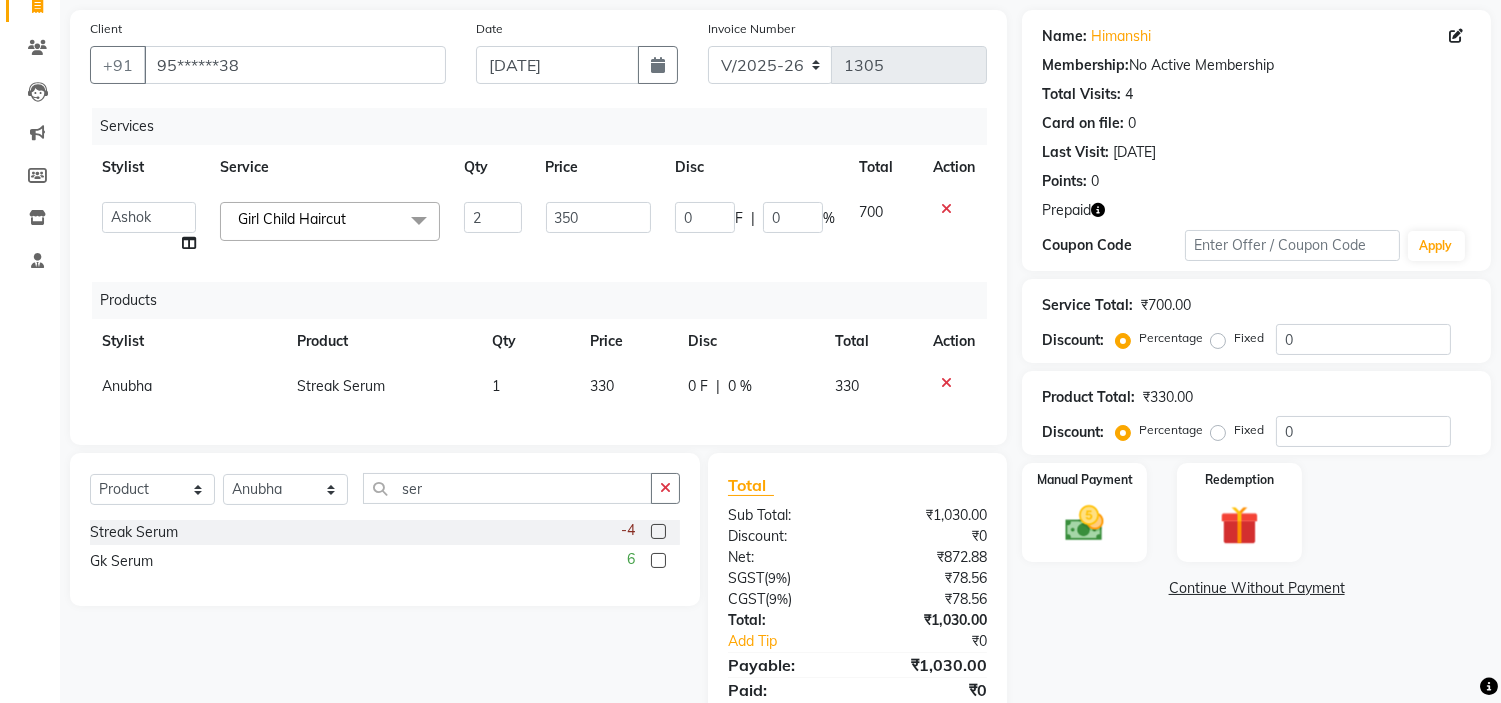 click on "Select  Service  Product  Membership  Package Voucher Prepaid Gift Card  Select Stylist Anjali [PERSON_NAME] [PERSON_NAME] [PERSON_NAME] [PERSON_NAME] Manager [PERSON_NAME] [PERSON_NAME] ser Streak Serum  -4 Gk Serum  6" 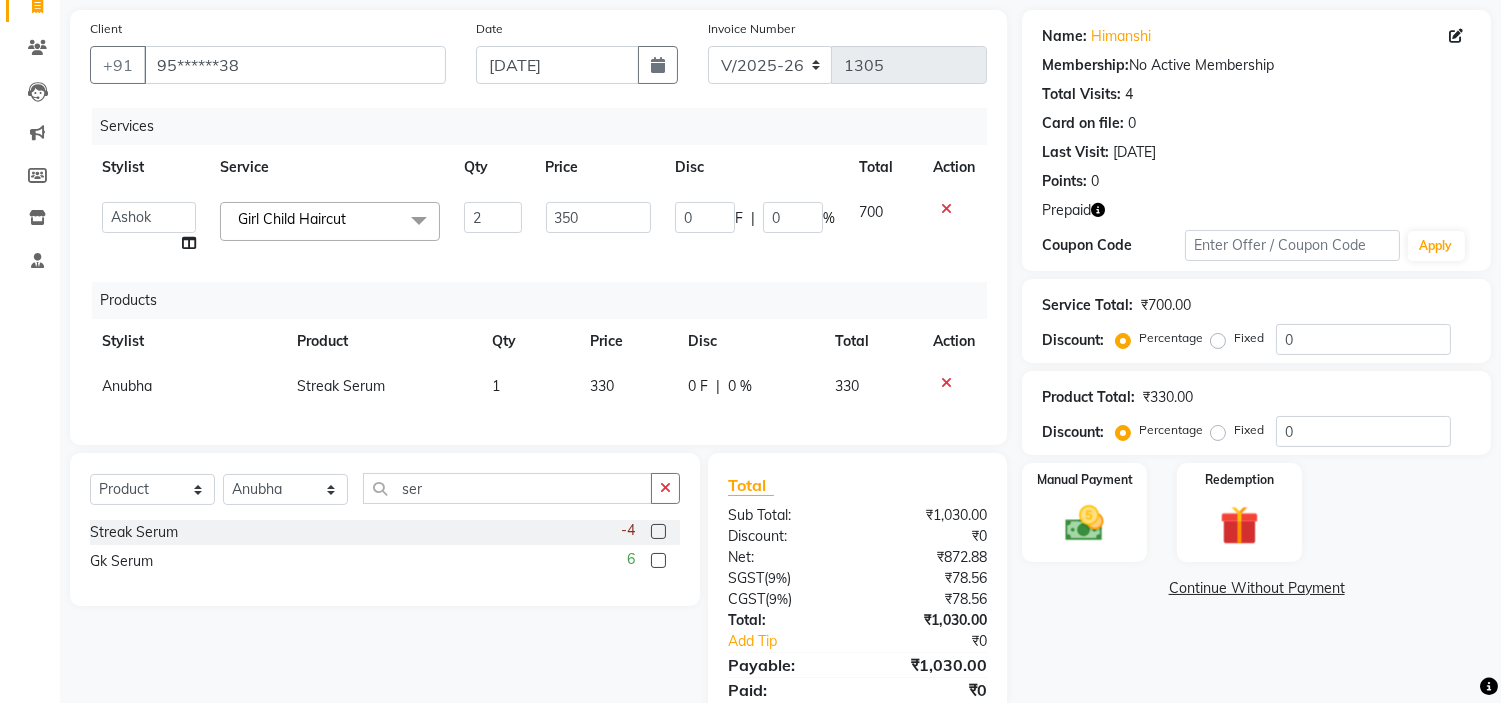 scroll, scrollTop: 231, scrollLeft: 0, axis: vertical 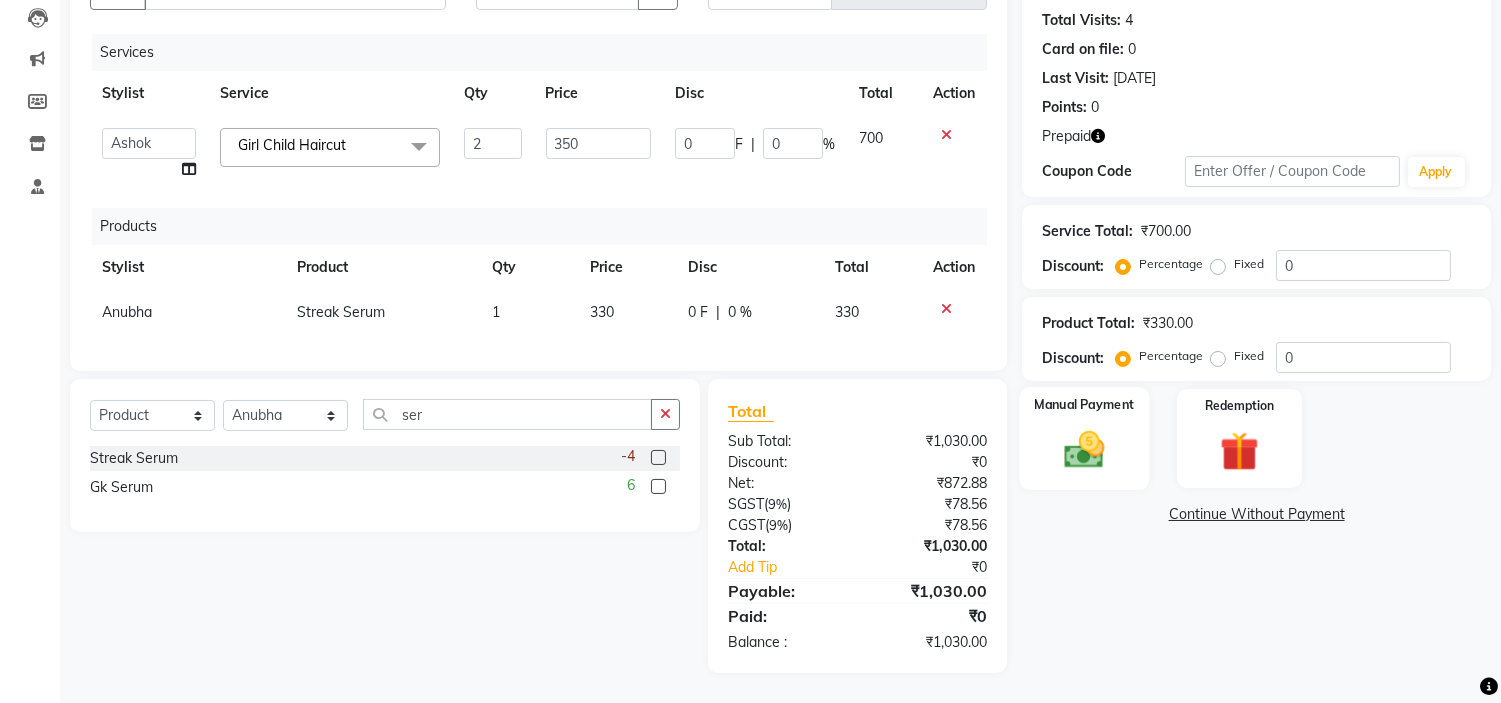 click on "Manual Payment" 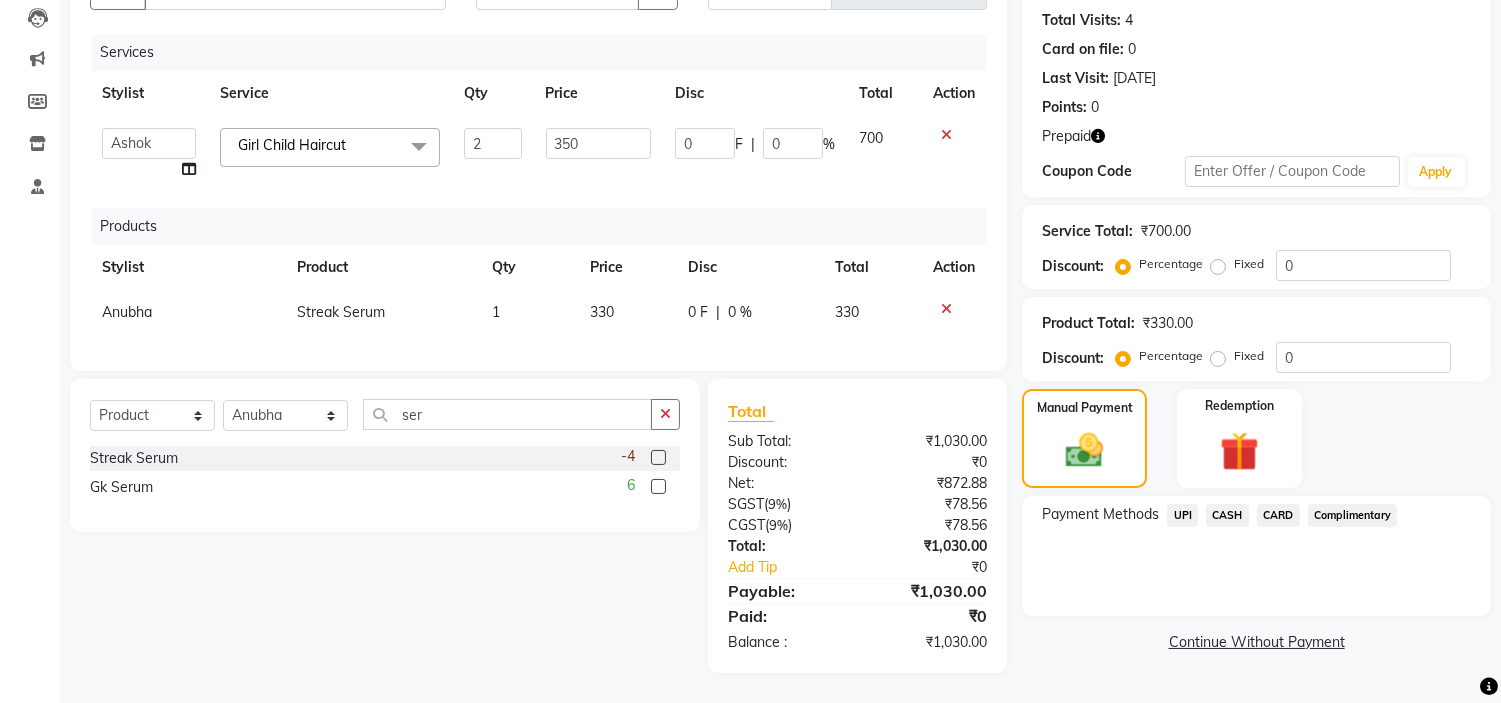 click on "CASH" 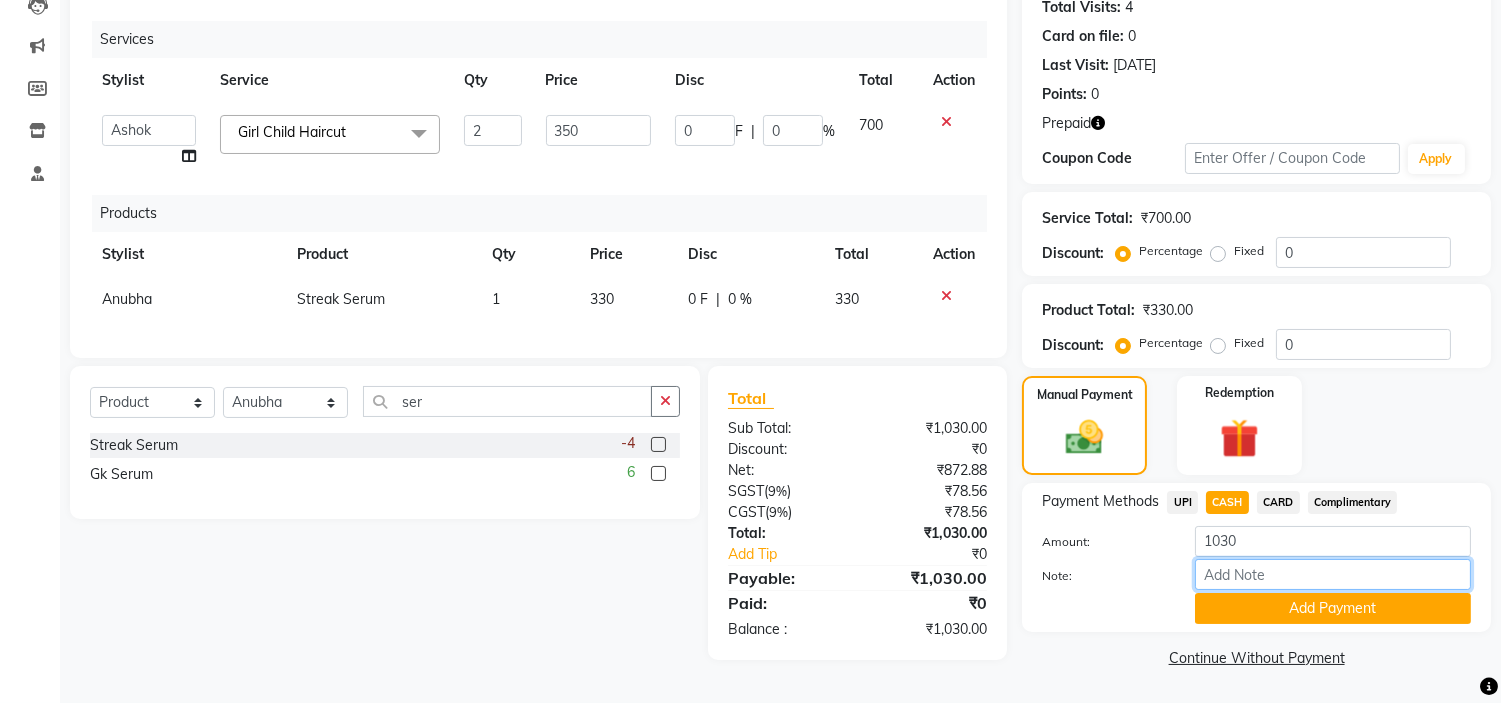 click on "Note:" at bounding box center [1333, 574] 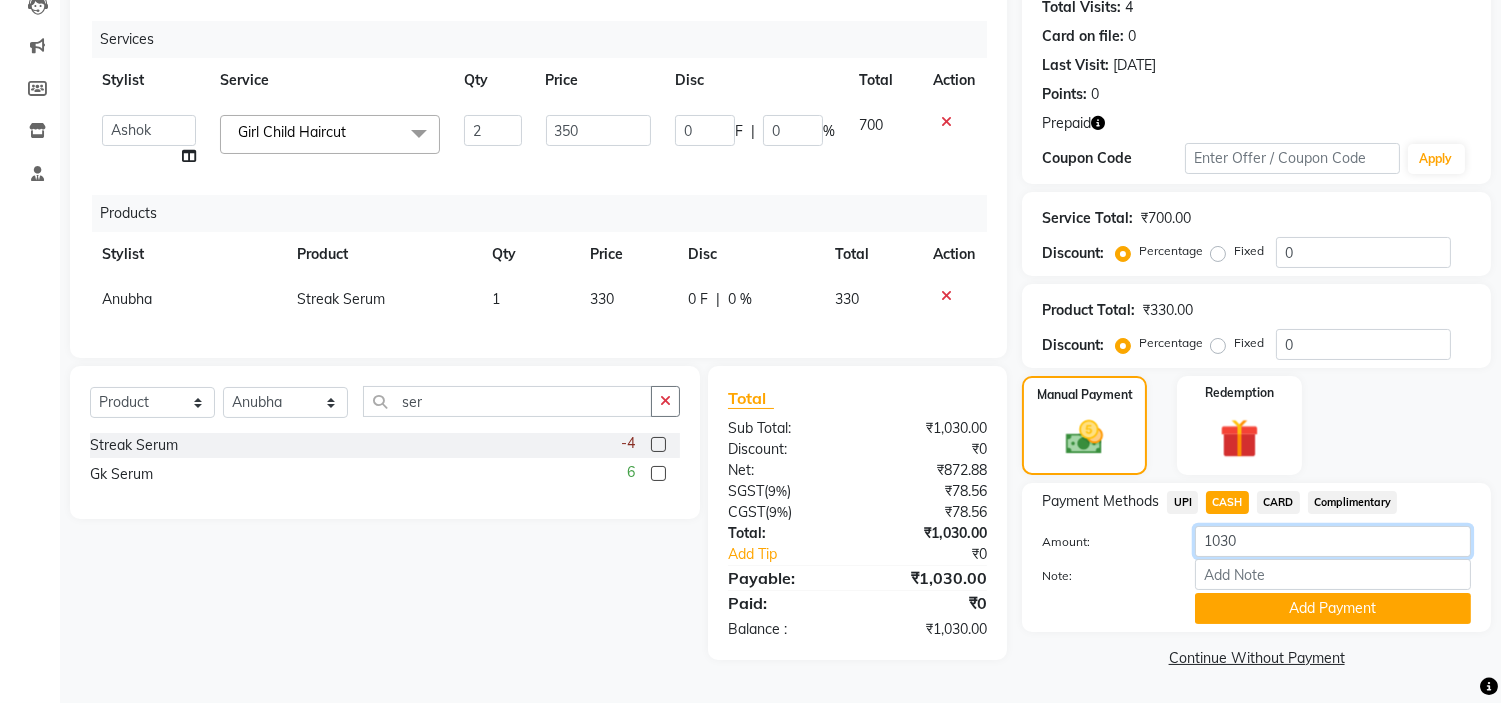 click on "1030" 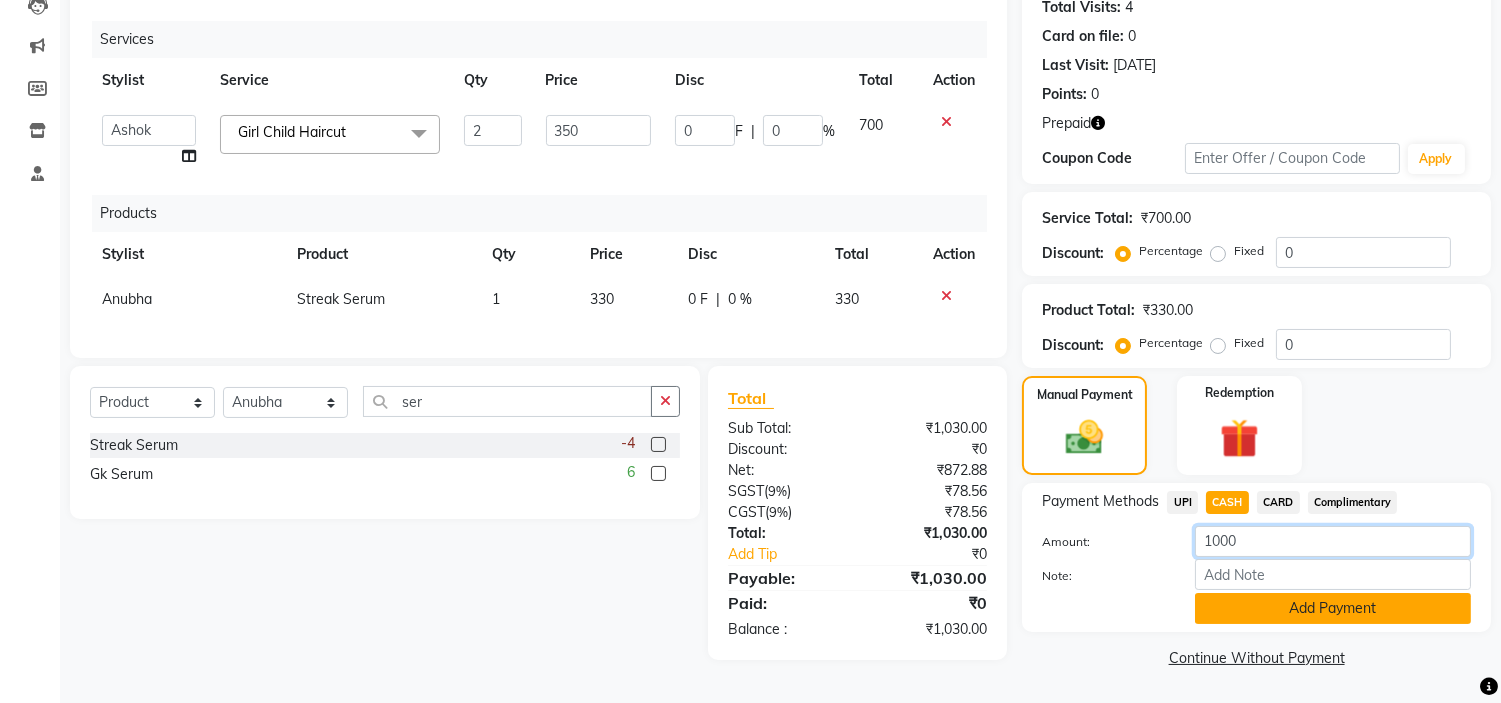 type on "1000" 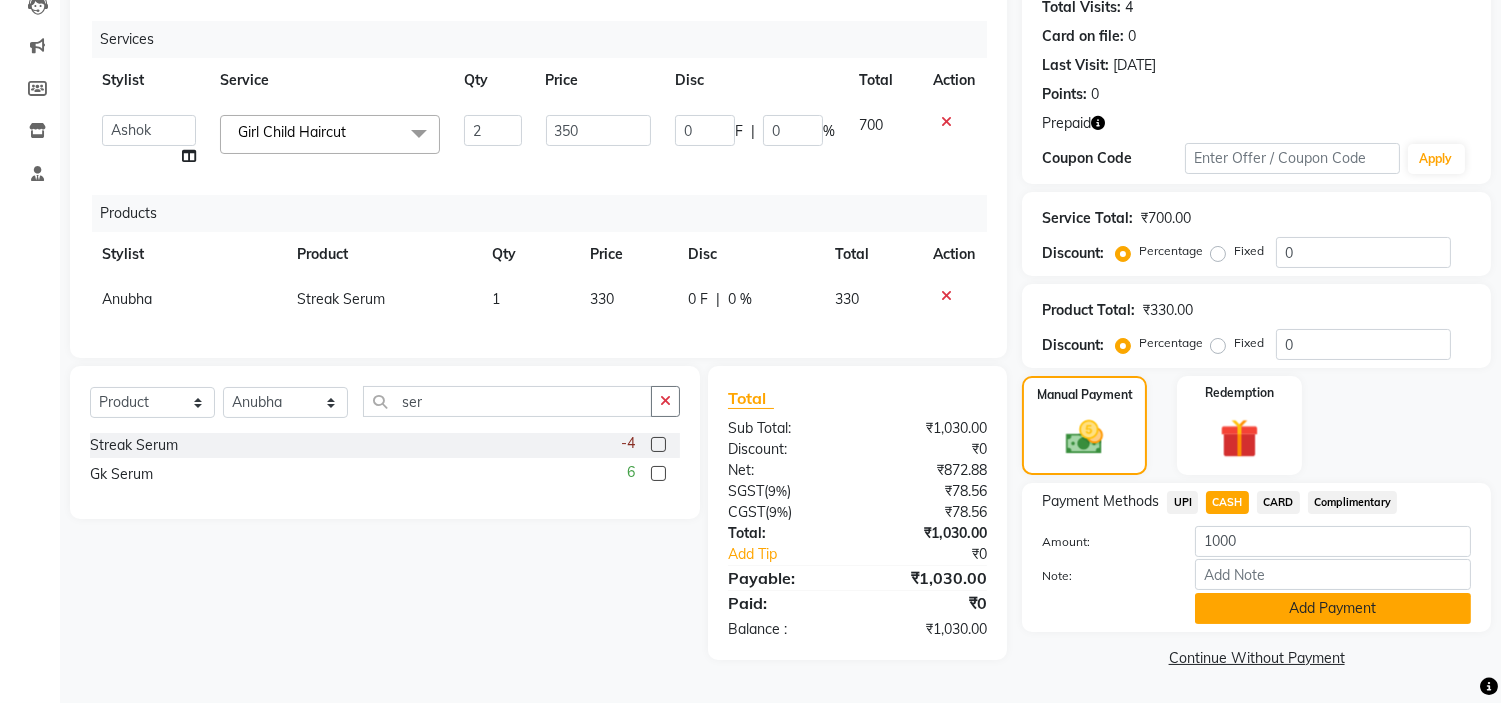 click on "Add Payment" 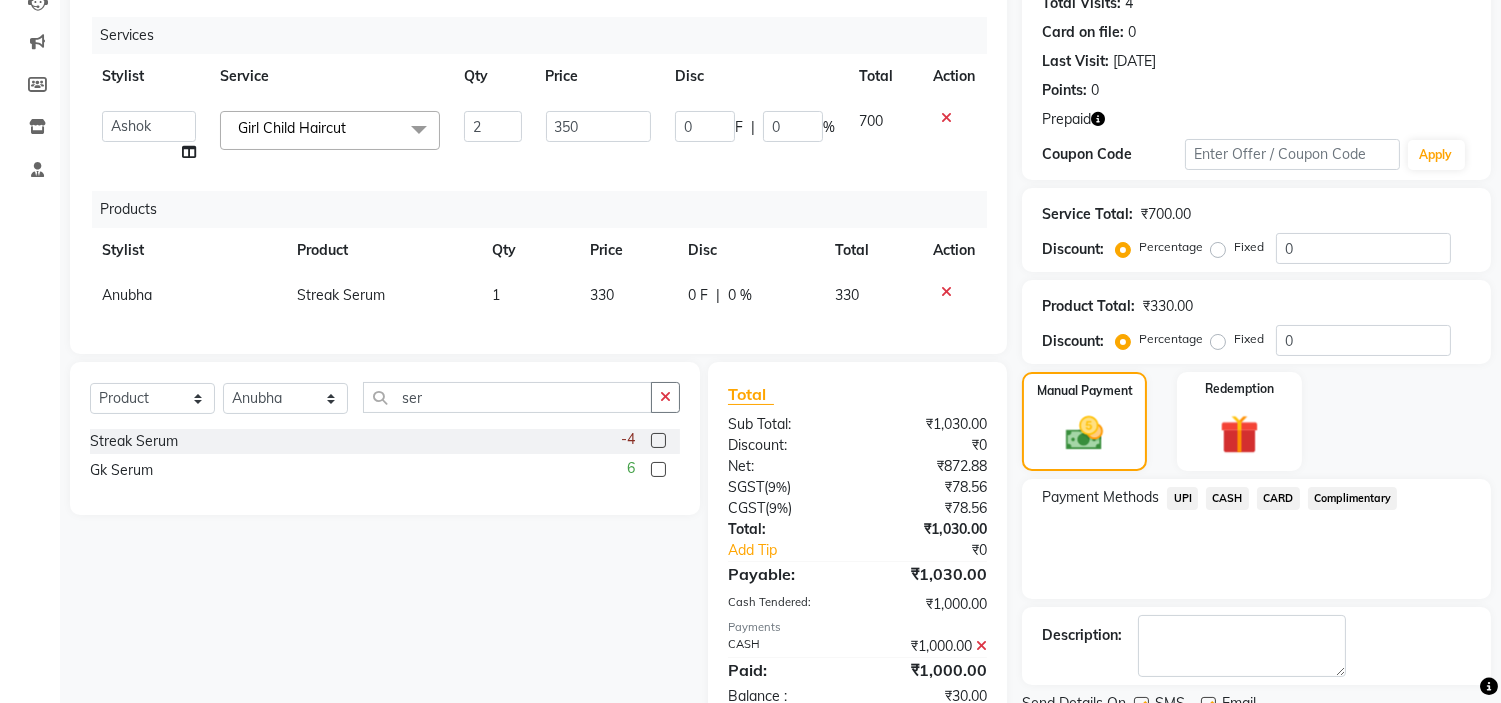 click on "UPI" 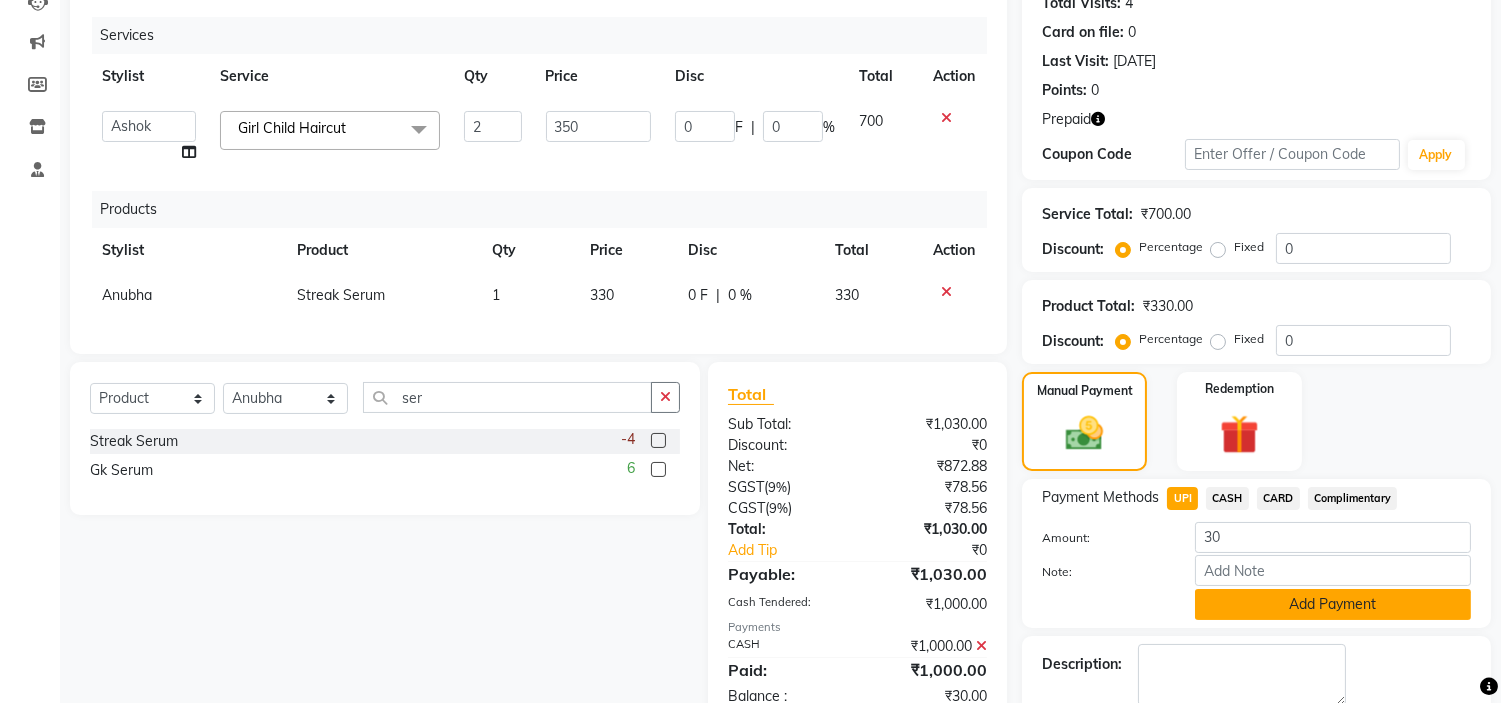 click on "Add Payment" 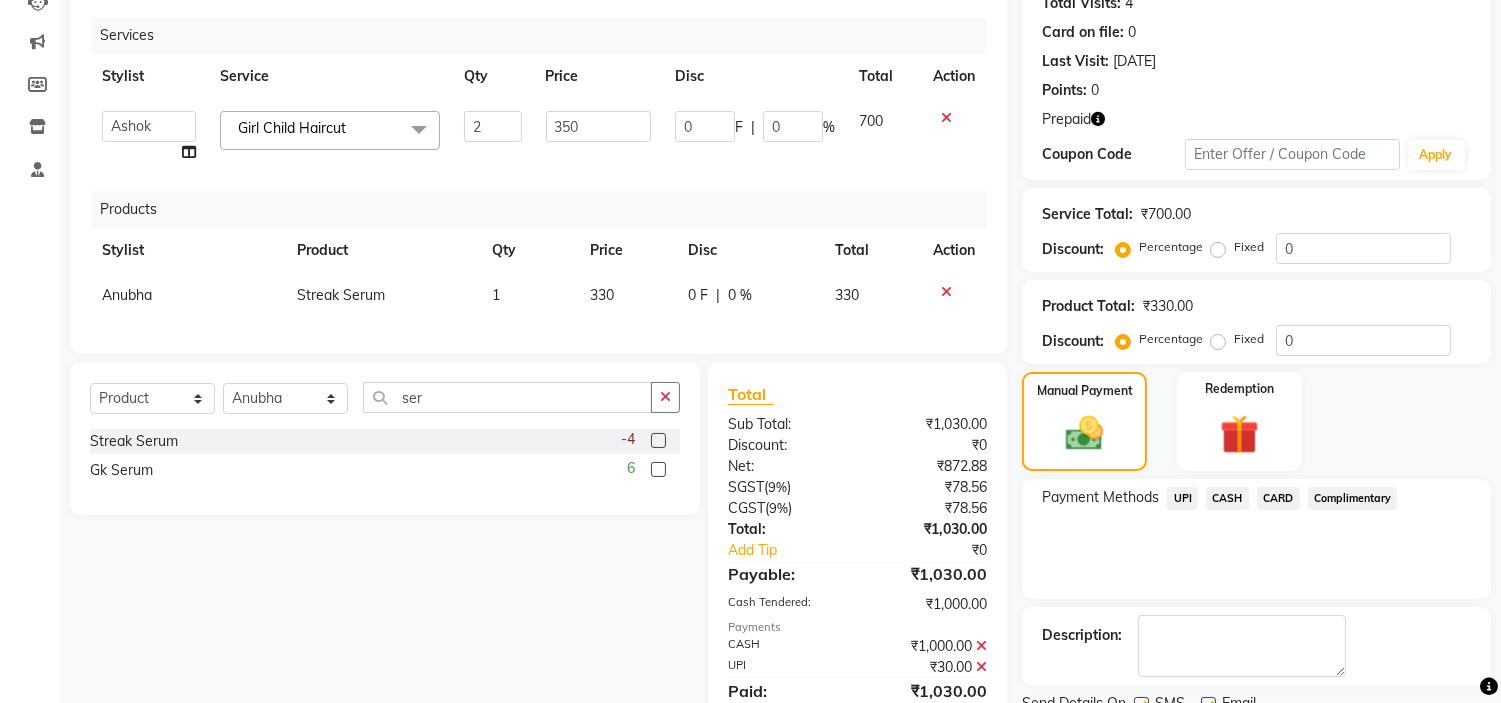 scroll, scrollTop: 322, scrollLeft: 0, axis: vertical 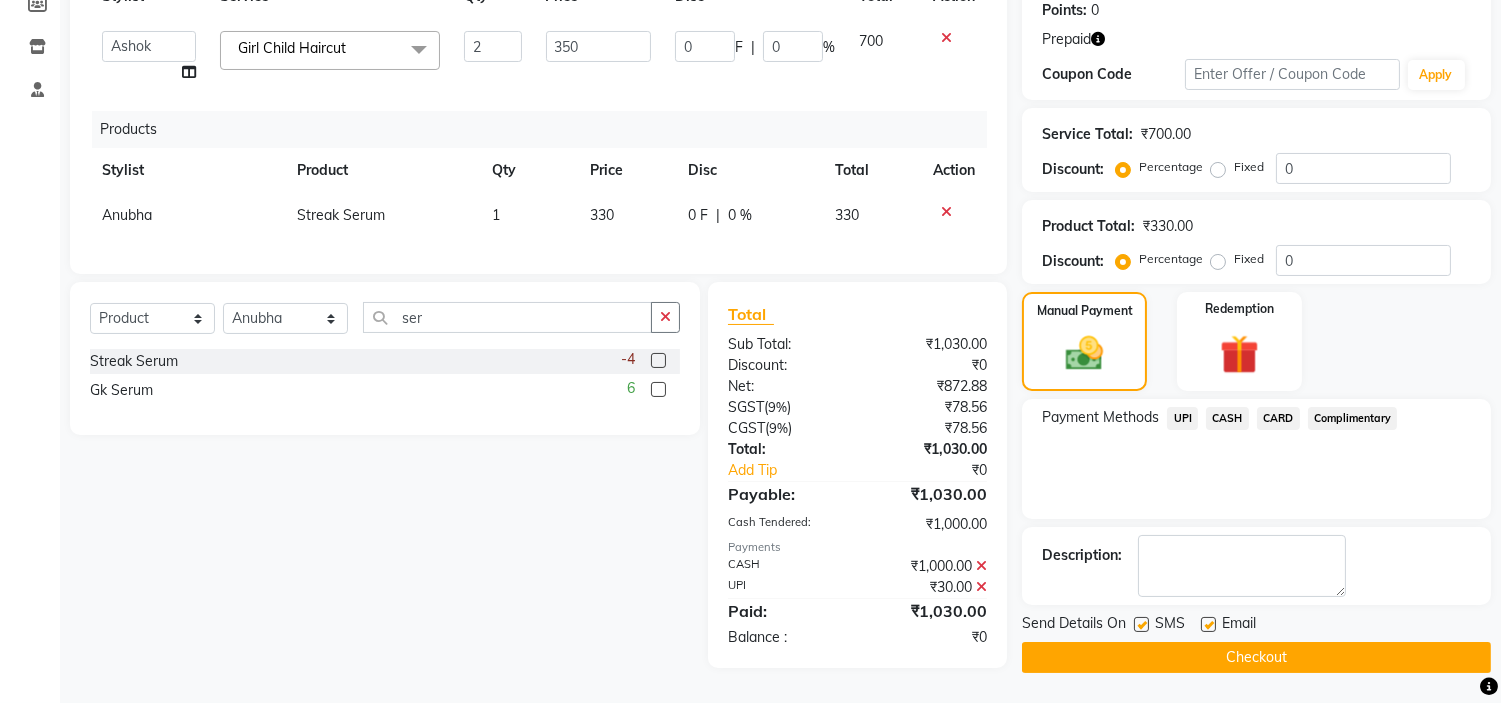 click on "Checkout" 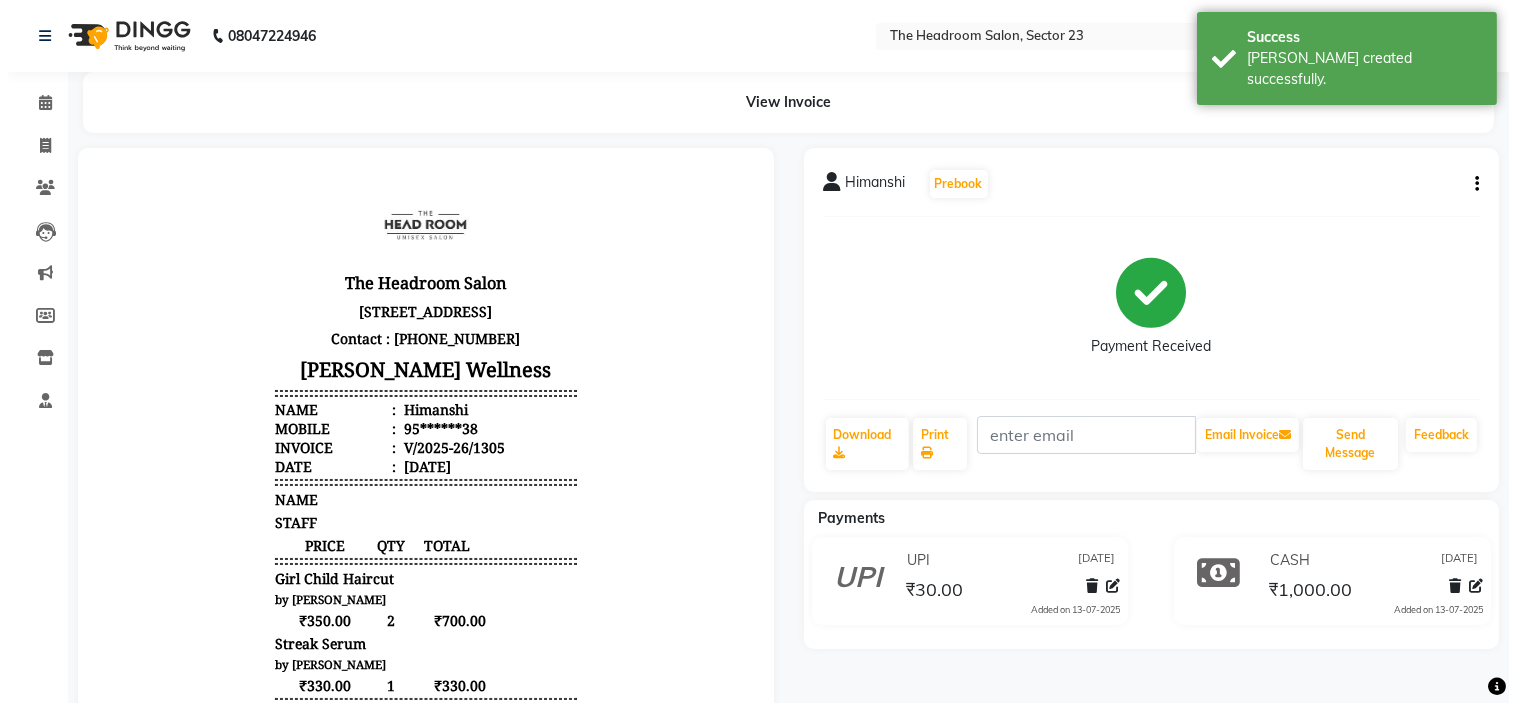 scroll, scrollTop: 0, scrollLeft: 0, axis: both 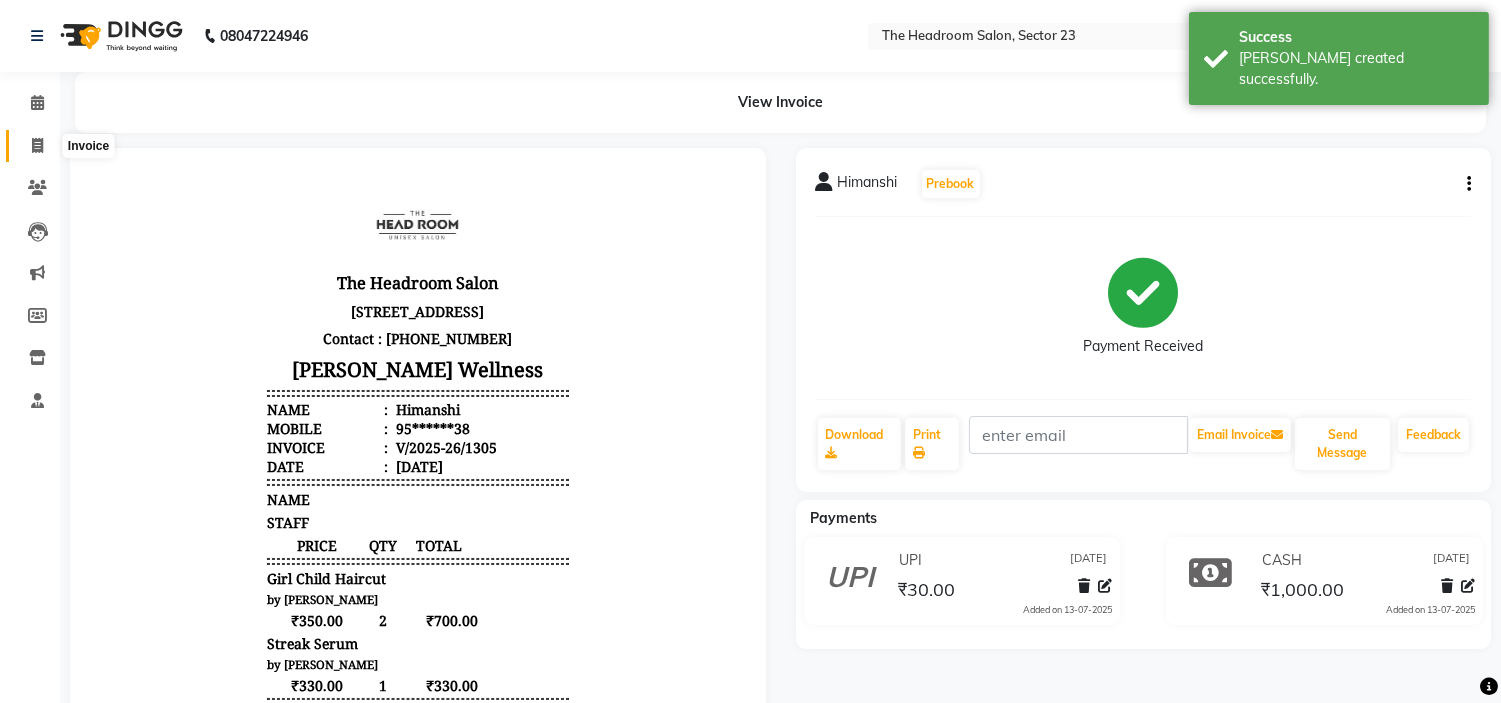 click 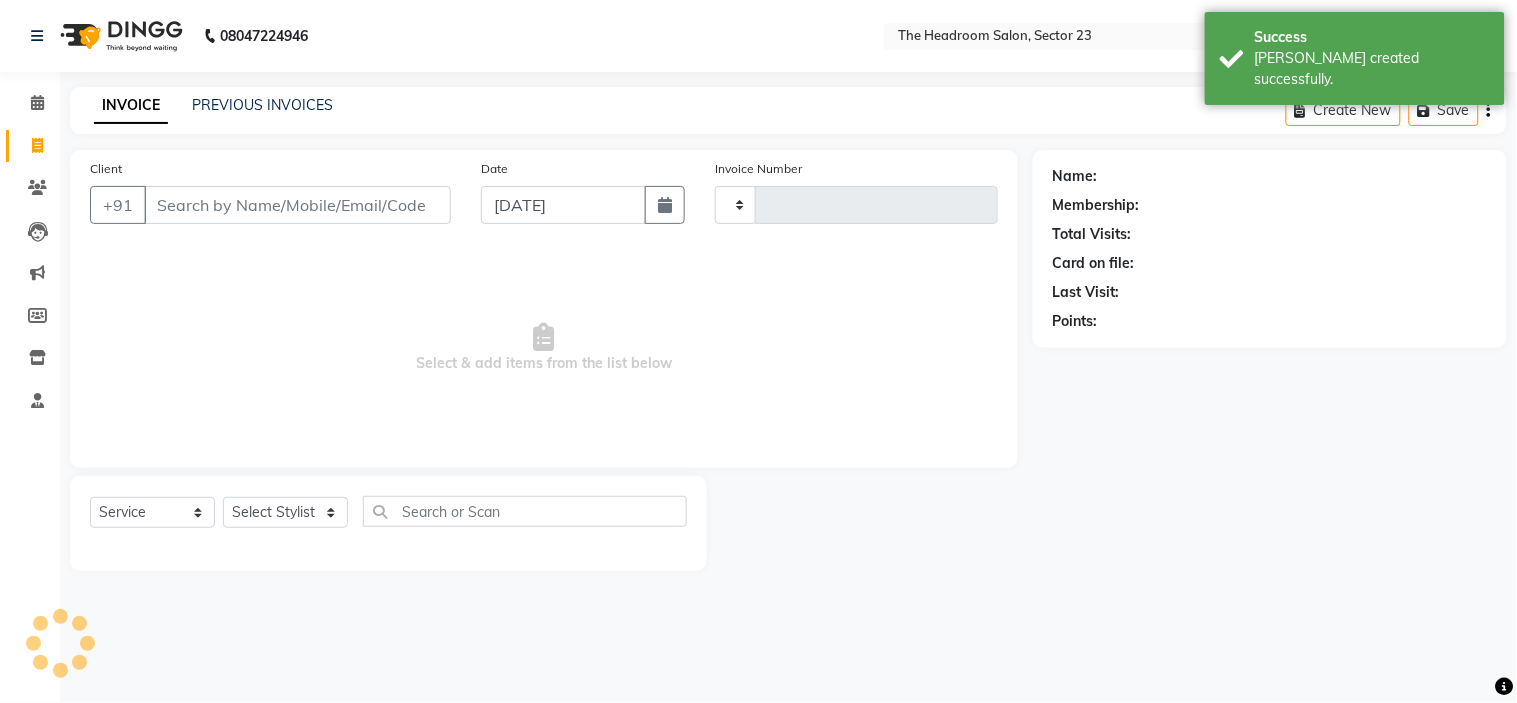type on "1306" 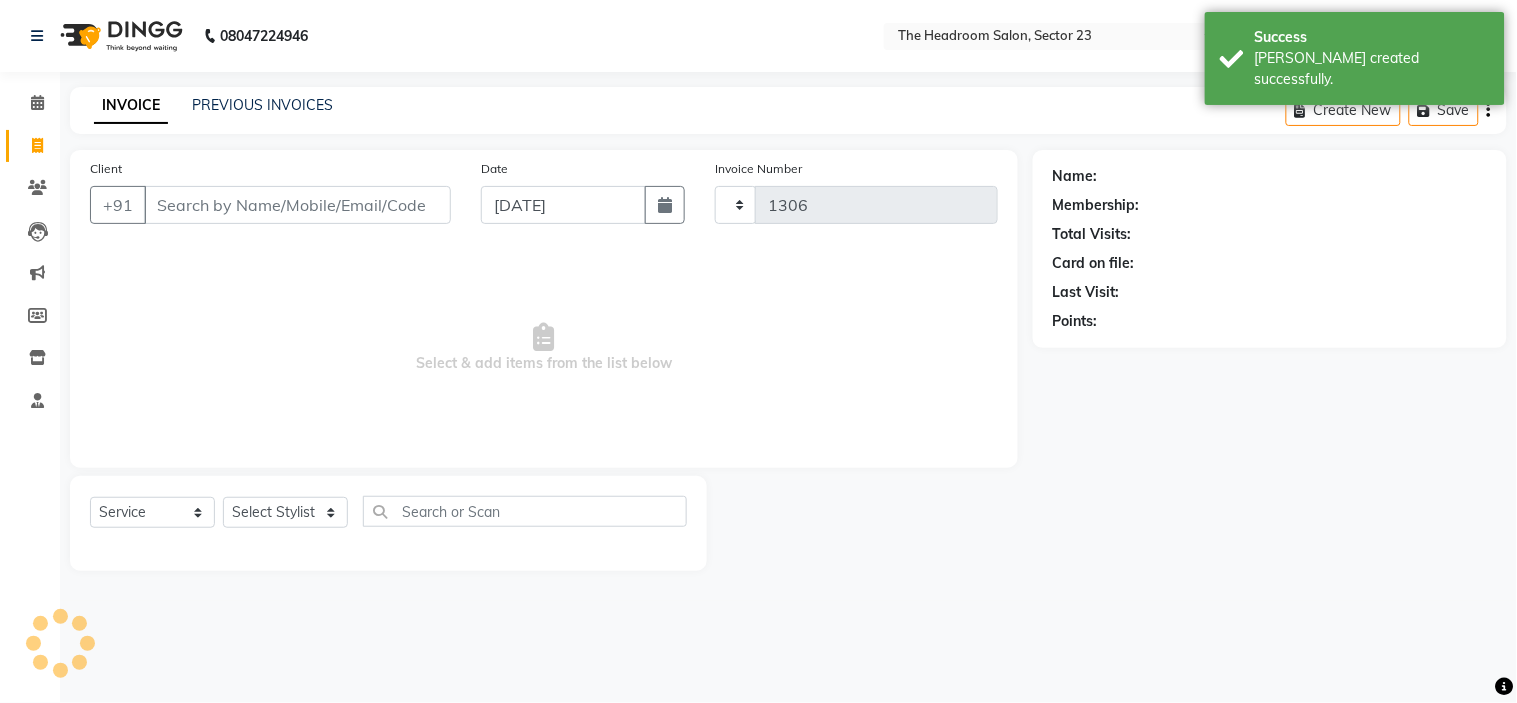 select on "6796" 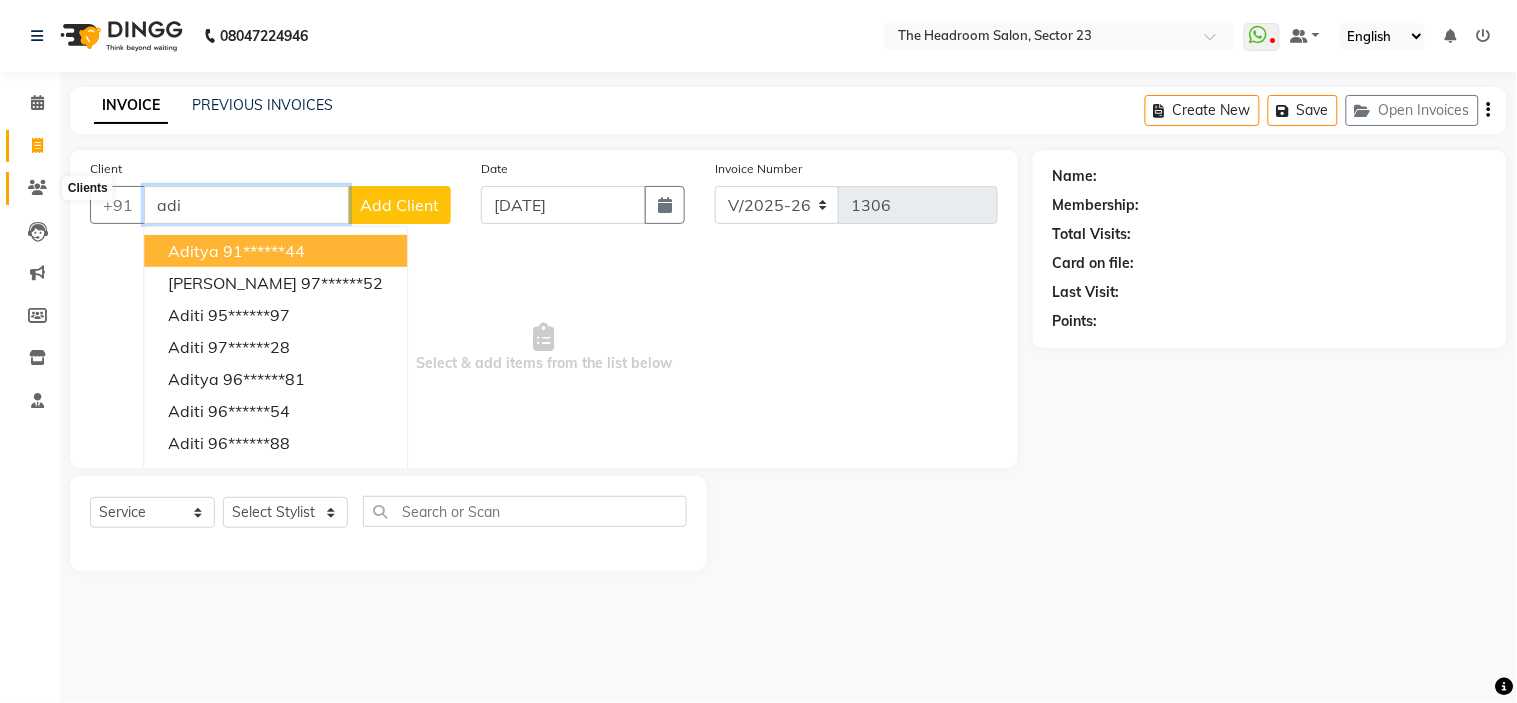 type on "adi" 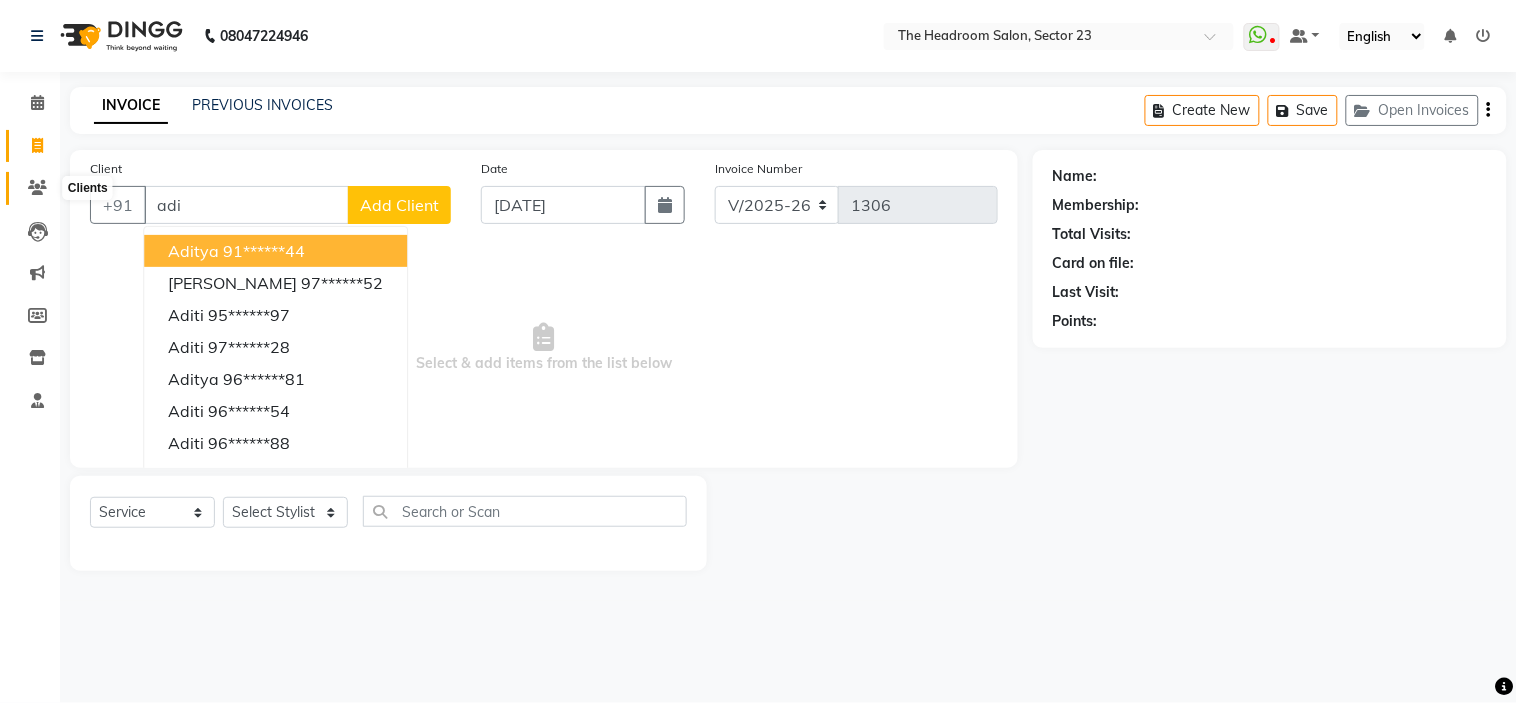 click 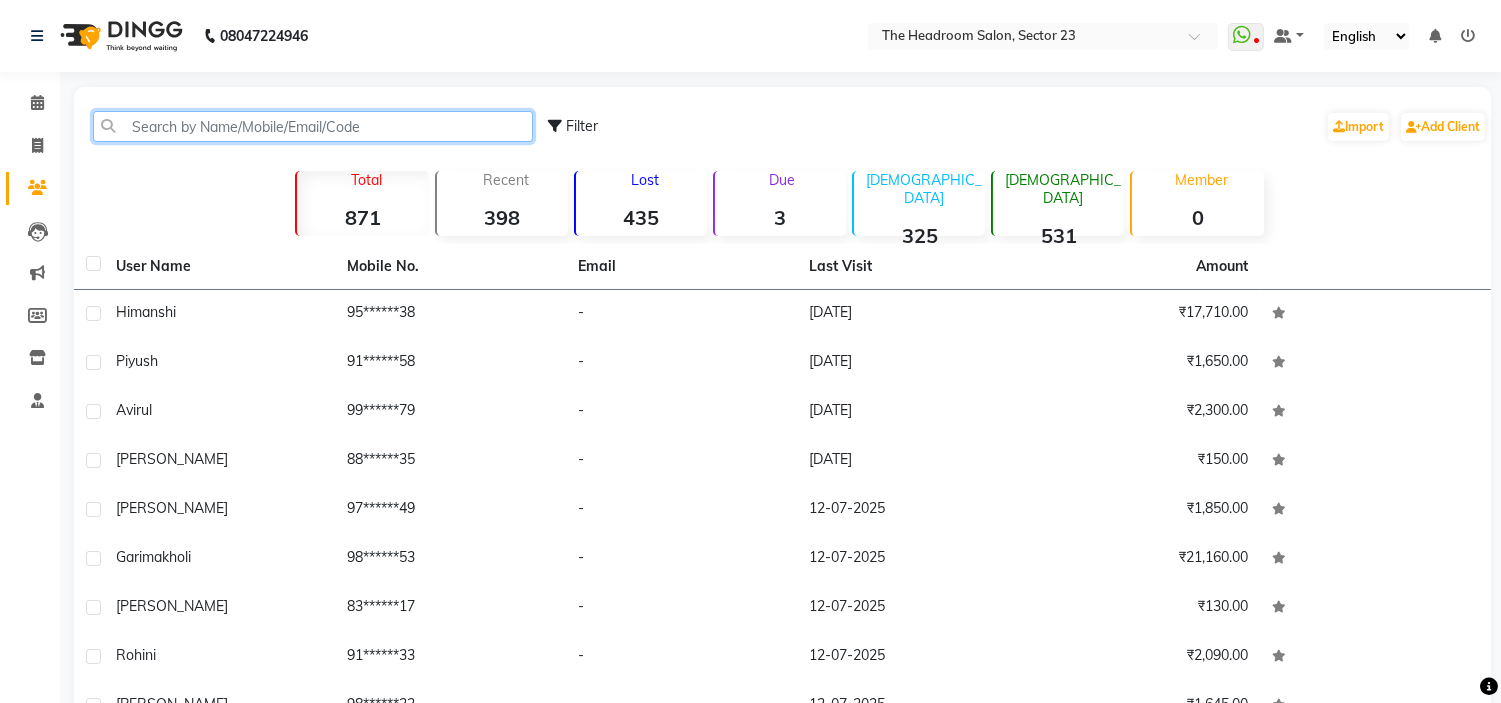 click 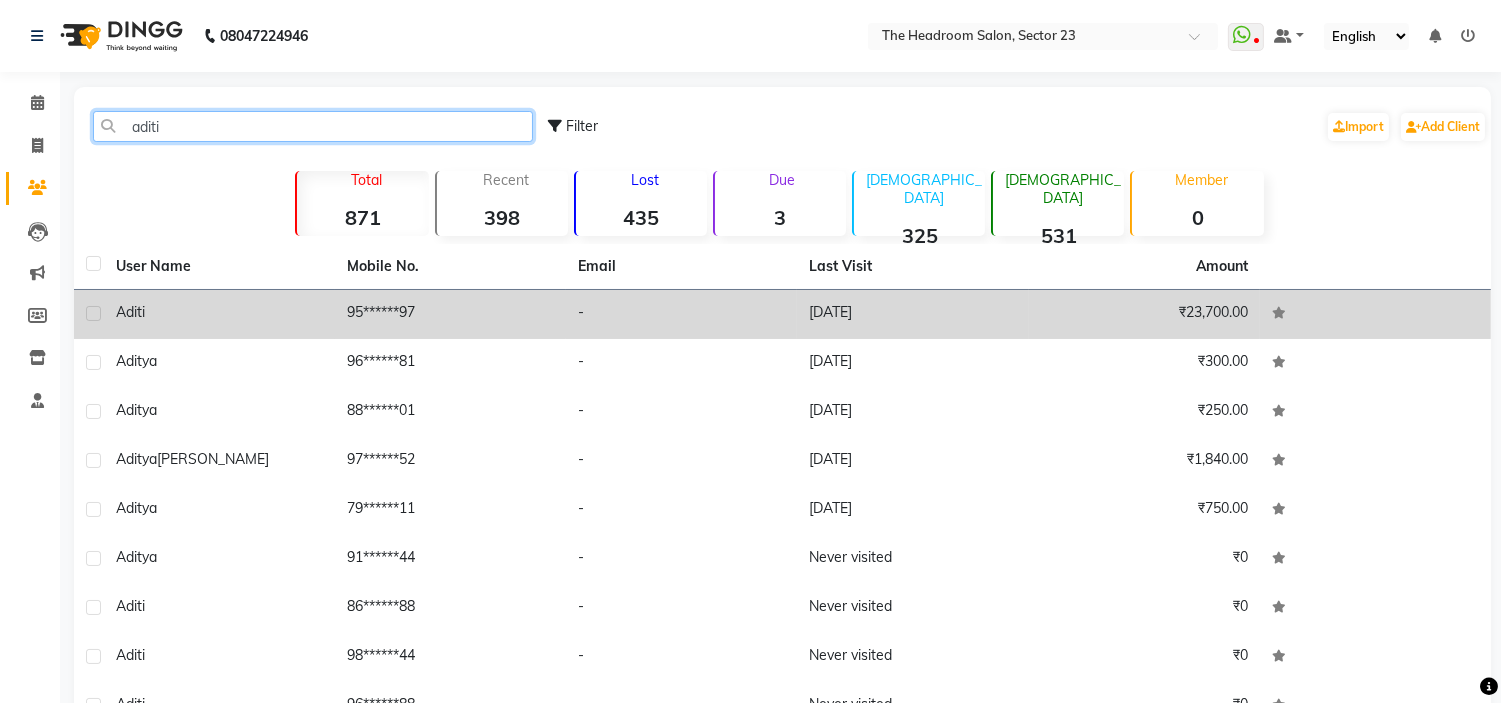 type on "aditi" 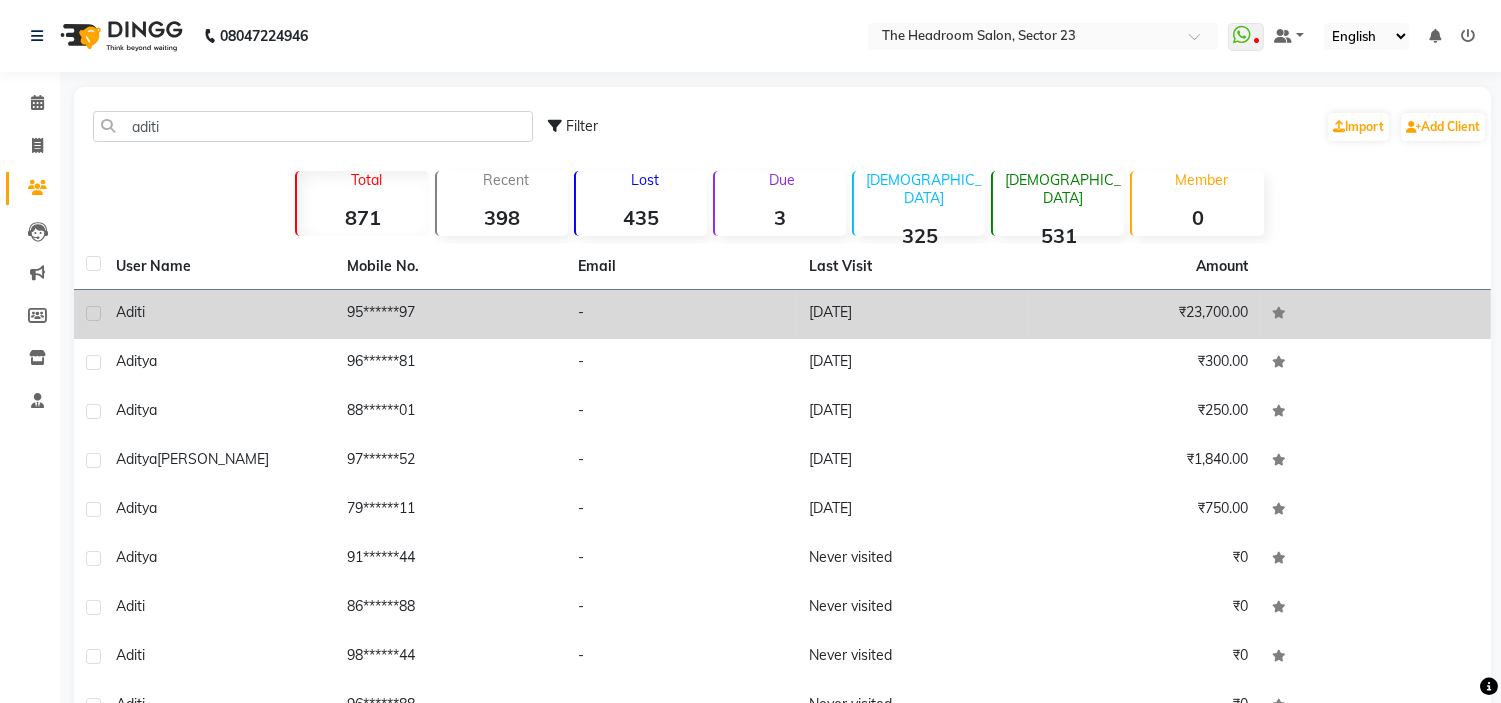 click on "95******97" 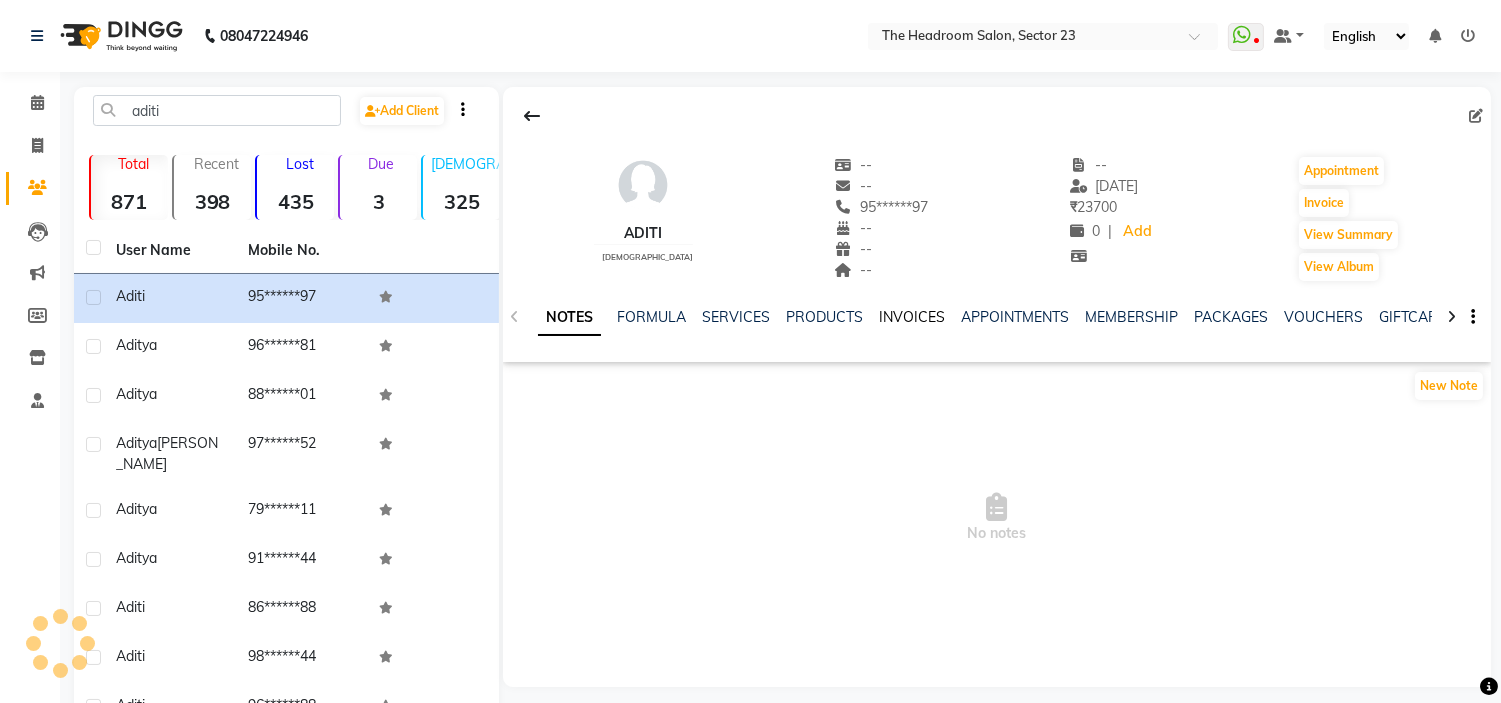 click on "INVOICES" 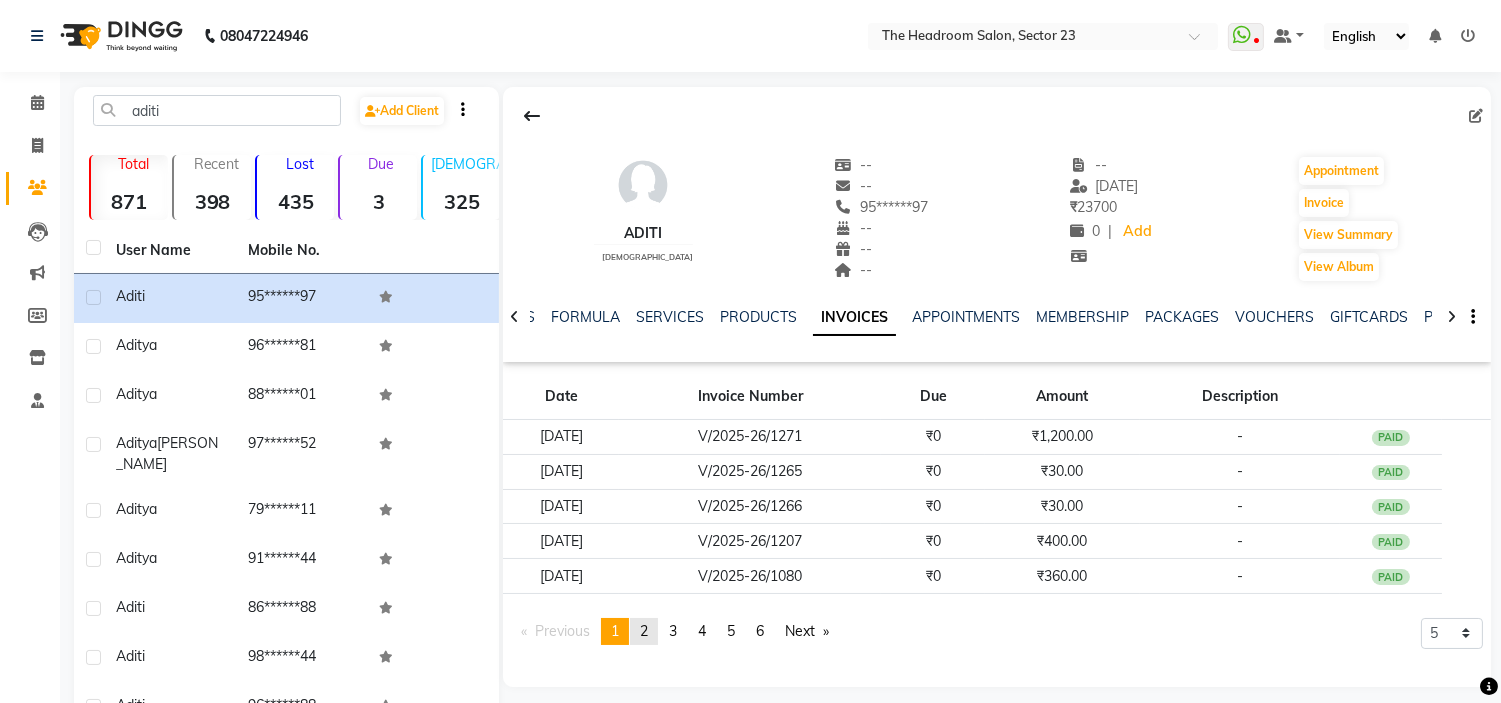 click on "2" 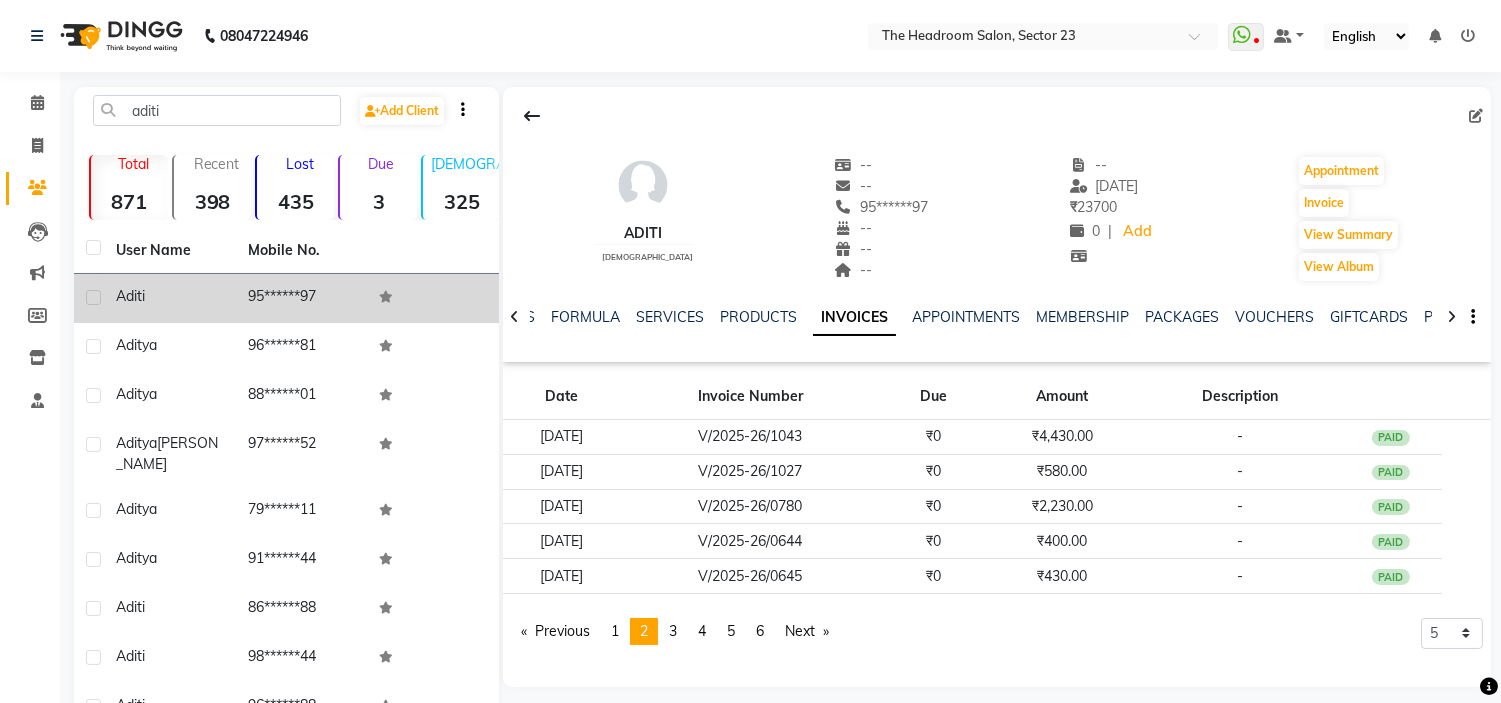 click on "95******97" 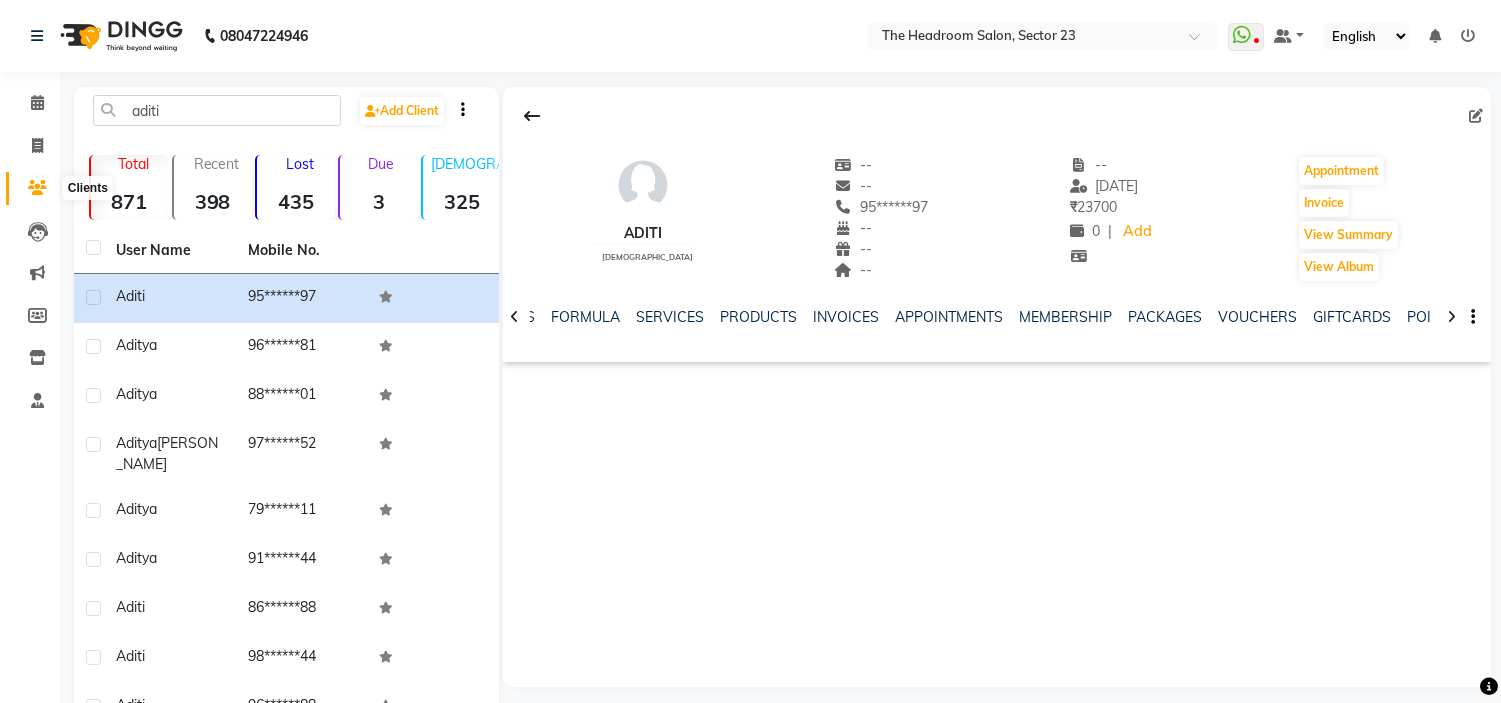 click 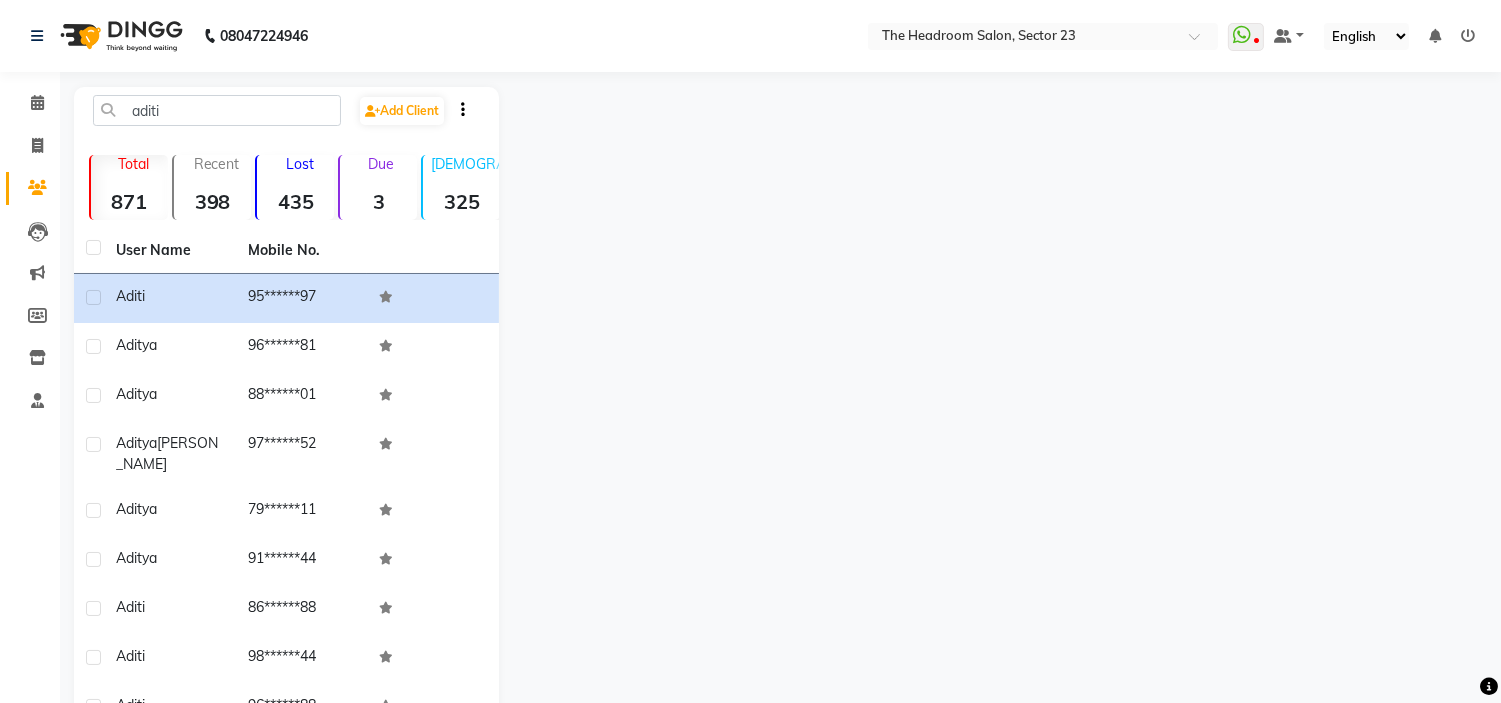 click 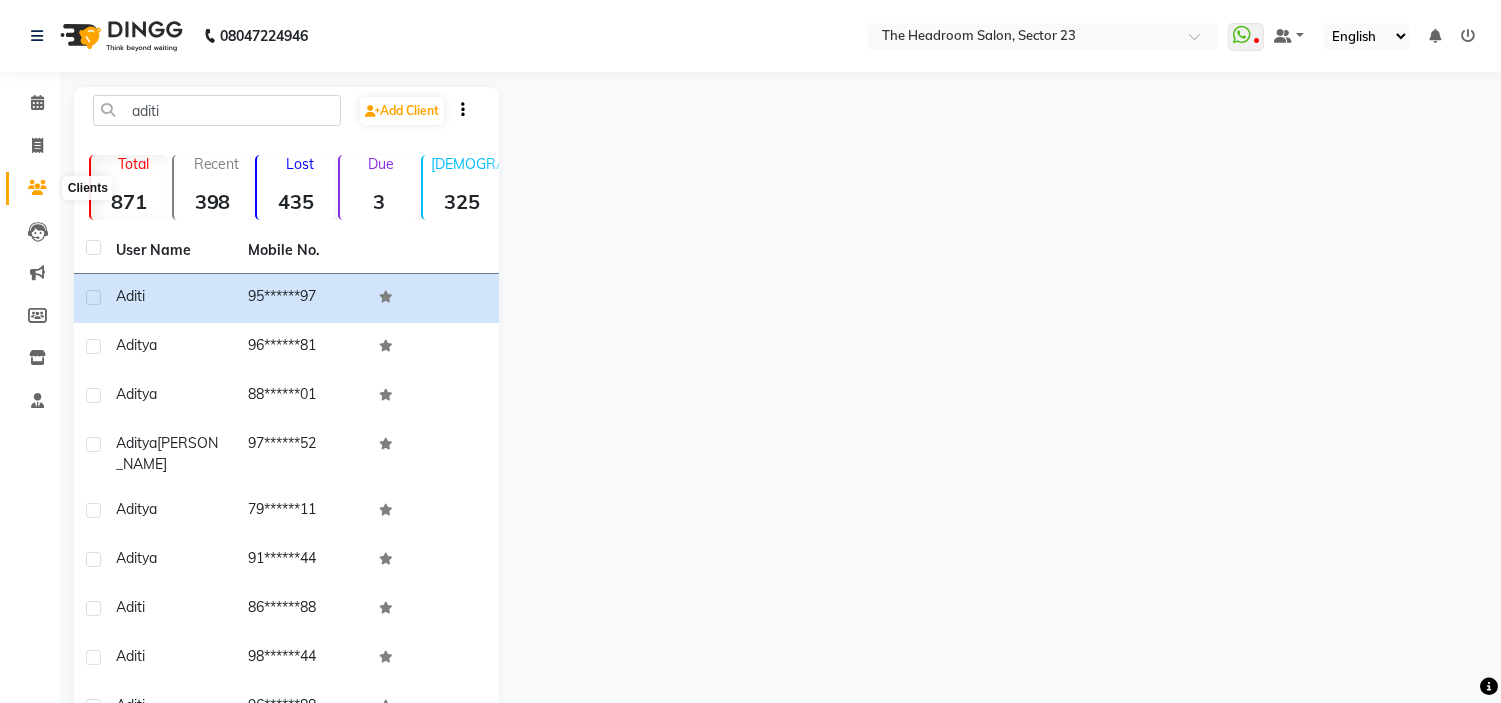 click 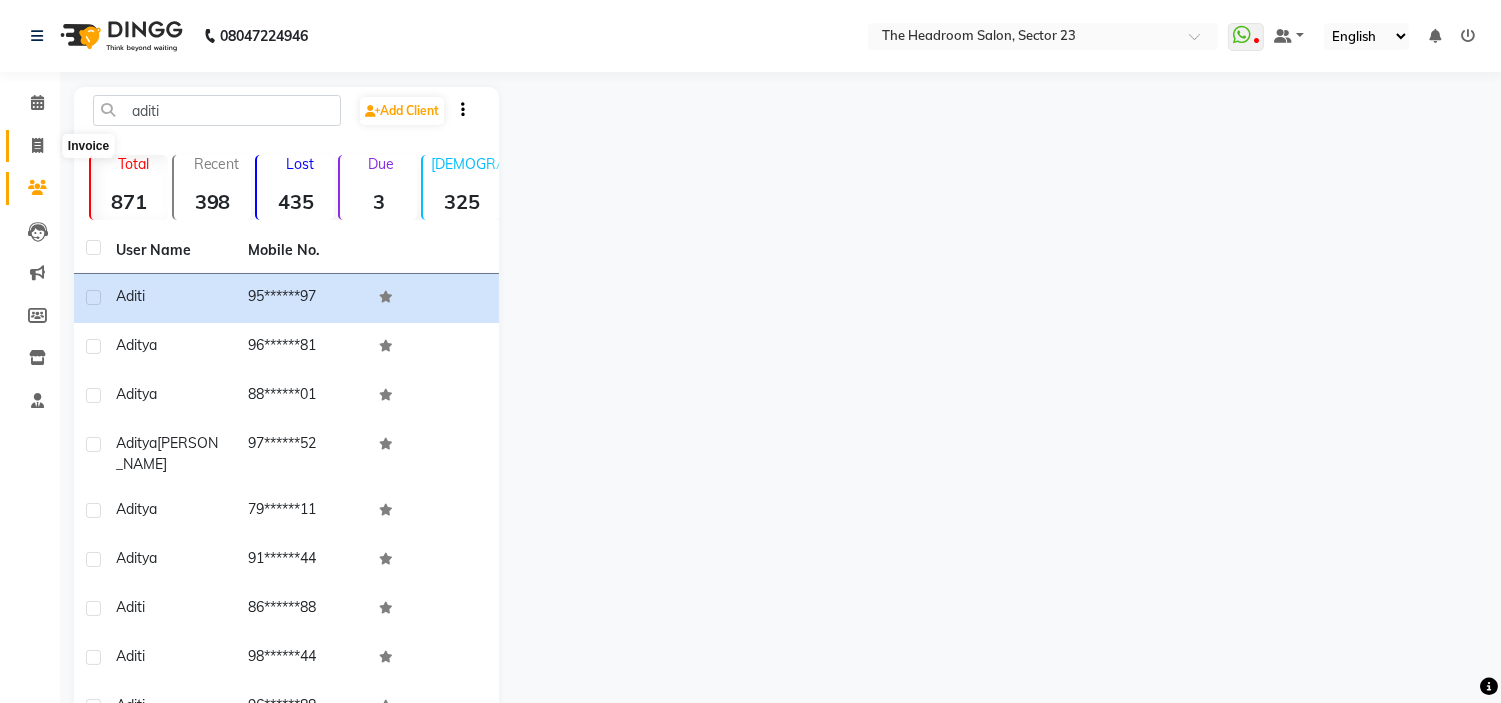 click 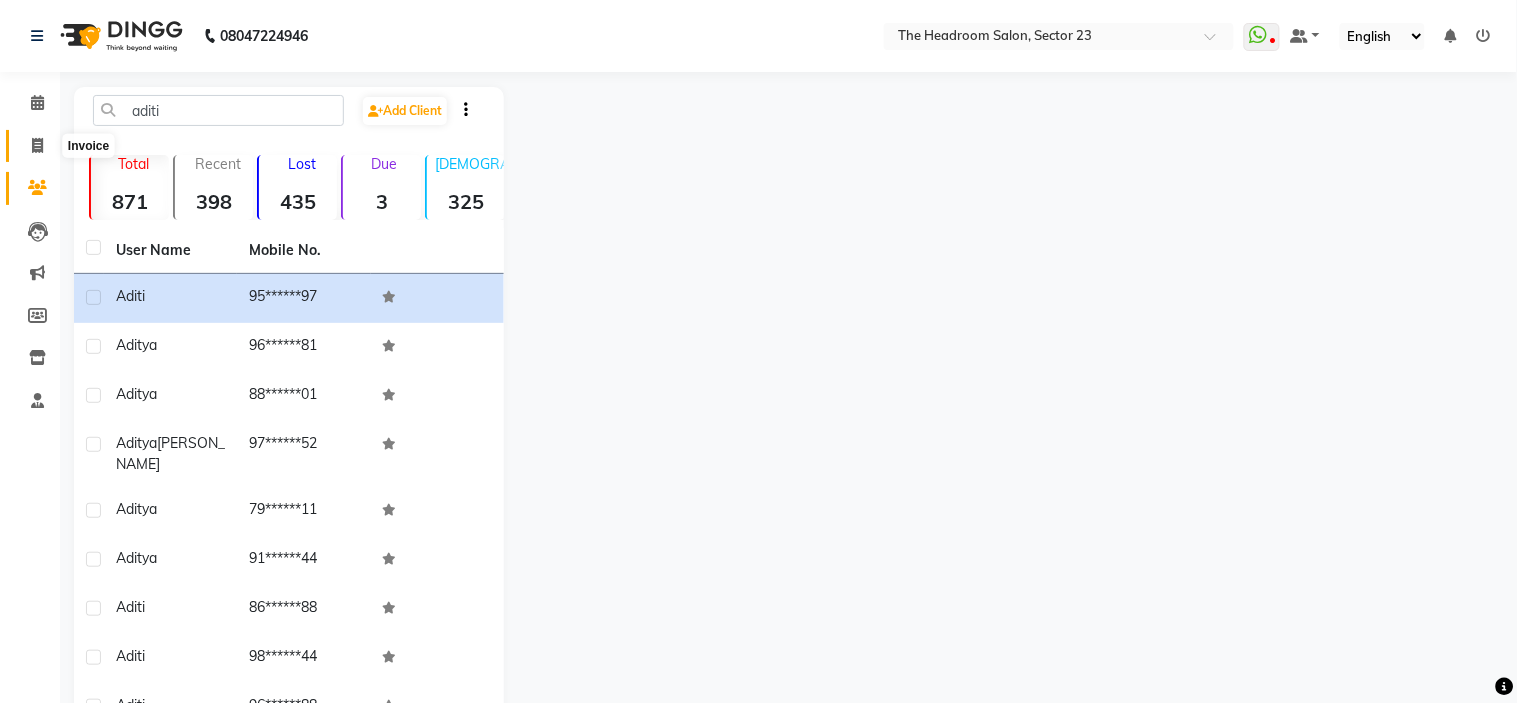 select on "service" 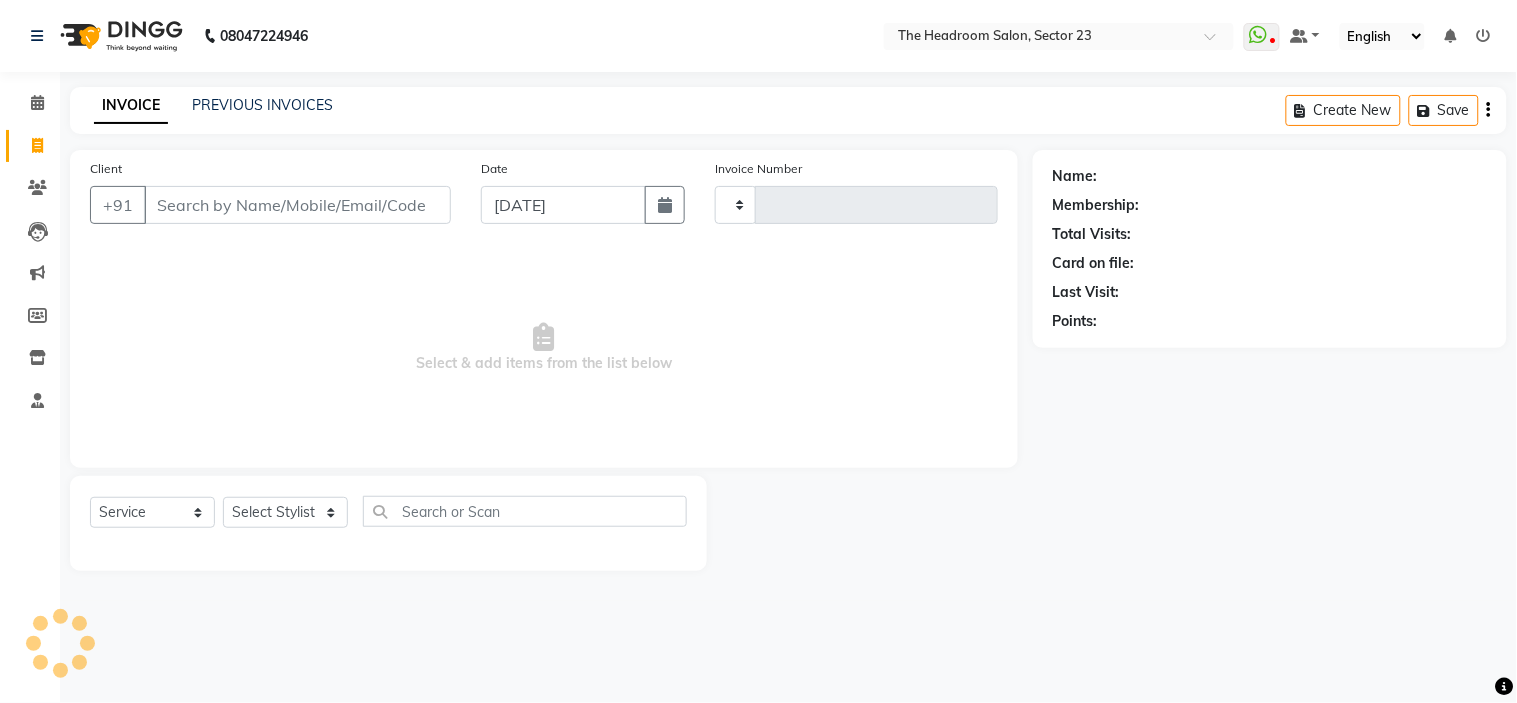 type on "1306" 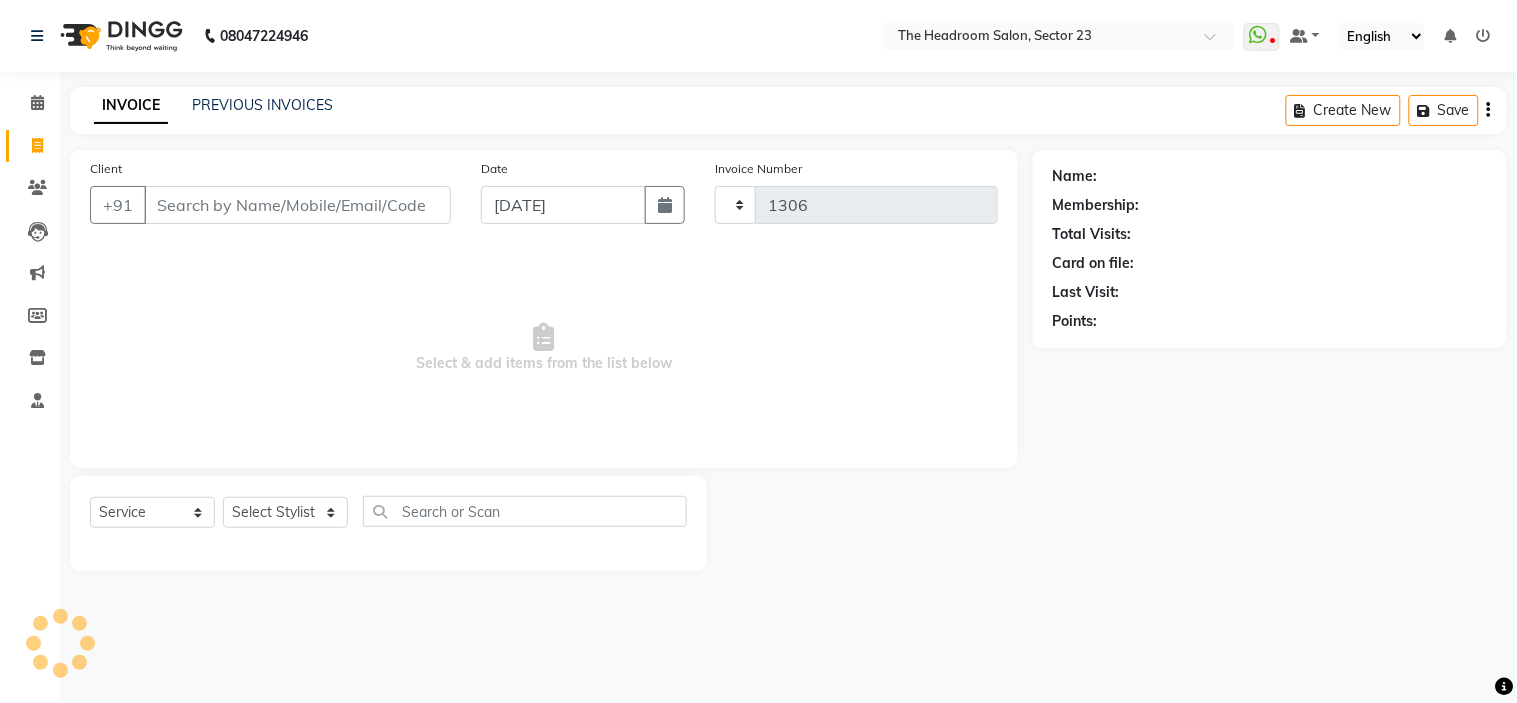 select on "6796" 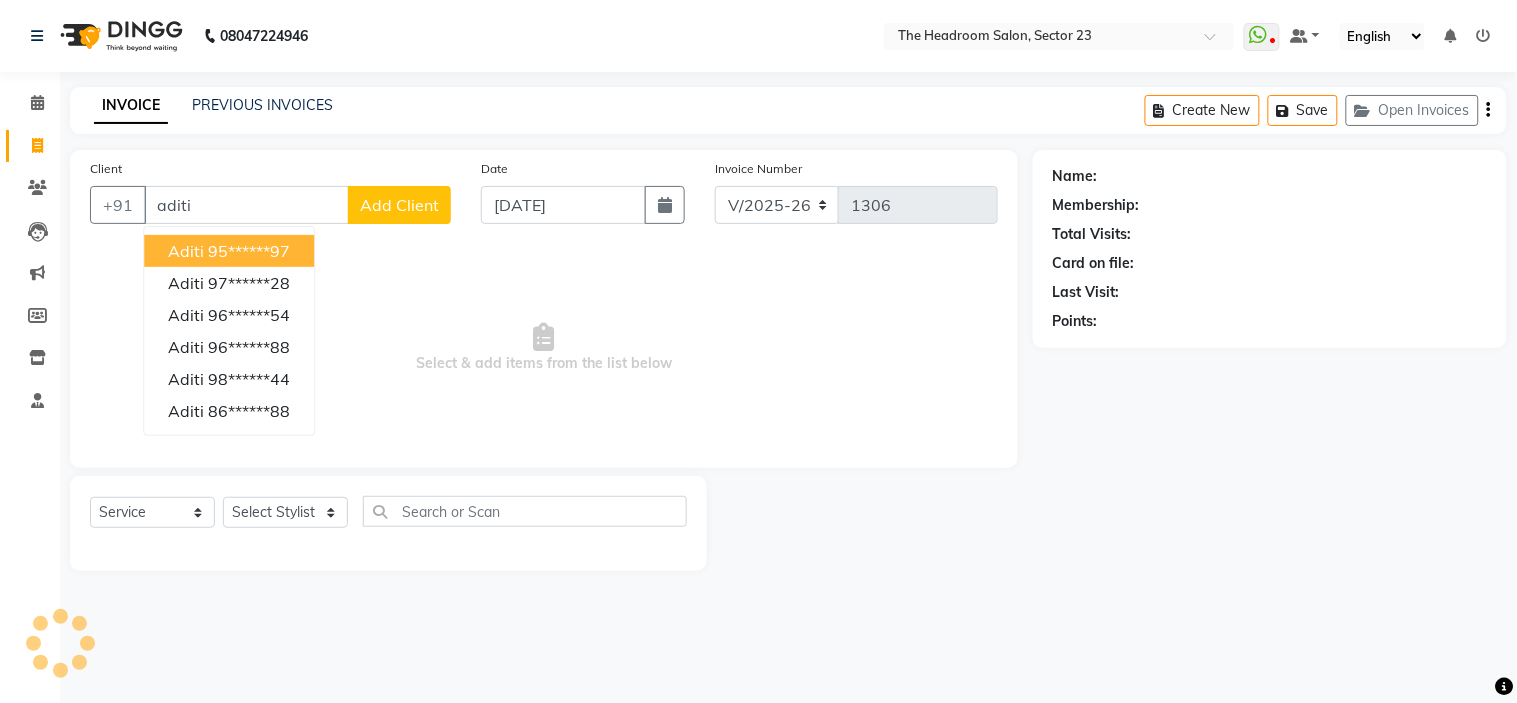 click on "95******97" at bounding box center (249, 251) 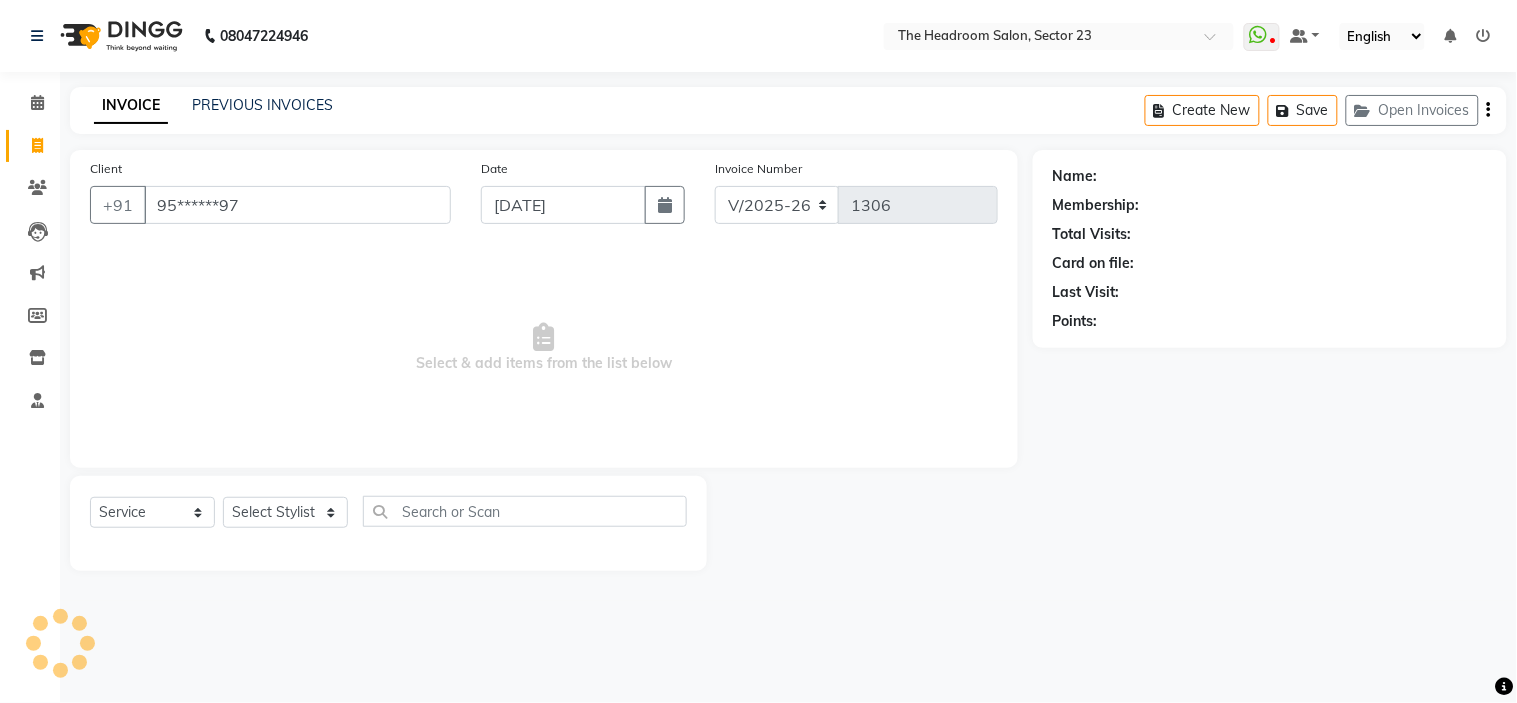 type on "95******97" 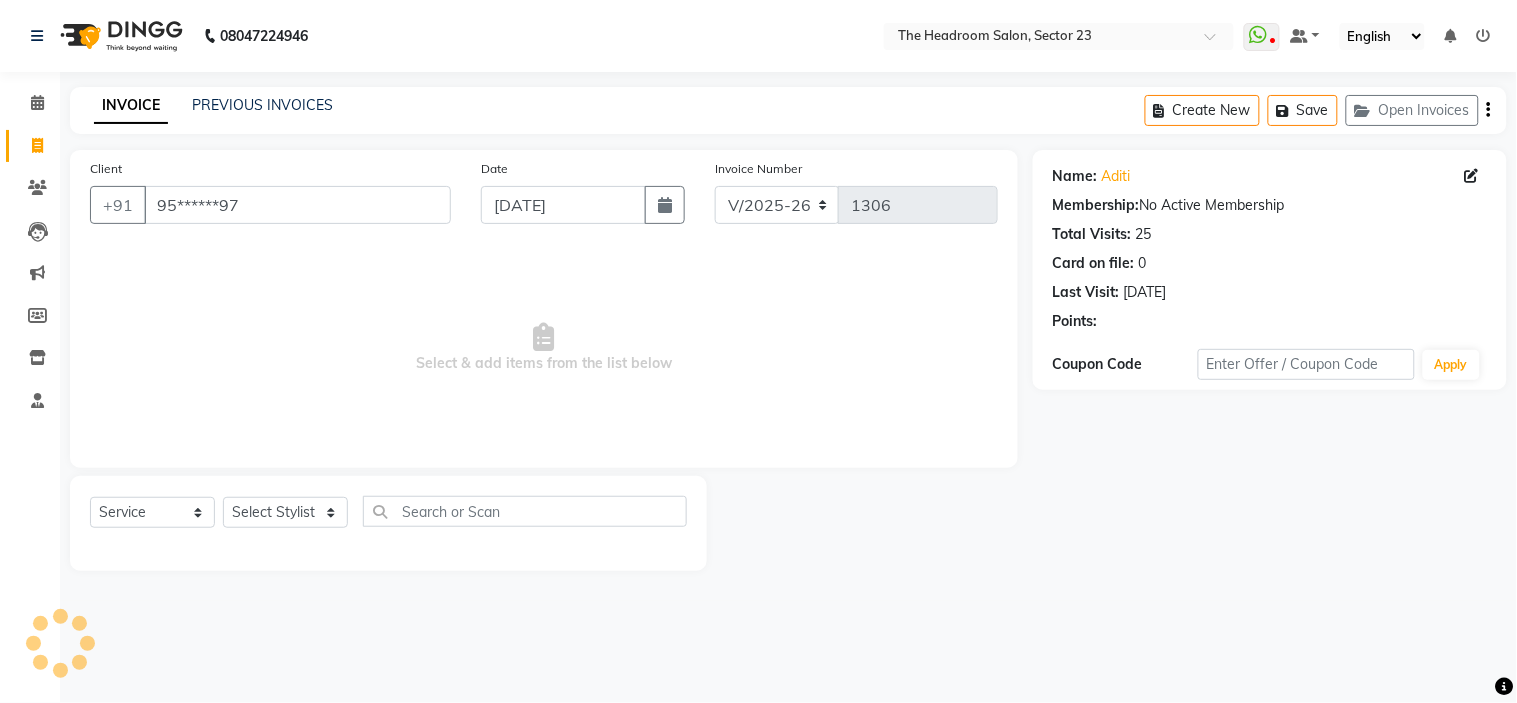 click on "Select & add items from the list below" at bounding box center [544, 348] 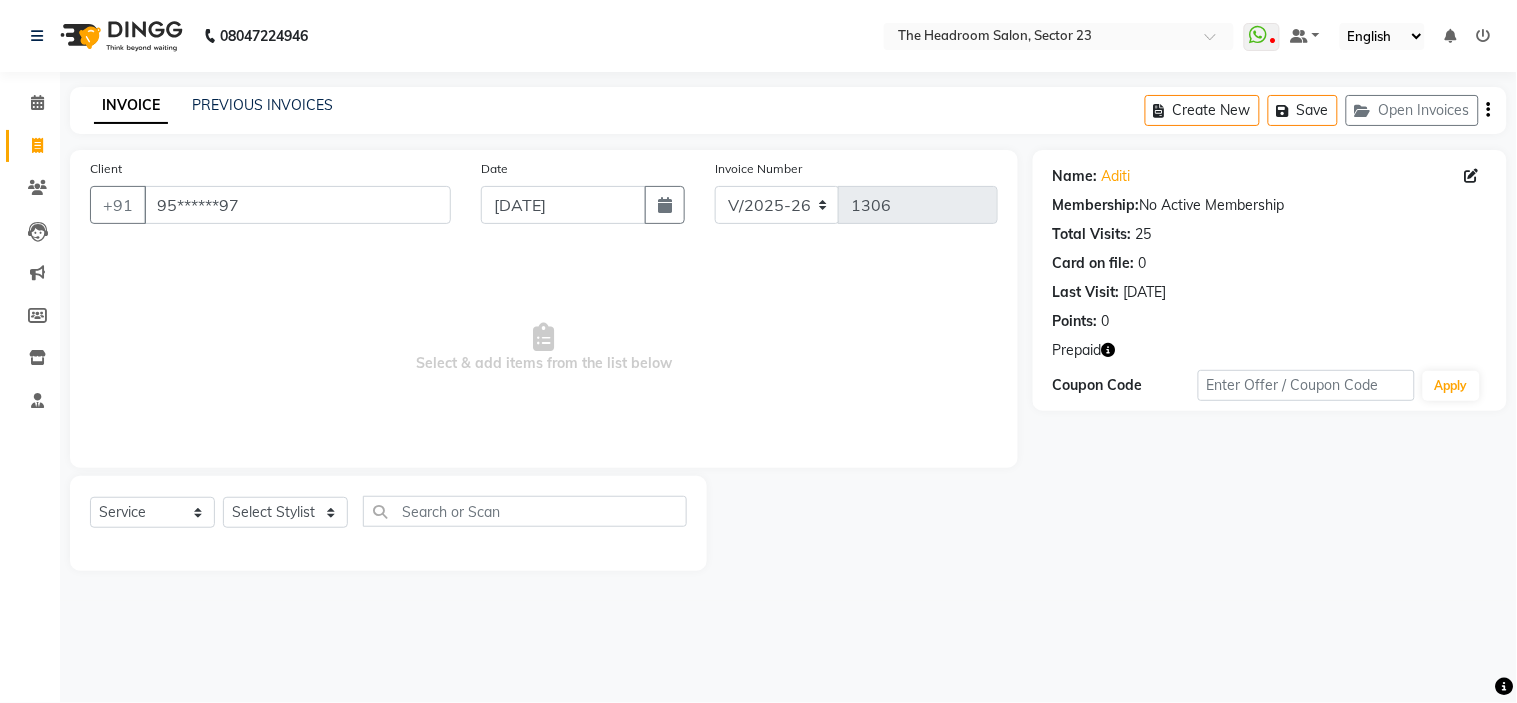 click 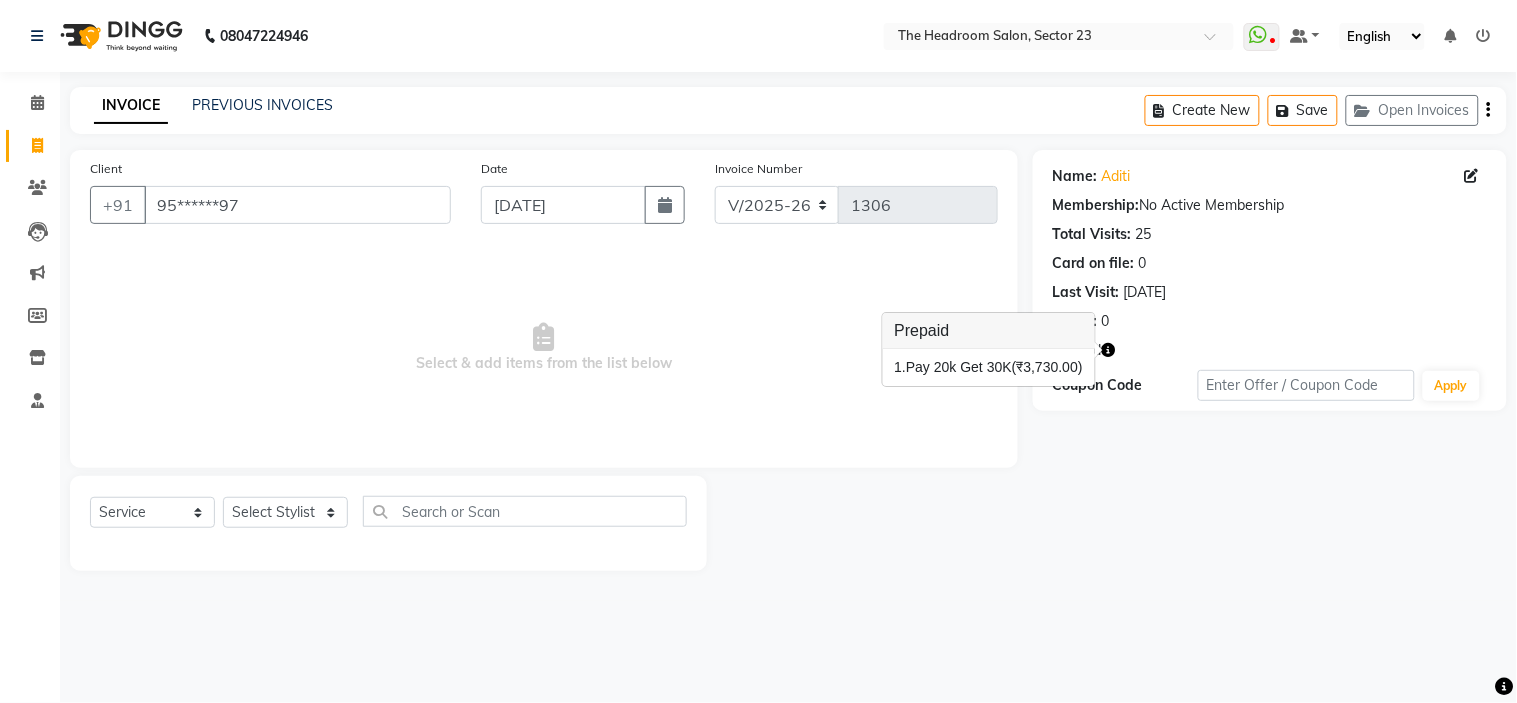 click on "08047224946 Select Location × The Headroom Salon, Sector 23  WhatsApp Status  ✕ Status:  Disconnected Most Recent Message: [DATE]     09:25 PM Recent Service Activity: [DATE]     01:12 PM  08047224946 Whatsapp Settings Default Panel My Panel English ENGLISH Español العربية मराठी हिंदी ગુજરાતી தமிழ் 中文 Notifications nothing to show" 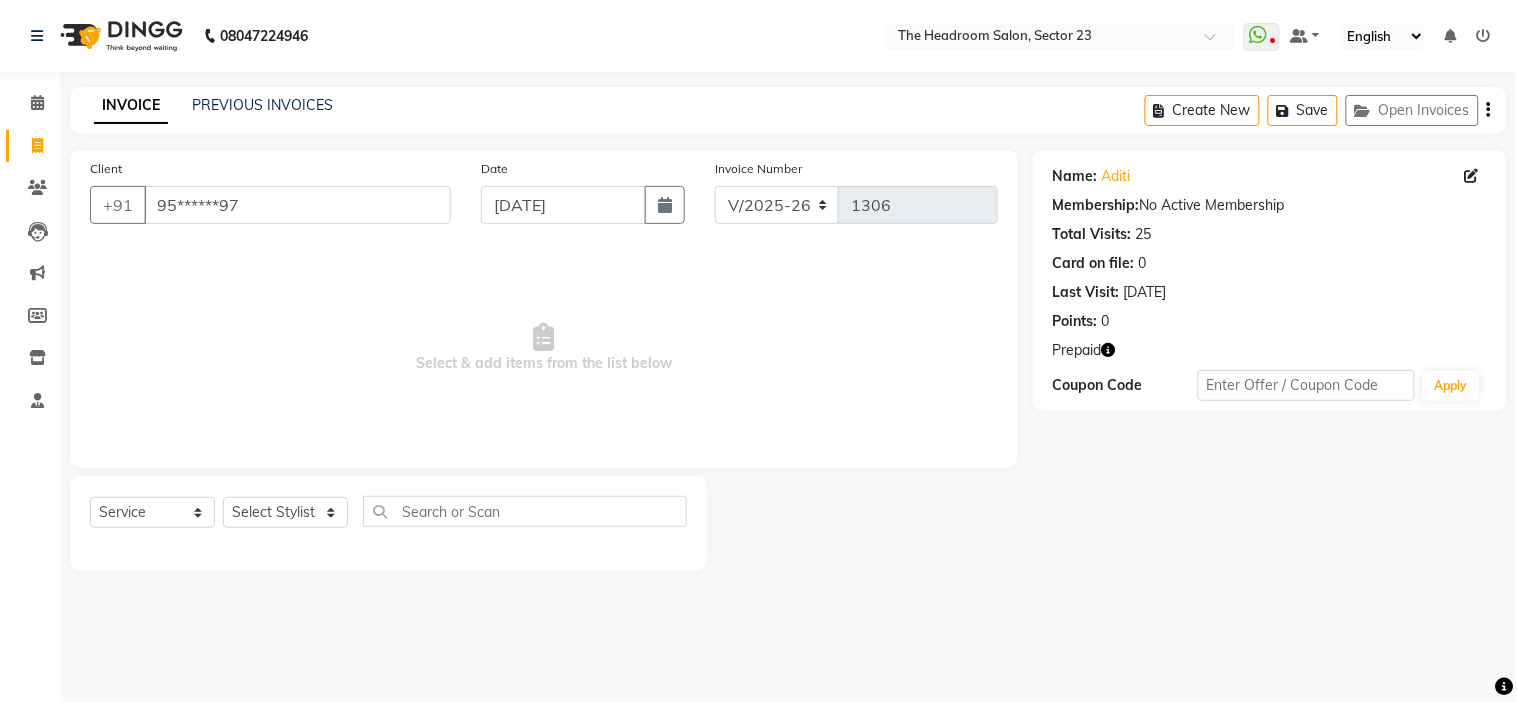click on "08047224946 Select Location × The Headroom Salon, Sector 23  WhatsApp Status  ✕ Status:  Disconnected Most Recent Message: [DATE]     09:25 PM Recent Service Activity: [DATE]     01:12 PM  08047224946 Whatsapp Settings Default Panel My Panel English ENGLISH Español العربية मराठी हिंदी ગુજરાતી தமிழ் 中文 Notifications nothing to show" 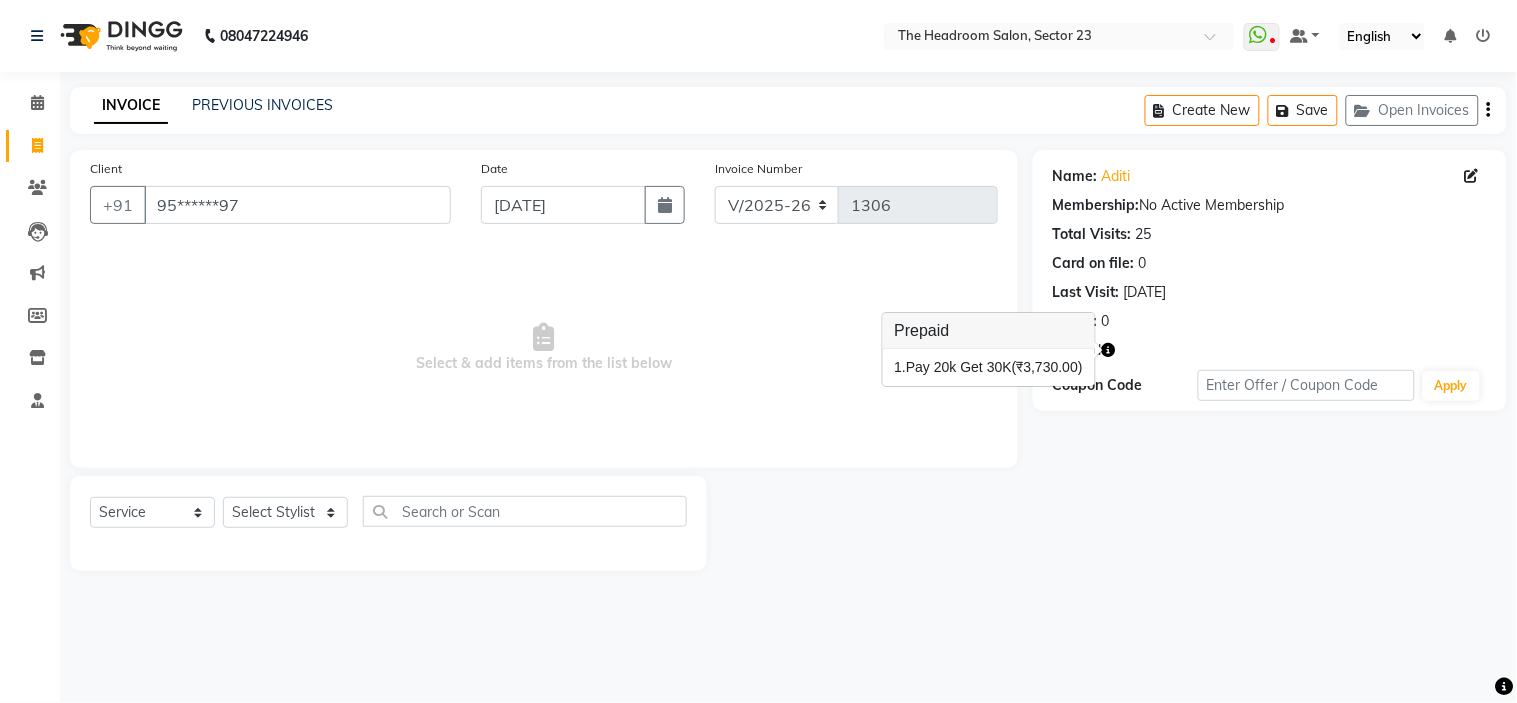 click on "Select & add items from the list below" at bounding box center [544, 348] 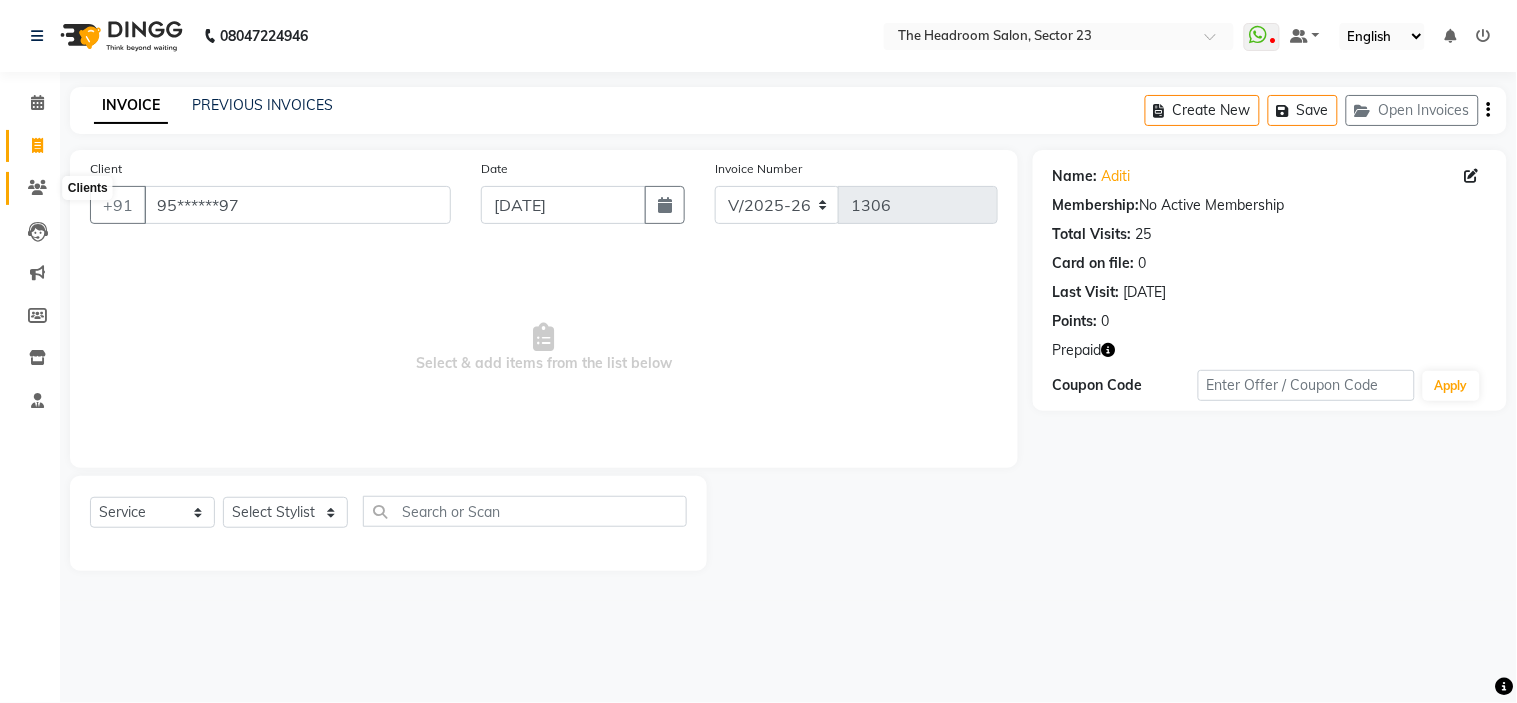 click 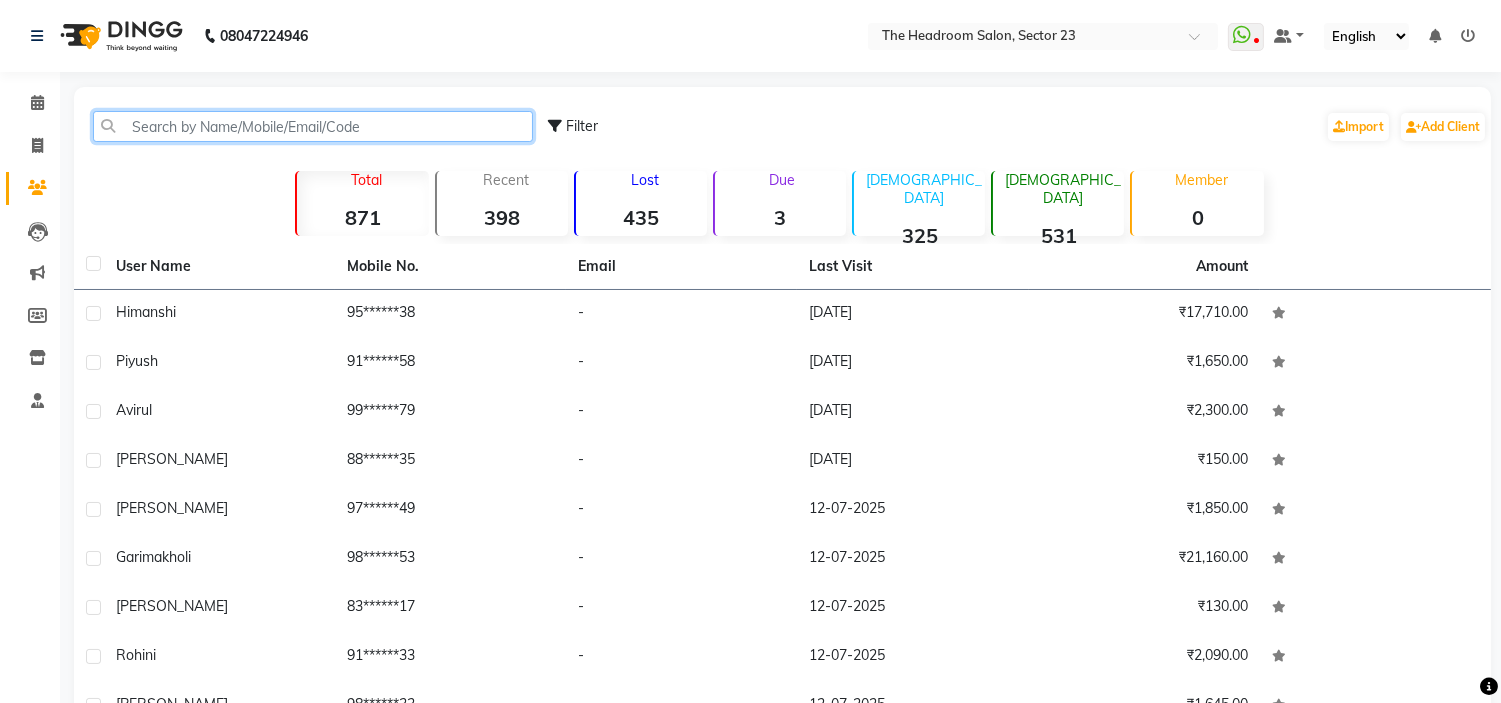 click 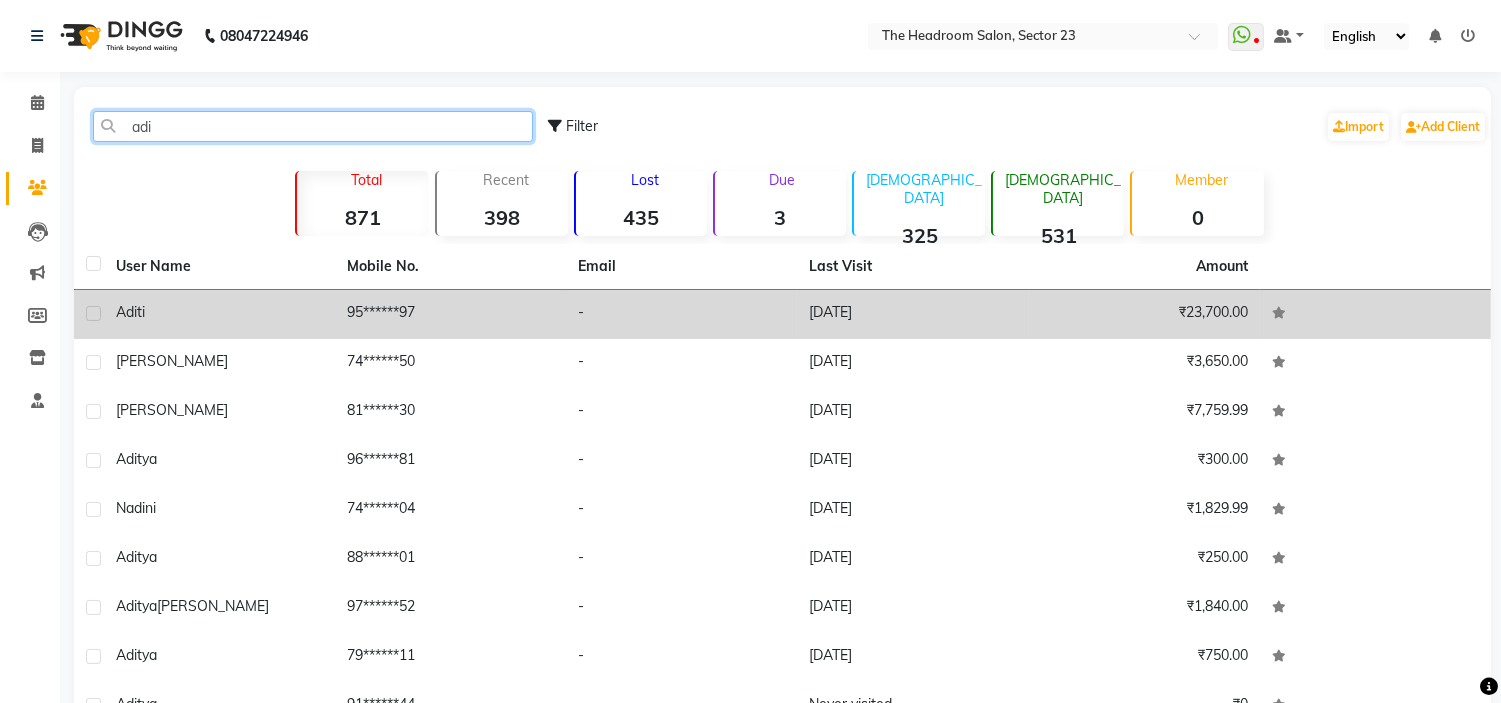 type on "adi" 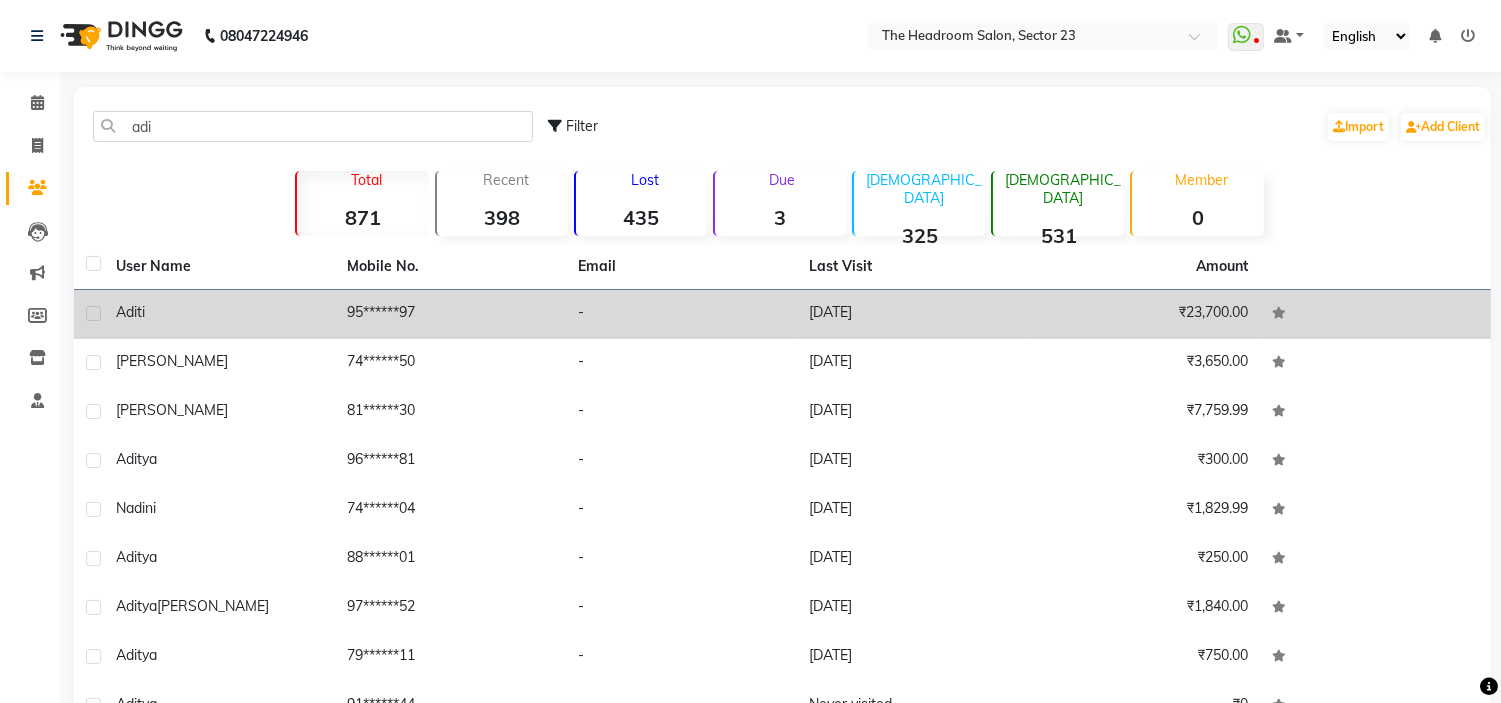 click on "95******97" 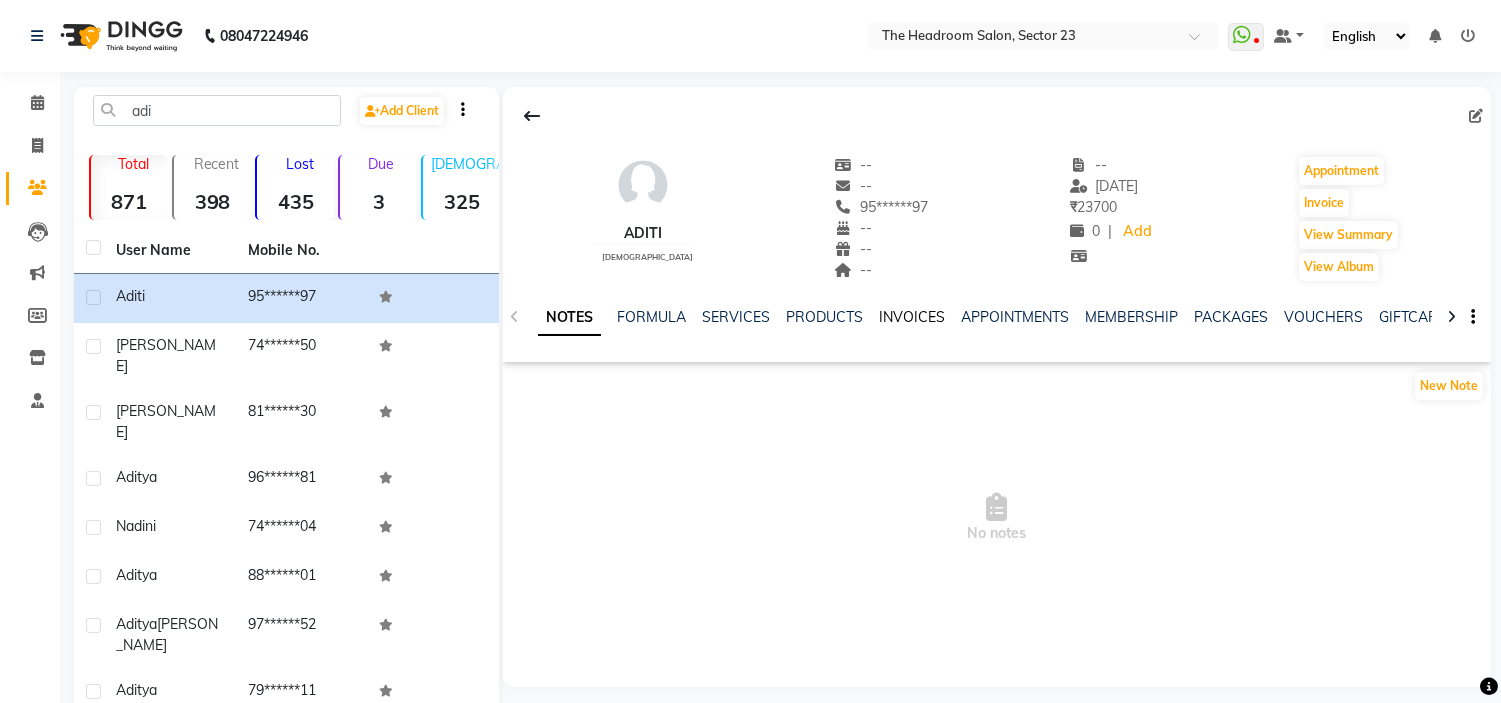 click on "INVOICES" 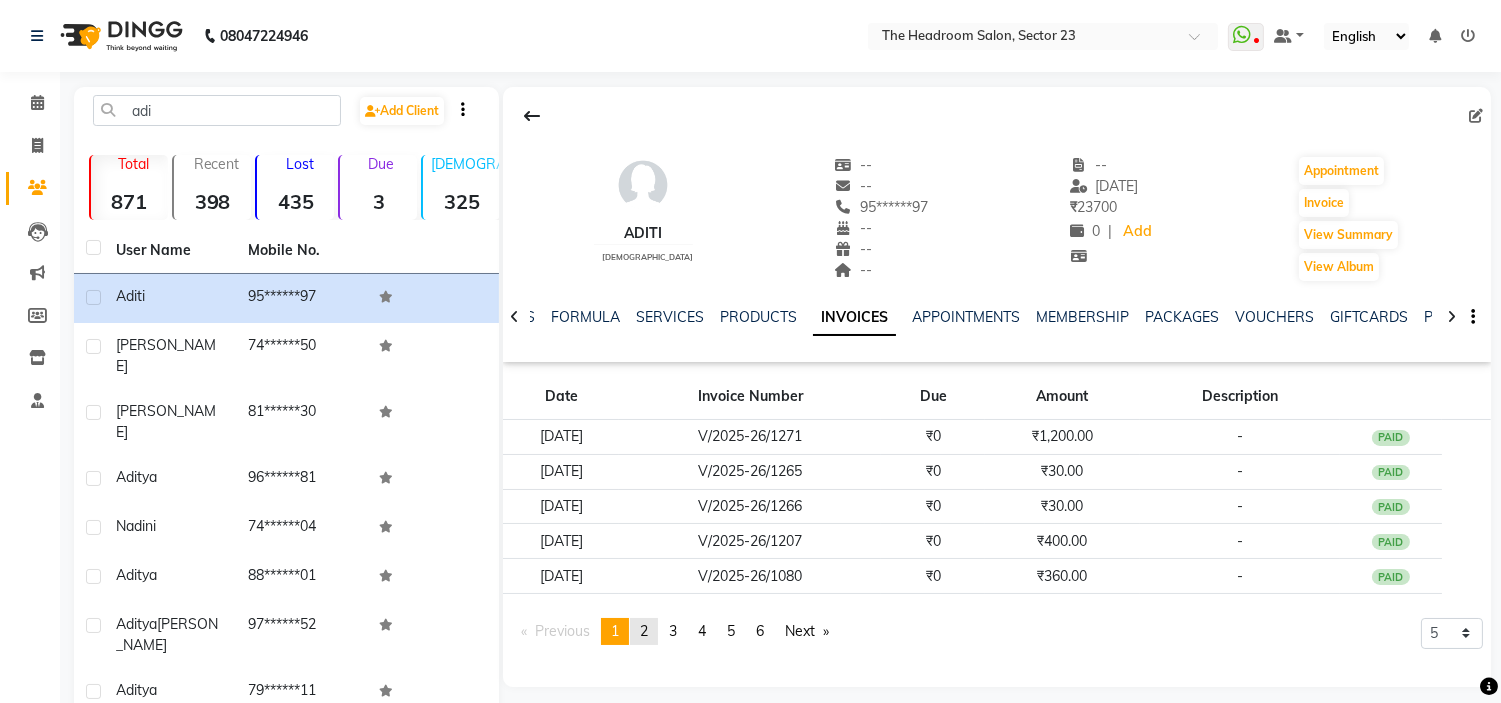 click on "2" 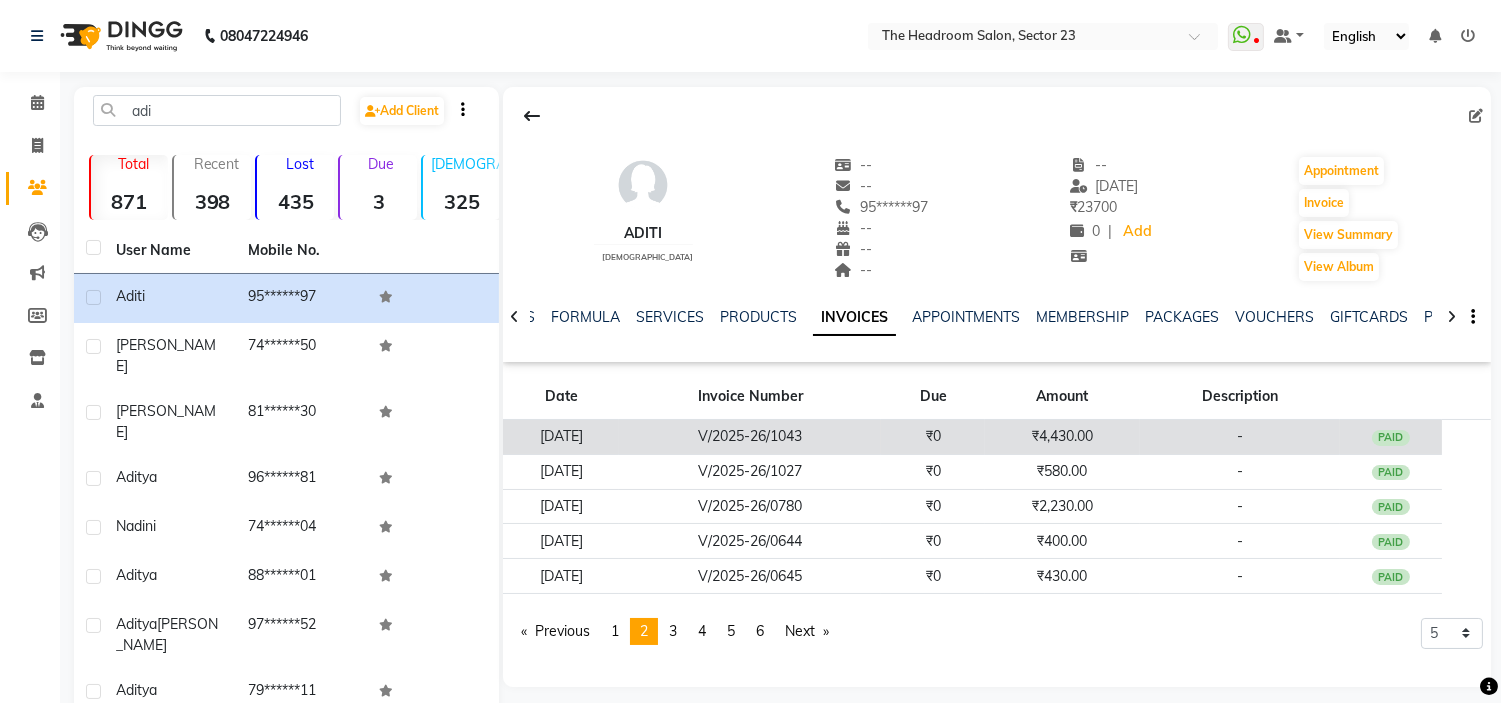 click on "₹4,430.00" 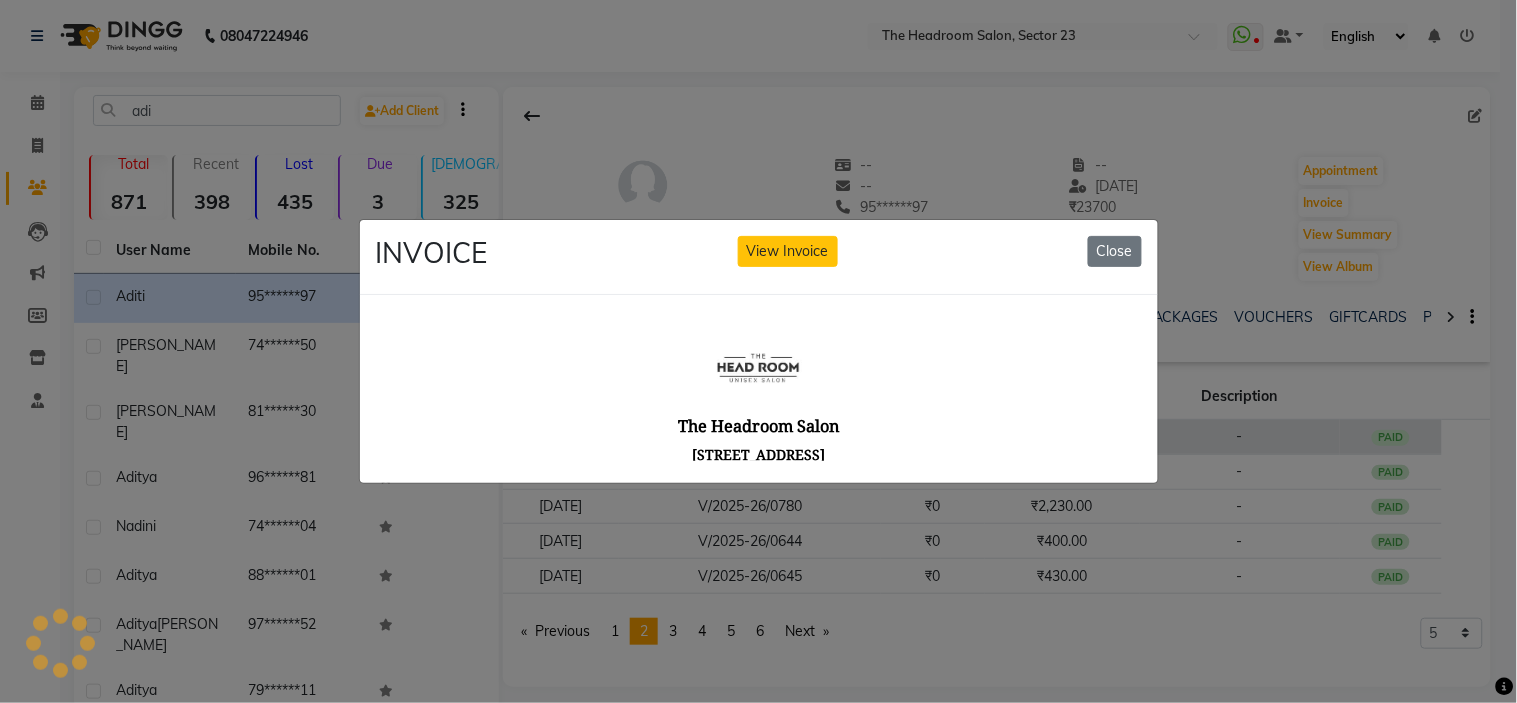 scroll, scrollTop: 0, scrollLeft: 0, axis: both 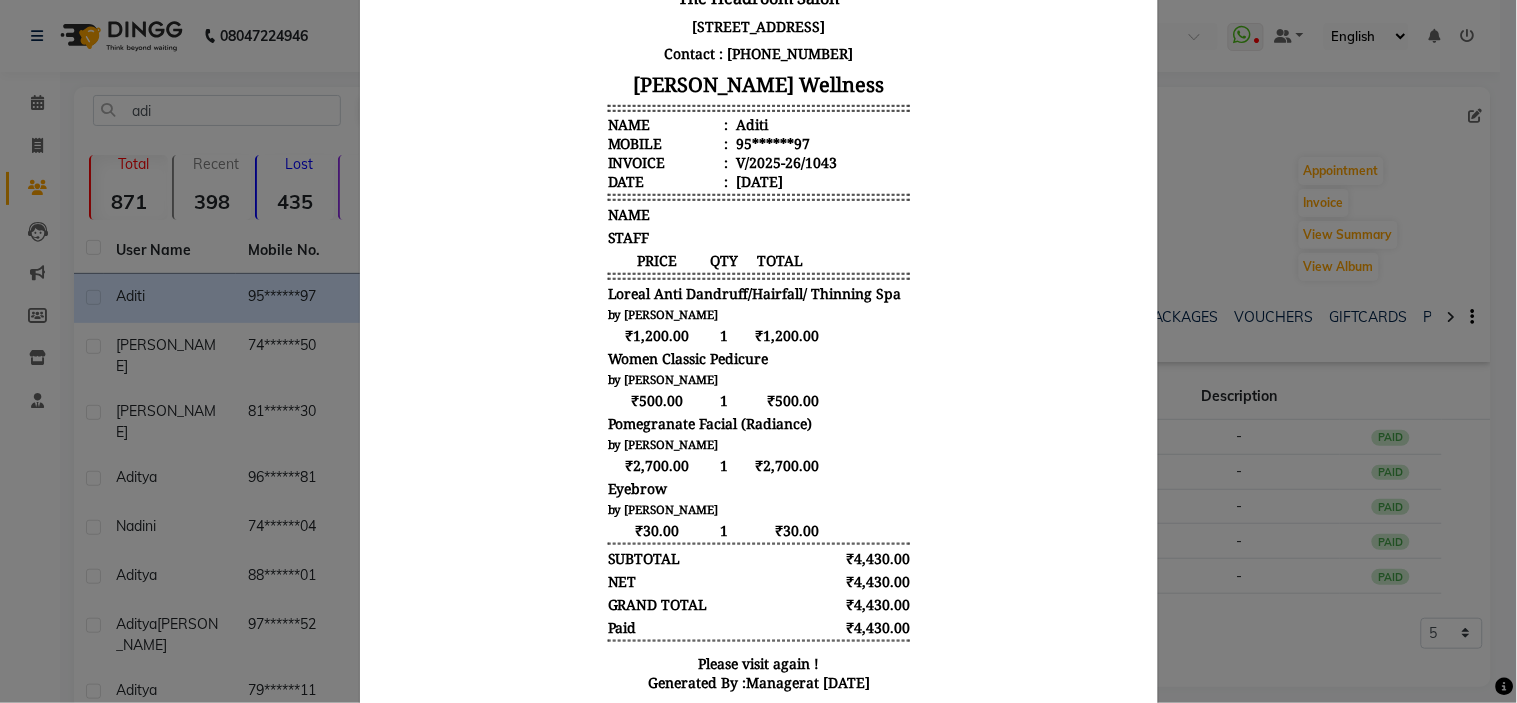 click on "INVOICE View Invoice Close" 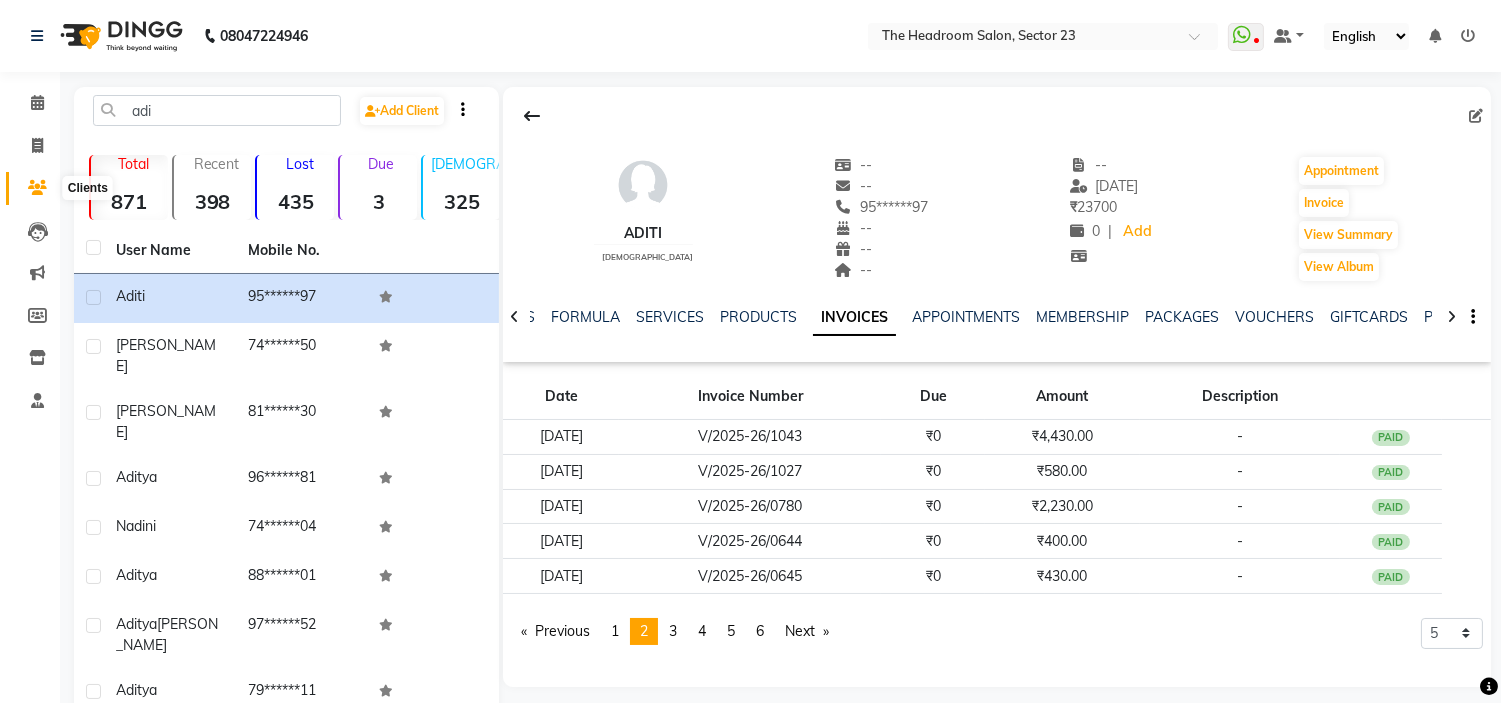 click 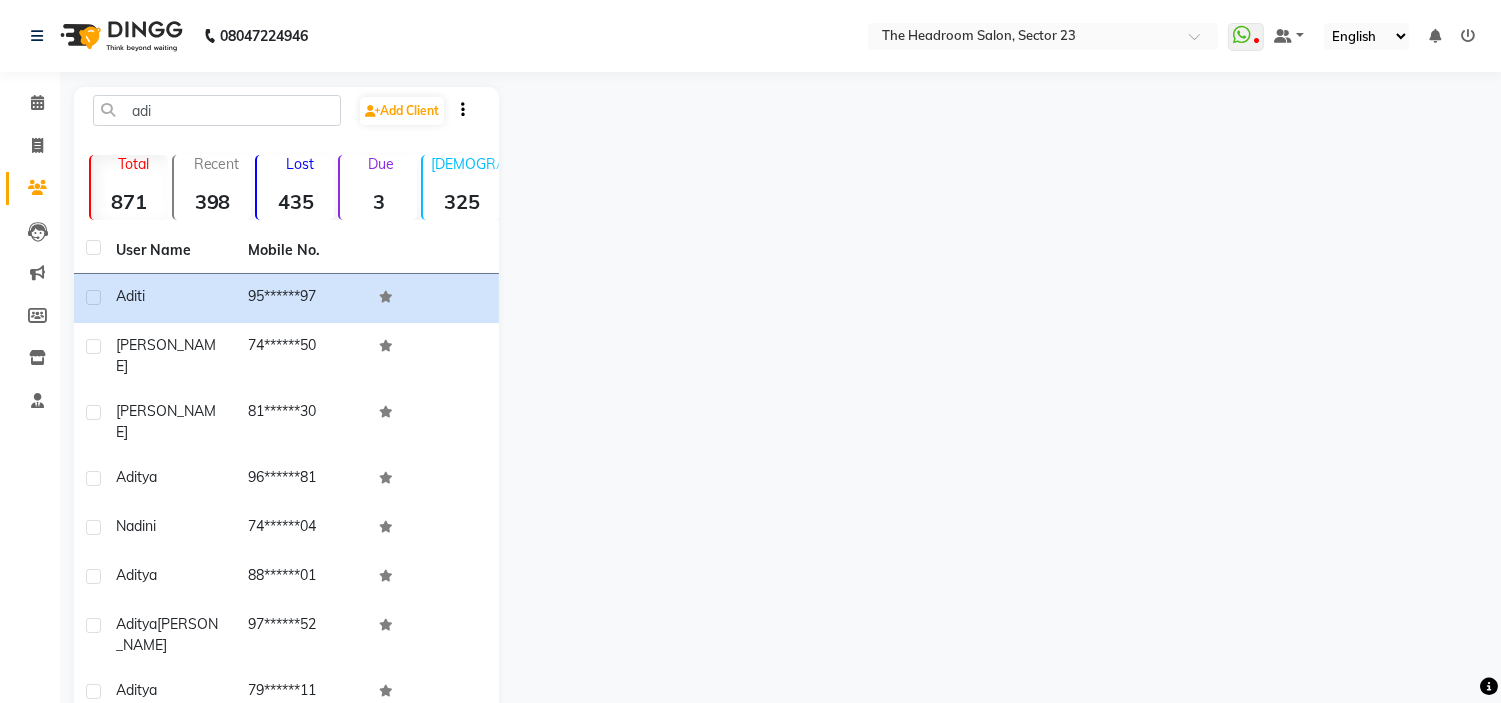 click on "08047224946 Select Location × The Headroom Salon, Sector 23  WhatsApp Status  ✕ Status:  Disconnected Most Recent Message: [DATE]     09:25 PM Recent Service Activity: [DATE]     01:12 PM  08047224946 Whatsapp Settings Default Panel My Panel English ENGLISH Español العربية मराठी हिंदी ગુજરાતી தமிழ் 中文 Notifications nothing to show" 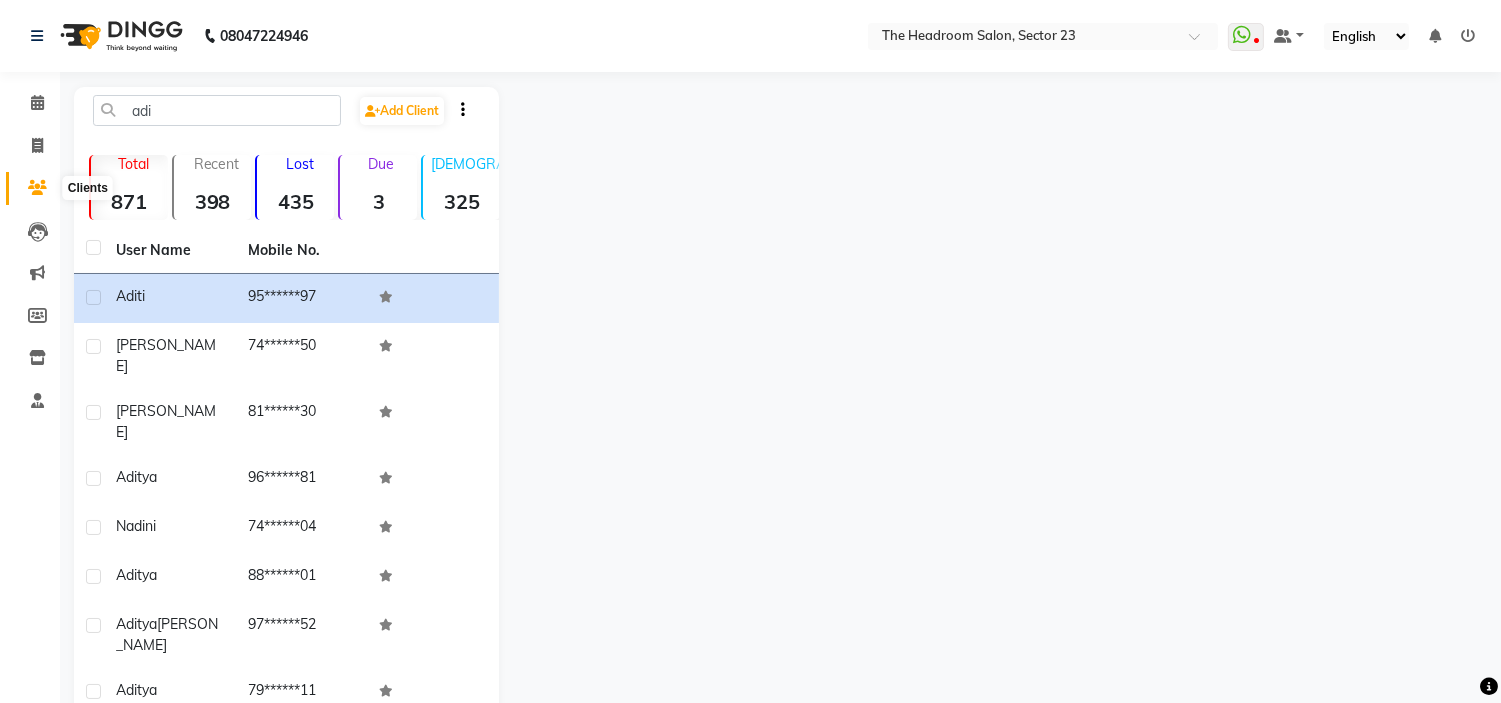 click 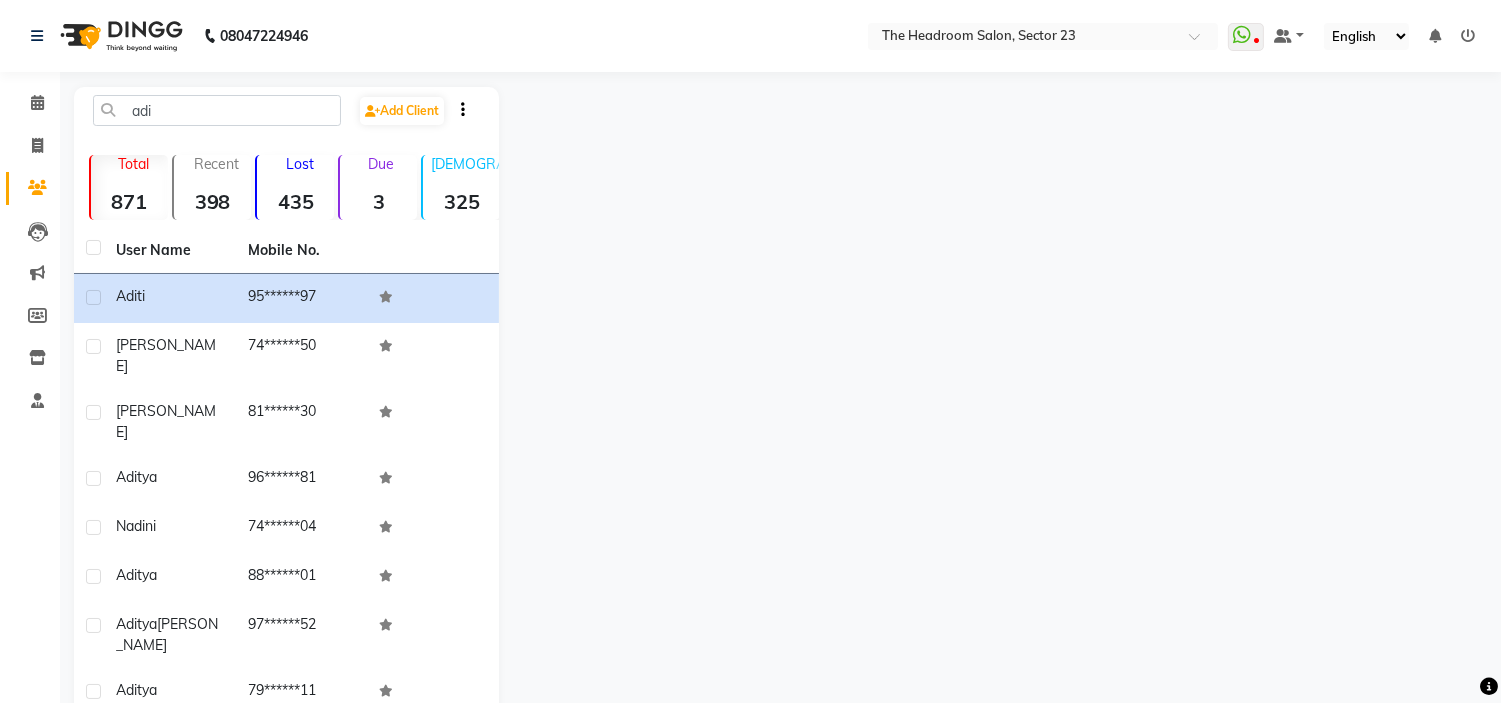 click on "08047224946 Select Location × The Headroom Salon, Sector 23  WhatsApp Status  ✕ Status:  Disconnected Most Recent Message: [DATE]     09:25 PM Recent Service Activity: [DATE]     01:12 PM  08047224946 Whatsapp Settings Default Panel My Panel English ENGLISH Español العربية मराठी हिंदी ગુજરાતી தமிழ் 中文 Notifications nothing to show" 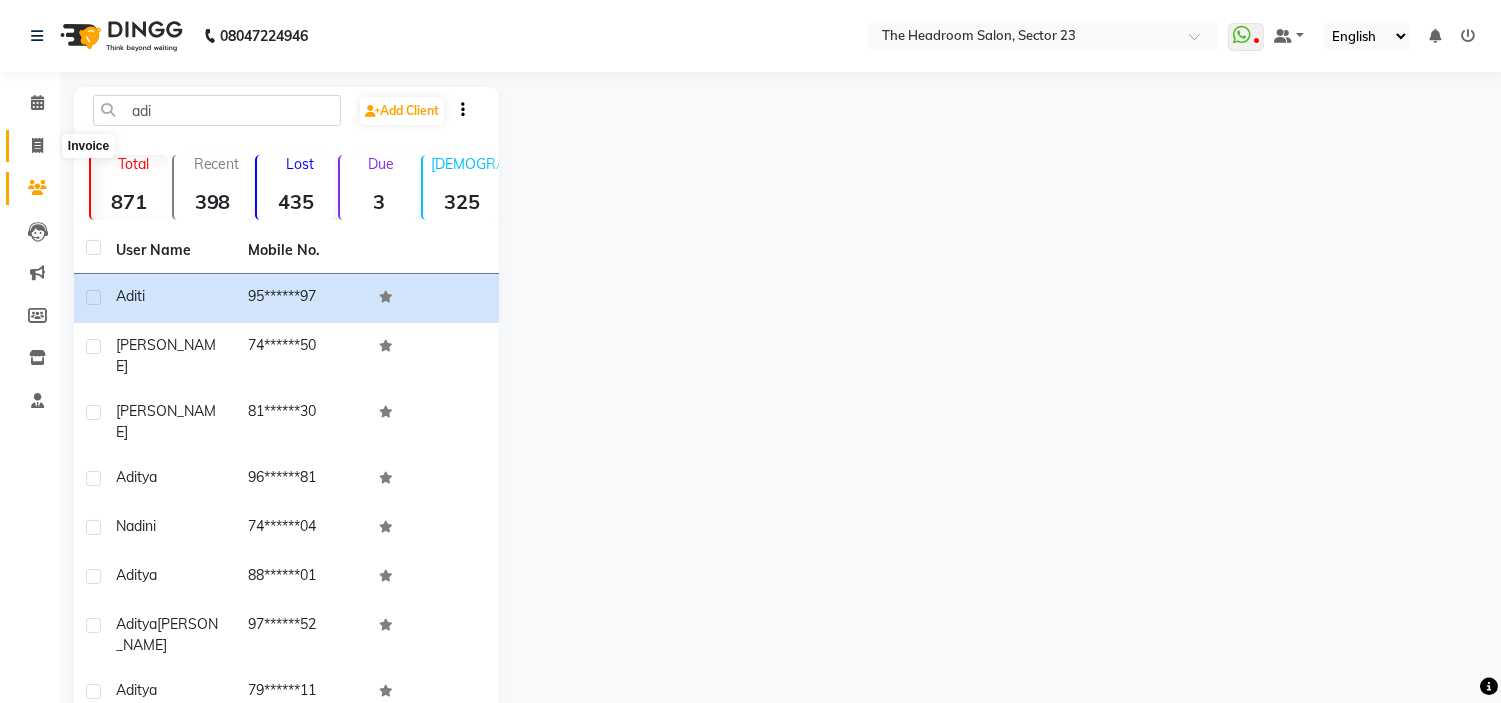 click 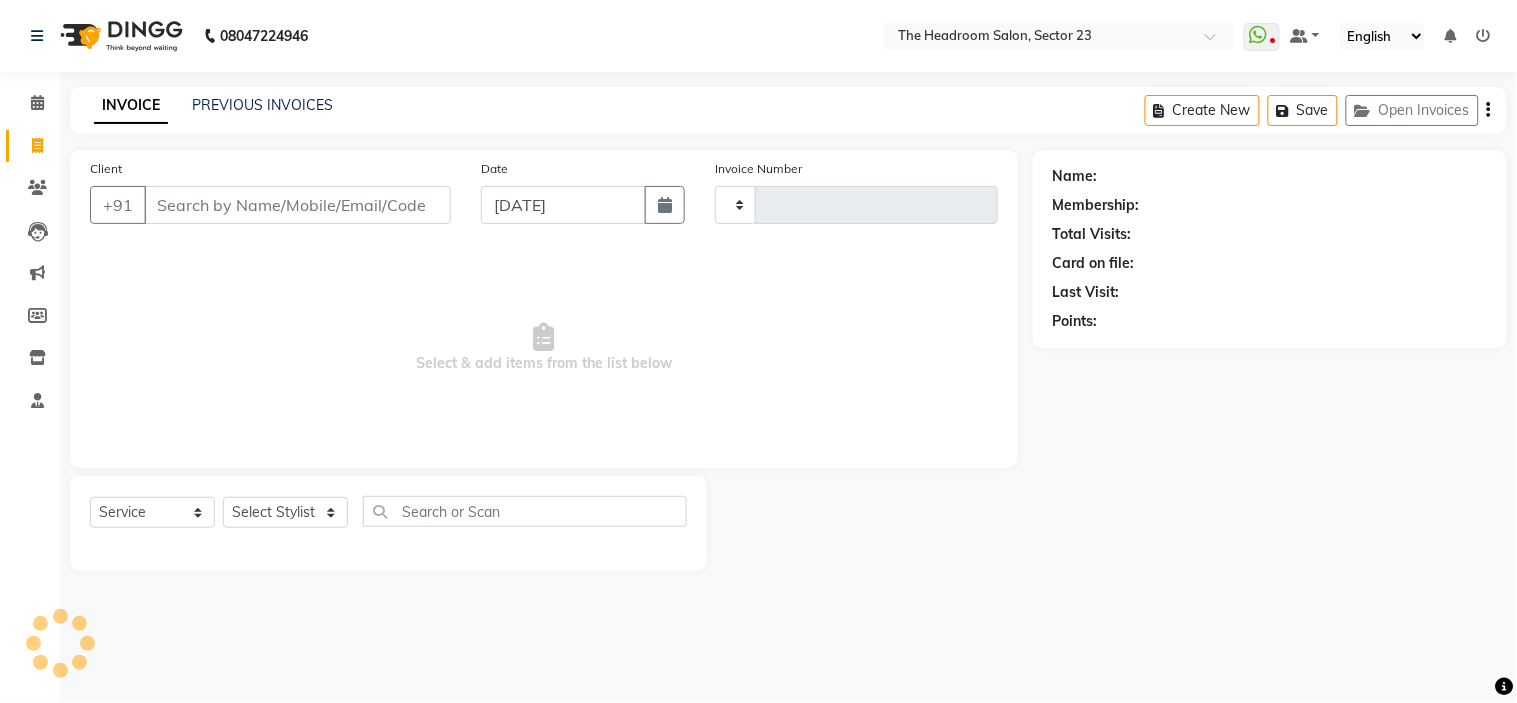 type on "1306" 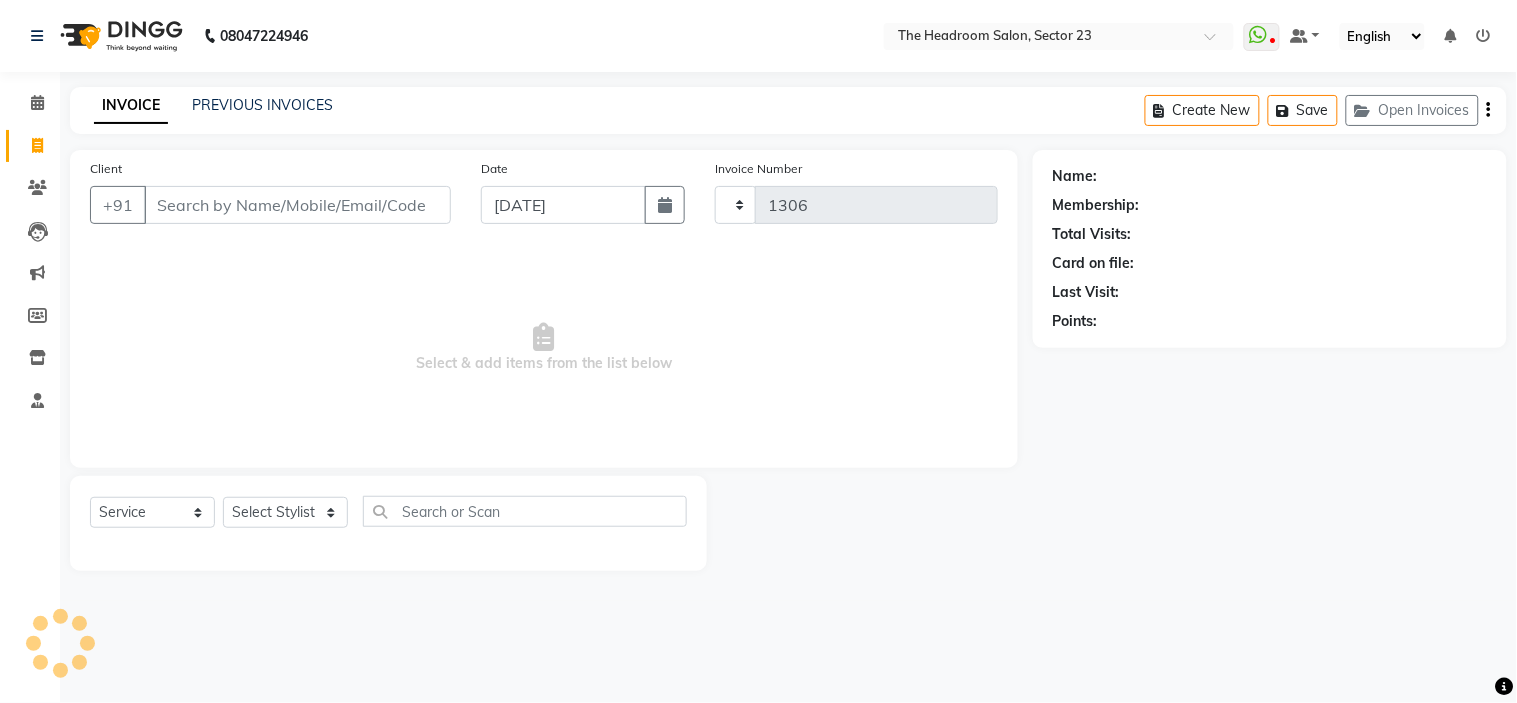 select on "6796" 